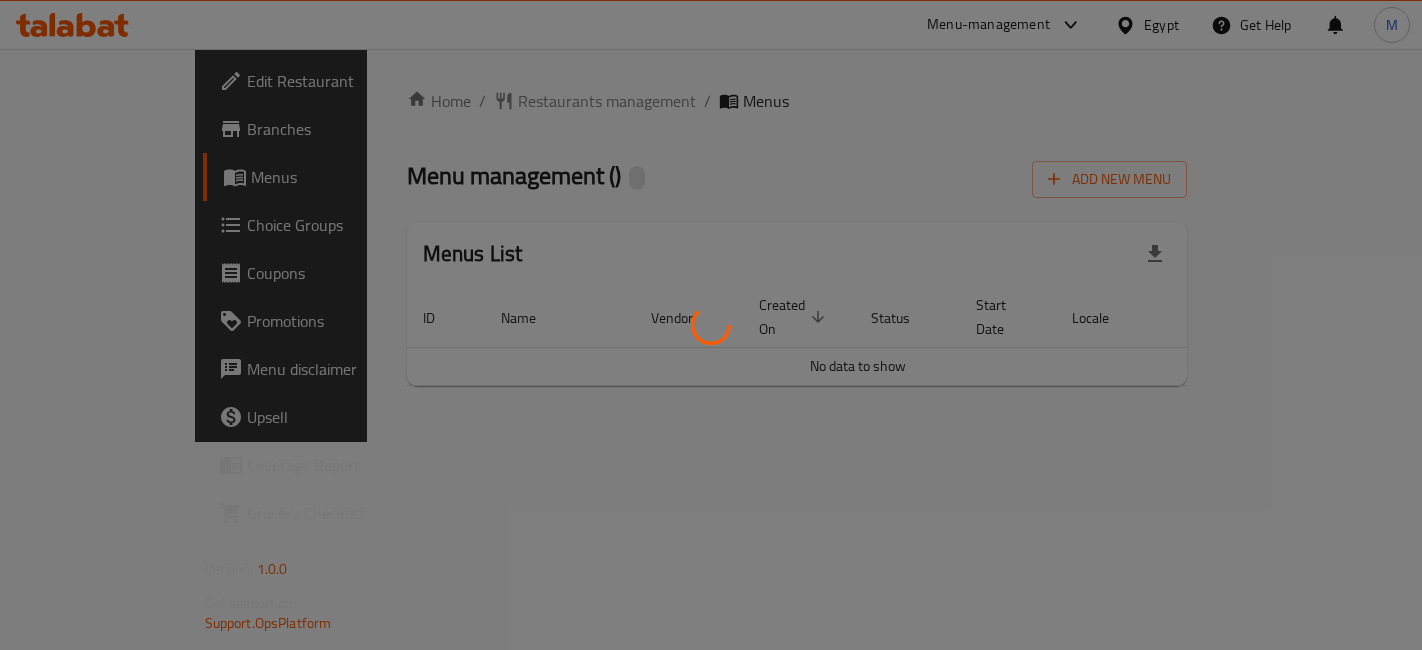 scroll, scrollTop: 0, scrollLeft: 0, axis: both 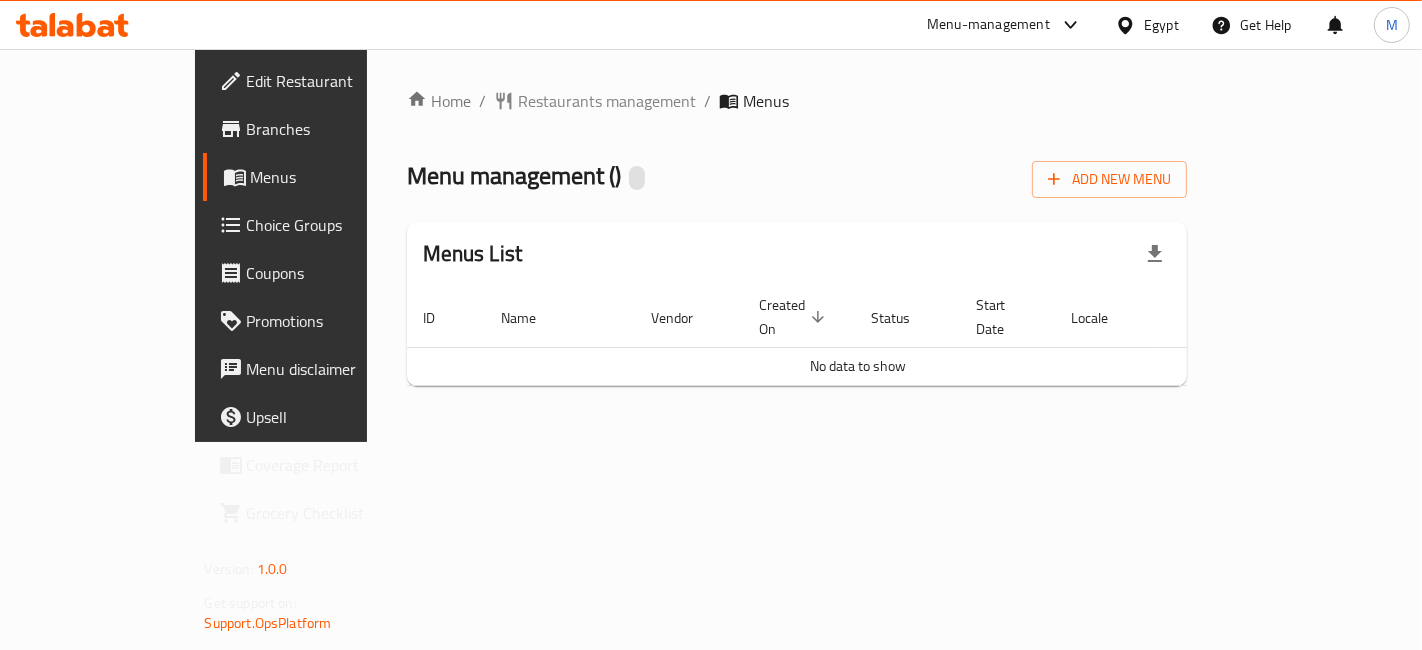 click on "Home / Restaurants management / Menus Menu management ( )  Add New Menu Menus List   ID Name Vendor Created On sorted descending Status Start Date Locale Actions No data to show" at bounding box center (797, 245) 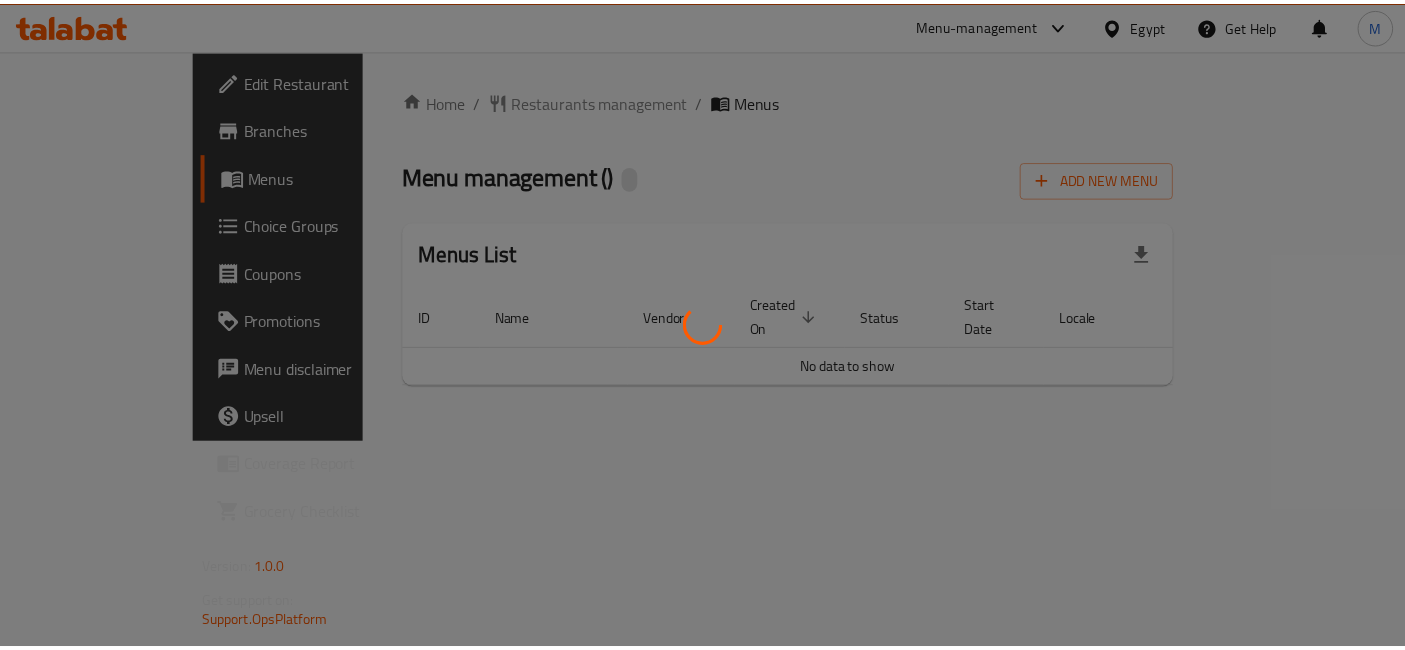 scroll, scrollTop: 0, scrollLeft: 0, axis: both 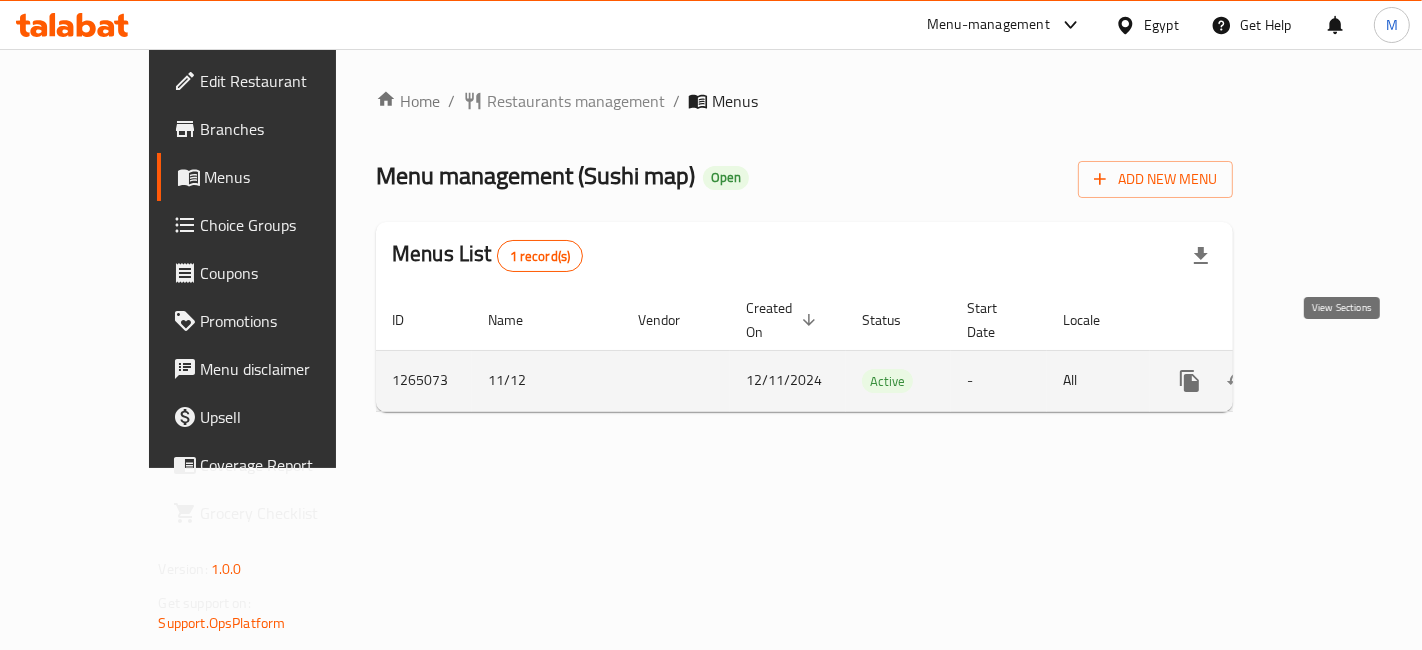 click at bounding box center (1334, 381) 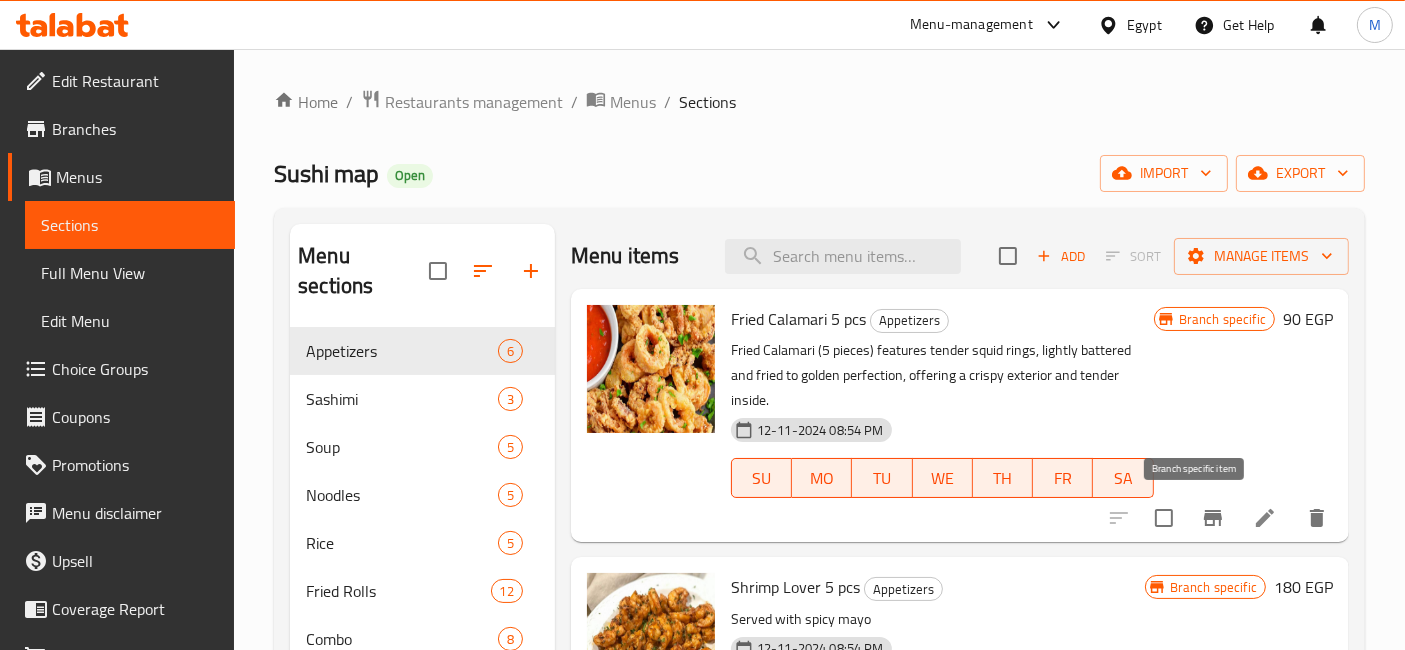 click at bounding box center (1213, 518) 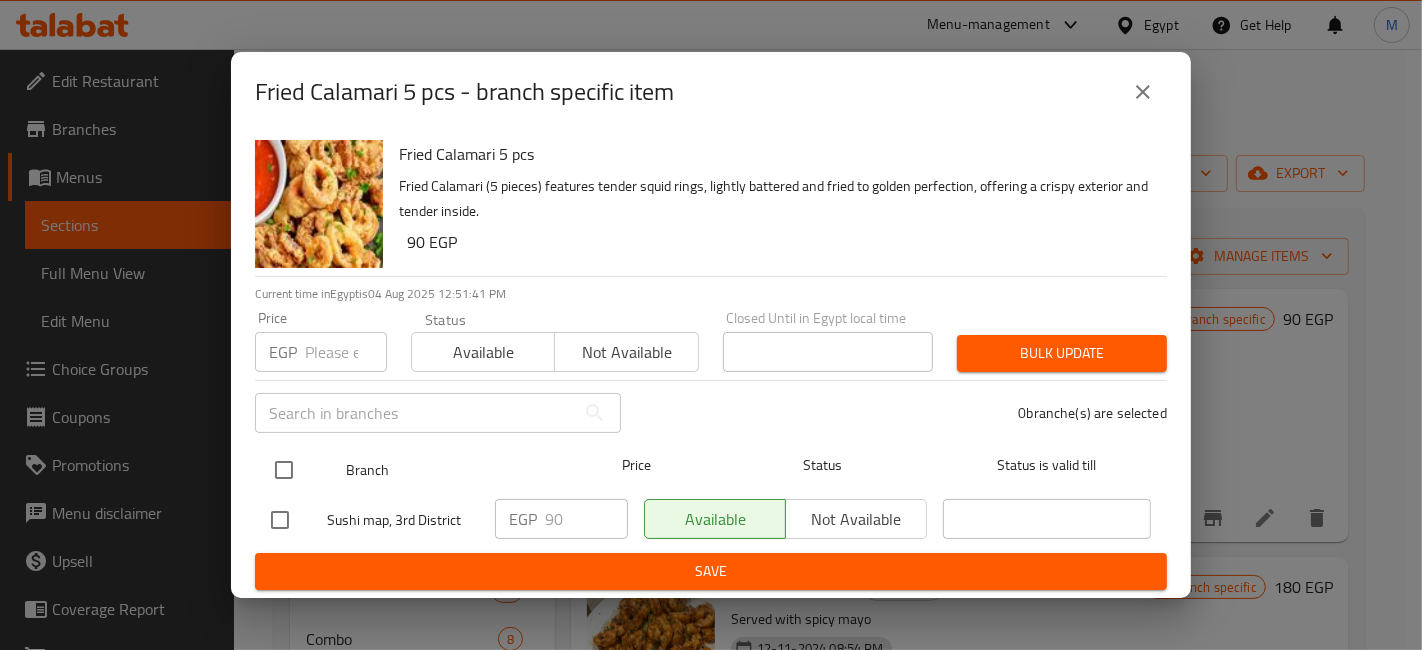 click at bounding box center (284, 470) 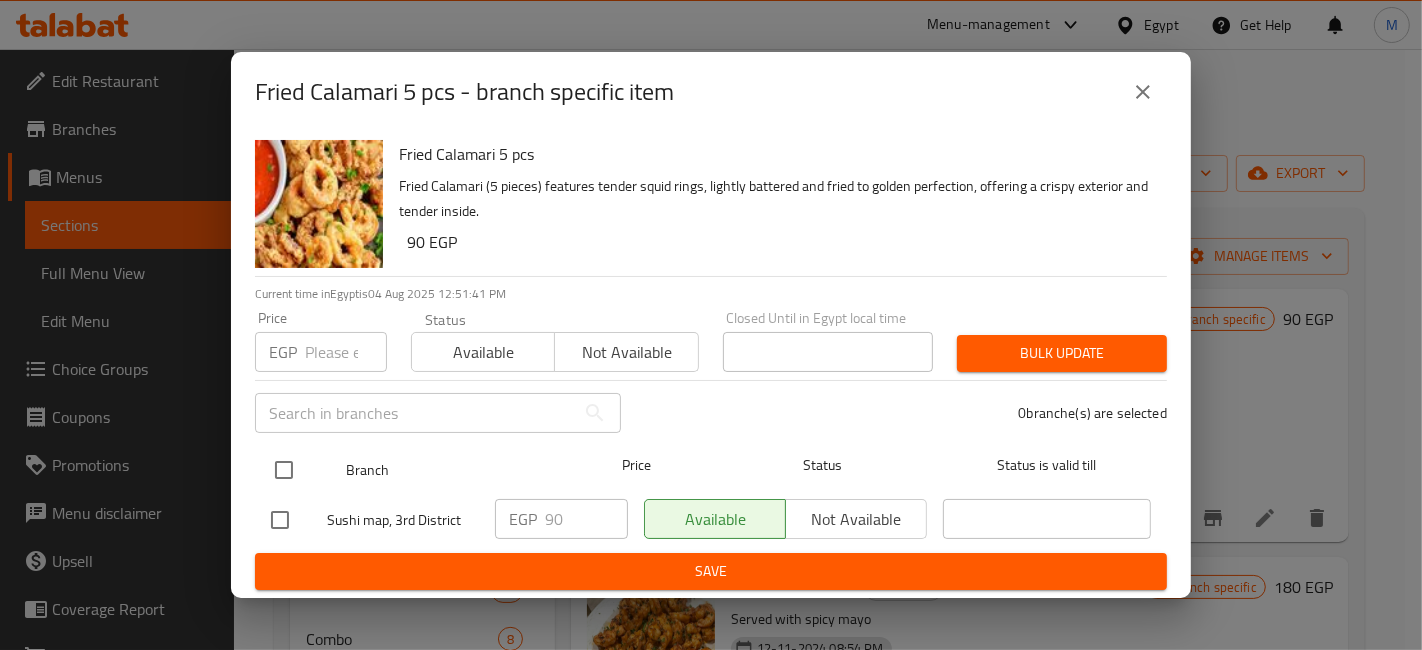 checkbox on "true" 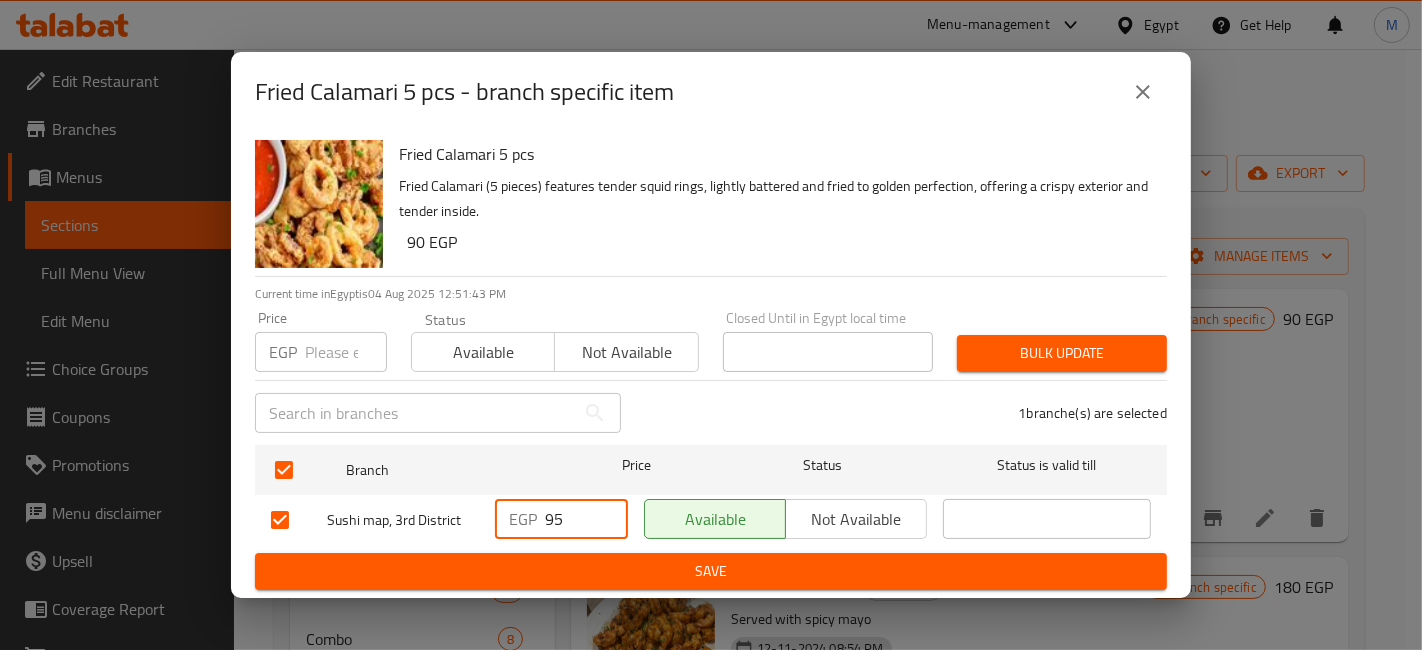 click on "95" at bounding box center (586, 519) 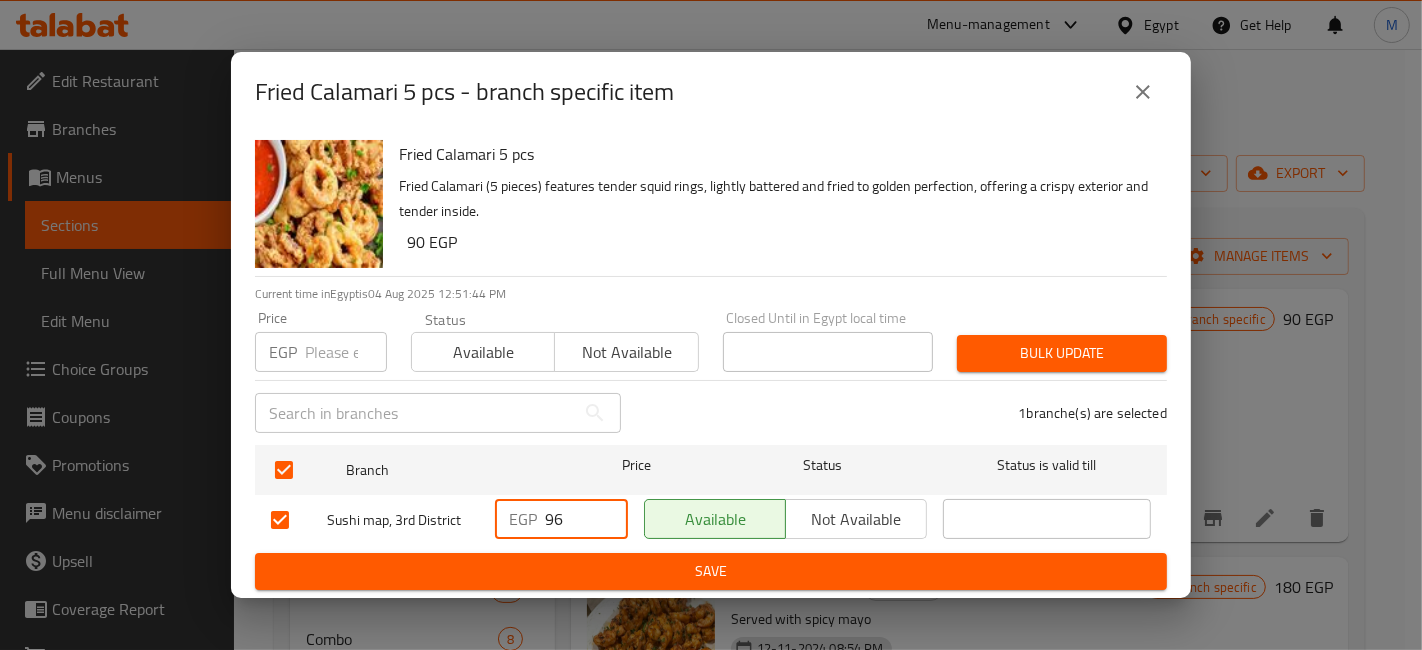 click on "96" at bounding box center [586, 519] 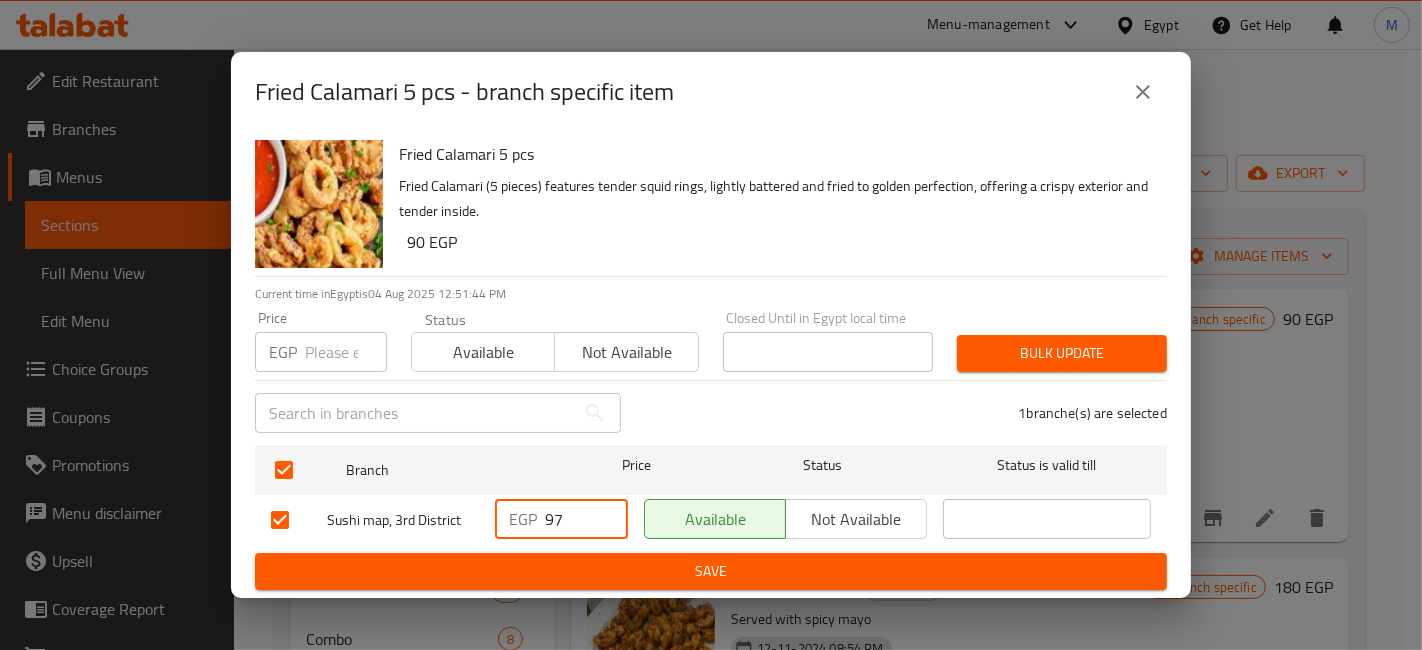 click on "97" at bounding box center [586, 519] 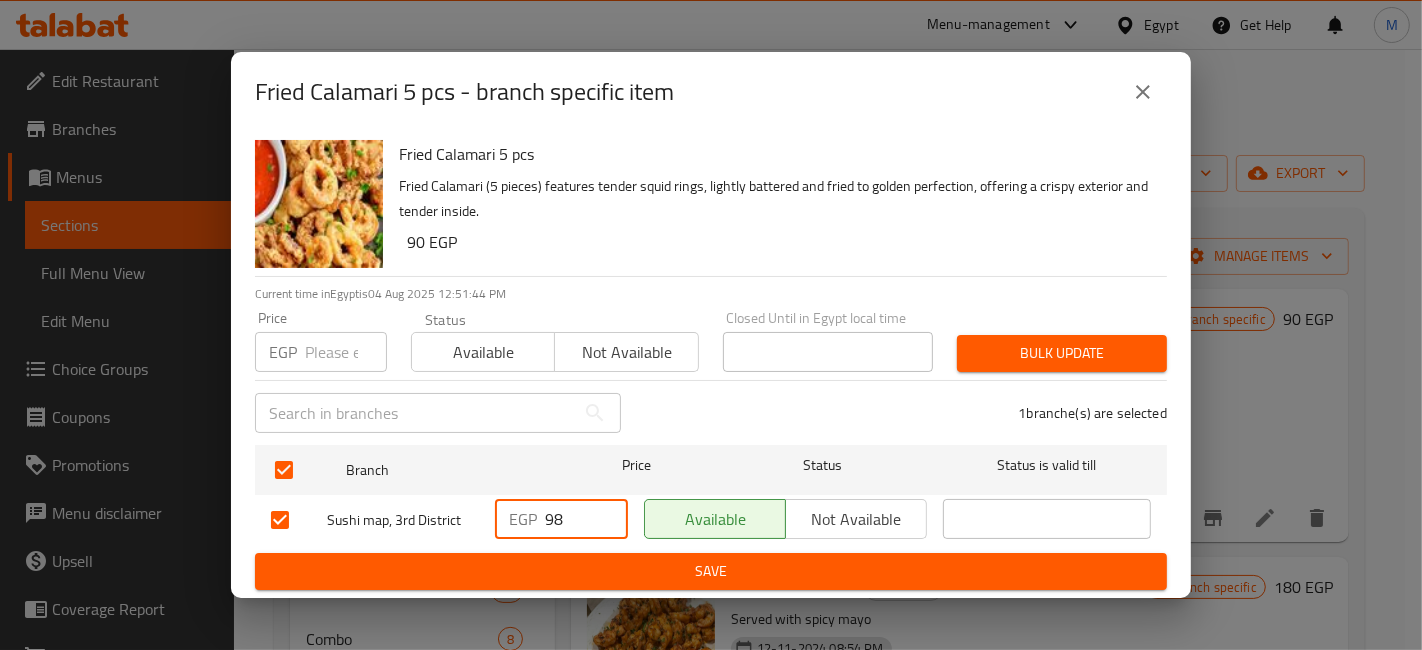 click on "98" at bounding box center (586, 519) 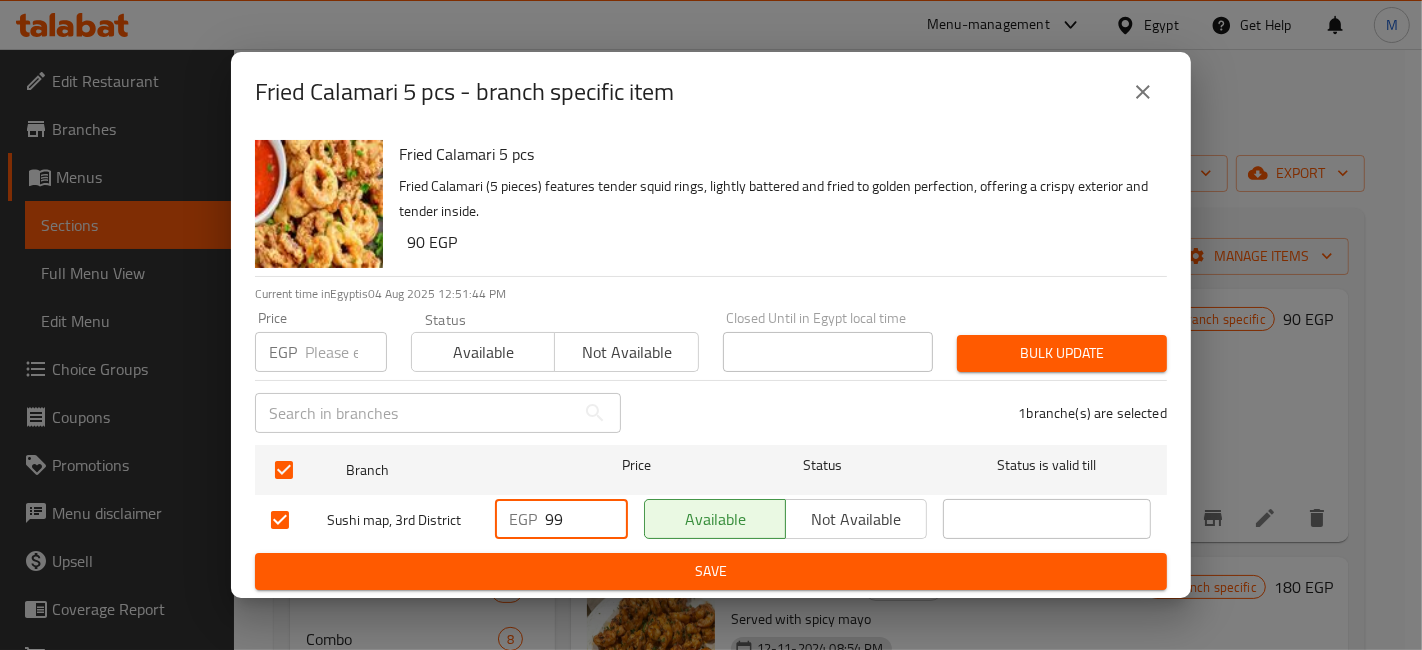 click on "99" at bounding box center (586, 519) 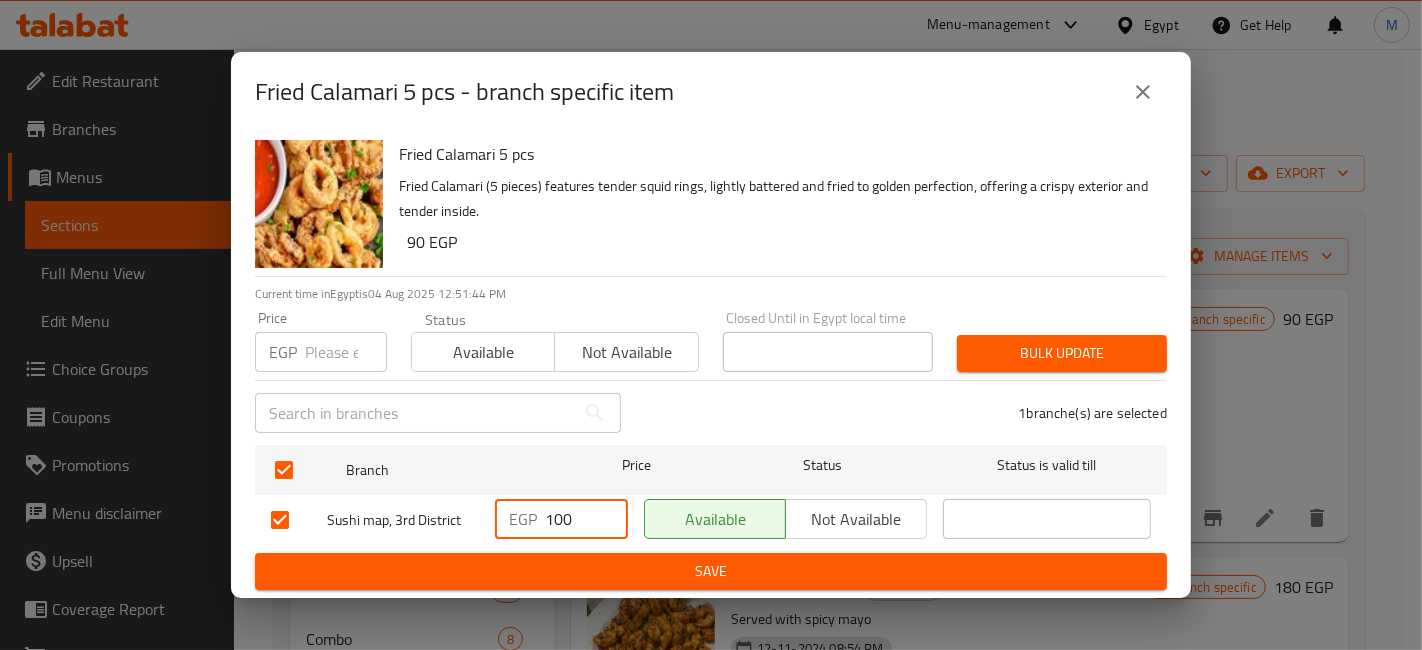 type on "100" 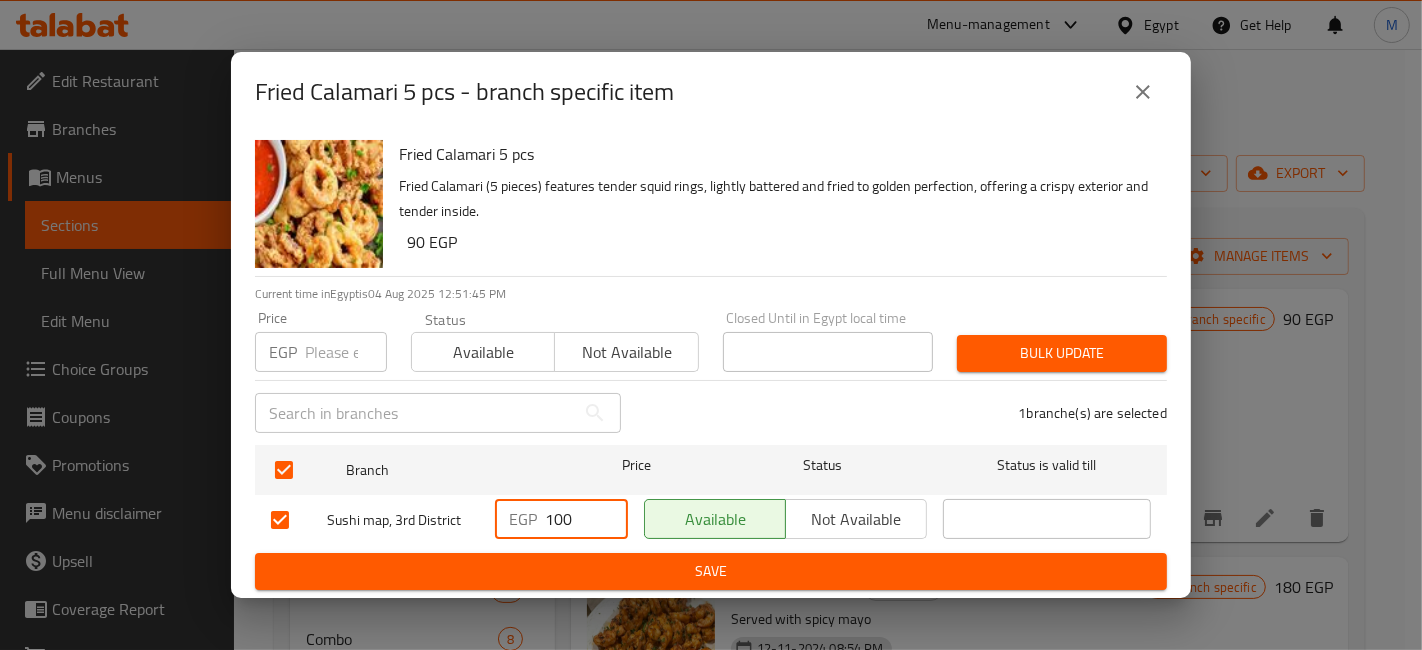 click on "Save" at bounding box center (711, 571) 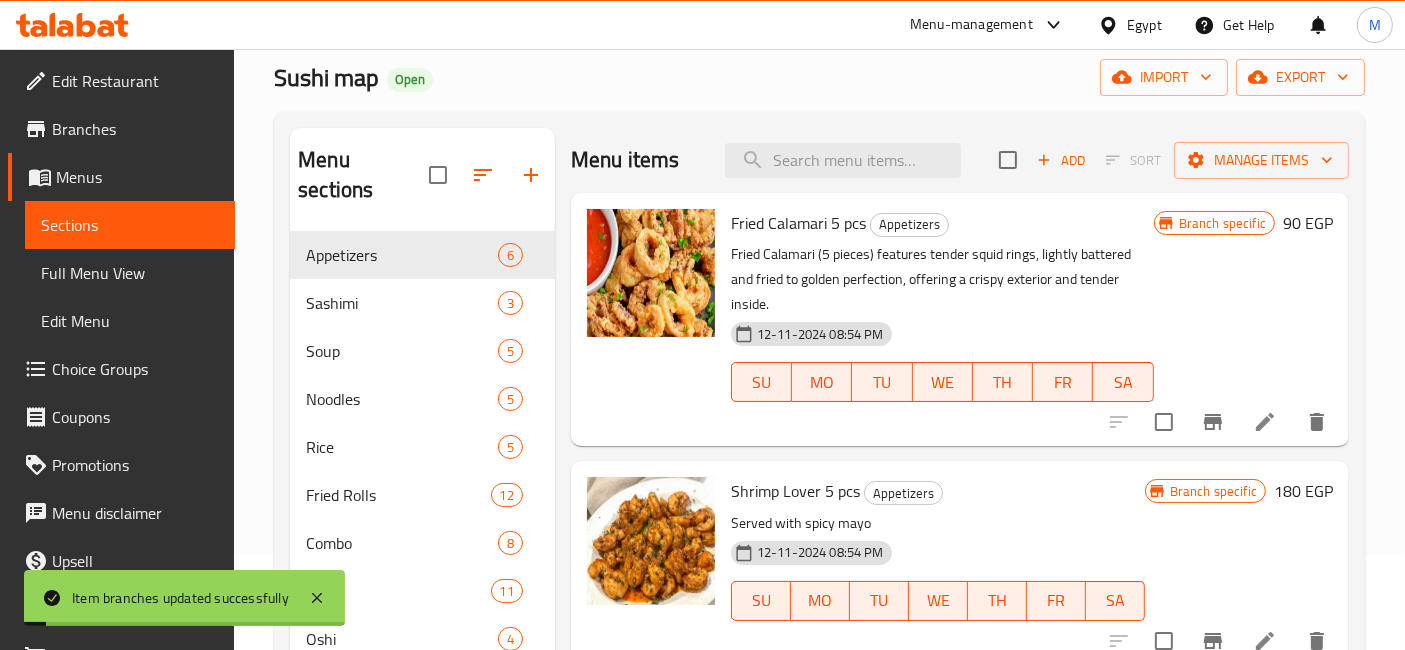 scroll, scrollTop: 146, scrollLeft: 0, axis: vertical 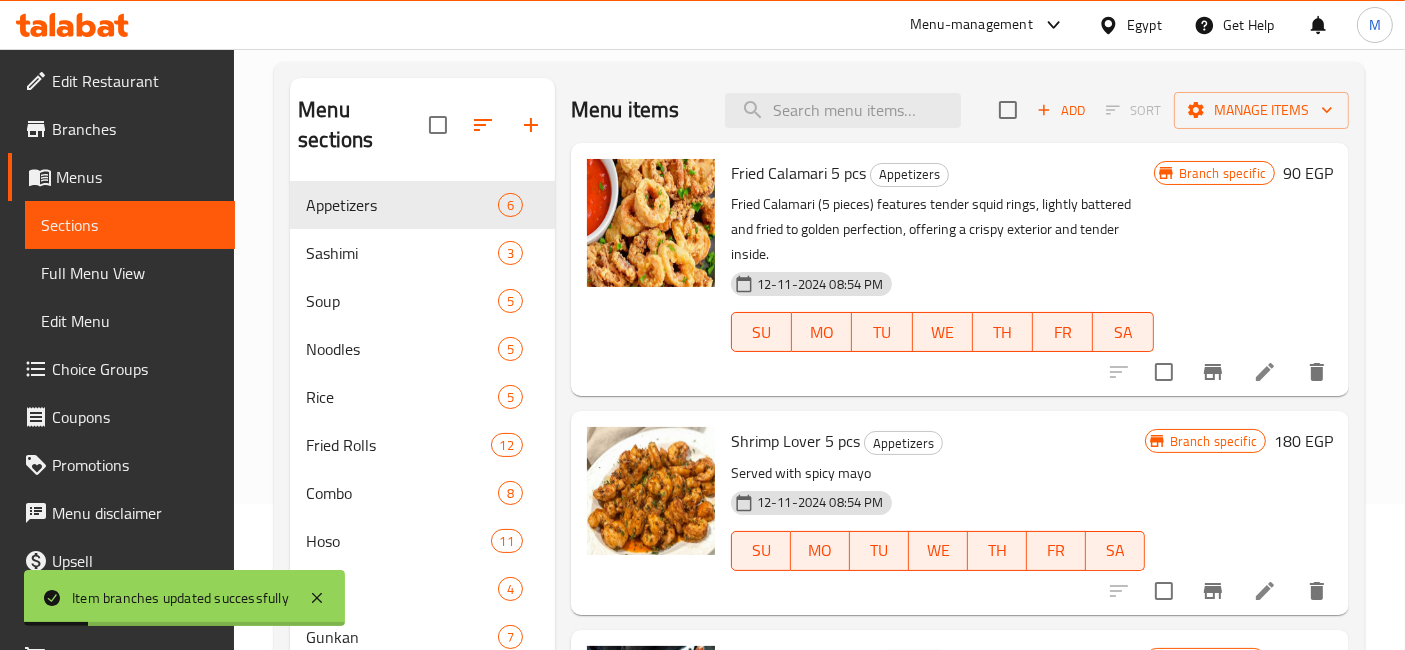 click 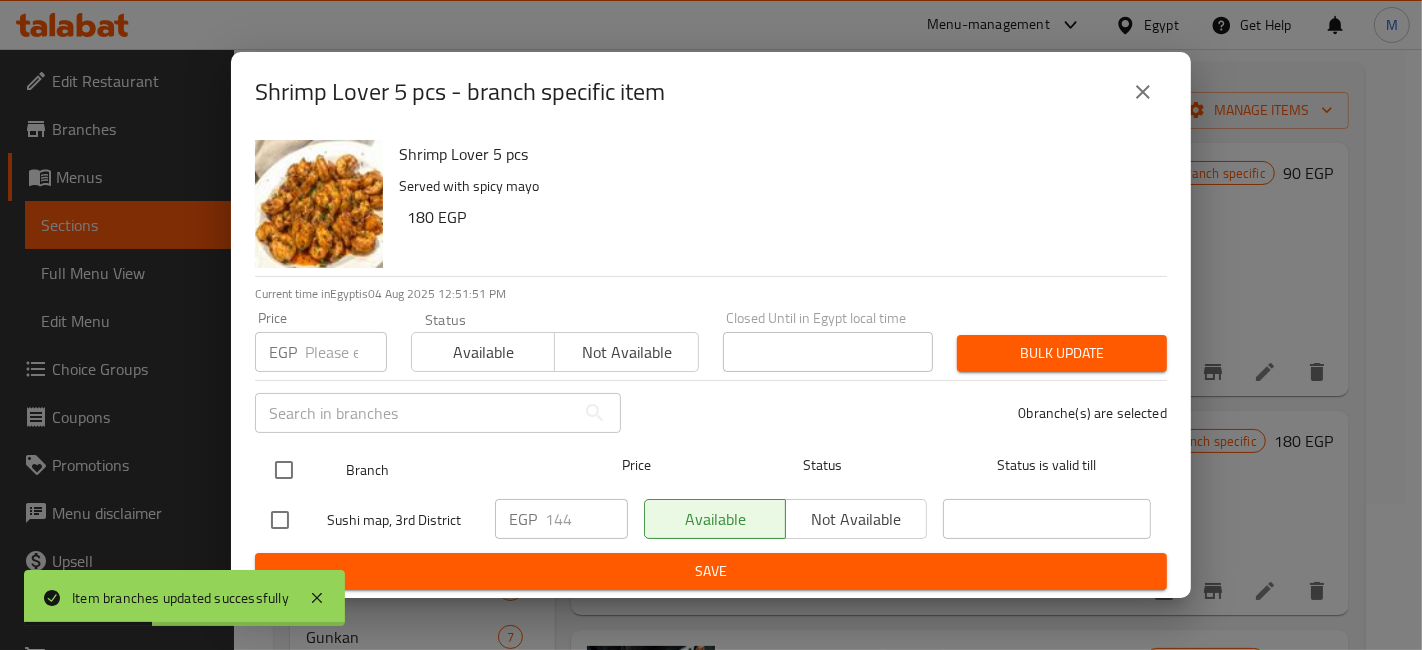 click at bounding box center (284, 470) 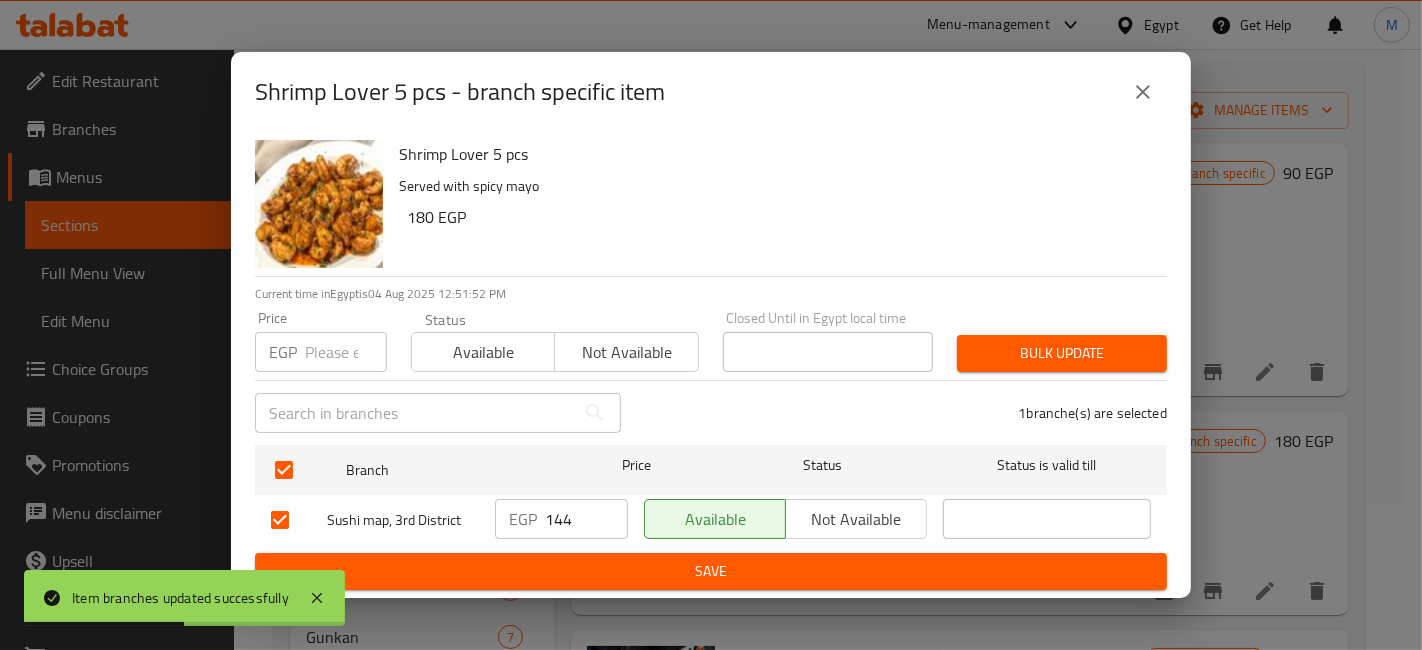 click on "144" at bounding box center (586, 519) 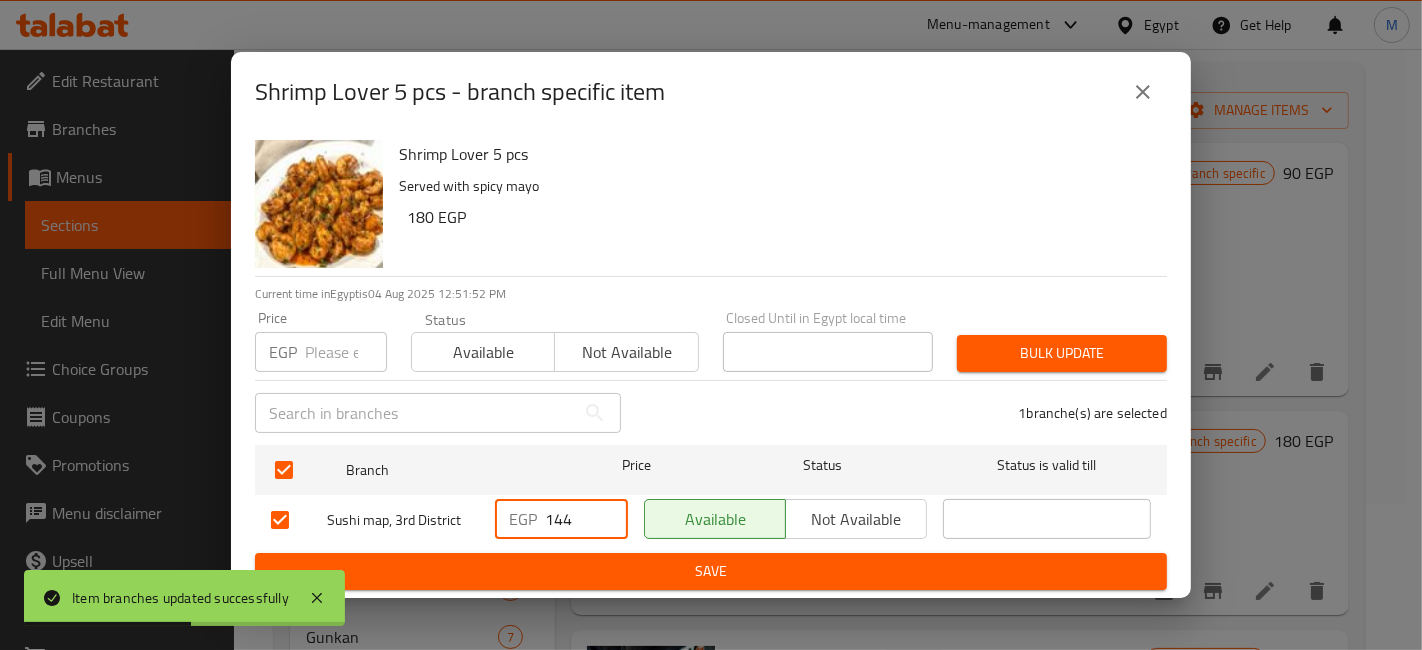 click on "144" at bounding box center [586, 519] 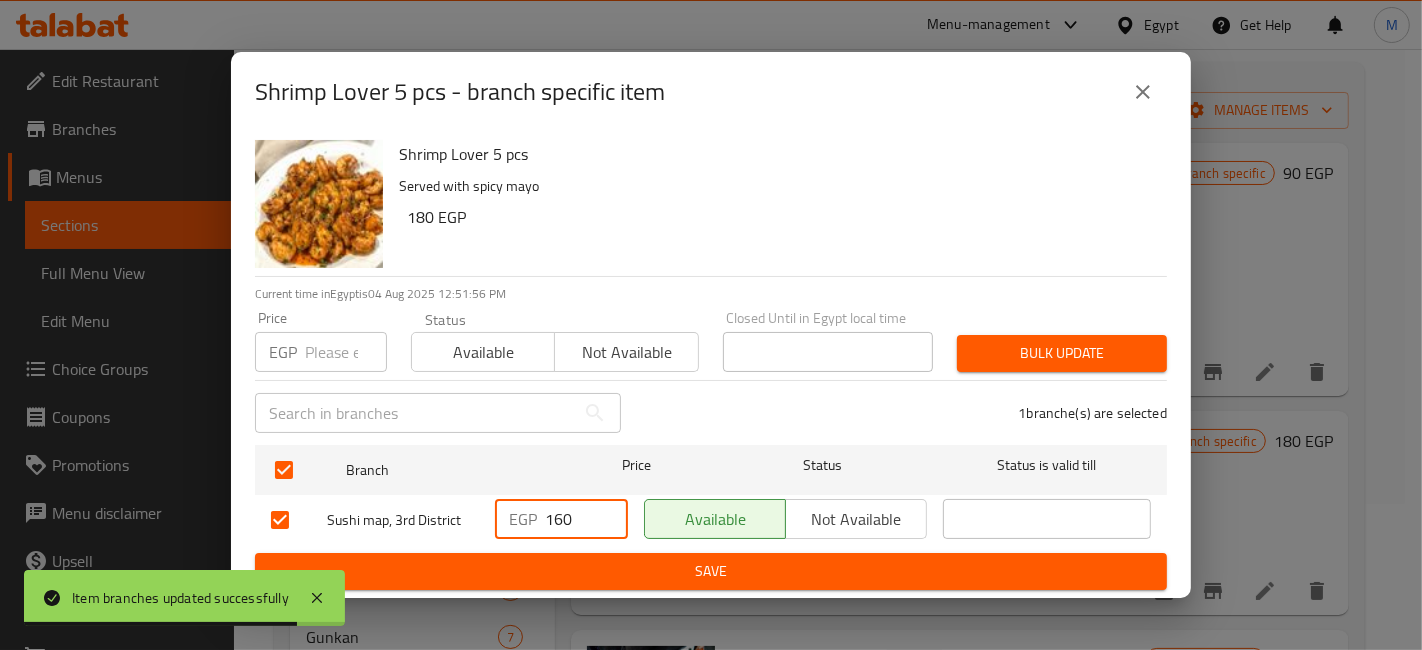 type on "160" 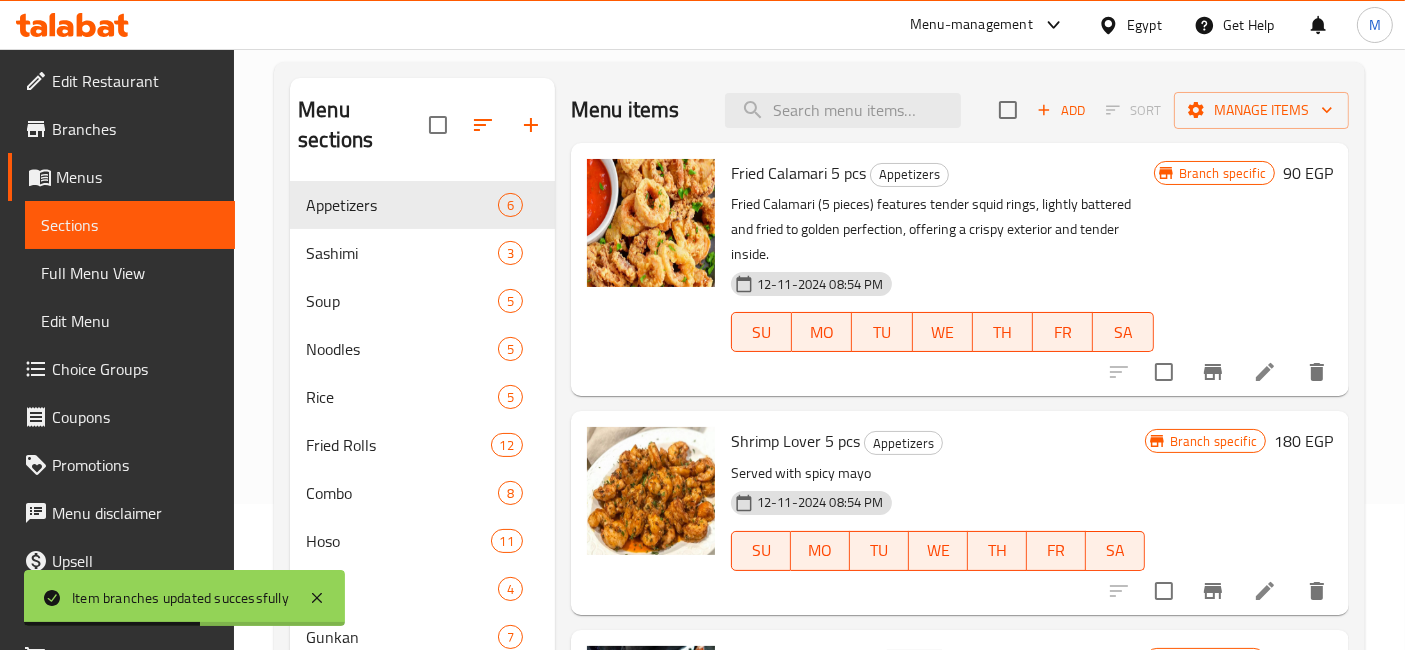 drag, startPoint x: 1421, startPoint y: 240, endPoint x: 1421, endPoint y: 254, distance: 14 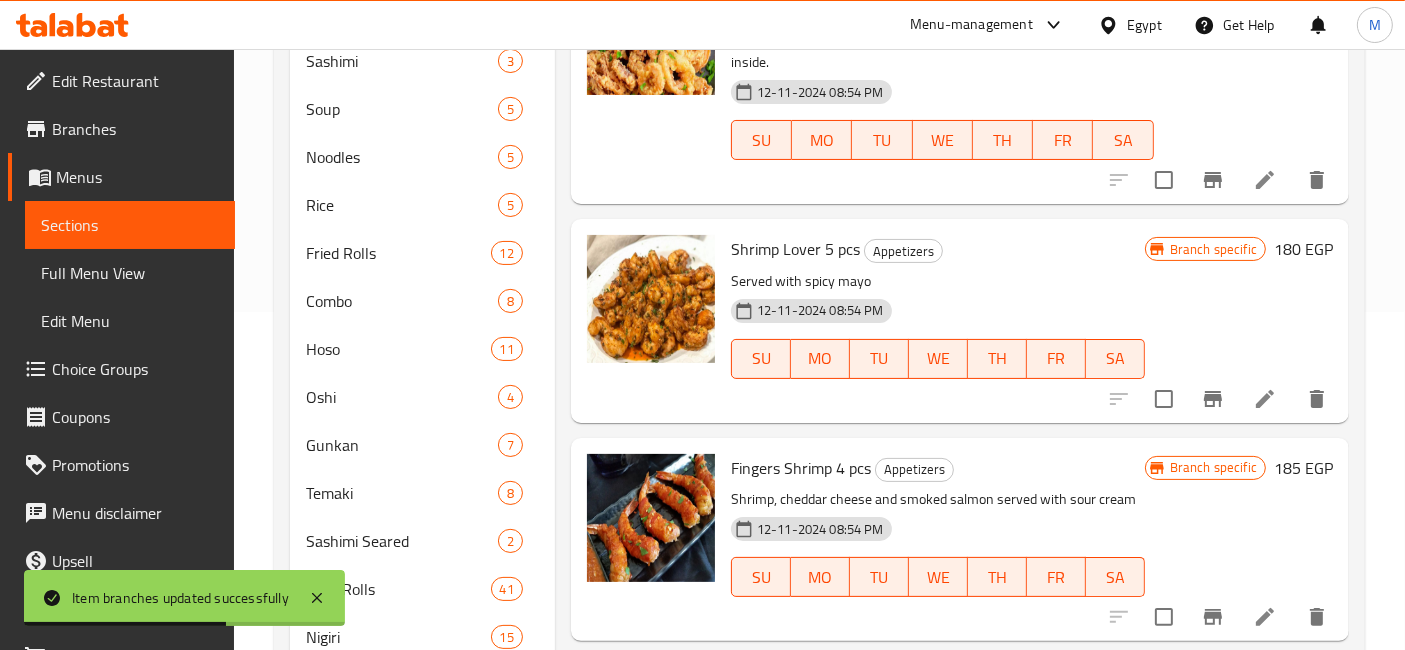 scroll, scrollTop: 371, scrollLeft: 0, axis: vertical 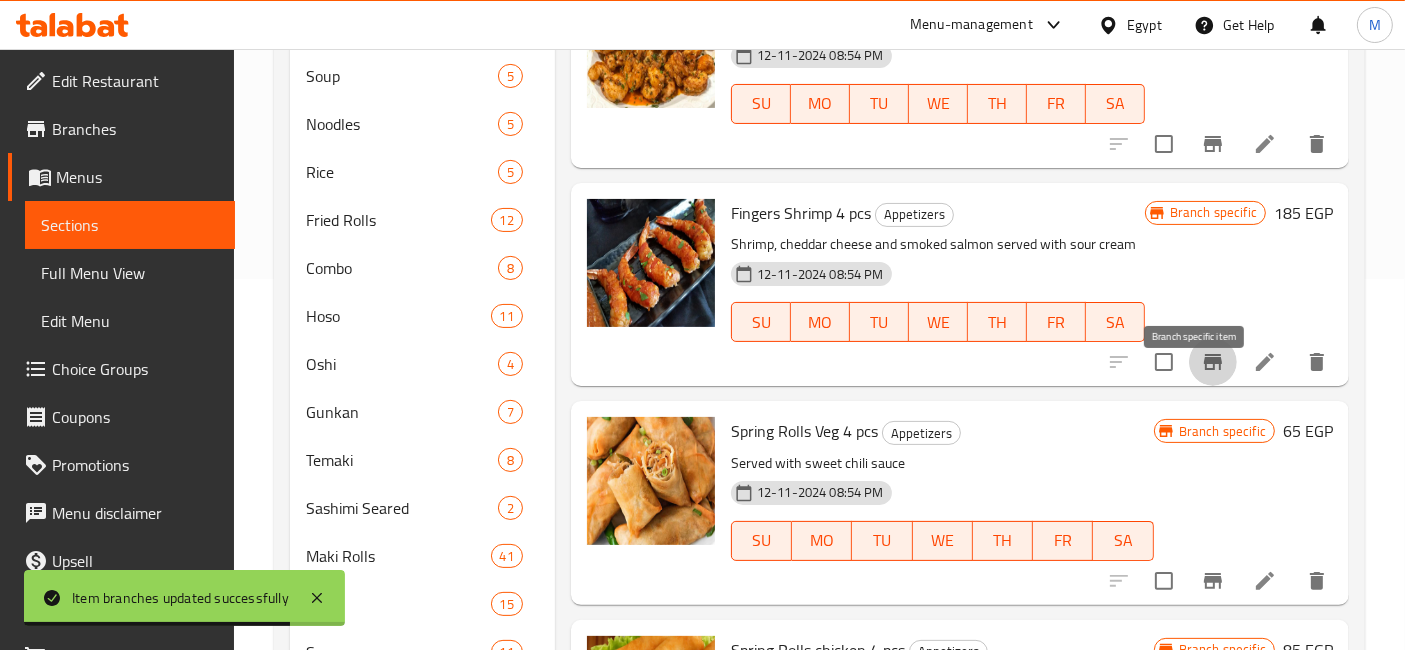 click at bounding box center (1213, 362) 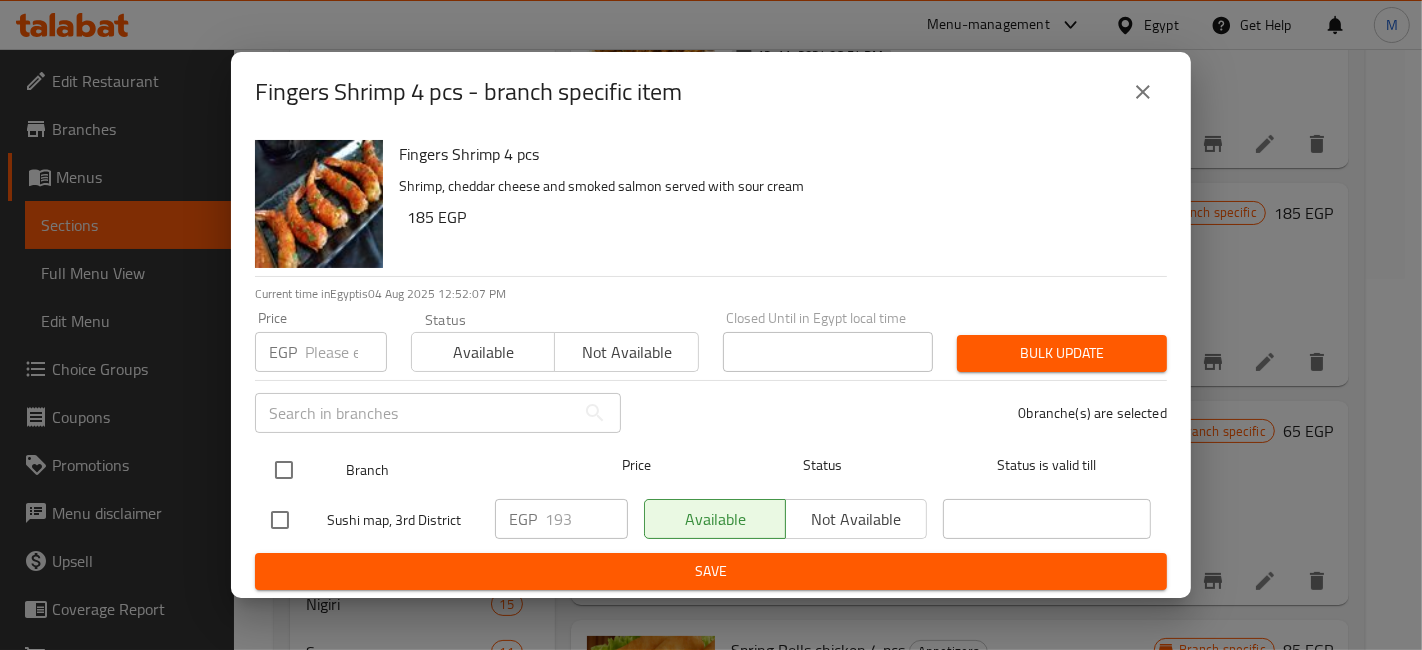 click at bounding box center [284, 470] 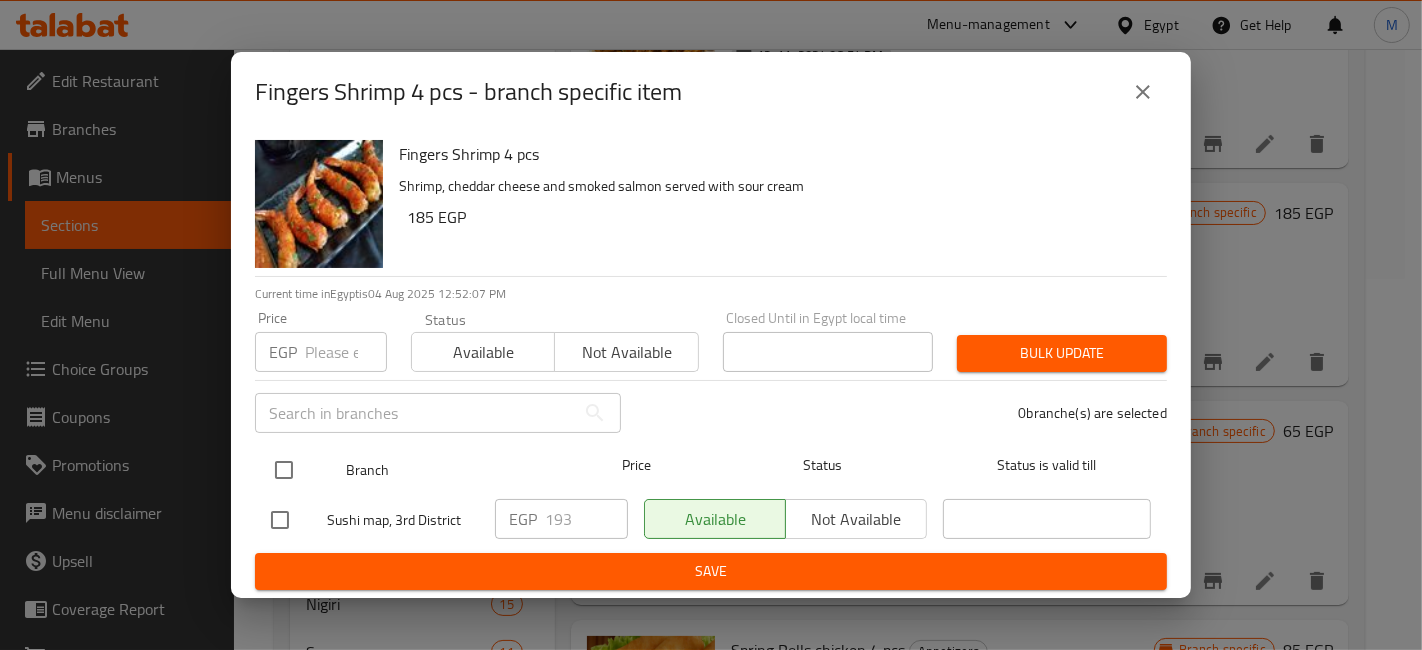 checkbox on "true" 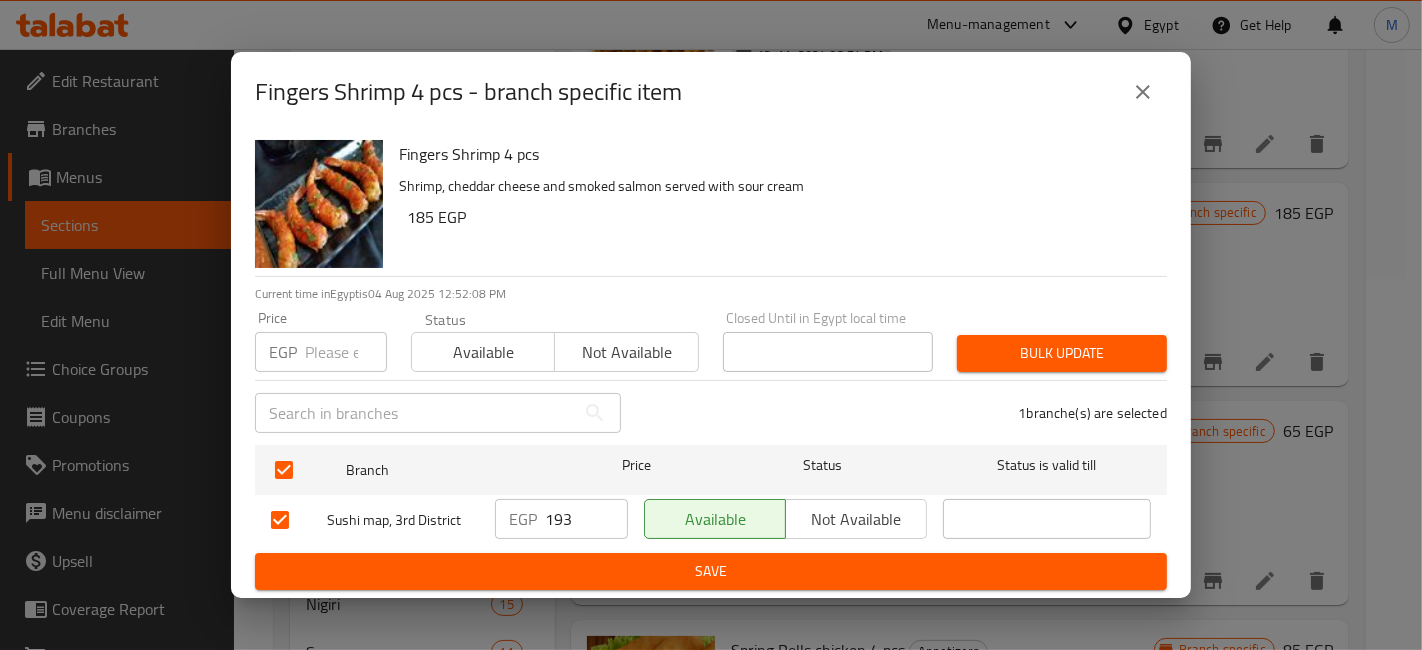 click on "193" at bounding box center (586, 519) 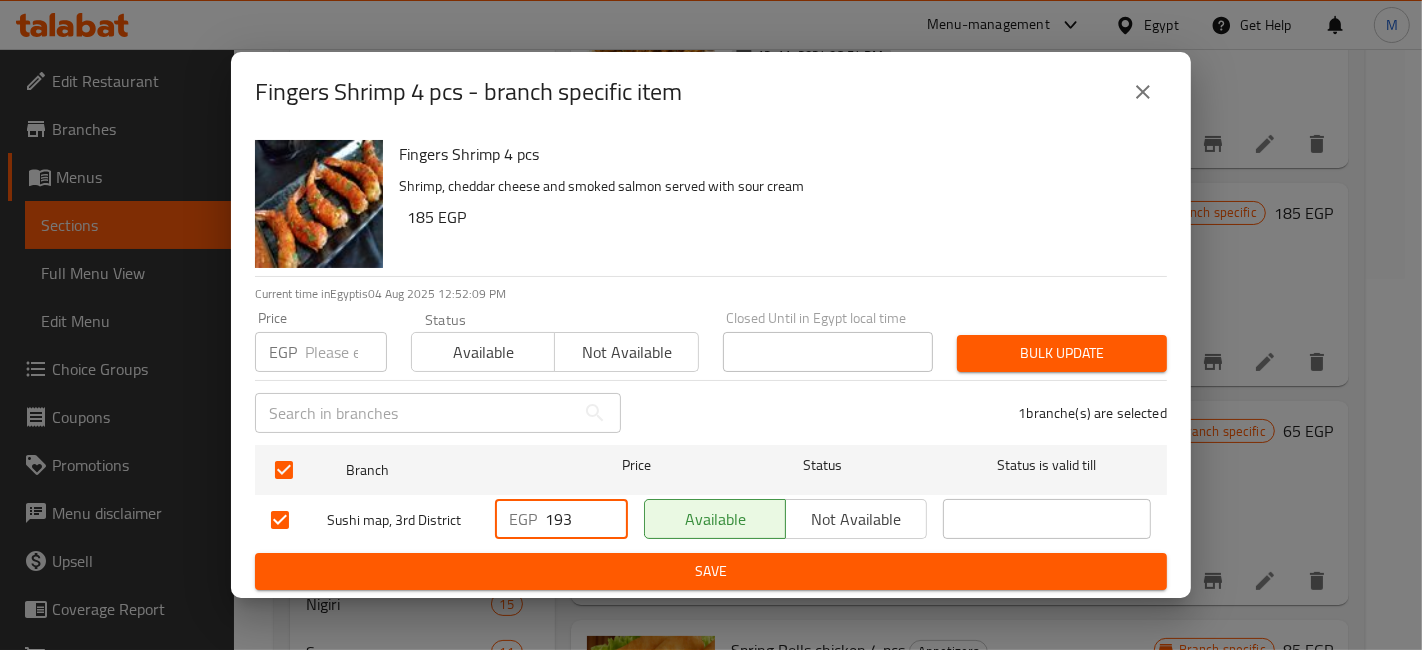 click on "193" at bounding box center [586, 519] 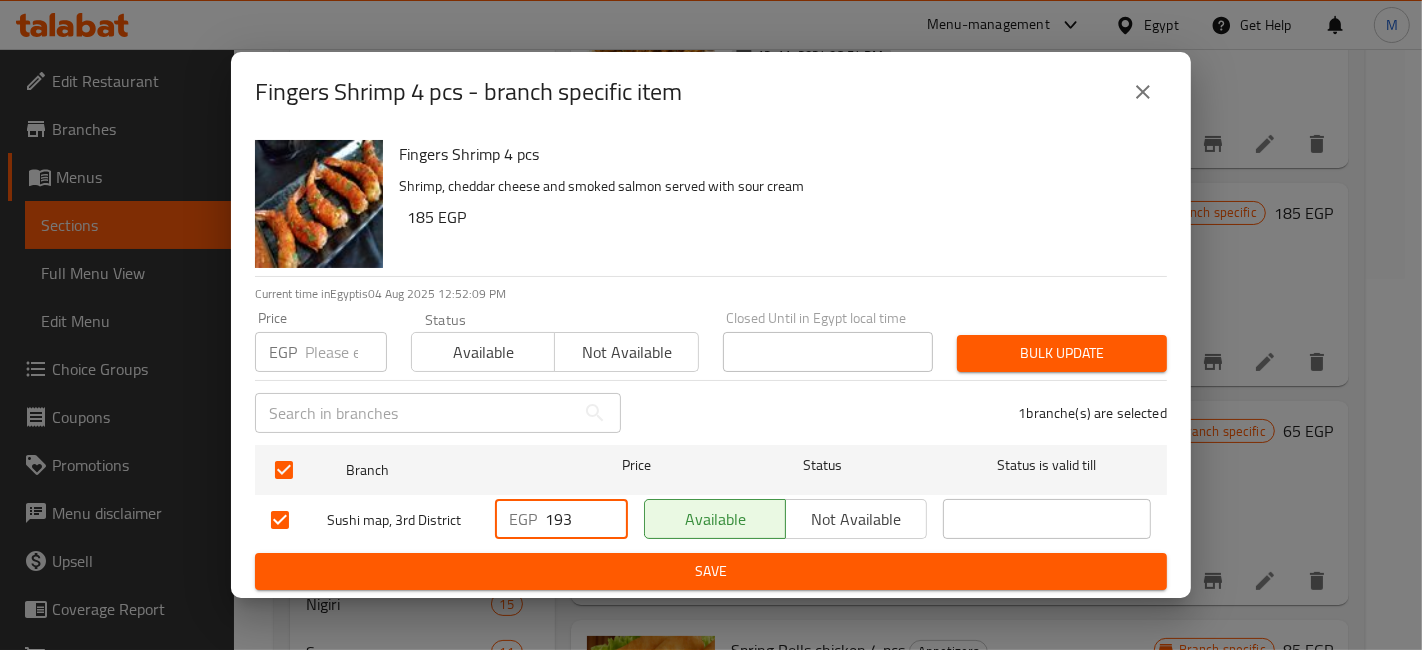 click on "193" at bounding box center (586, 519) 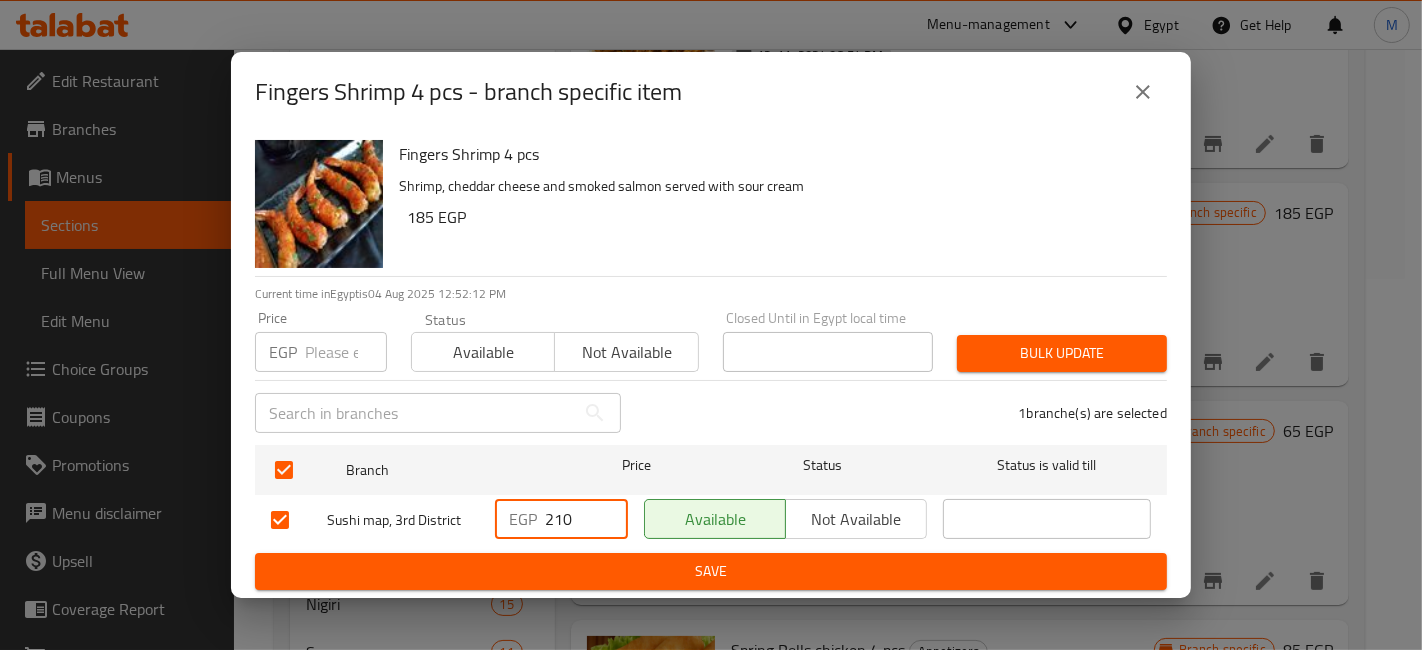 type on "210" 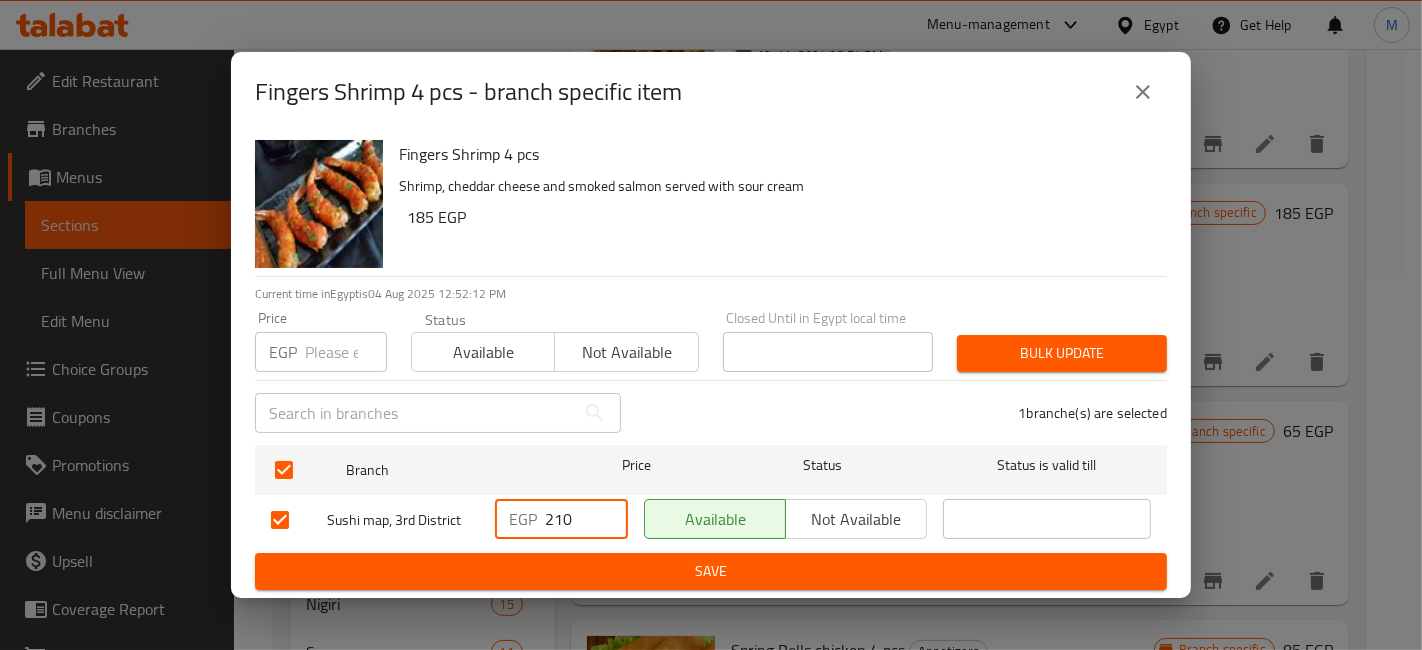 click on "Save" at bounding box center (711, 571) 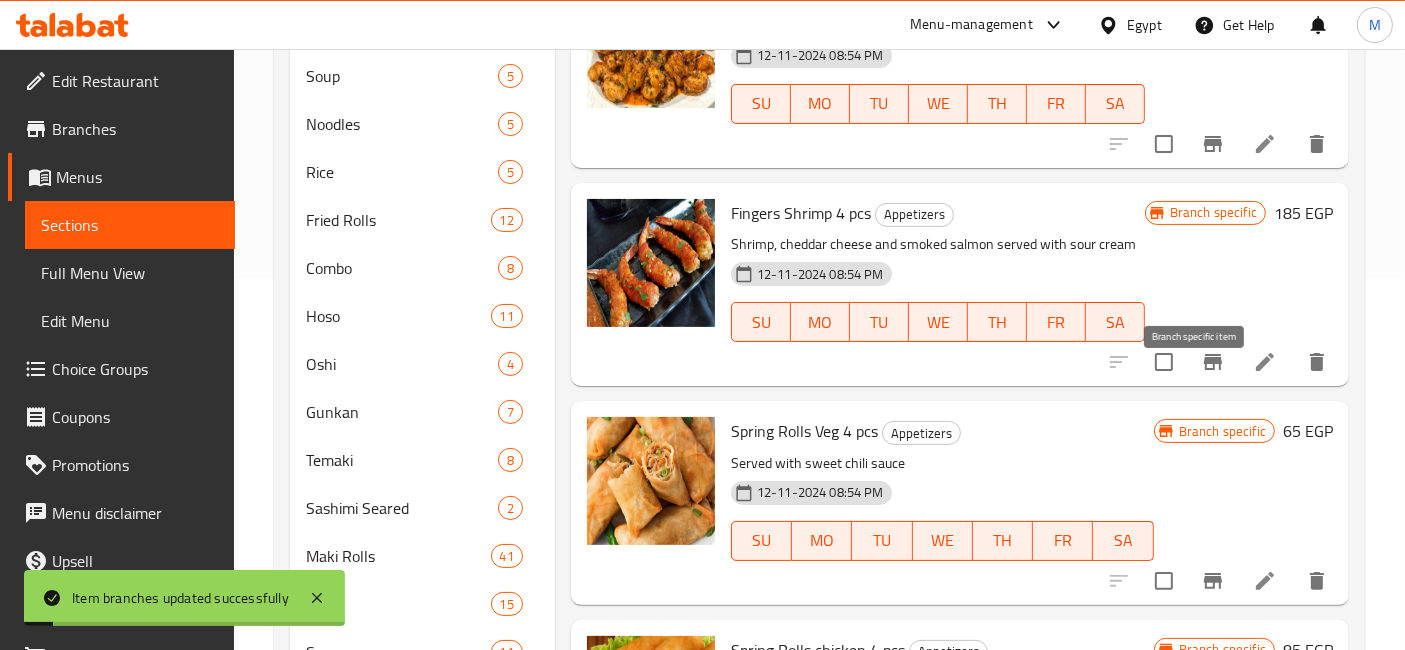 click 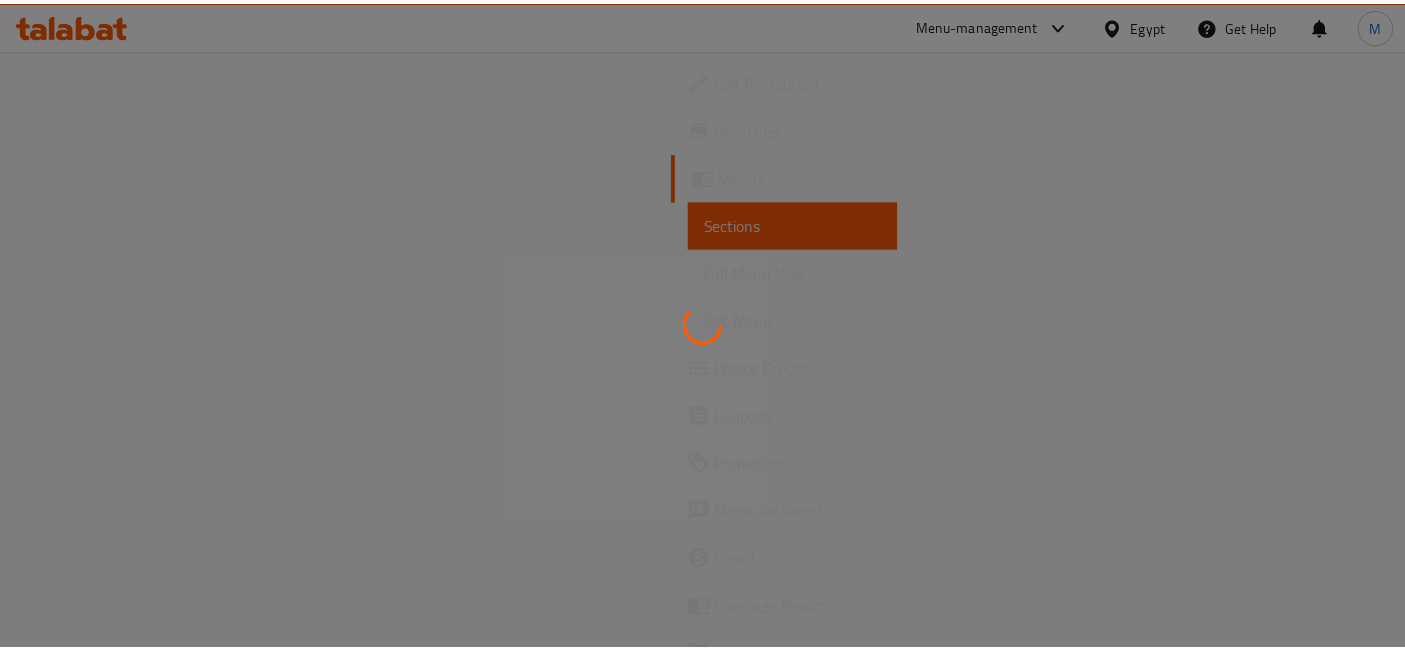 scroll, scrollTop: 0, scrollLeft: 0, axis: both 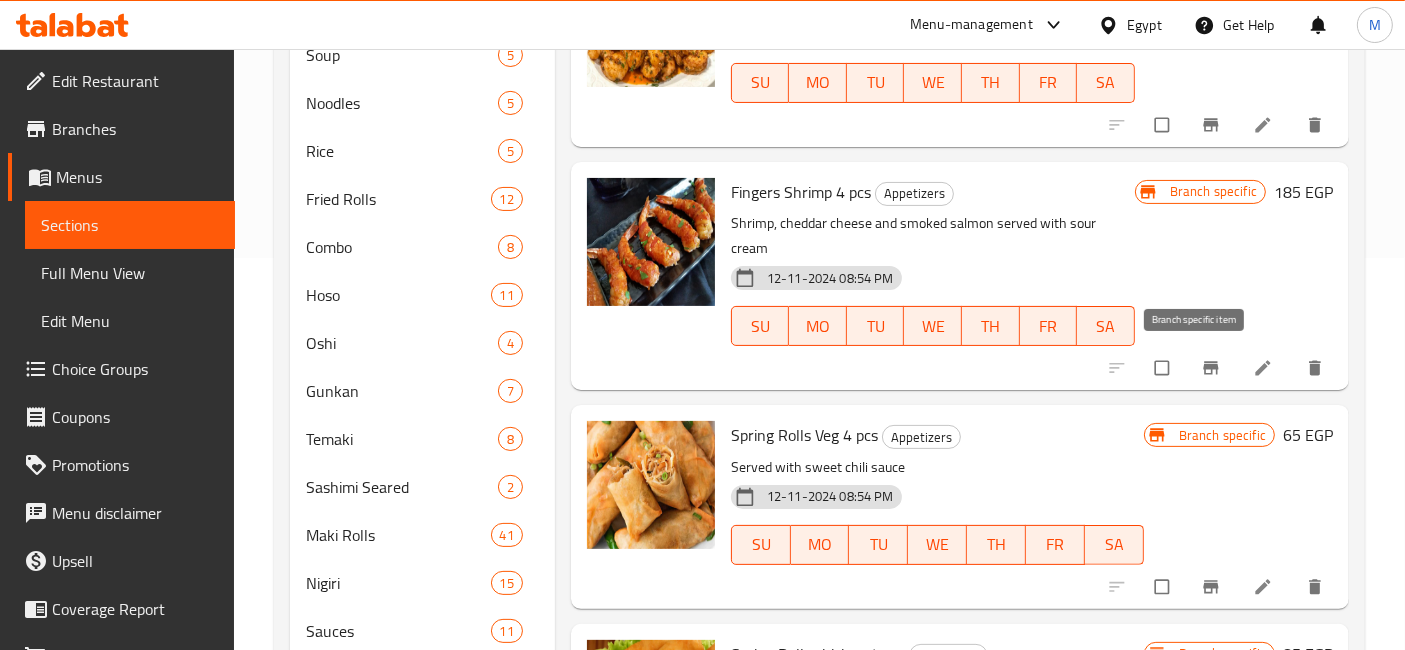 click at bounding box center (1213, 368) 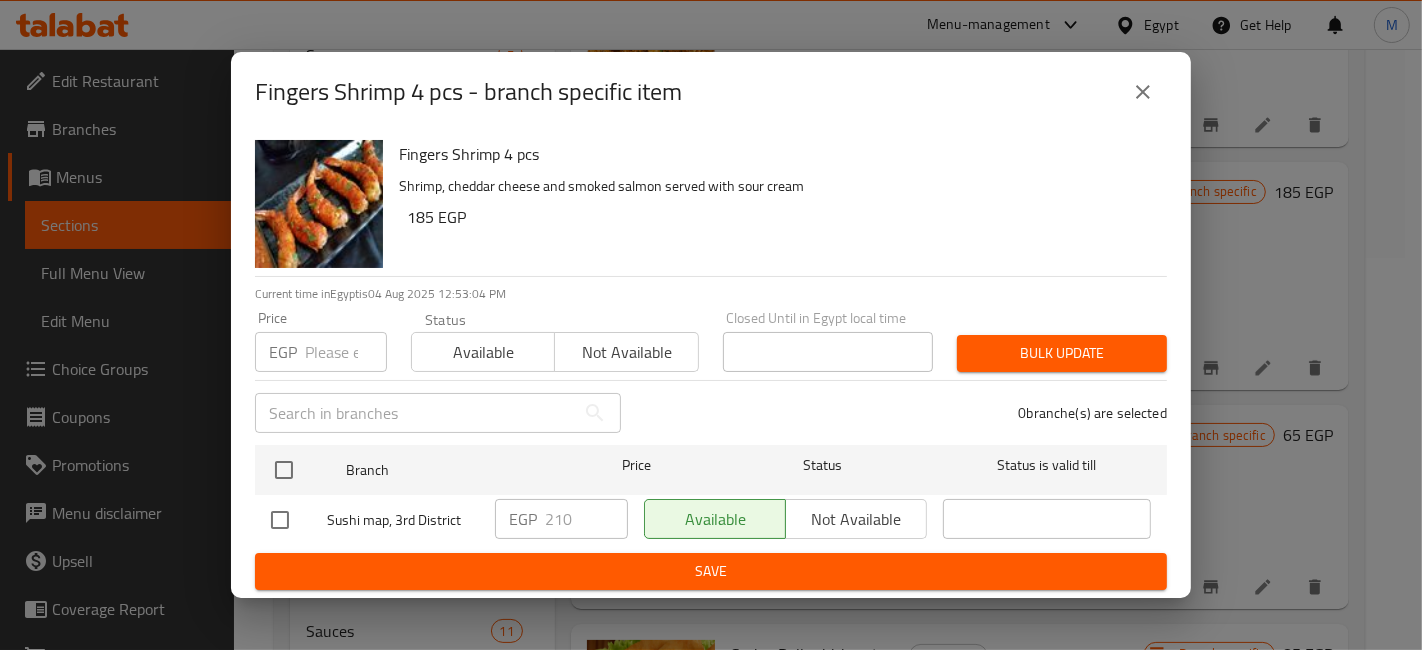 type 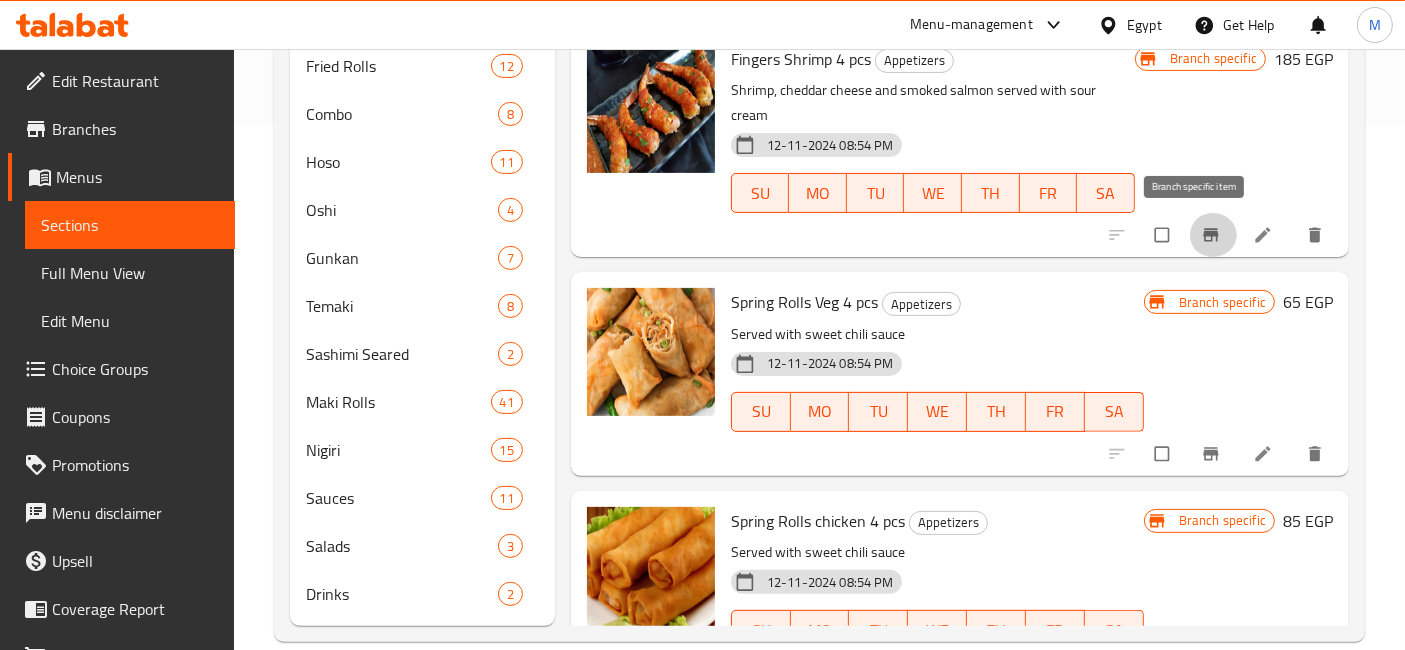 scroll, scrollTop: 525, scrollLeft: 0, axis: vertical 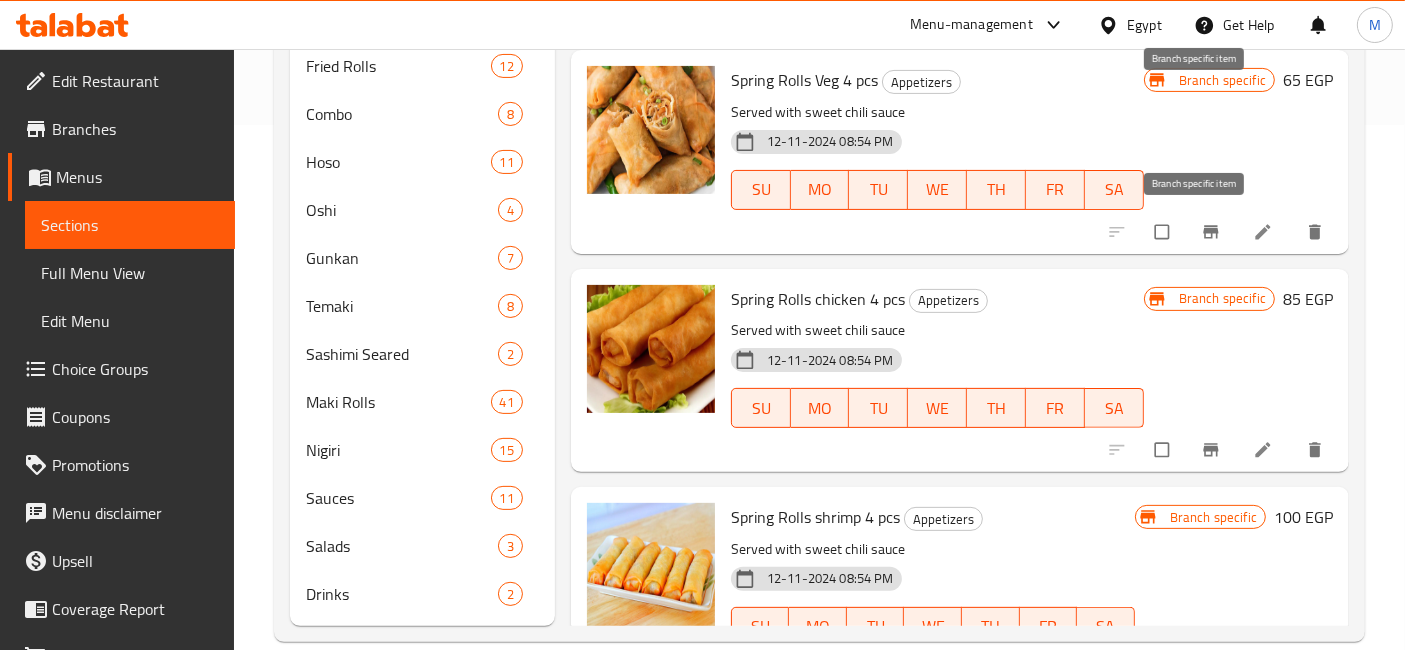 click 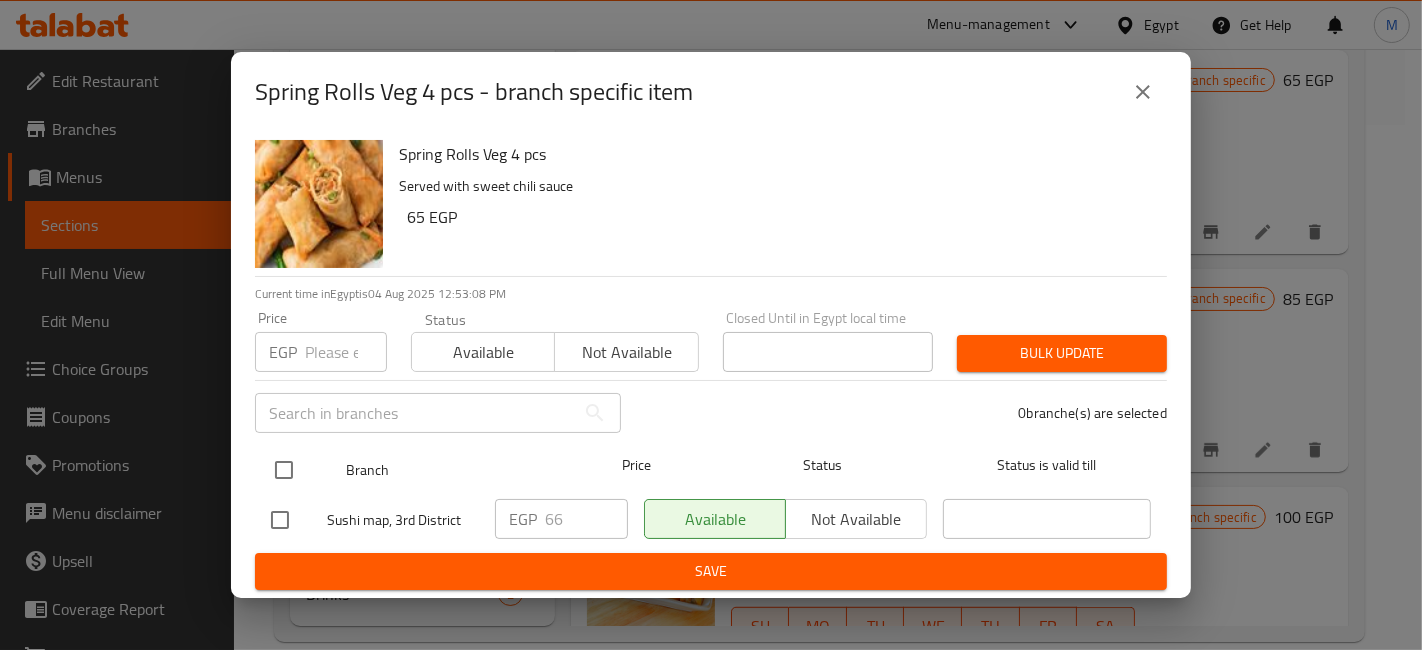 click at bounding box center (284, 470) 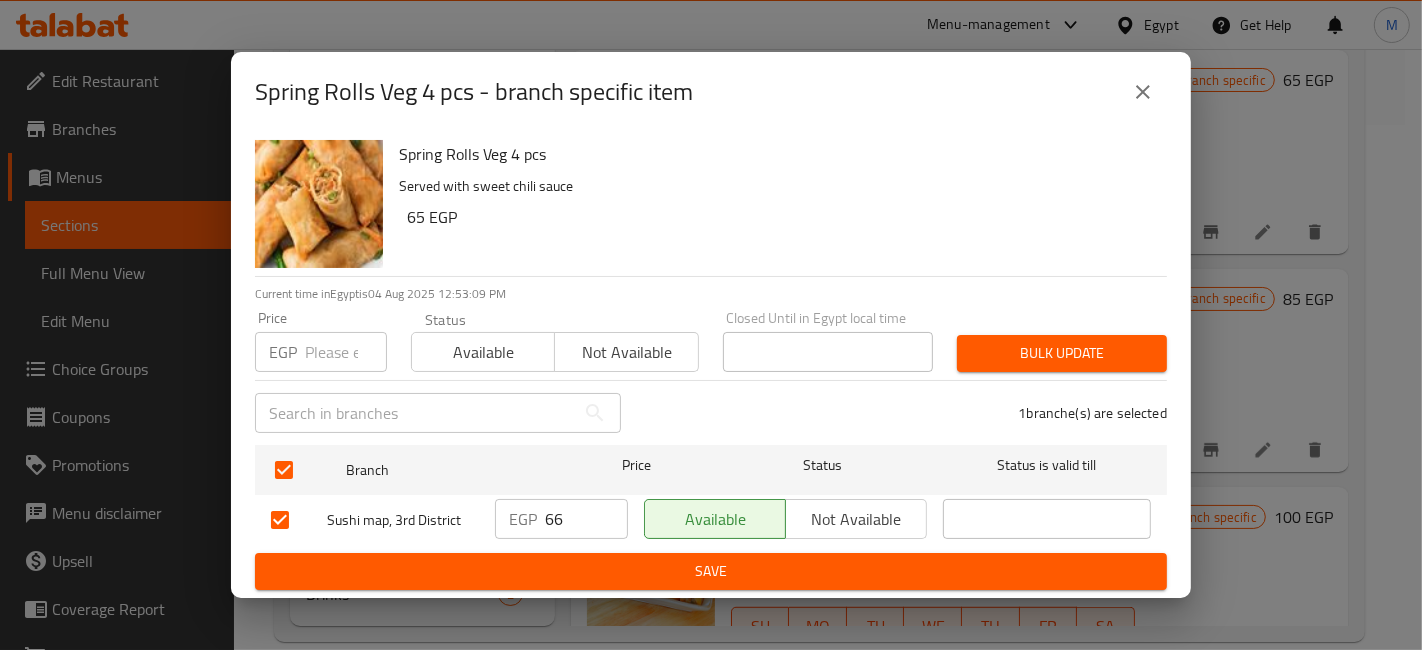 click on "66" at bounding box center (586, 519) 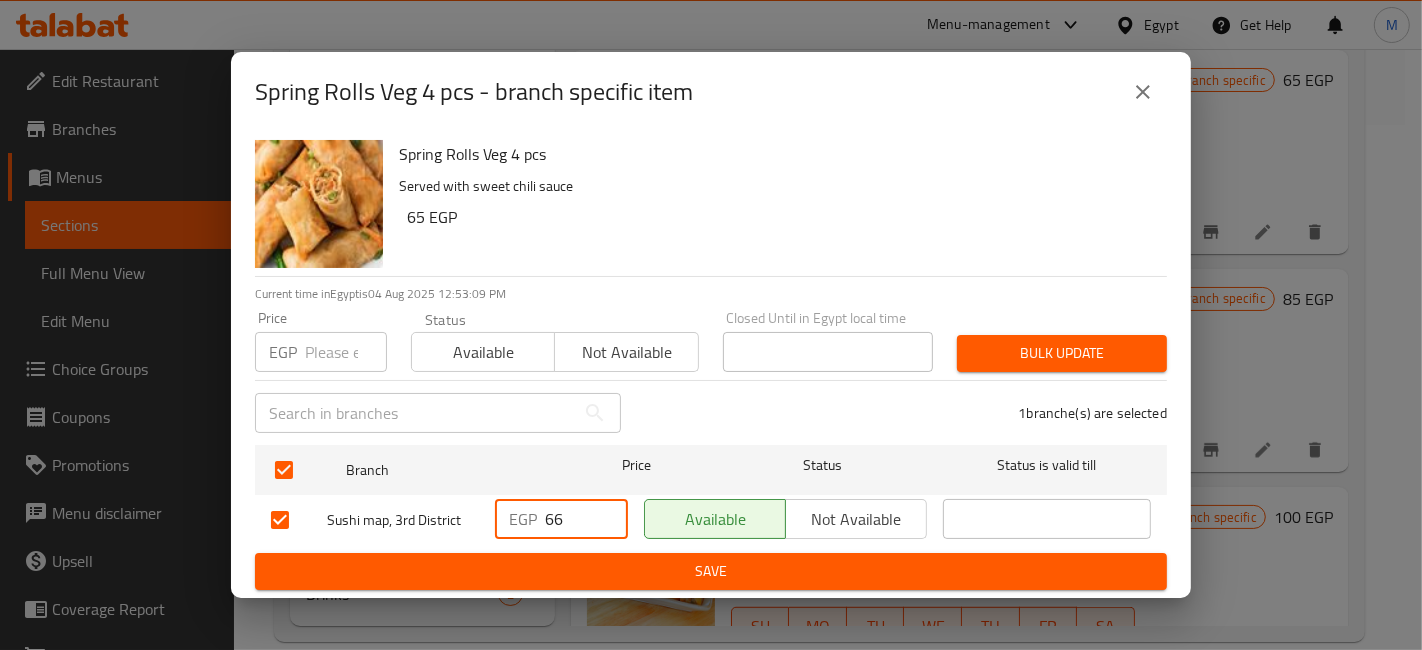 click on "66" at bounding box center (586, 519) 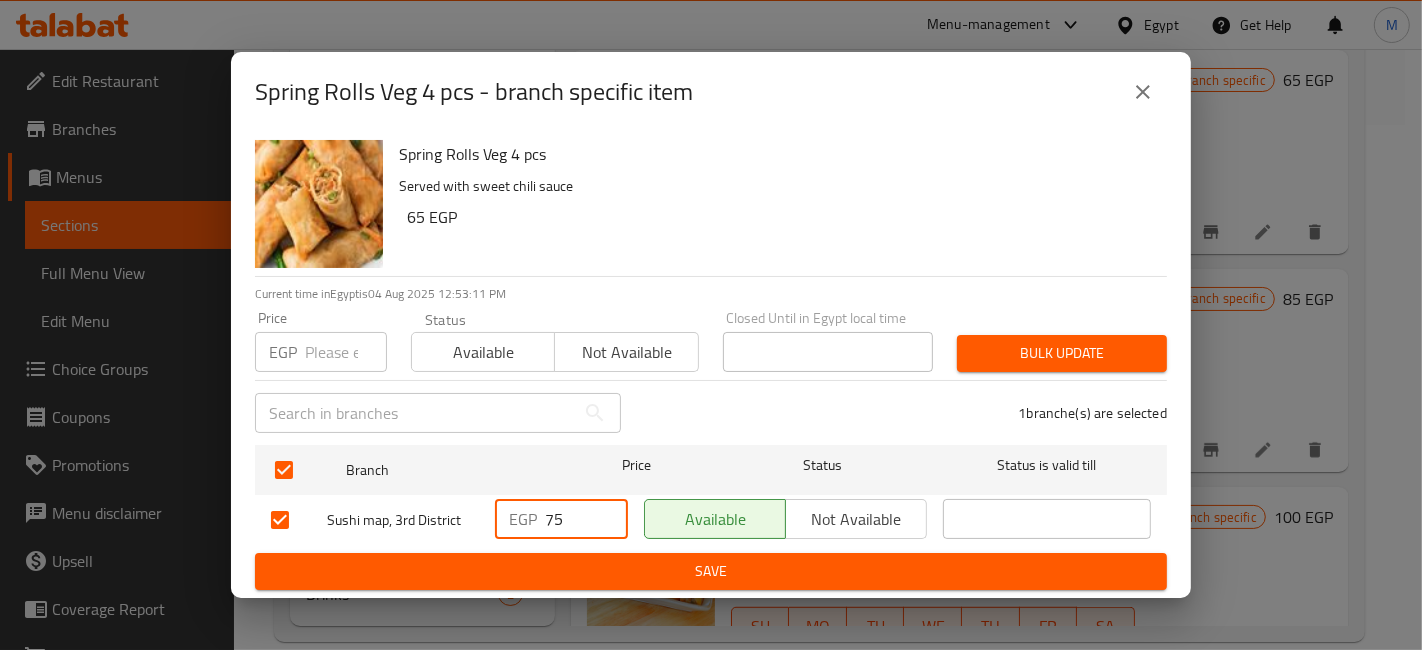 type on "75" 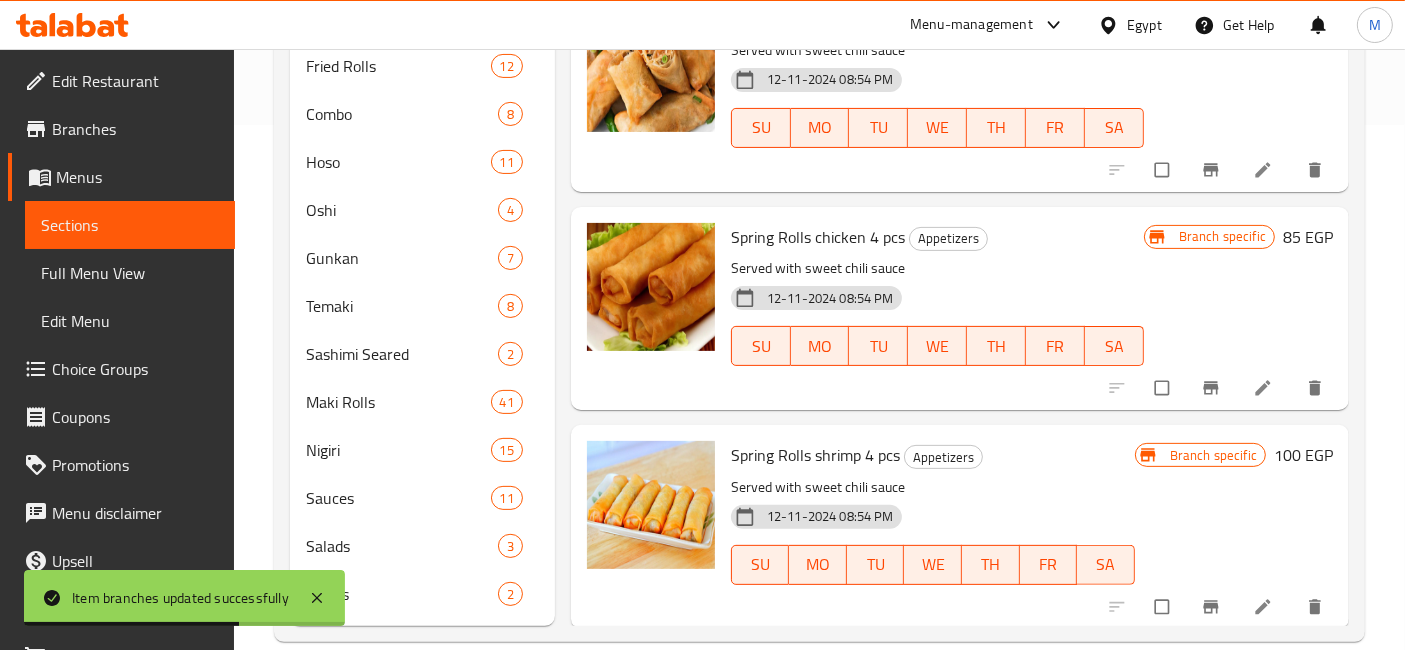 scroll, scrollTop: 538, scrollLeft: 0, axis: vertical 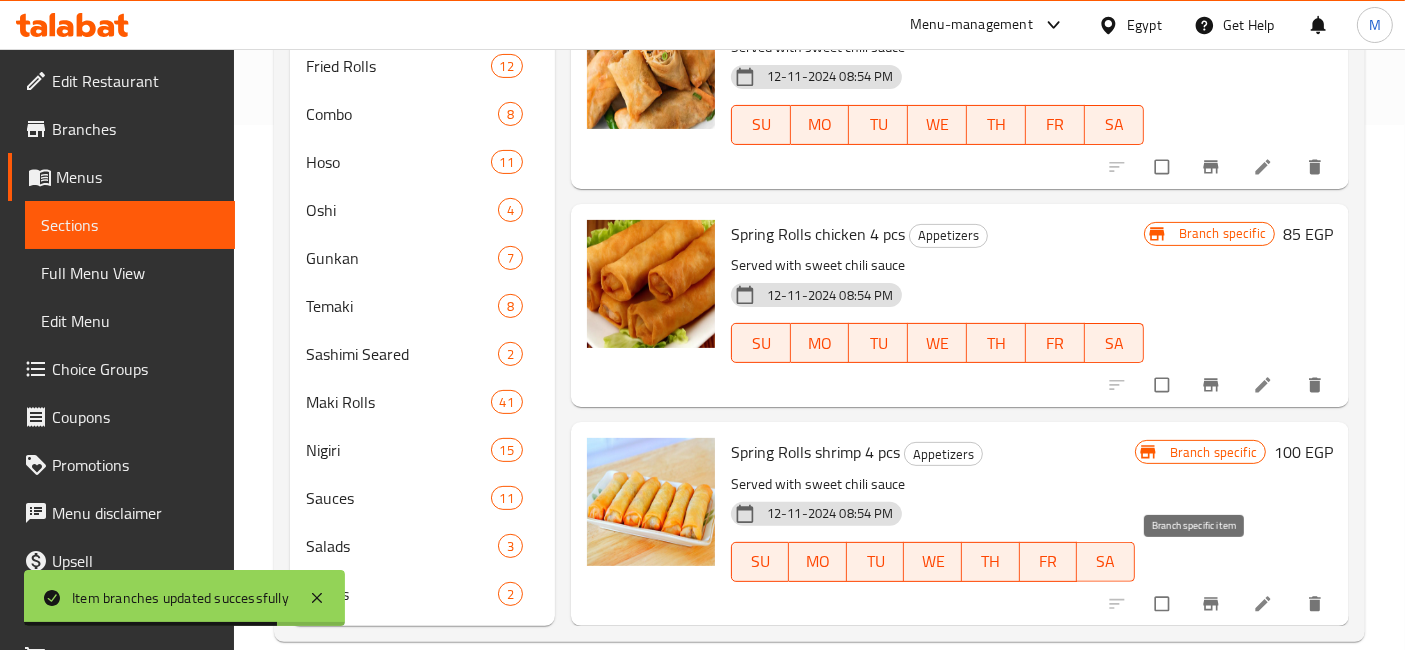 click 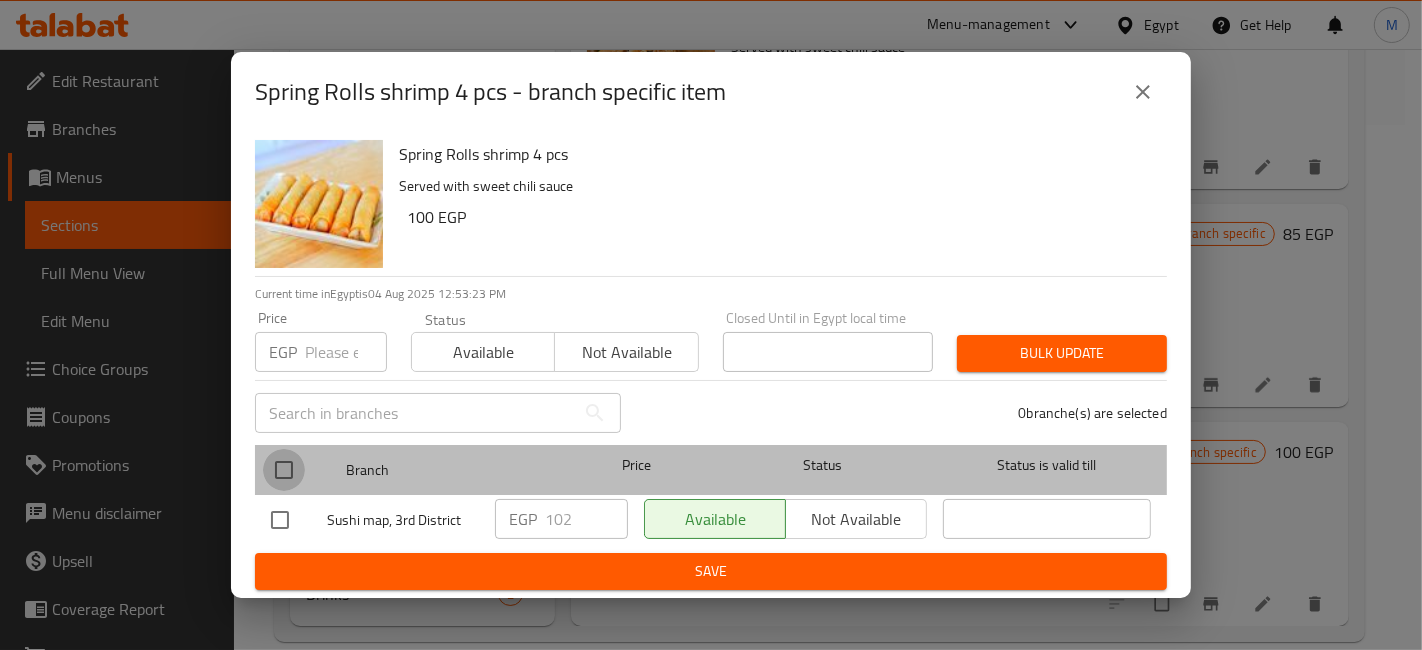 click at bounding box center [284, 470] 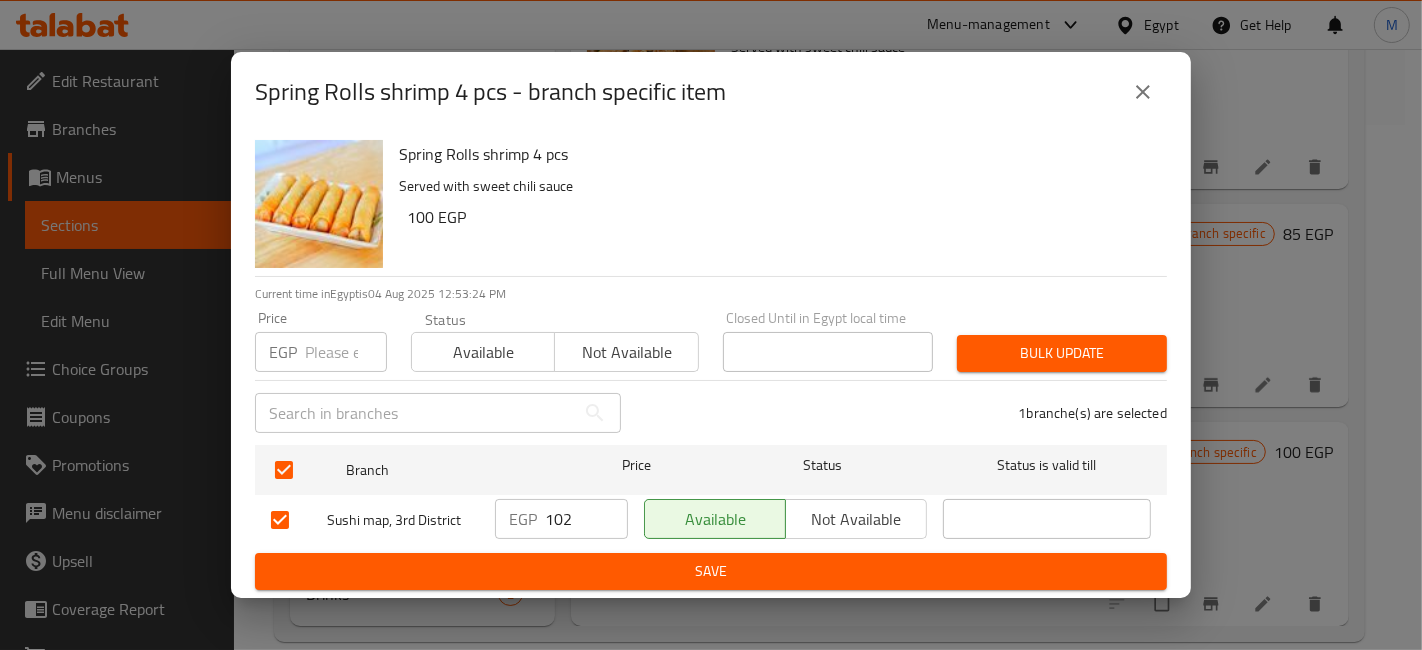 click on "102" at bounding box center [586, 519] 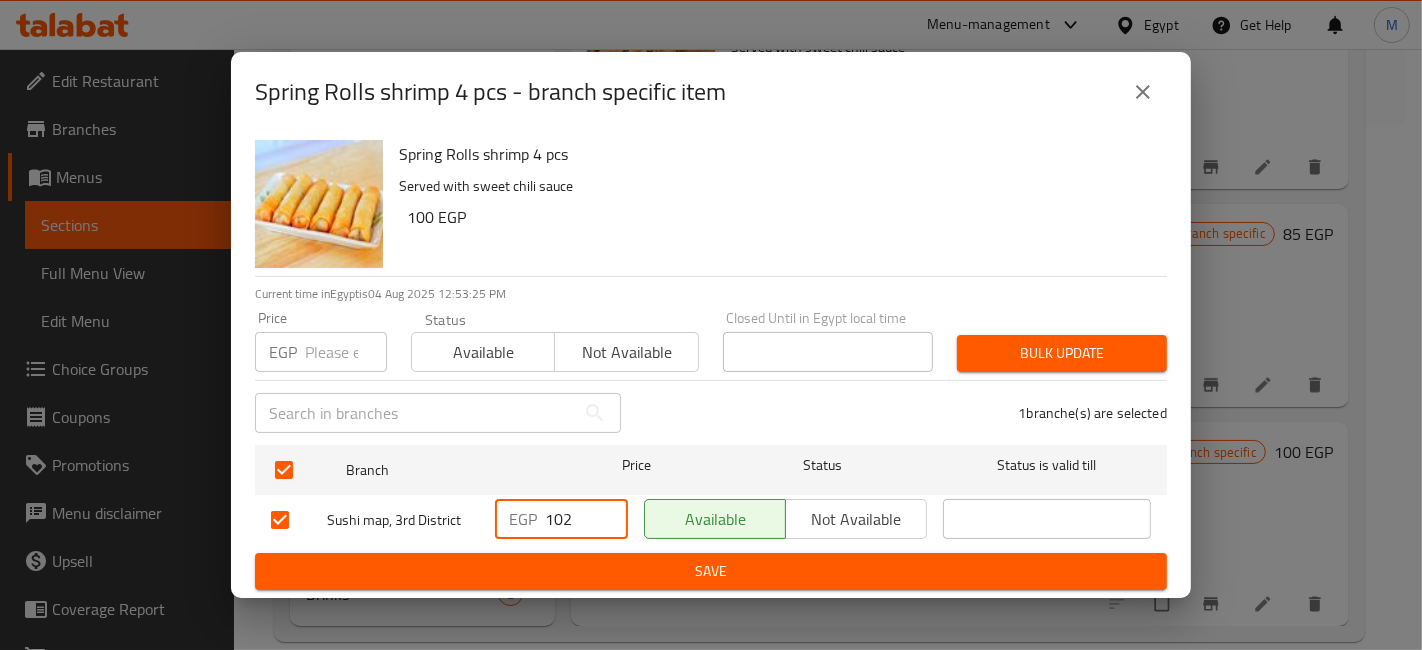 click on "102" at bounding box center (586, 519) 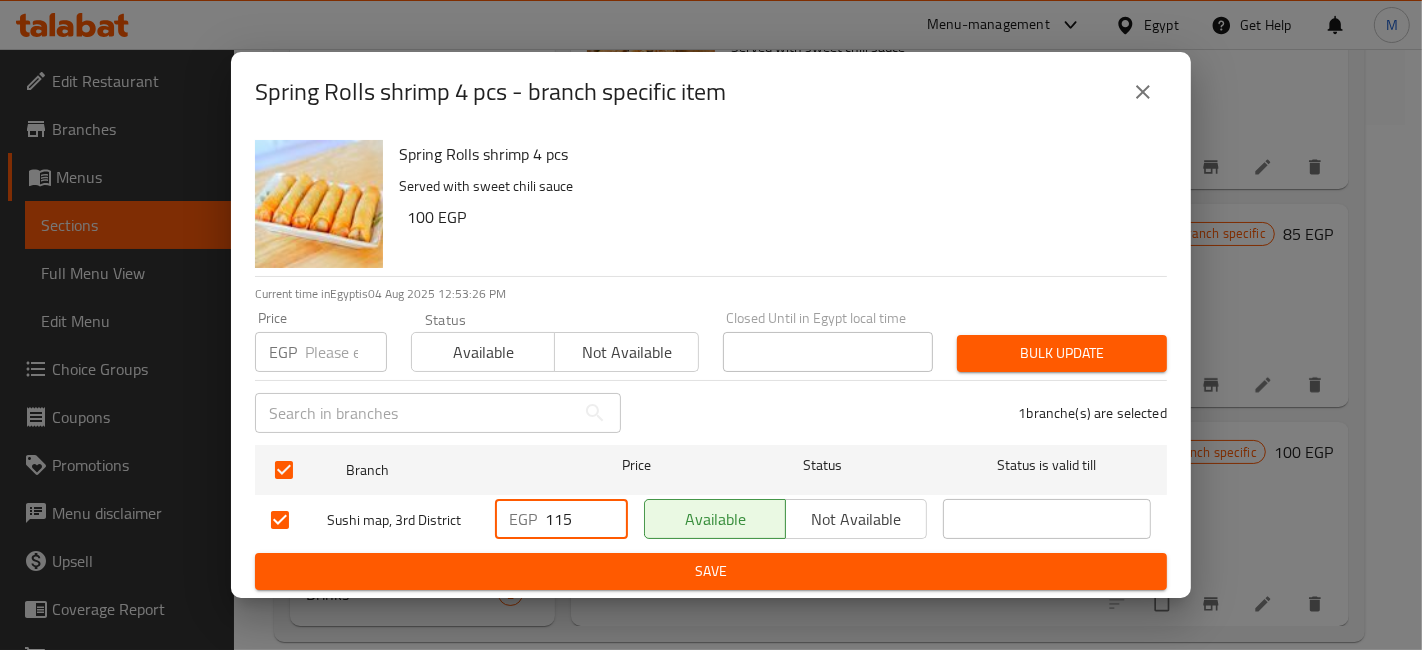 type on "115" 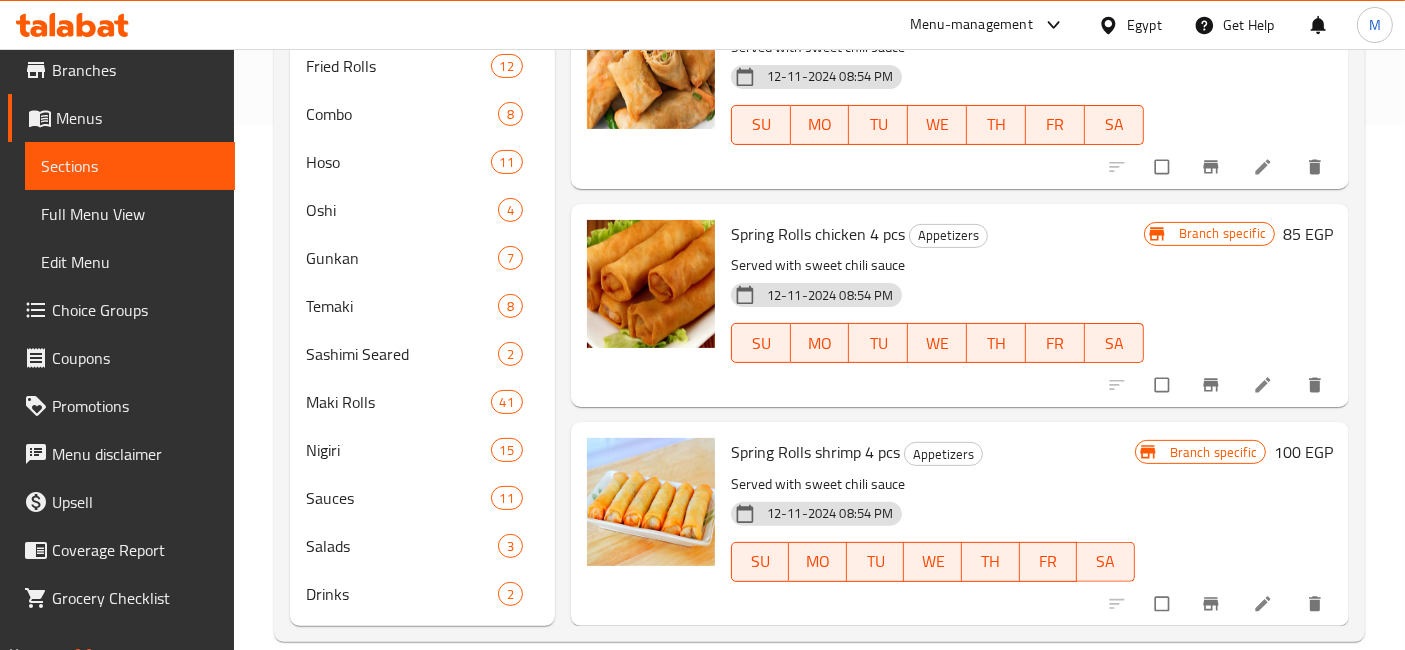 scroll, scrollTop: 91, scrollLeft: 0, axis: vertical 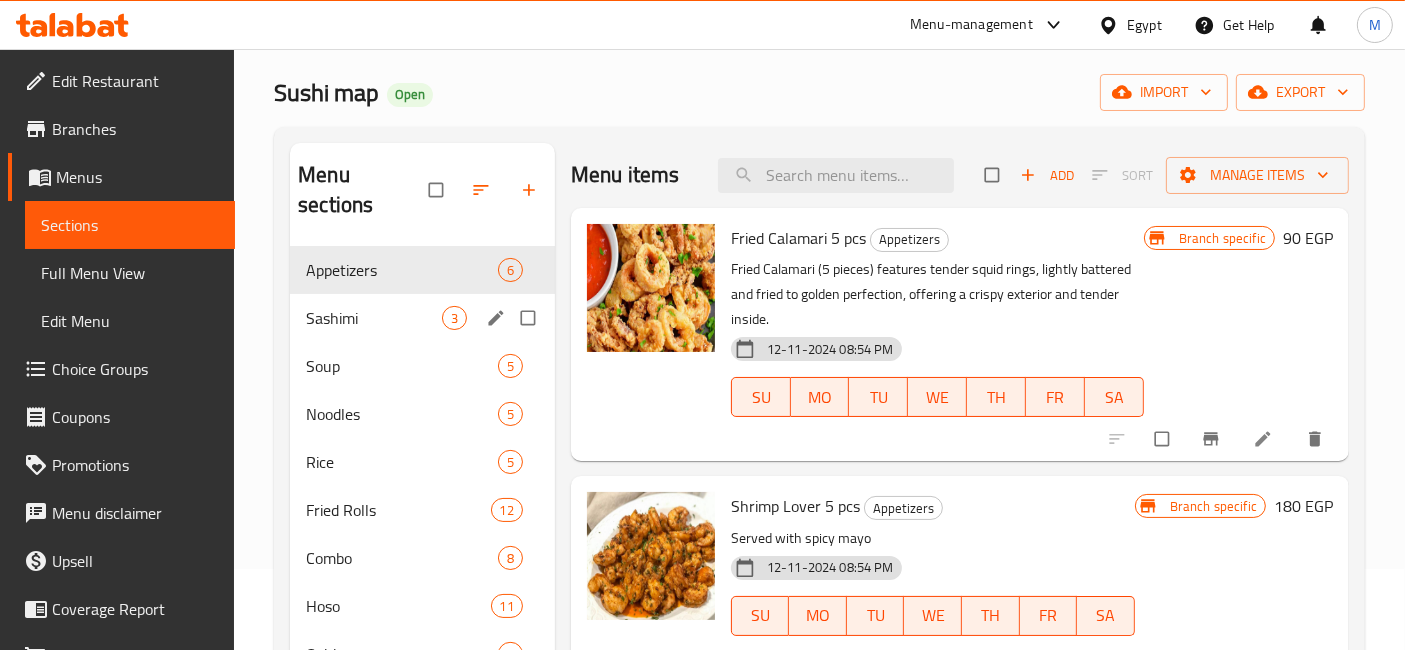 click on "Sashimi 3" at bounding box center (422, 318) 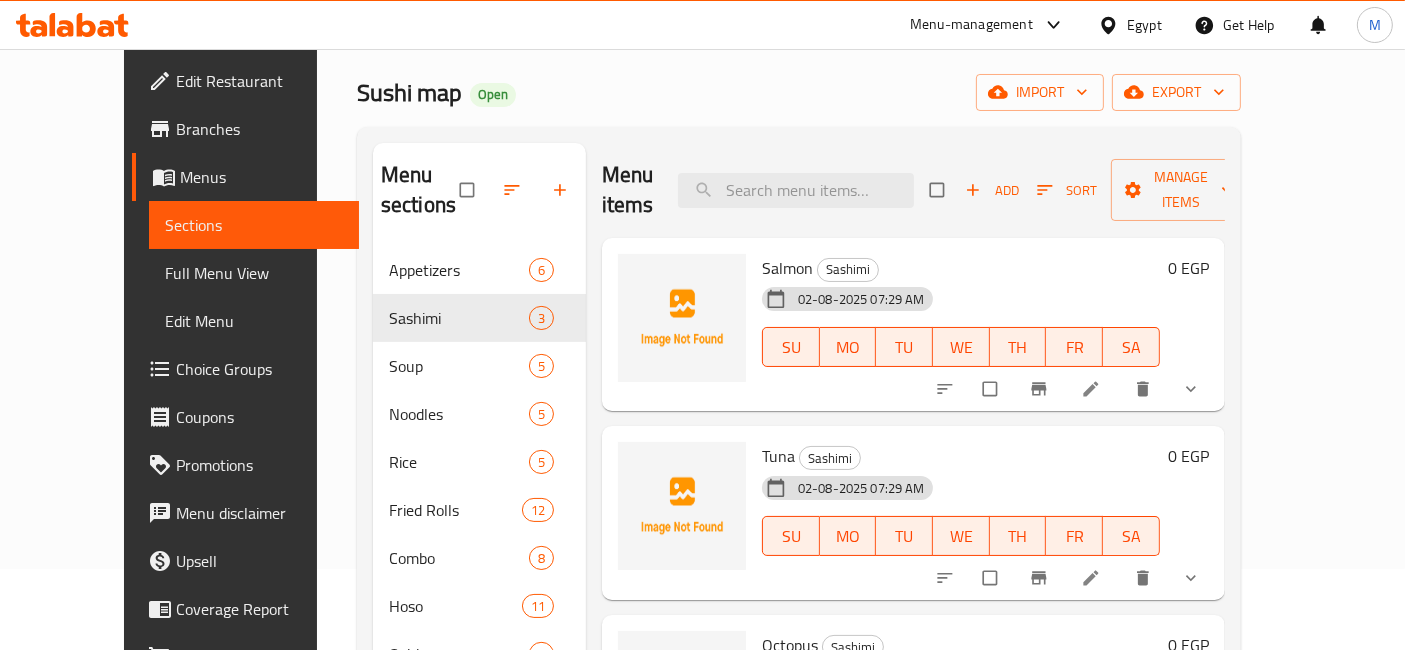 click at bounding box center (1193, 389) 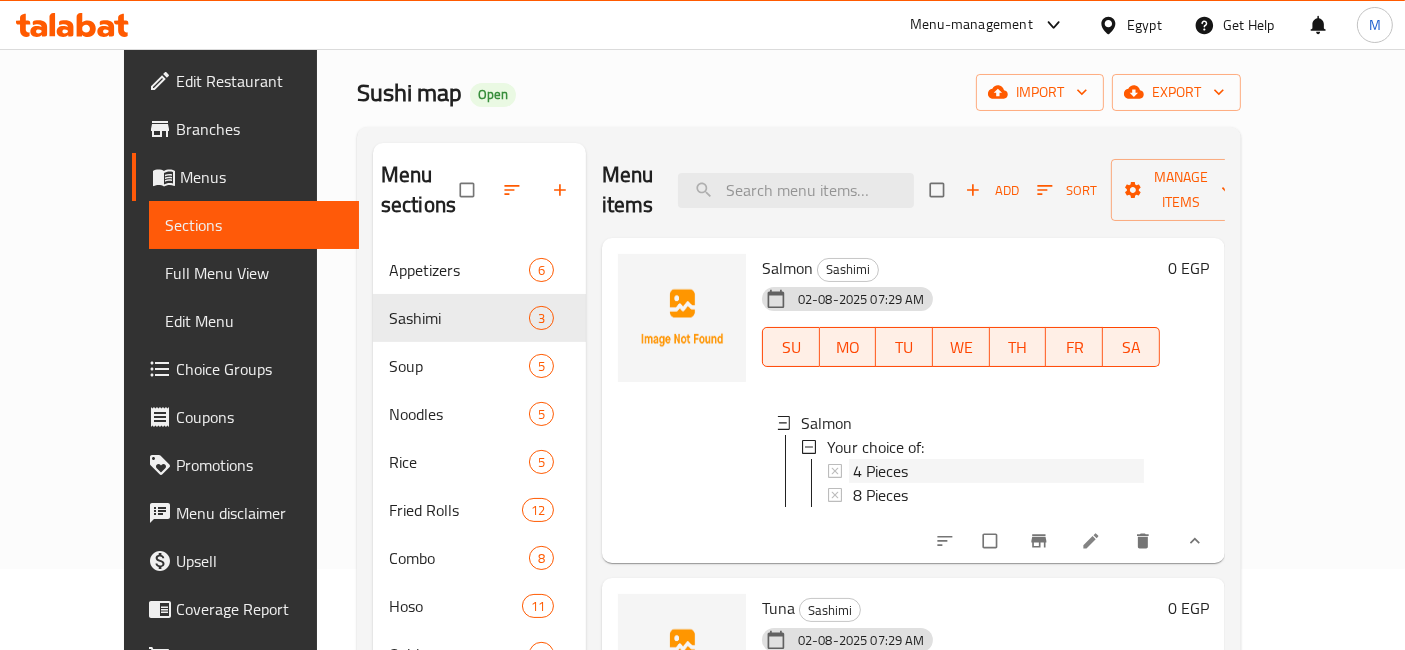 click on "4 Pieces" at bounding box center (998, 471) 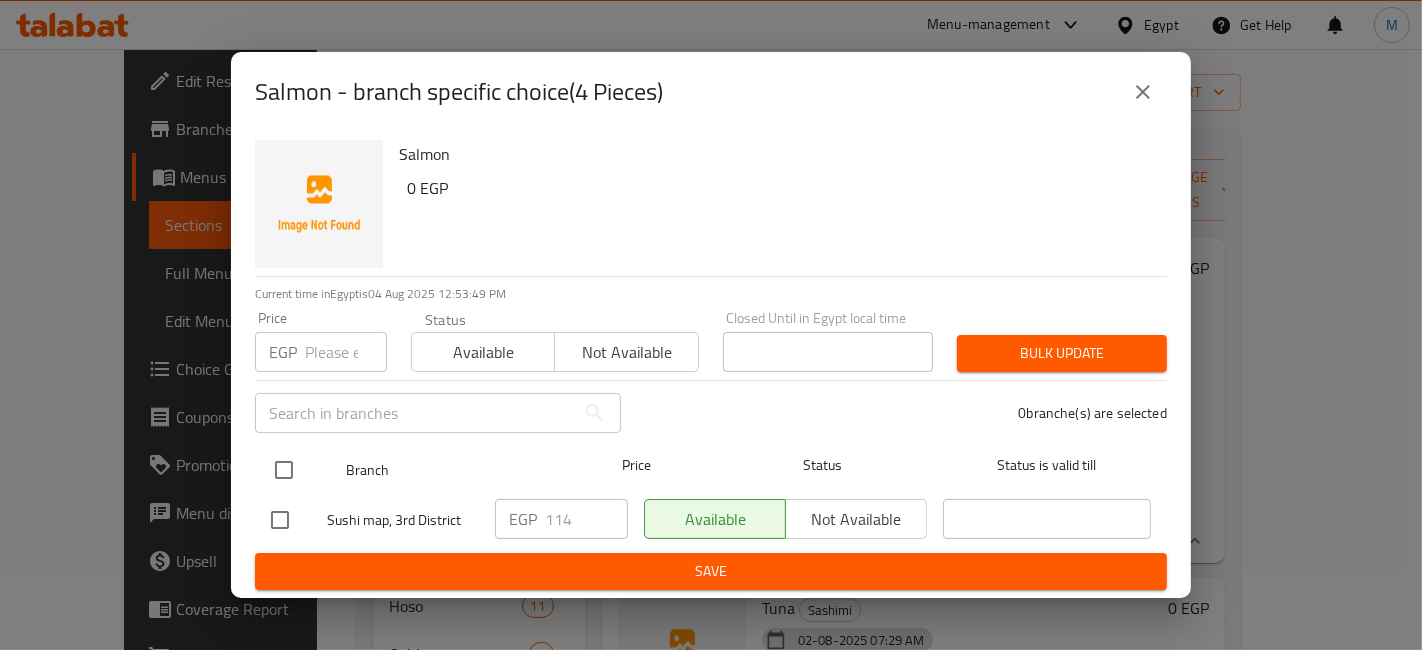 click at bounding box center (284, 470) 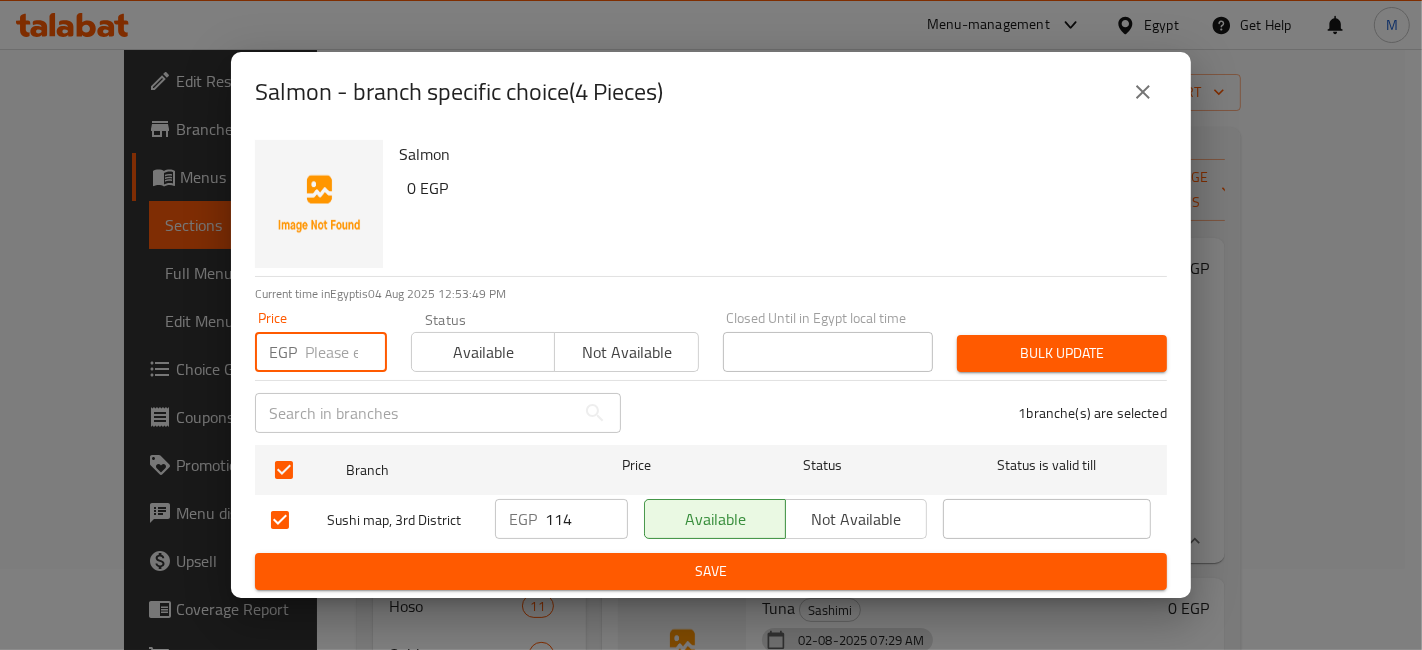 click at bounding box center (346, 352) 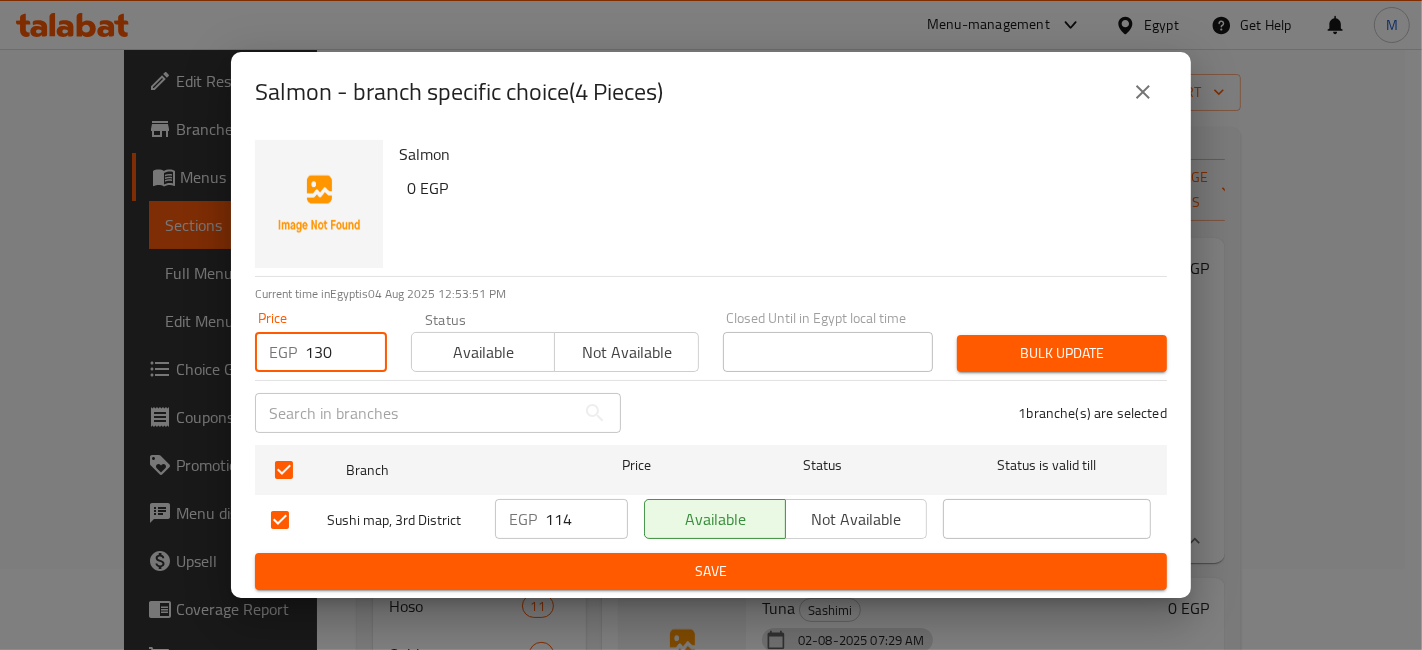 type on "130" 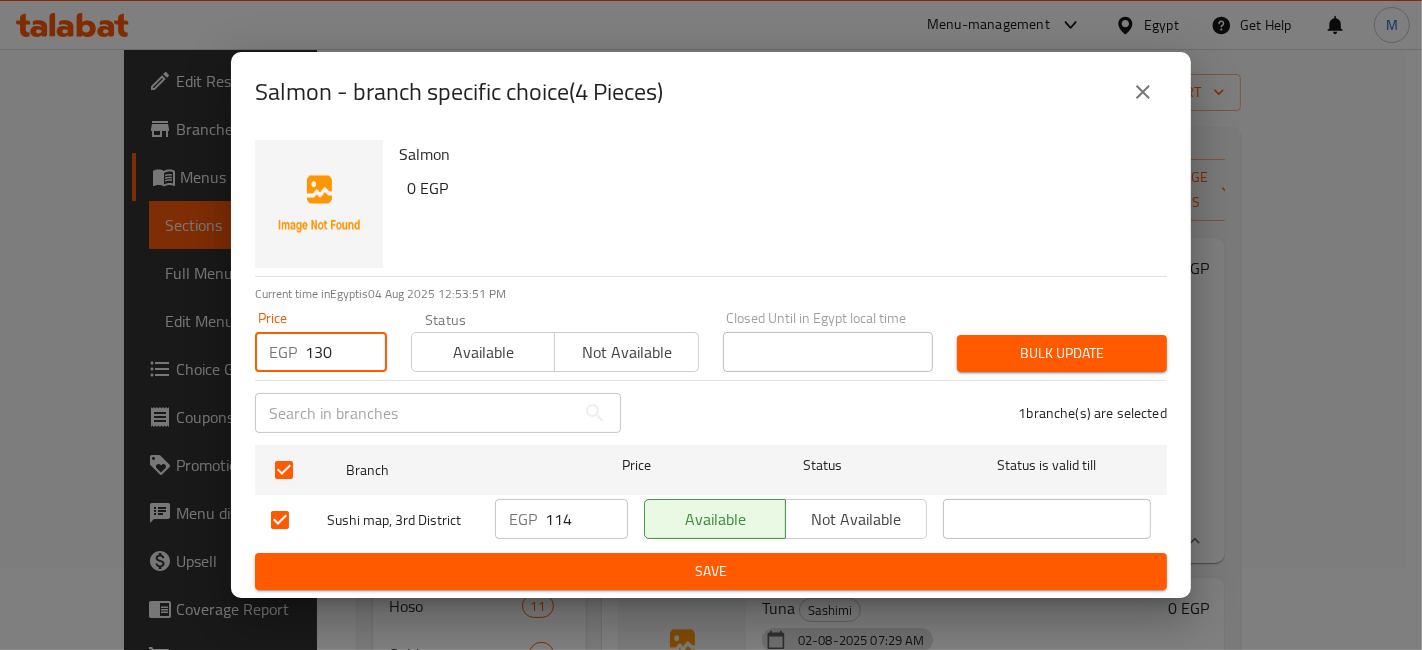 drag, startPoint x: 1064, startPoint y: 332, endPoint x: 1070, endPoint y: 364, distance: 32.55764 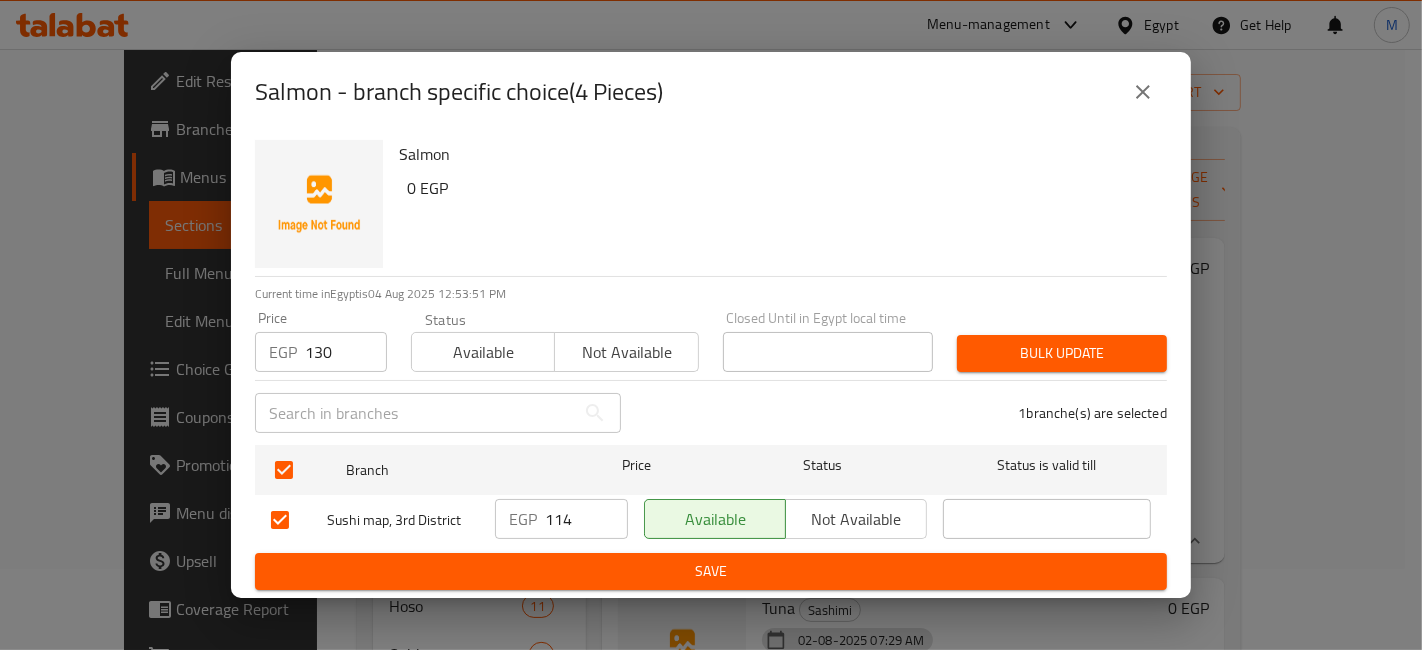 click on "Bulk update" at bounding box center (1062, 353) 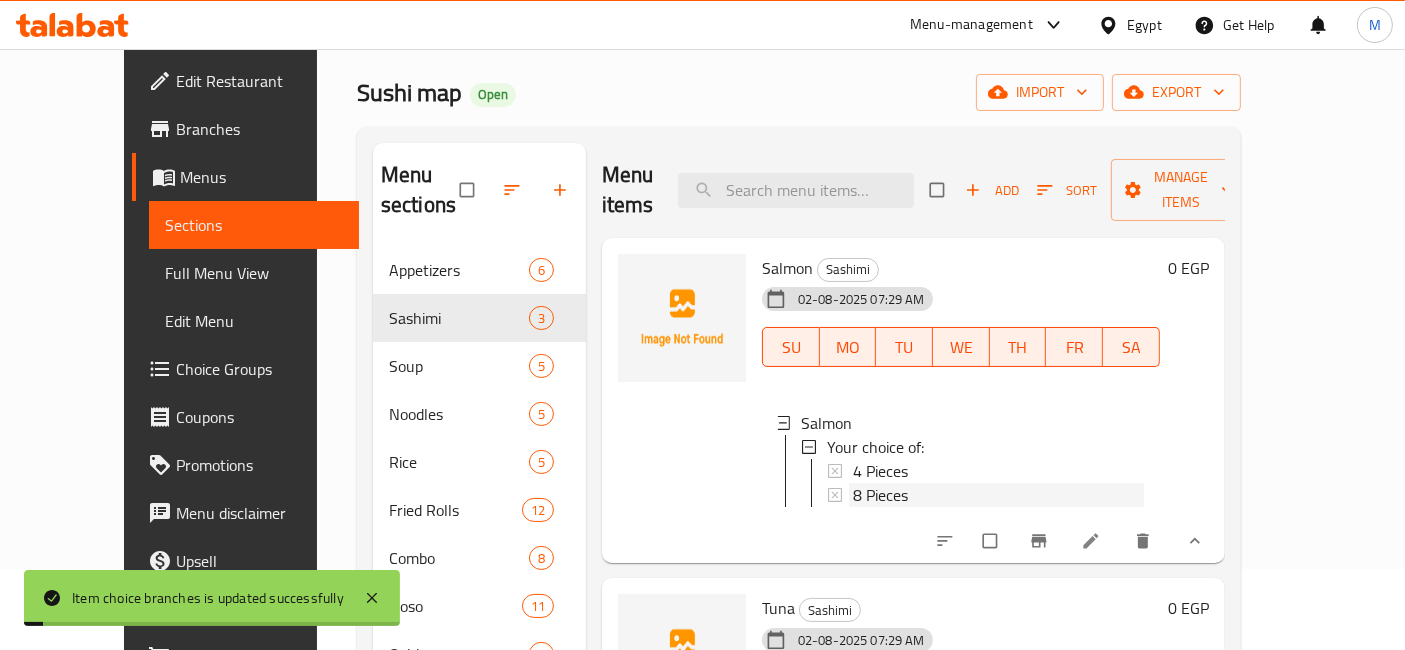 click on "8 Pieces" at bounding box center (880, 495) 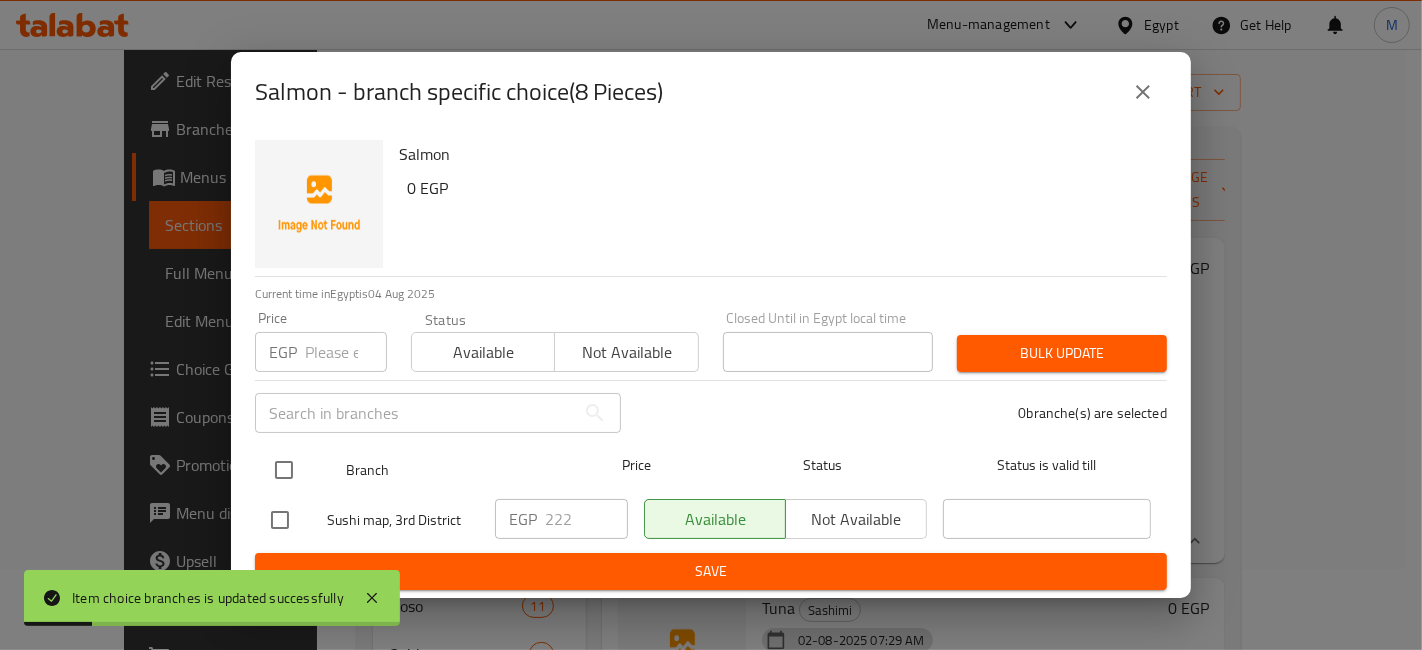 click at bounding box center [284, 470] 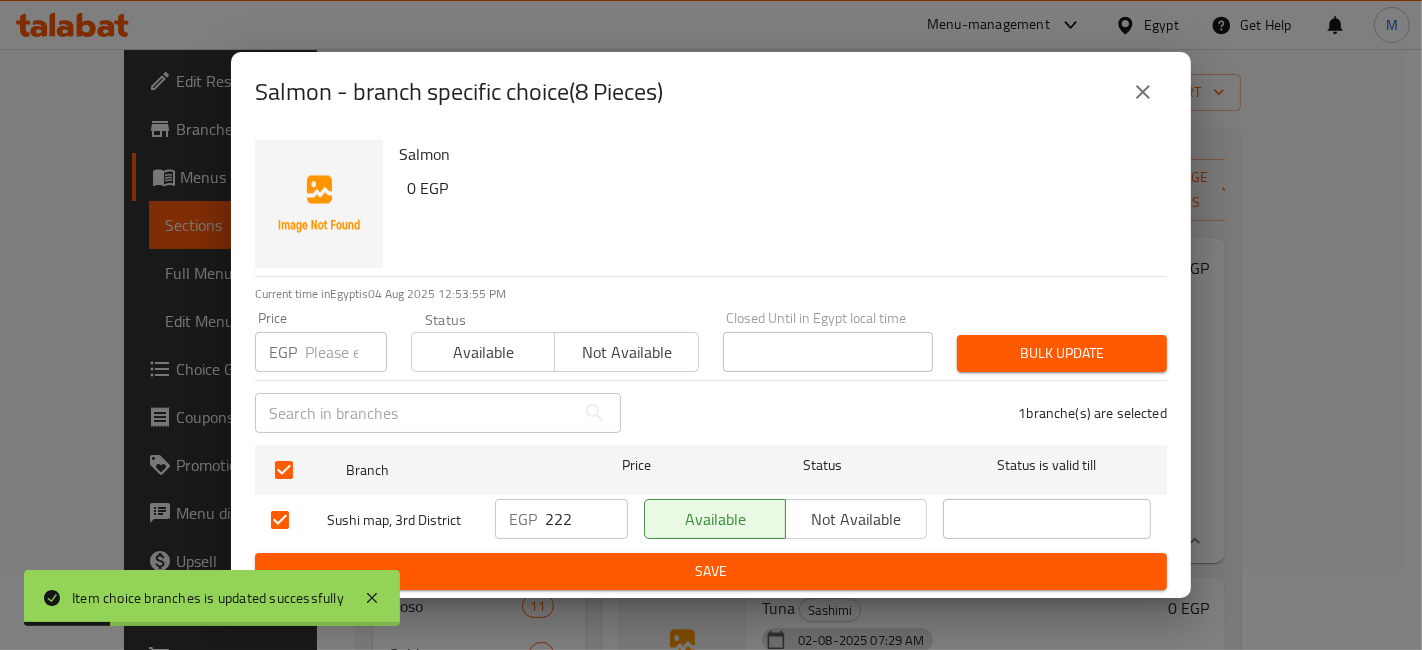 click at bounding box center (346, 352) 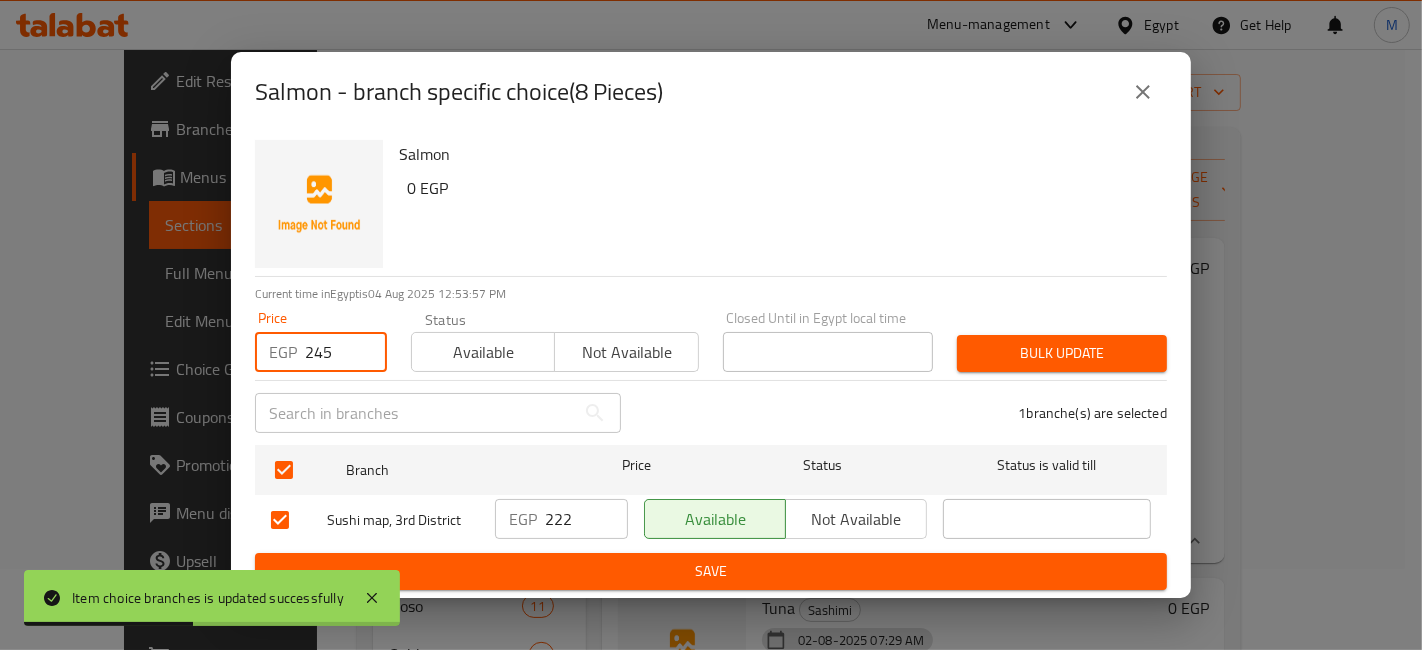 type on "245" 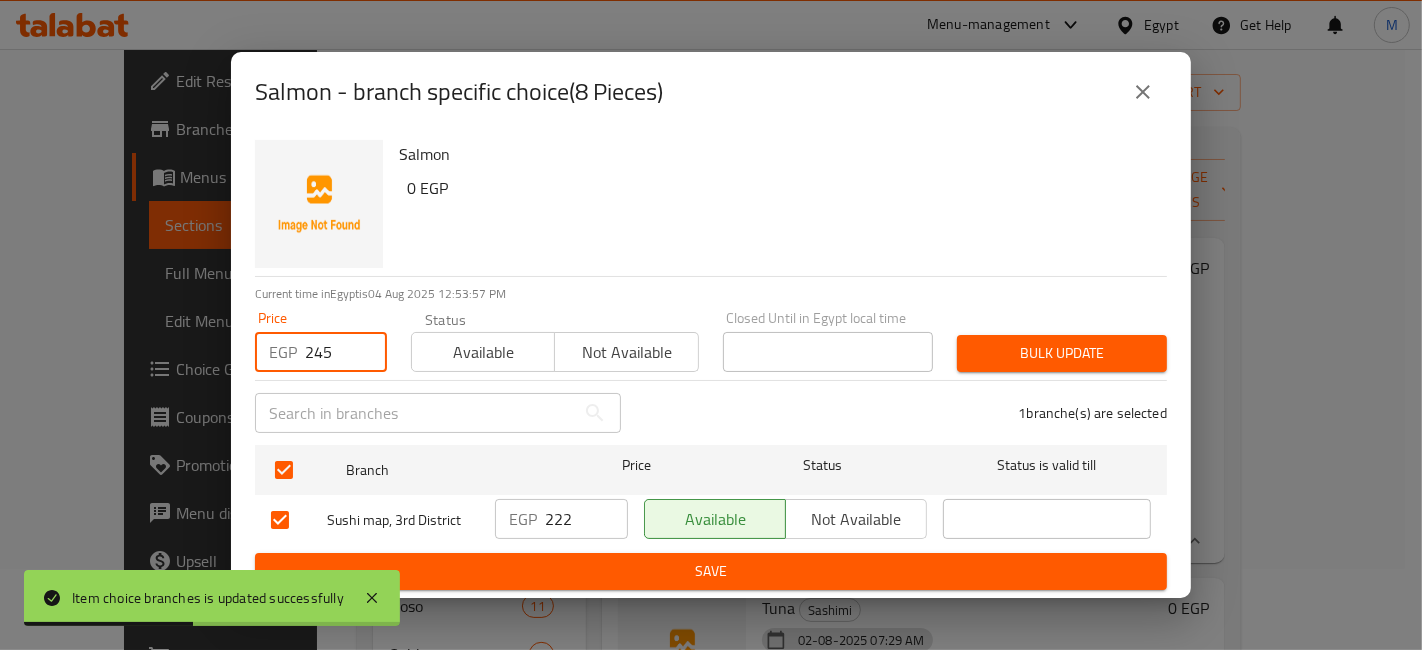 click on "Bulk update" at bounding box center (1062, 353) 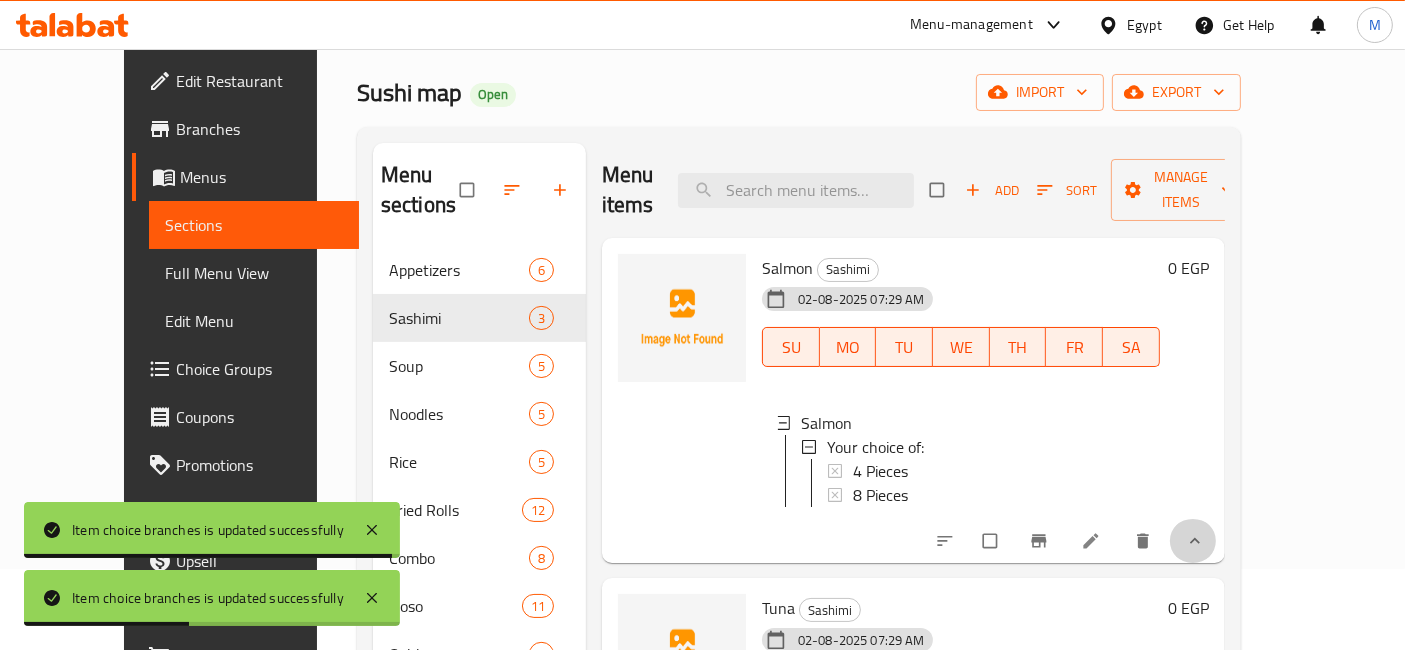 click at bounding box center [1193, 541] 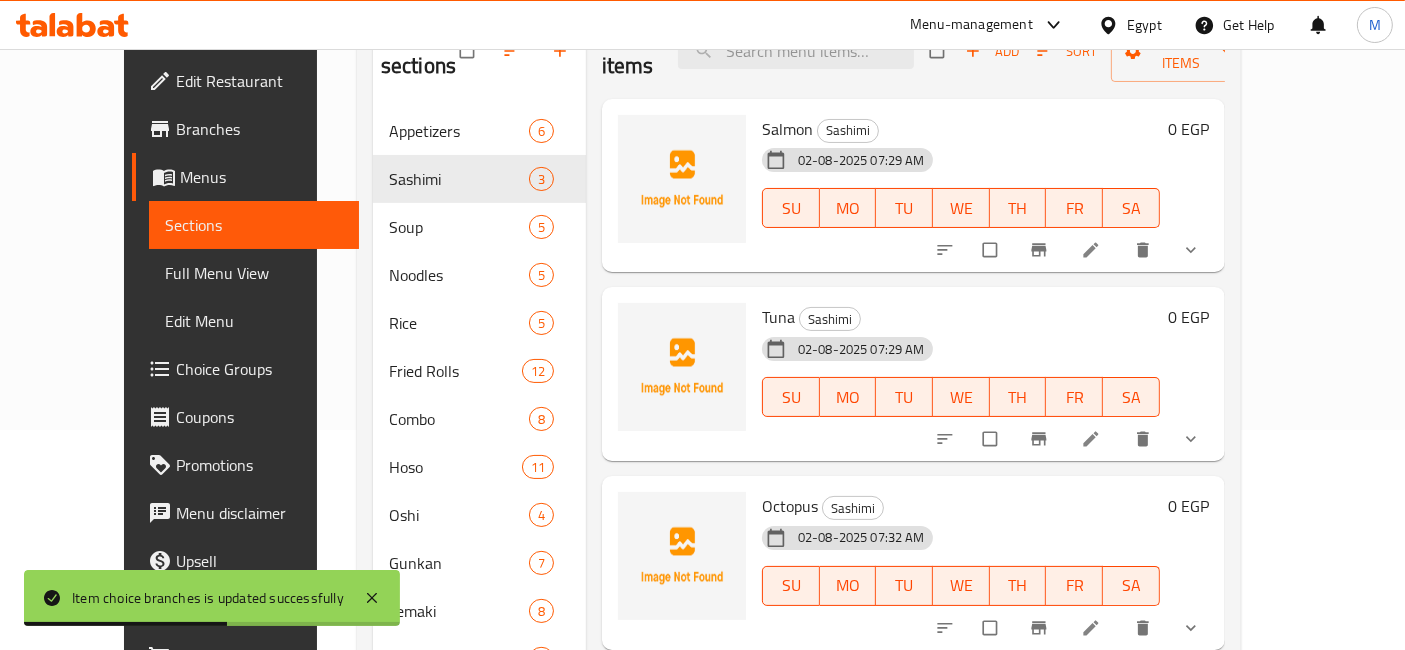 scroll, scrollTop: 256, scrollLeft: 0, axis: vertical 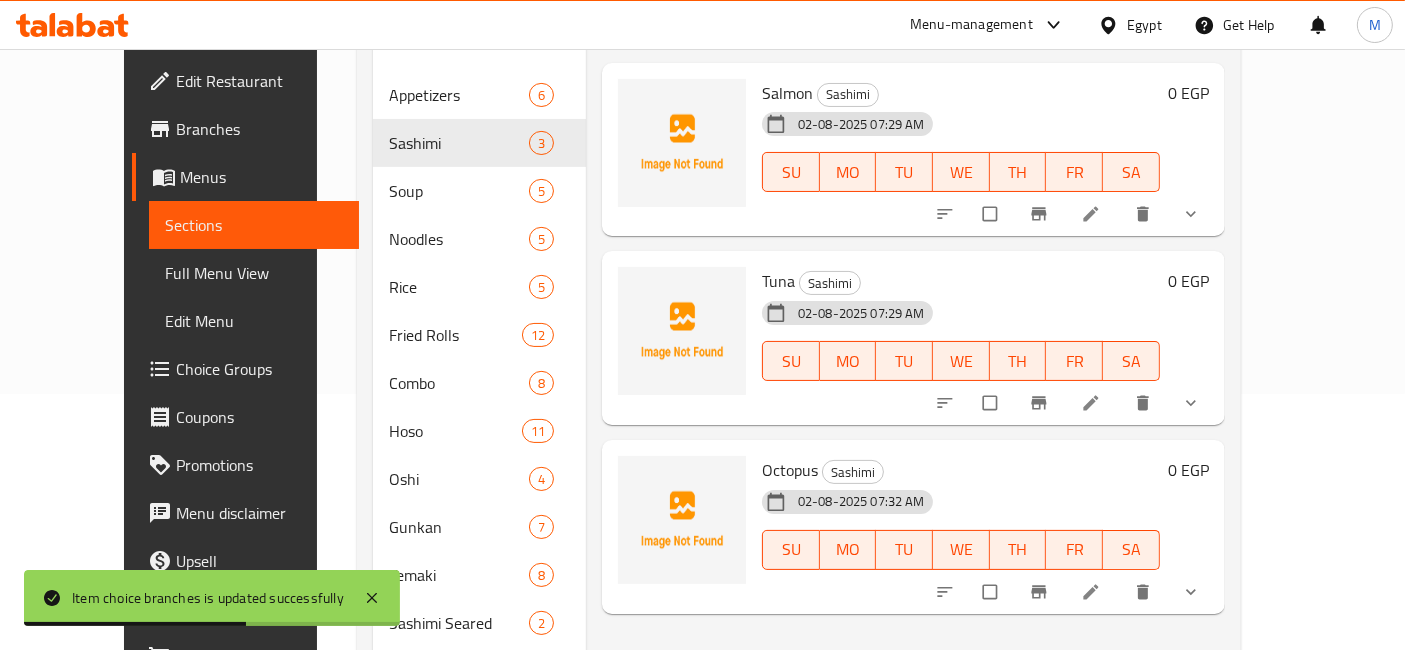 click at bounding box center (1070, 403) 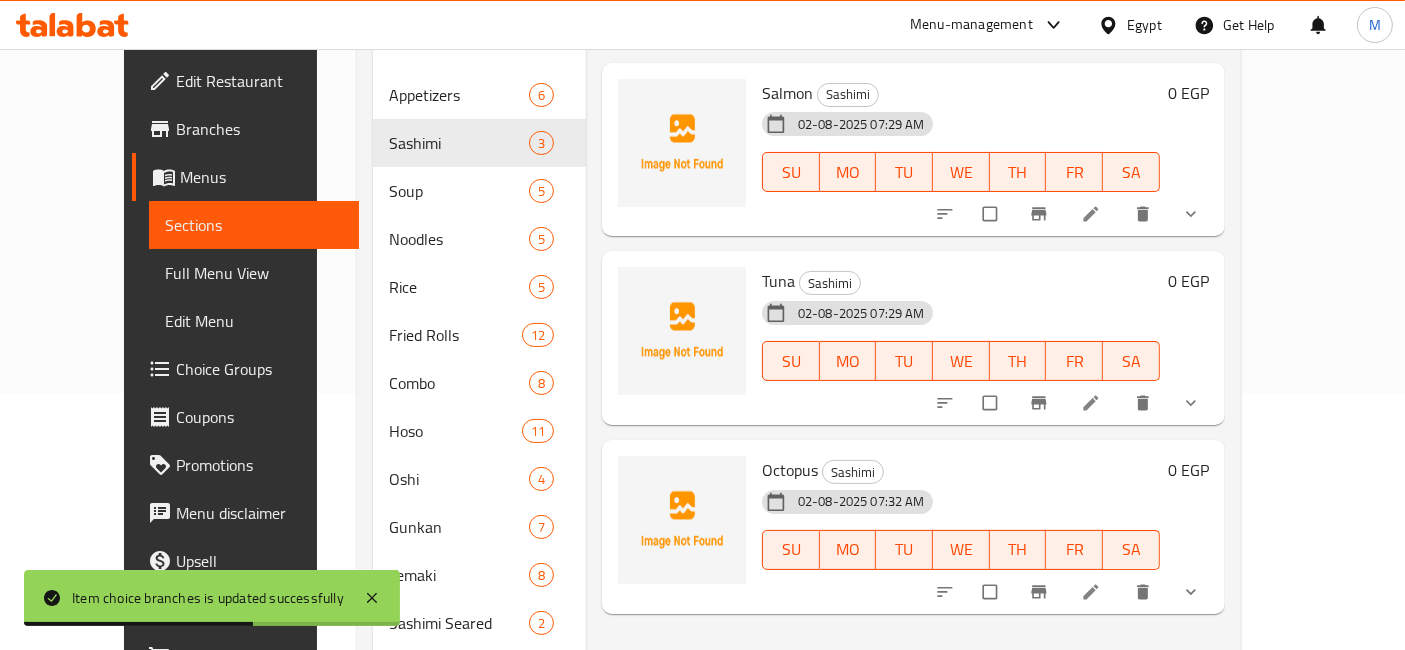 click at bounding box center (1193, 403) 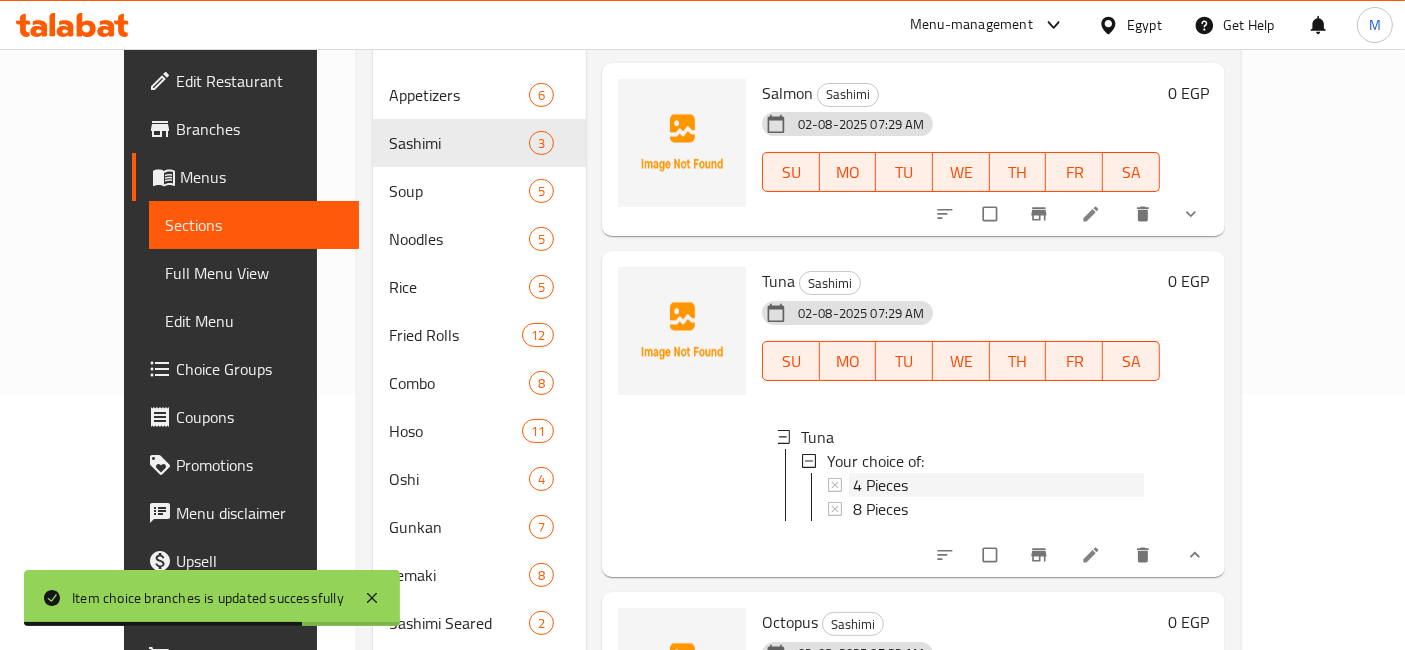 click on "4 Pieces" at bounding box center (998, 485) 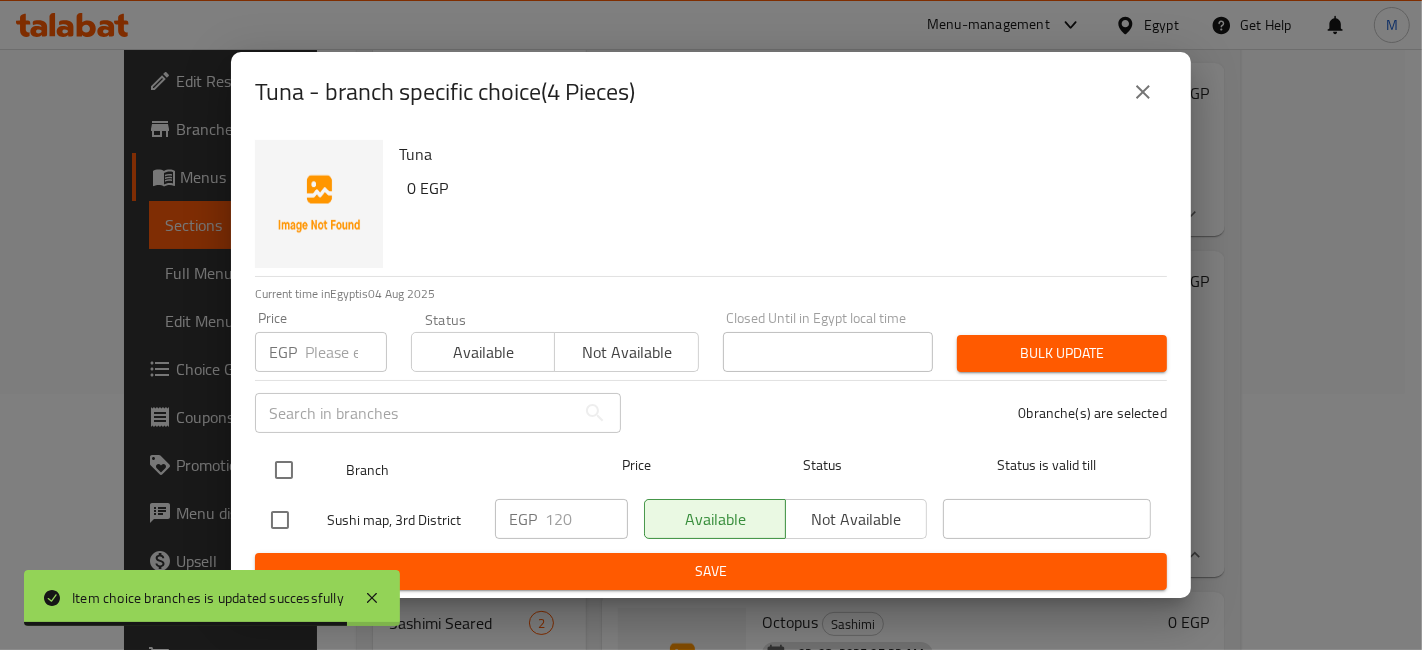 click at bounding box center (284, 470) 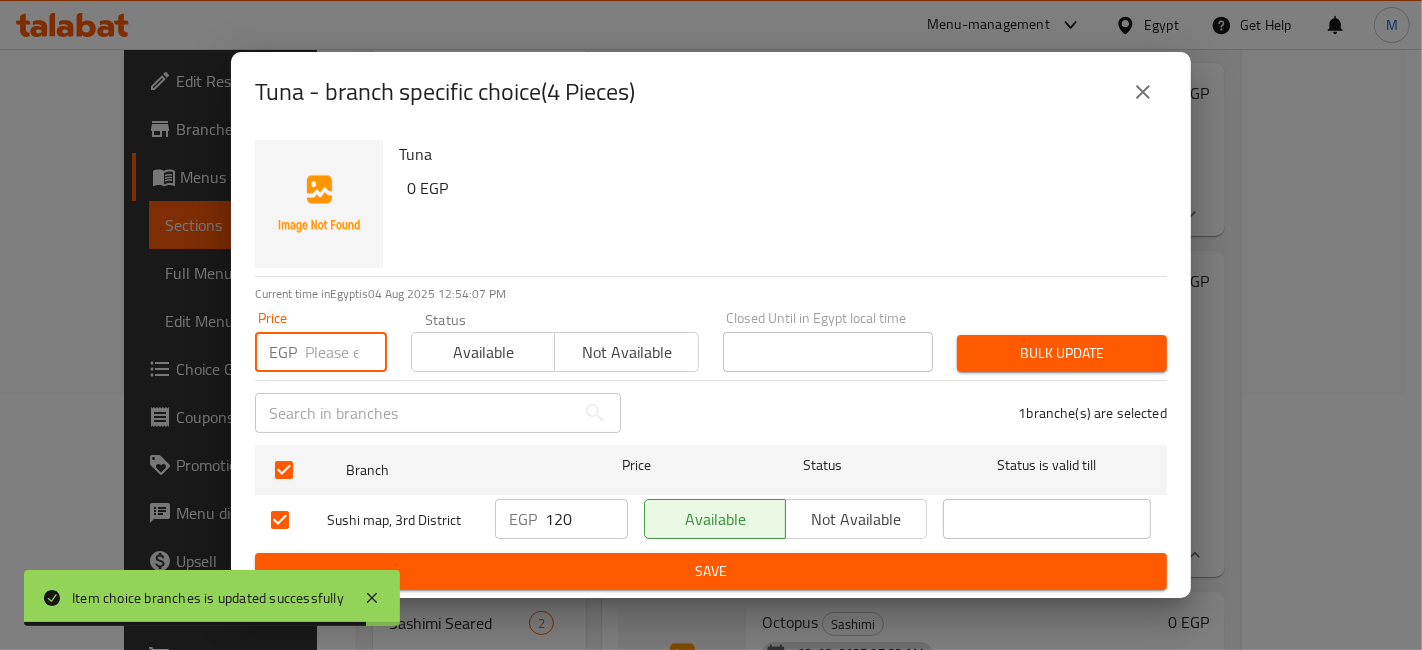 click at bounding box center [346, 352] 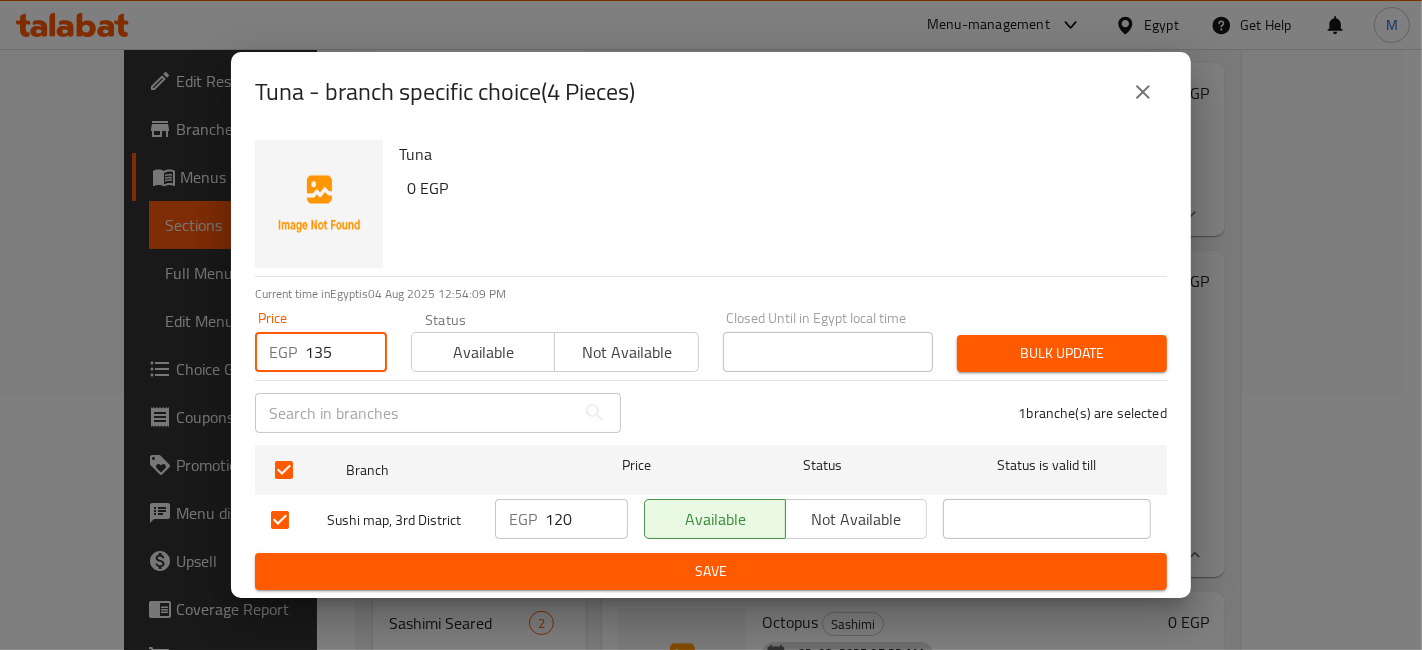 type on "135" 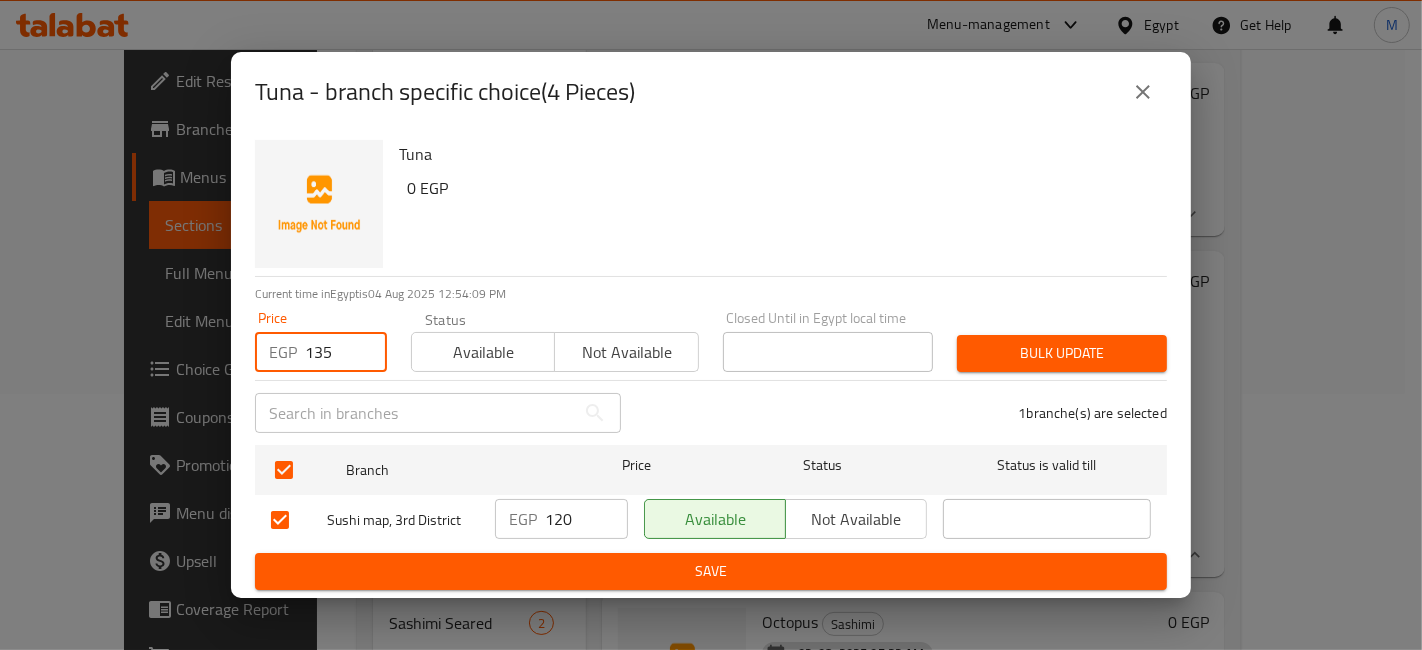 click on "1  branche(s) are selected" at bounding box center (906, 413) 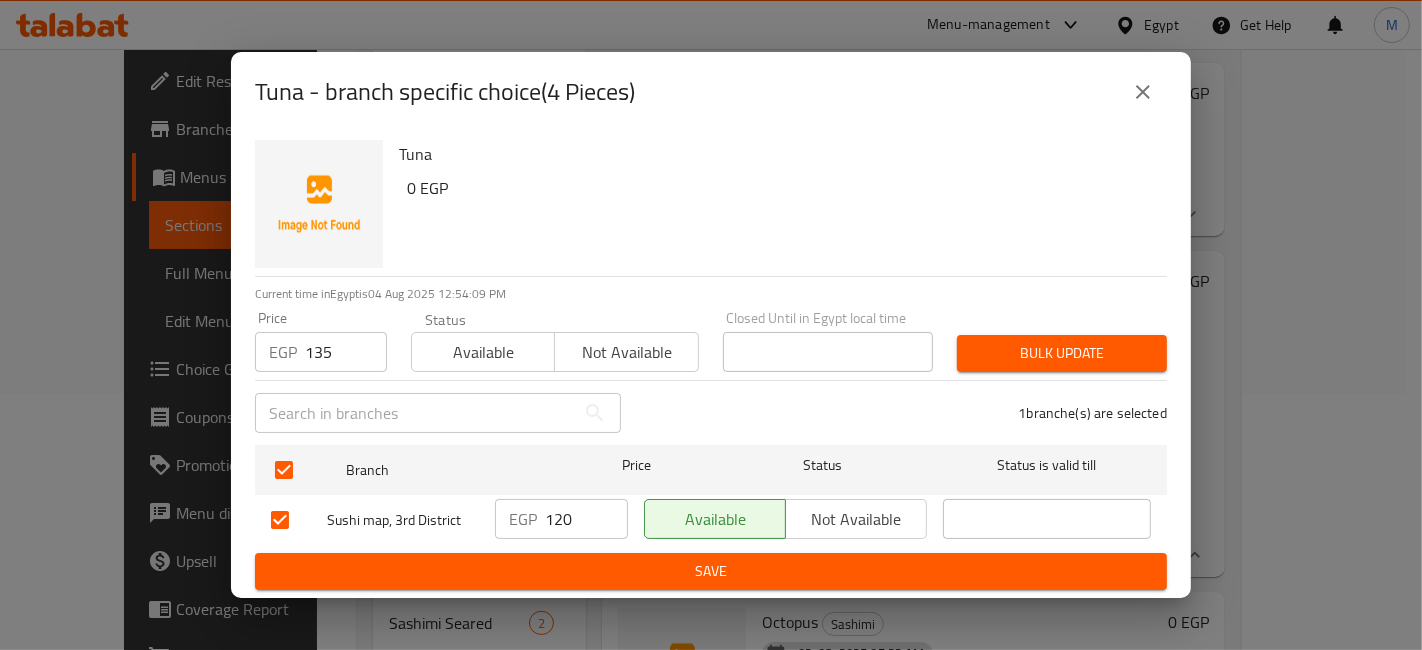 click on "Bulk update" at bounding box center [1062, 353] 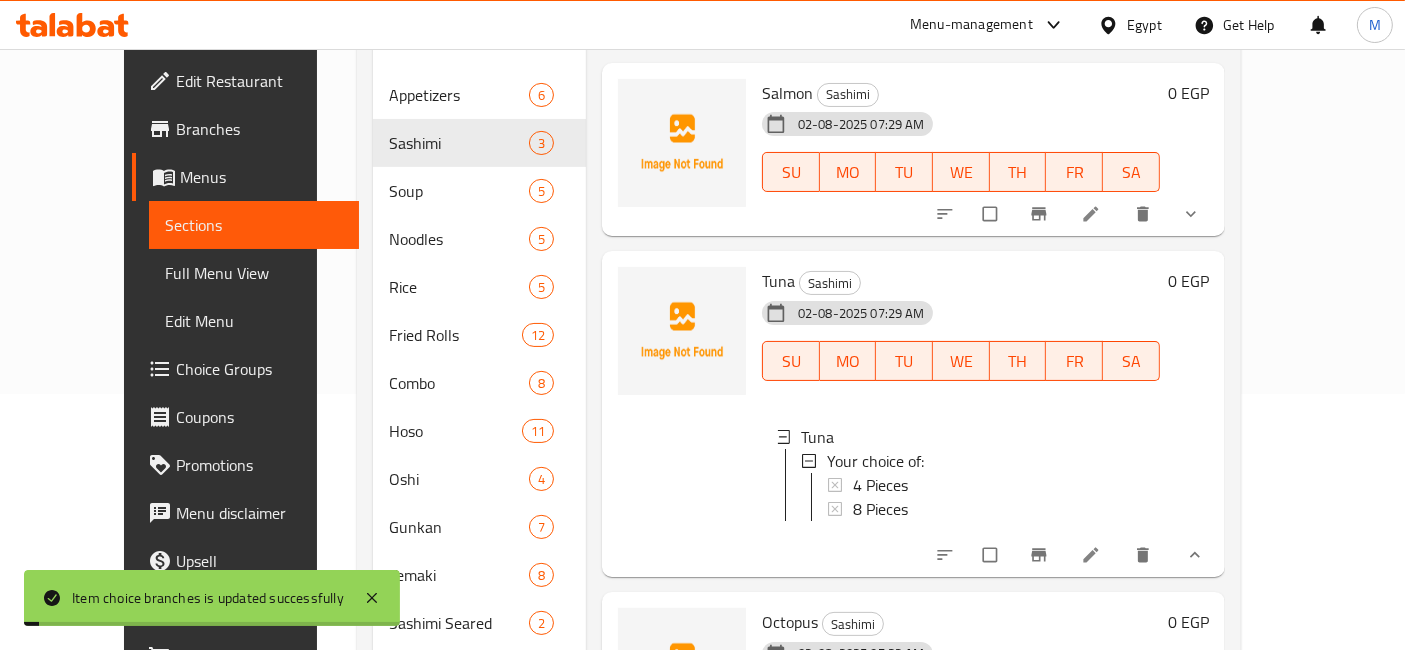 scroll, scrollTop: 2, scrollLeft: 0, axis: vertical 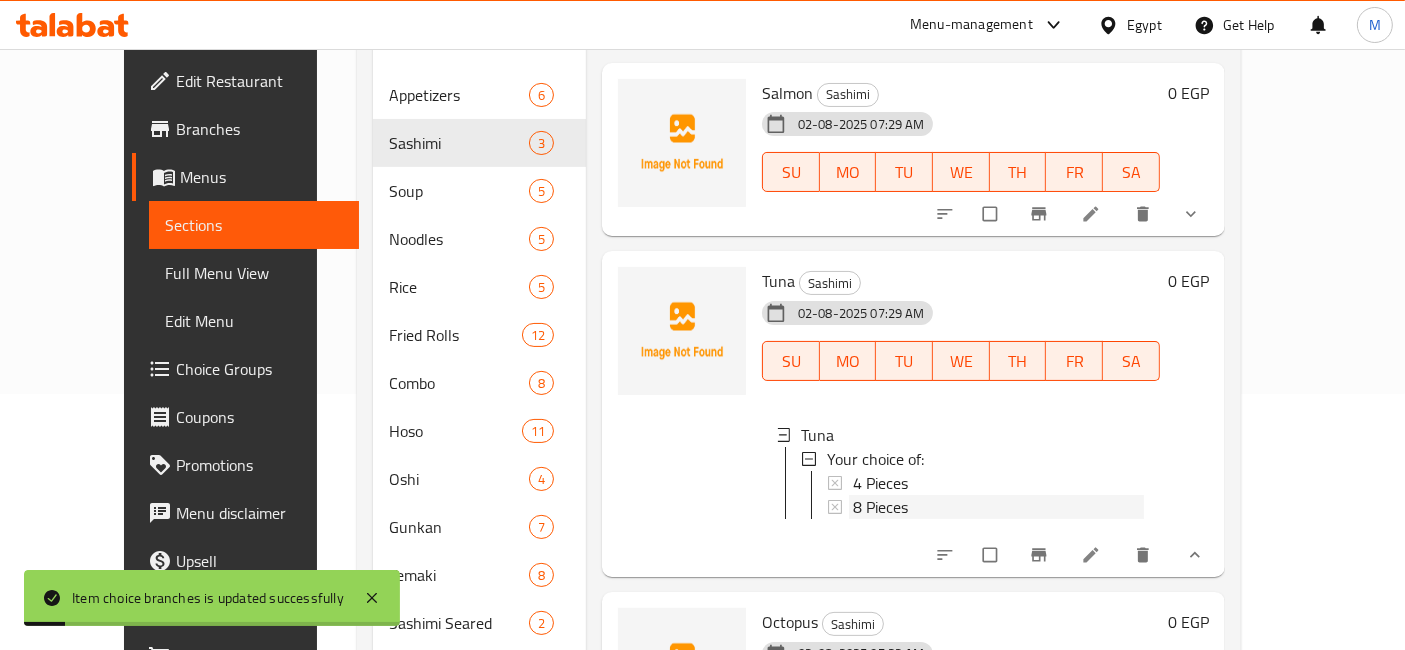 click on "8 Pieces" at bounding box center (998, 507) 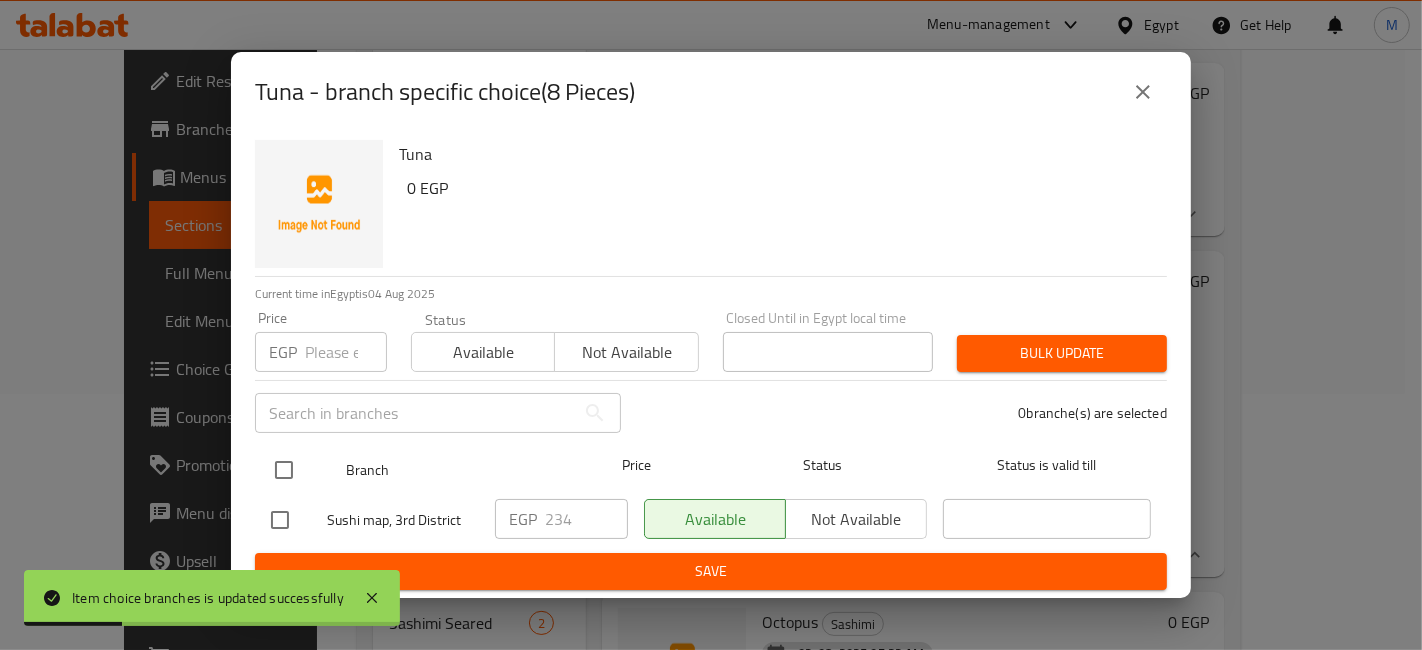 click at bounding box center [284, 470] 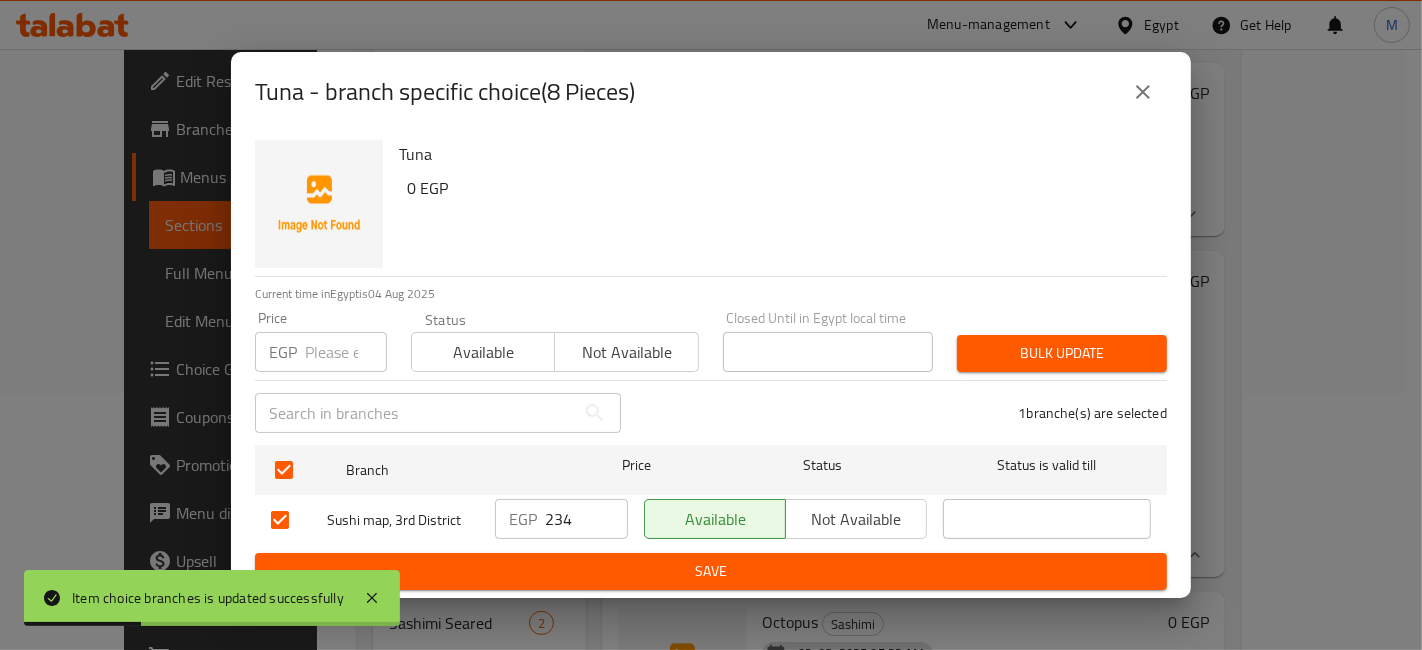 click at bounding box center (346, 352) 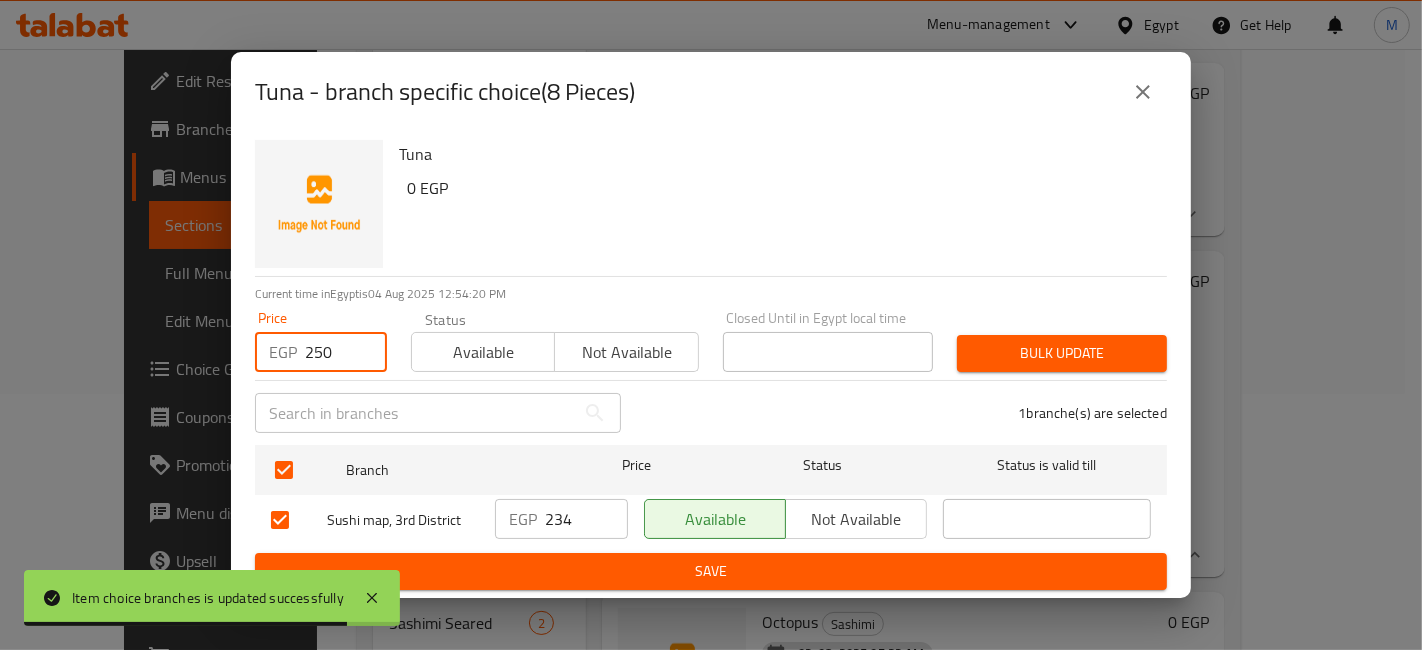 type on "250" 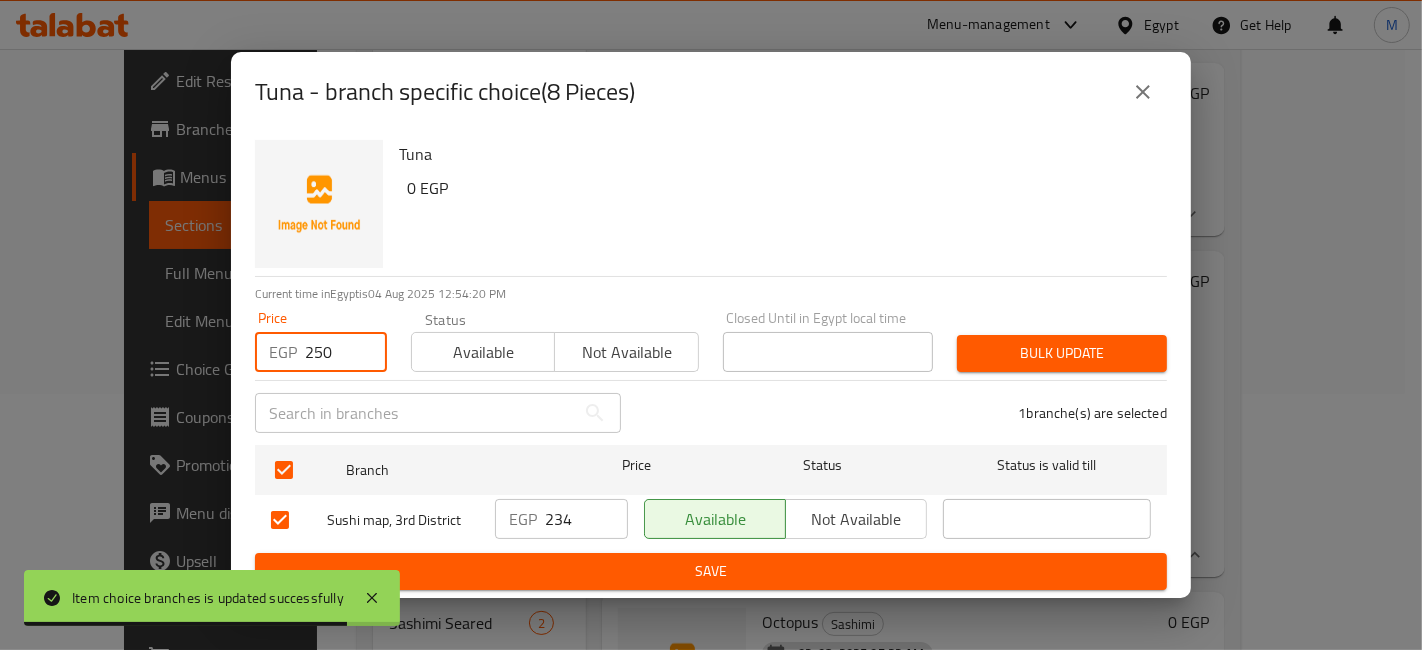 click on "Bulk update" at bounding box center [1062, 353] 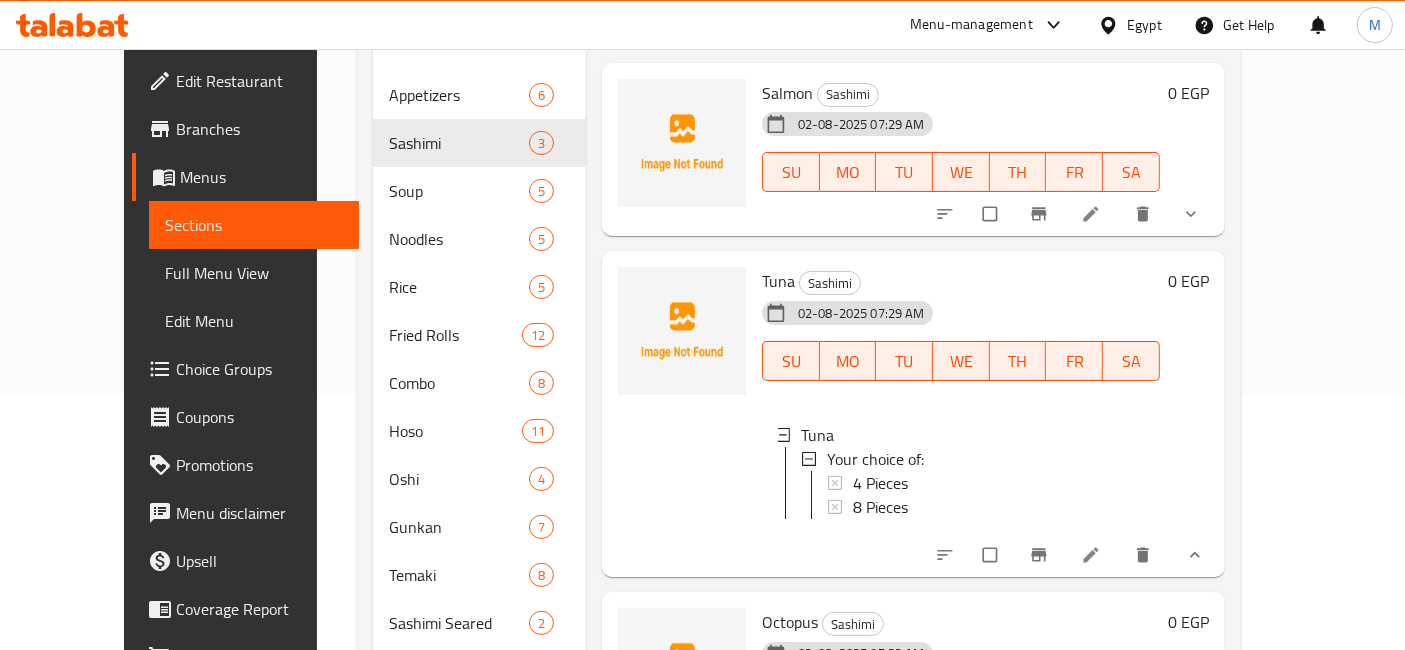 click at bounding box center [1193, 555] 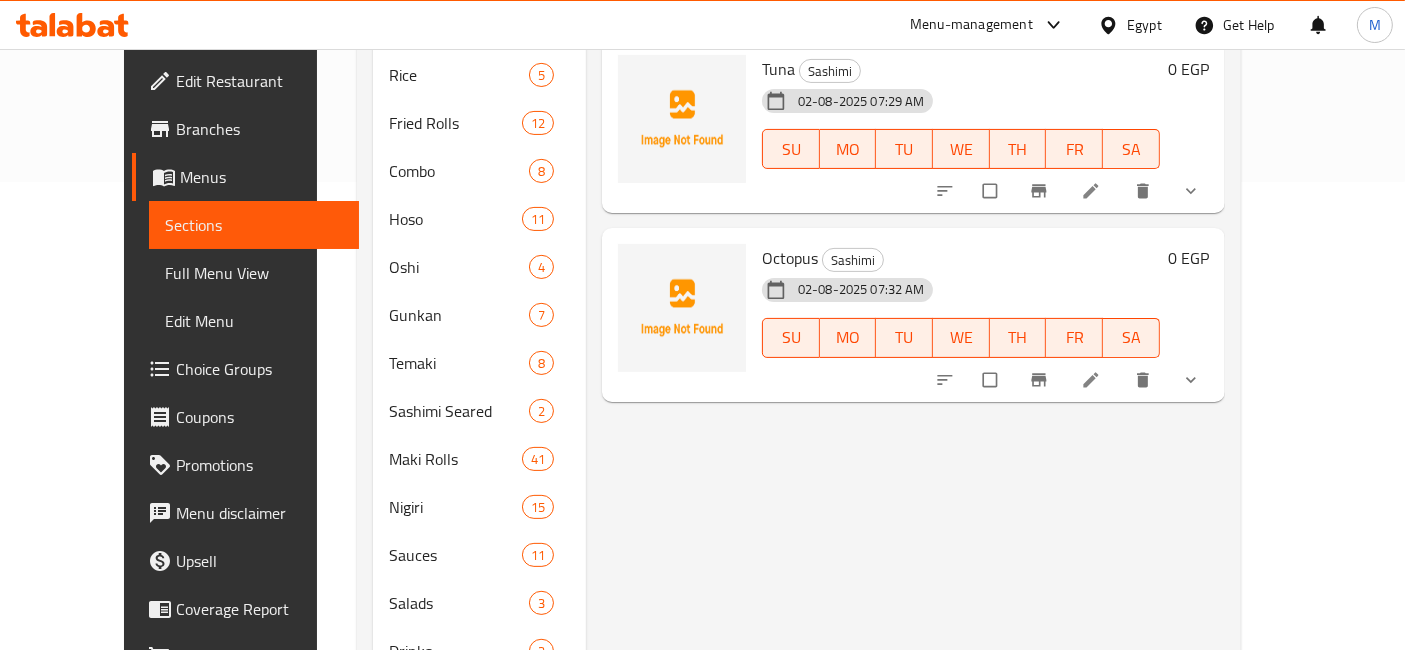 scroll, scrollTop: 478, scrollLeft: 0, axis: vertical 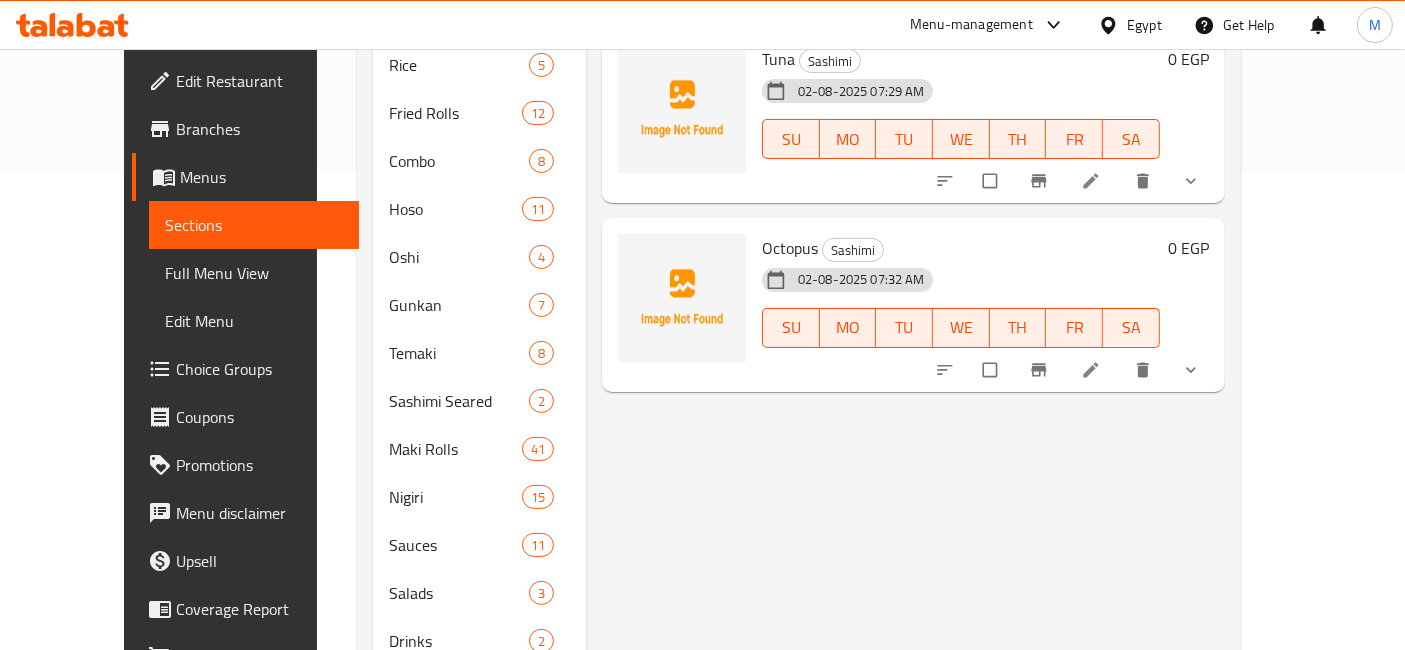 click 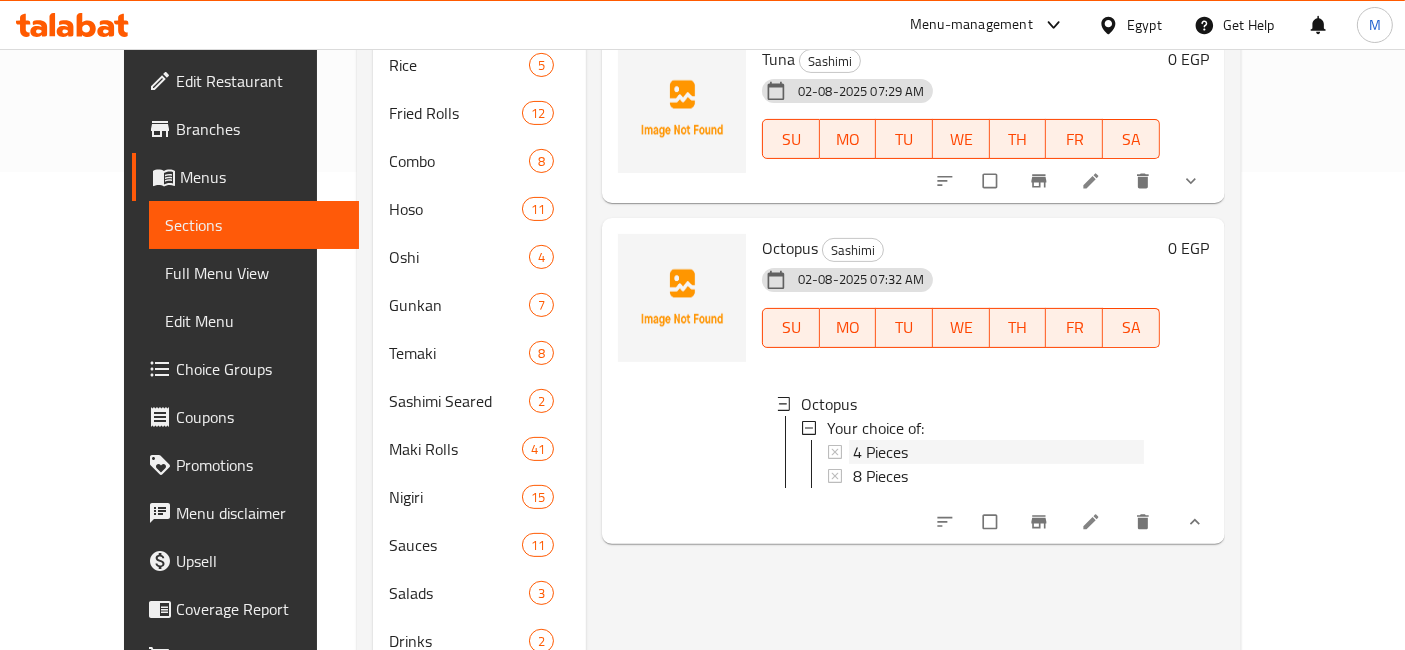 click on "4 Pieces" at bounding box center [880, 452] 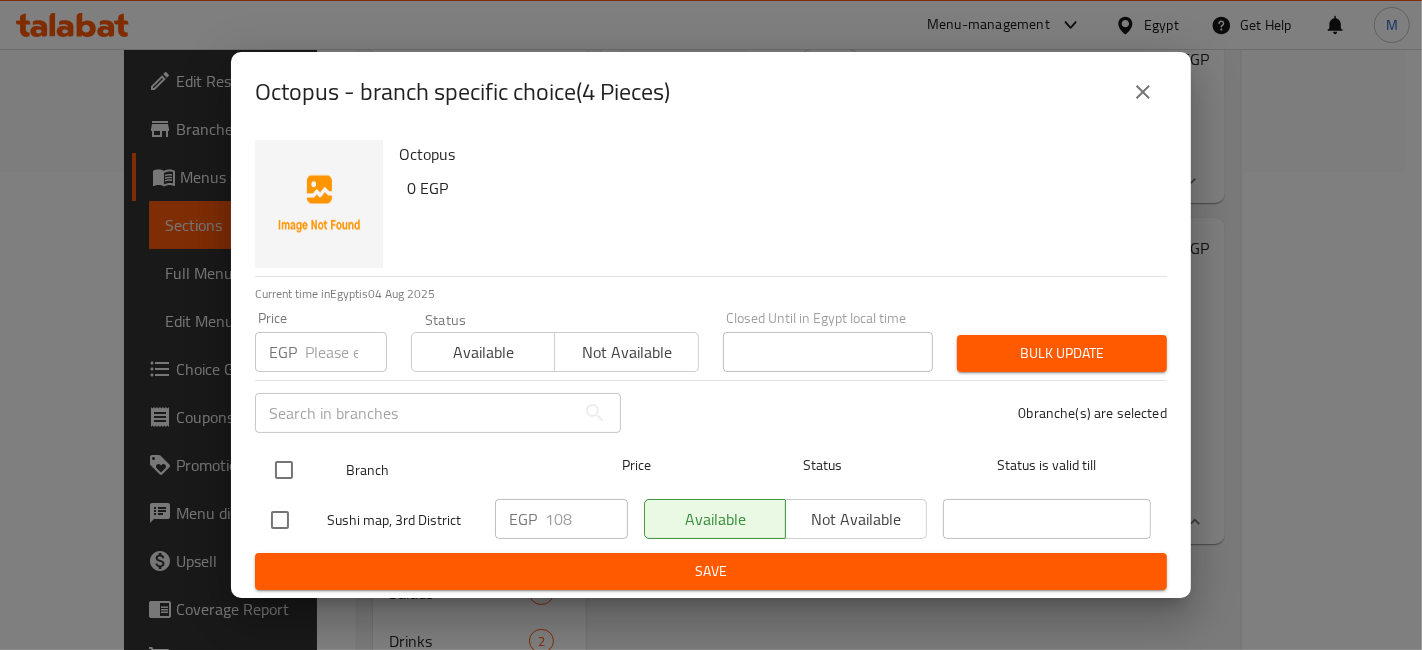 click at bounding box center [284, 470] 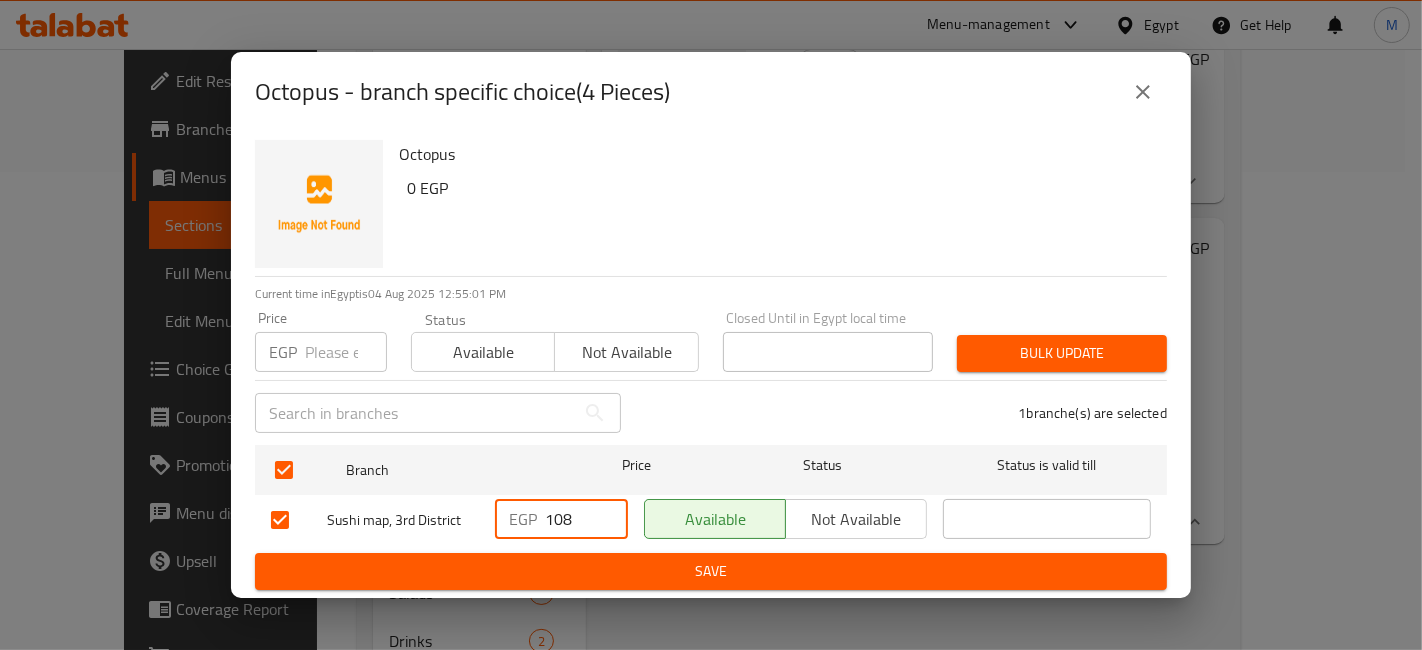click on "108" at bounding box center (586, 519) 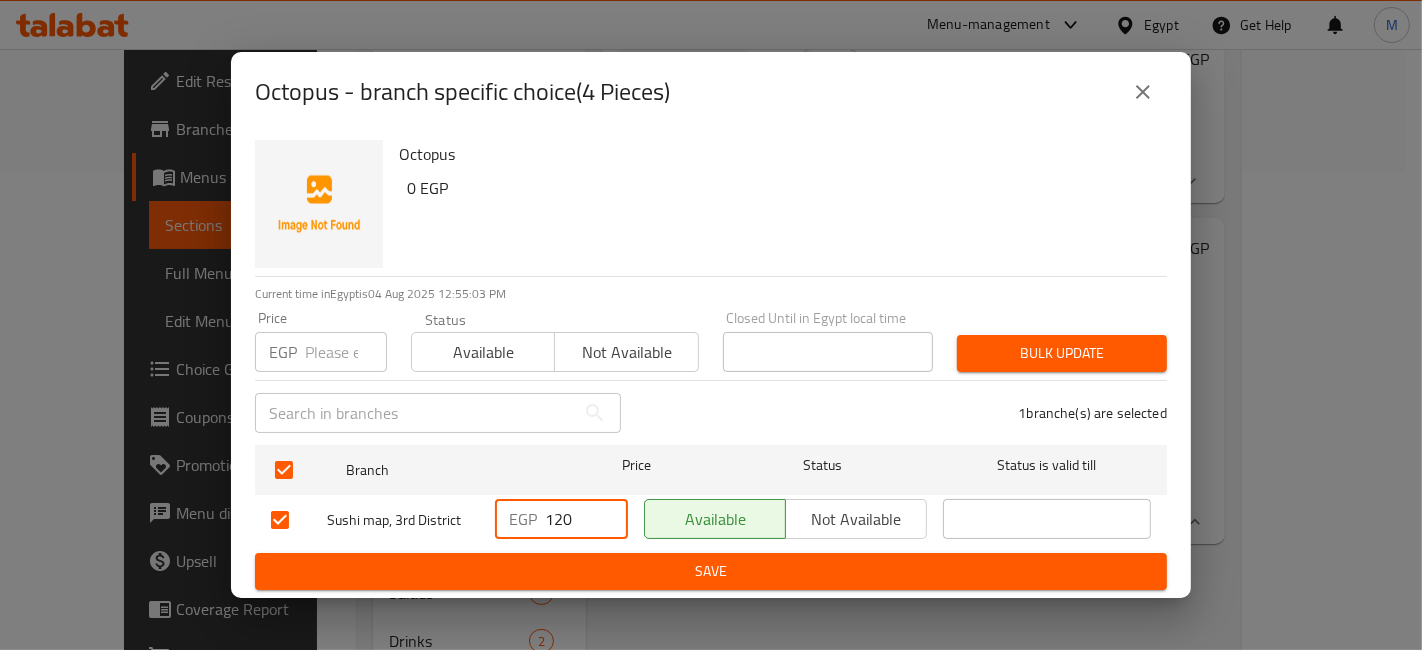 type on "120" 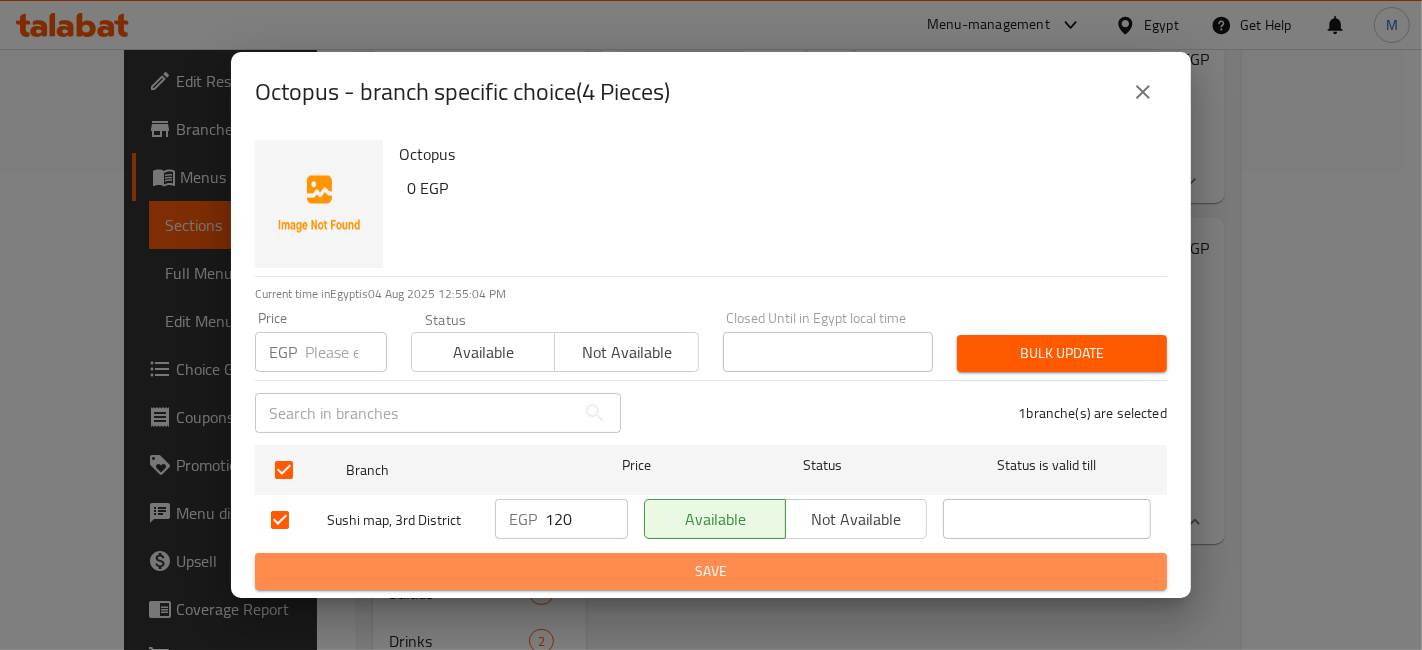click on "Save" at bounding box center (711, 571) 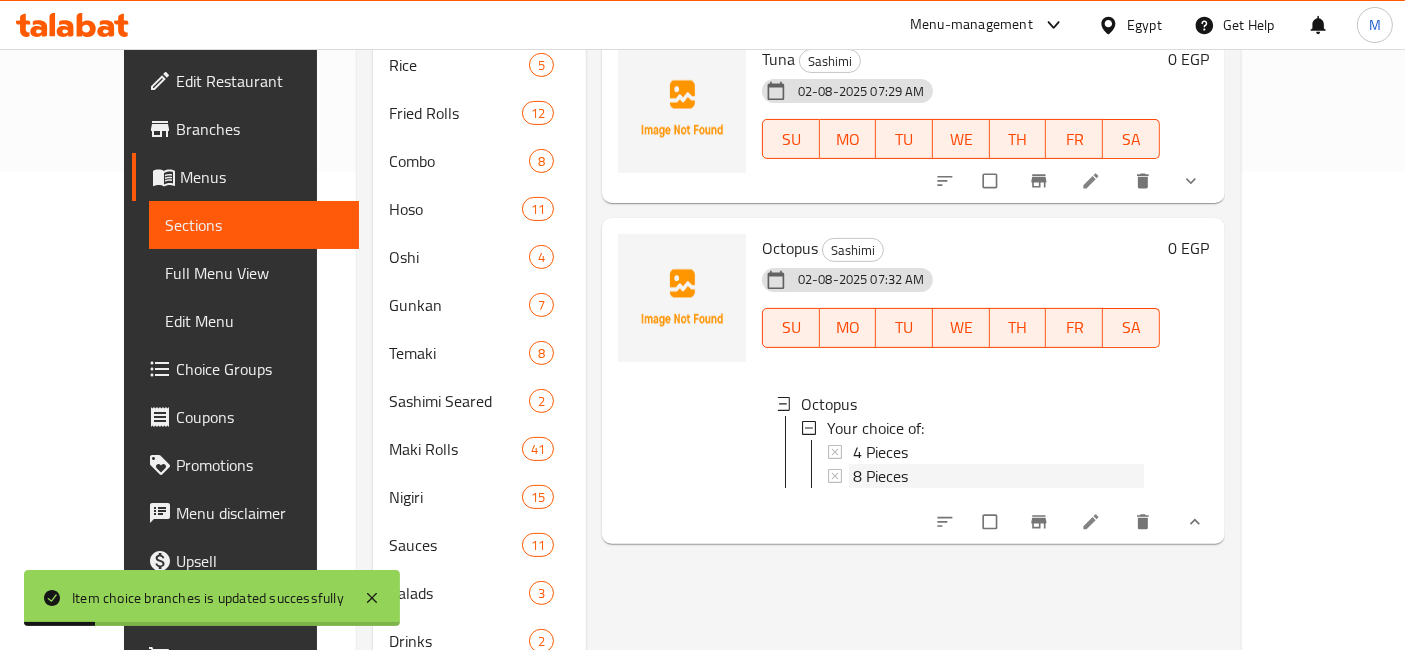 click on "8 Pieces" at bounding box center [998, 476] 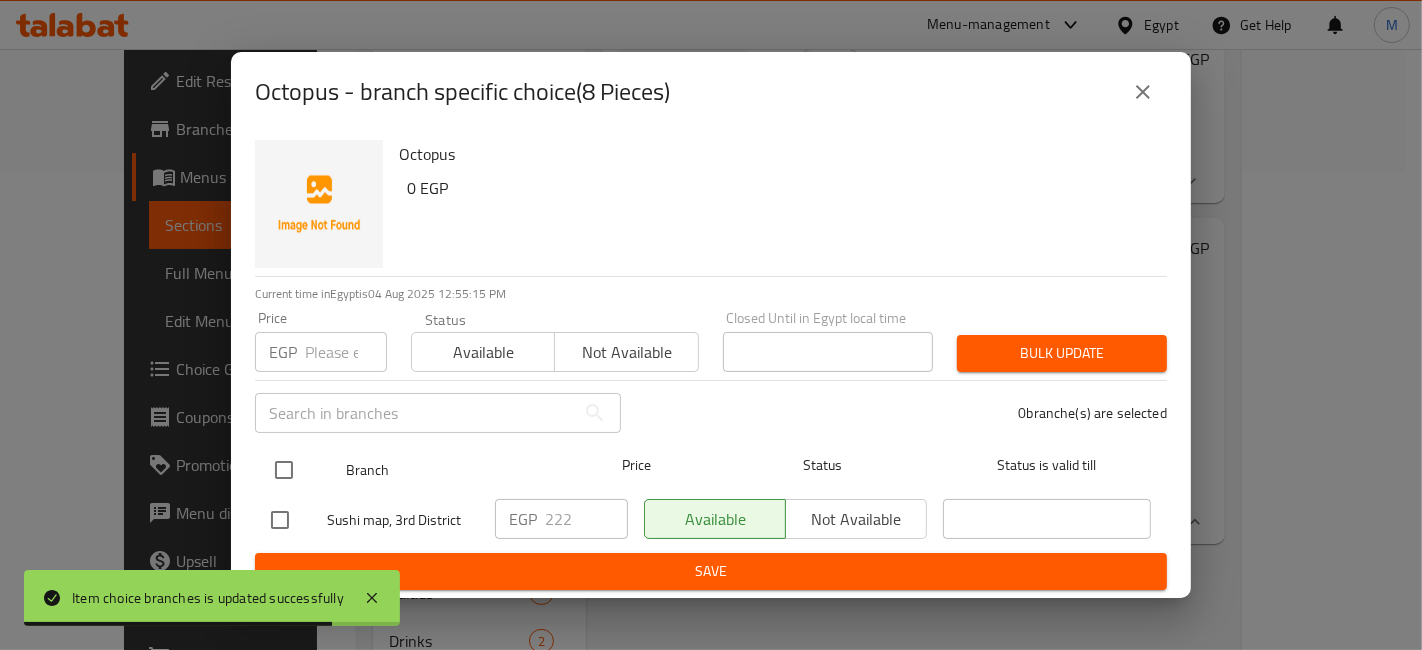click at bounding box center [284, 470] 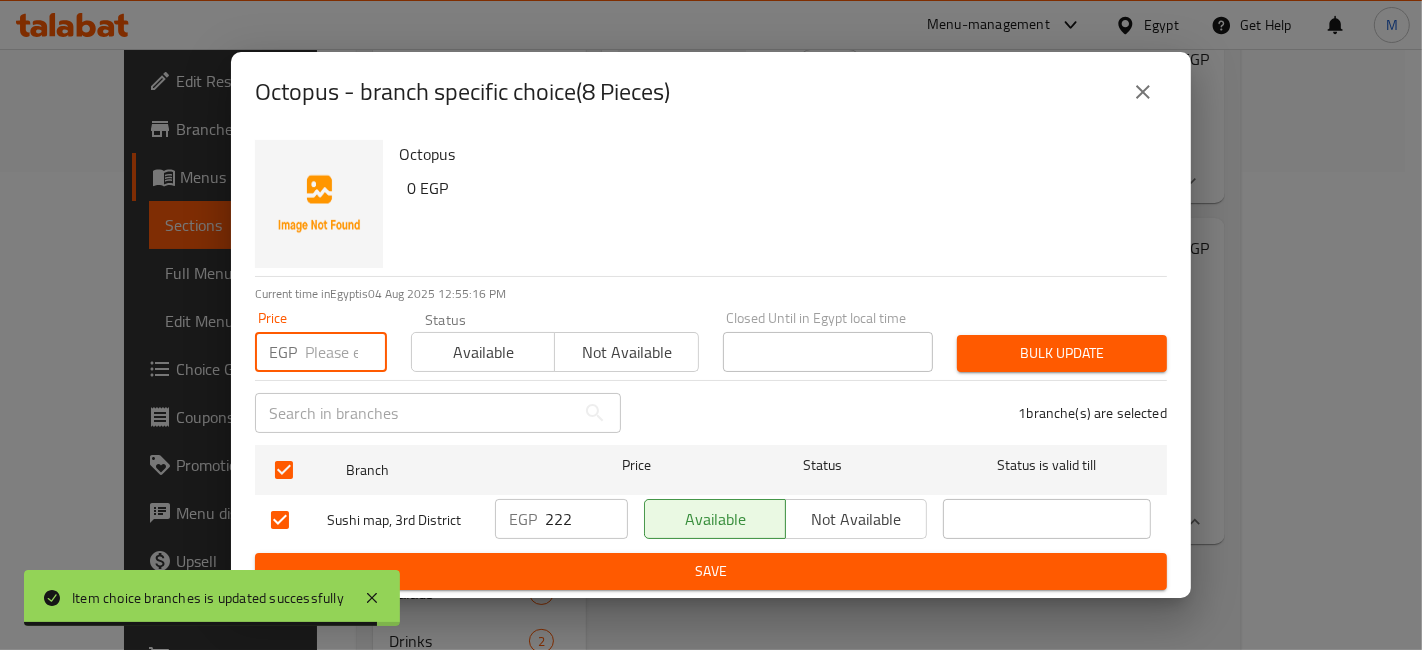 click at bounding box center (346, 352) 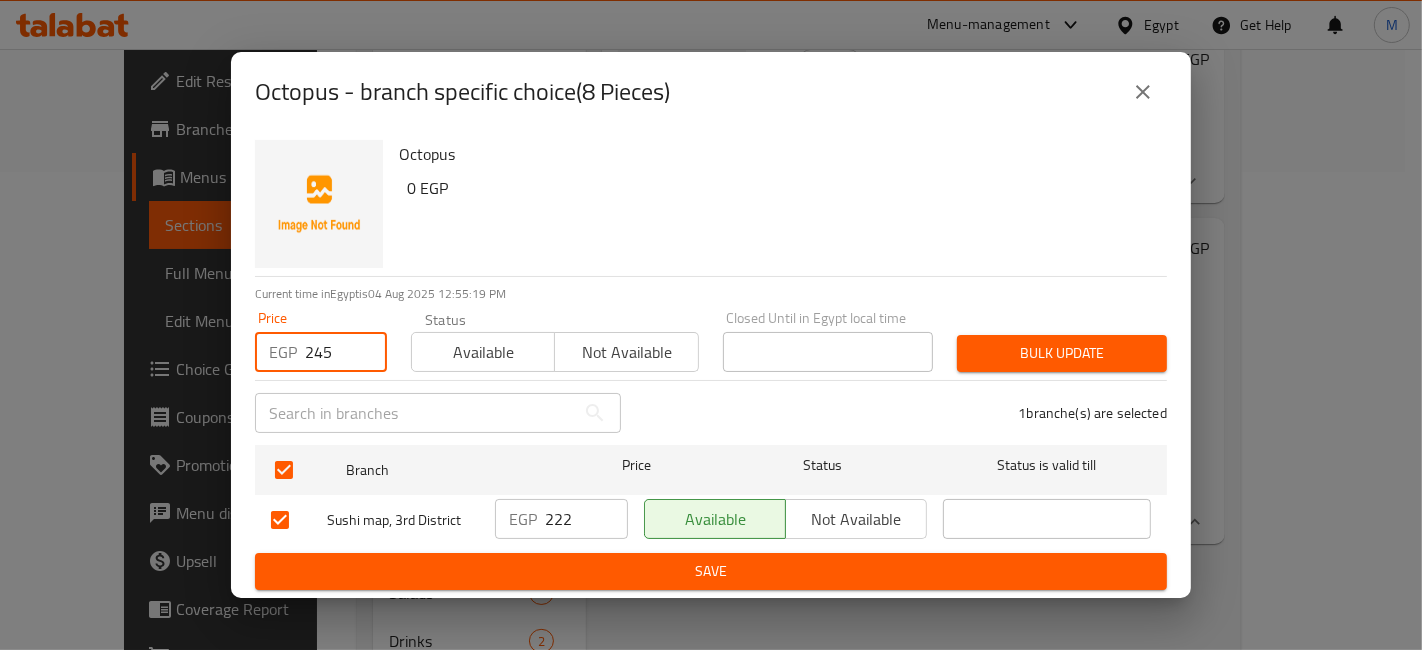 type on "245" 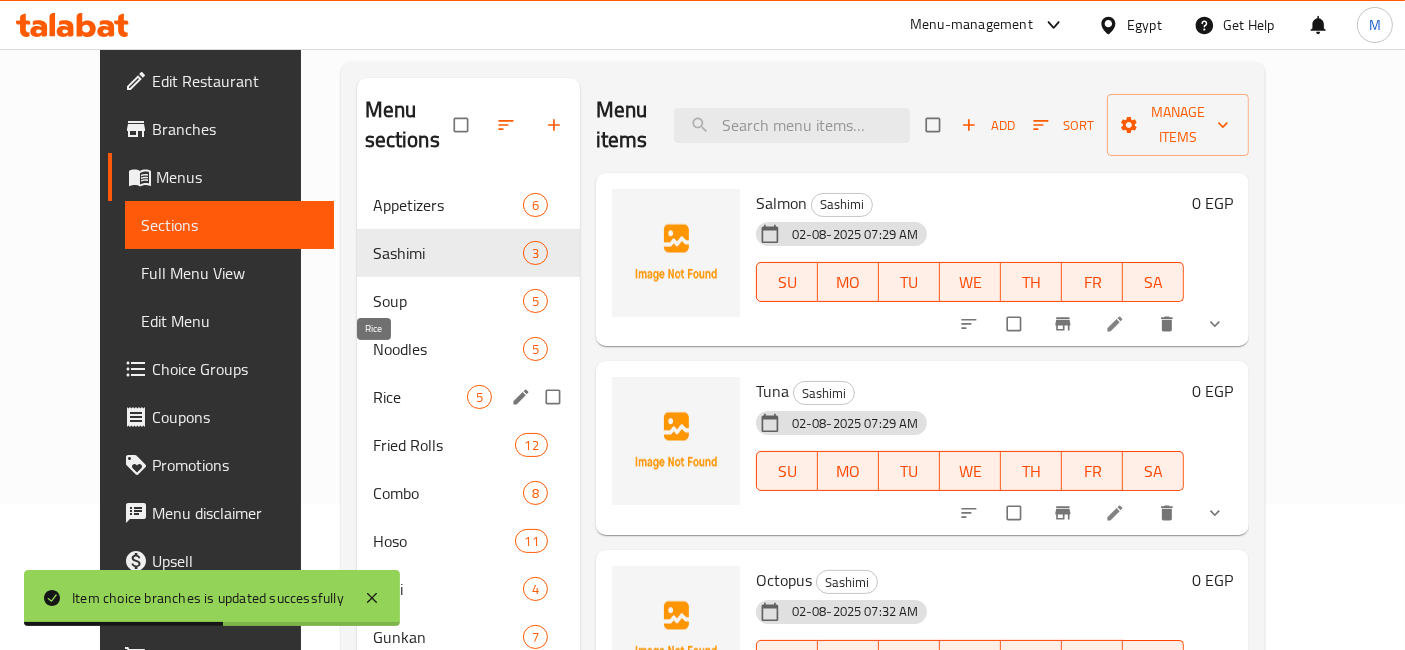 scroll, scrollTop: 145, scrollLeft: 0, axis: vertical 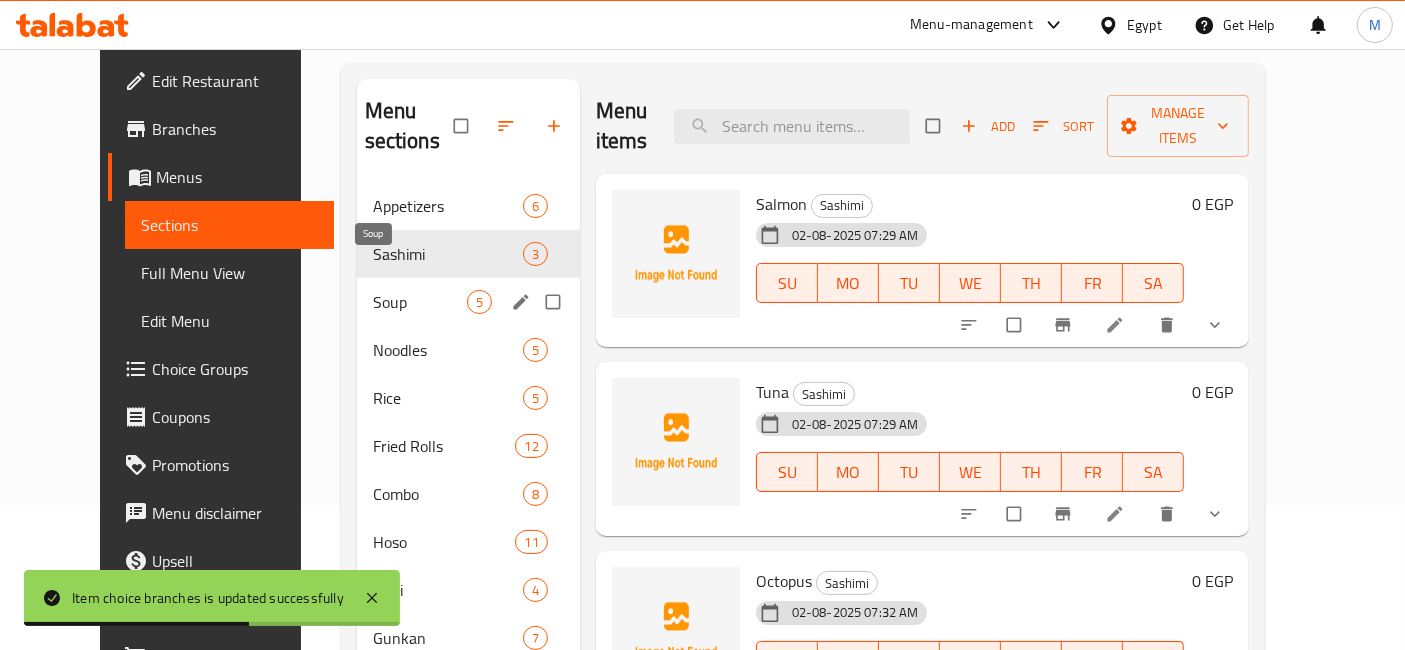 click on "Soup" at bounding box center (420, 302) 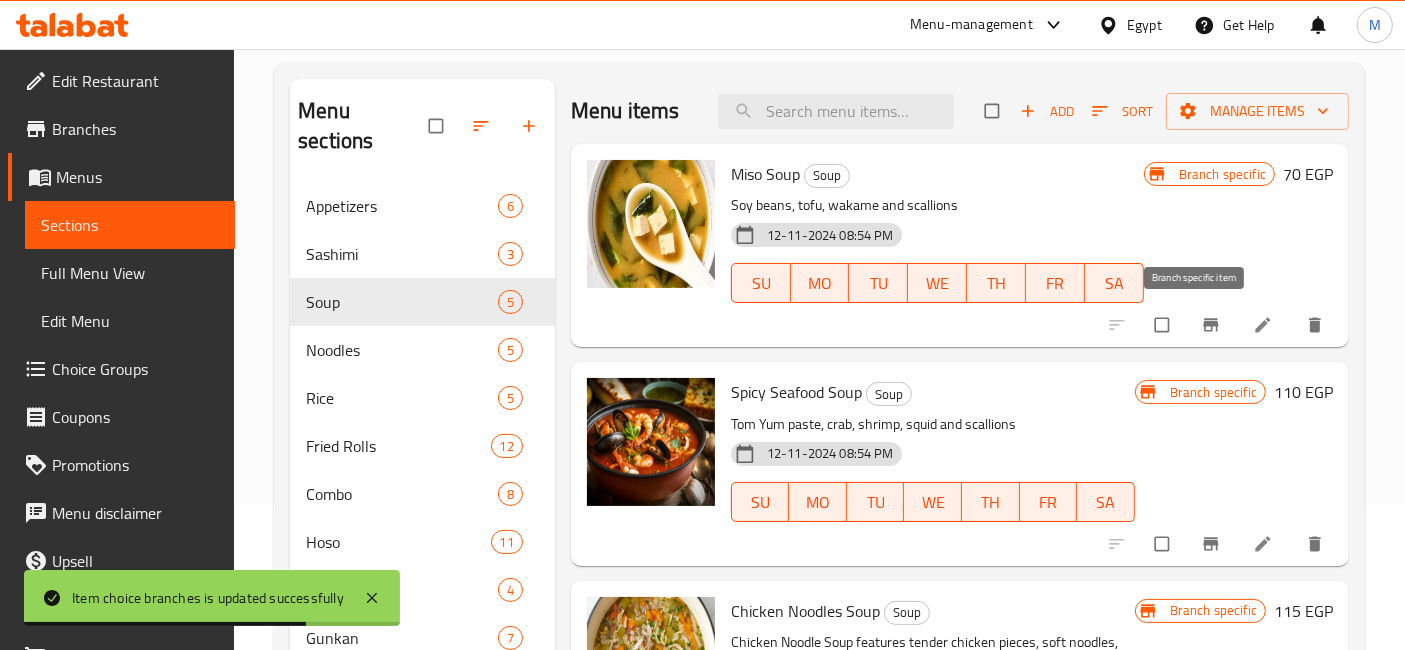 click at bounding box center [1213, 325] 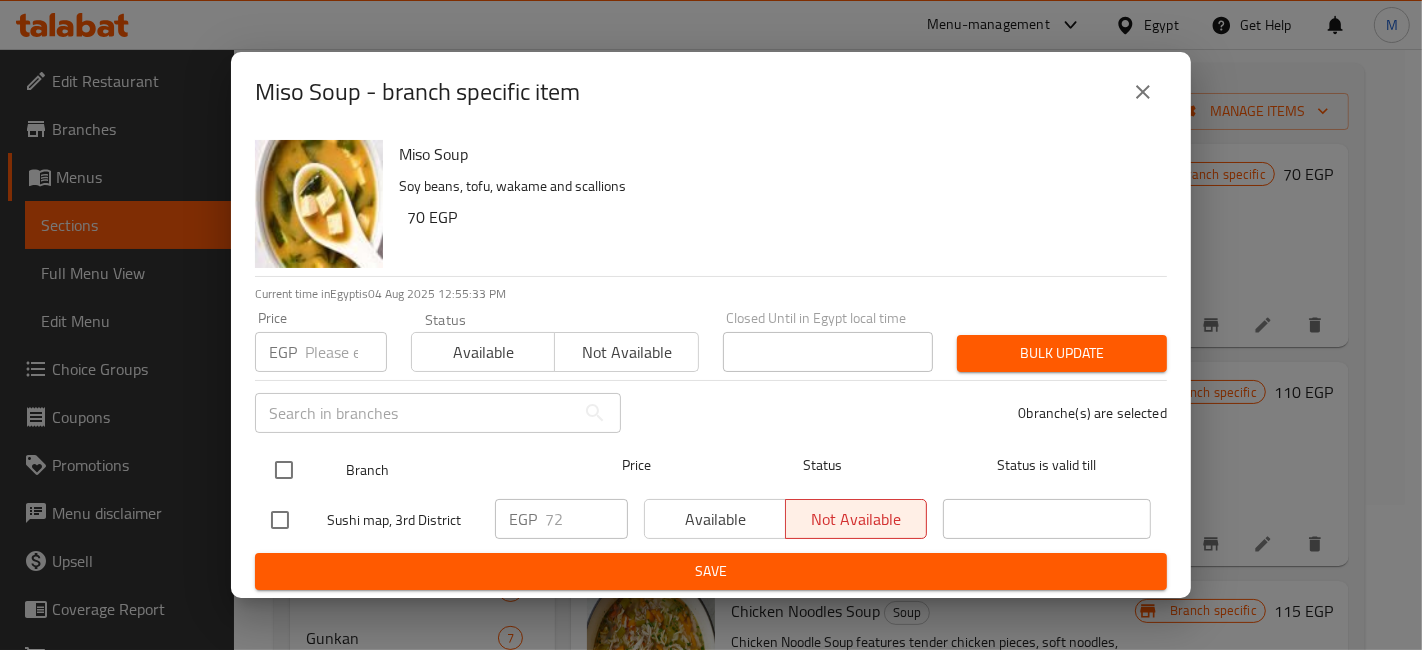 click at bounding box center (284, 470) 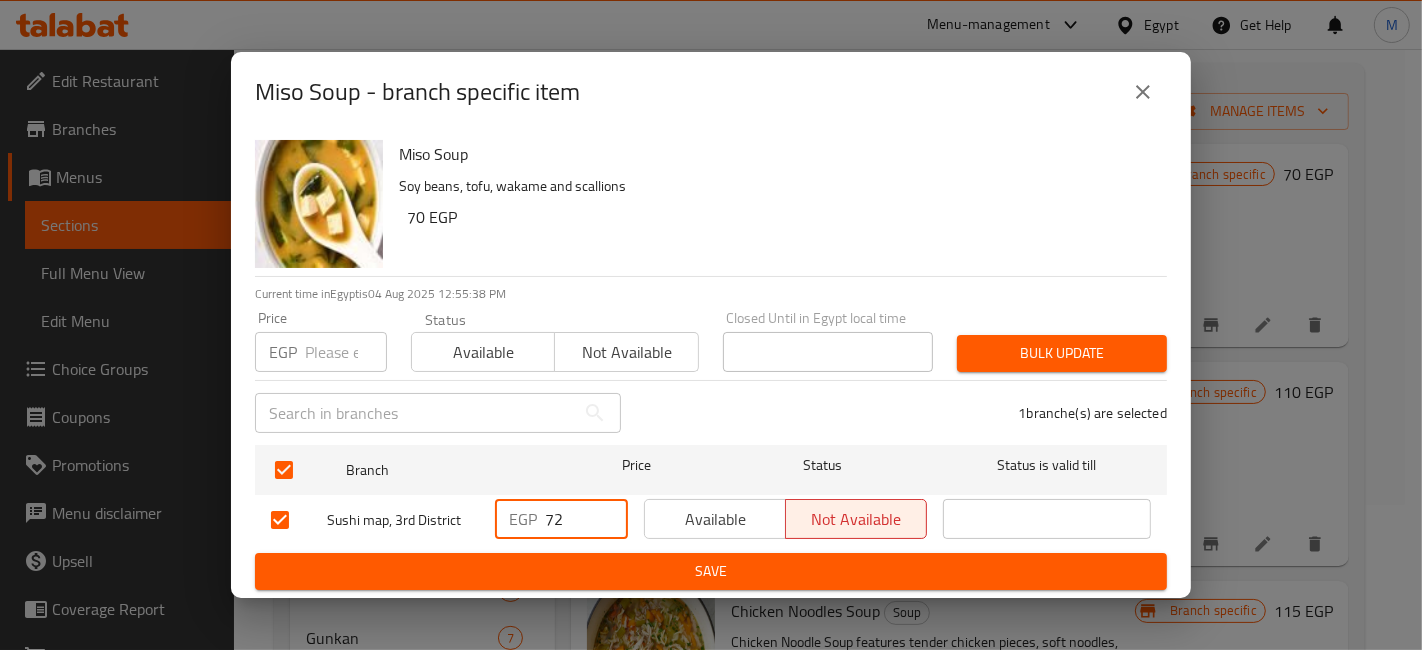click on "72" at bounding box center [586, 519] 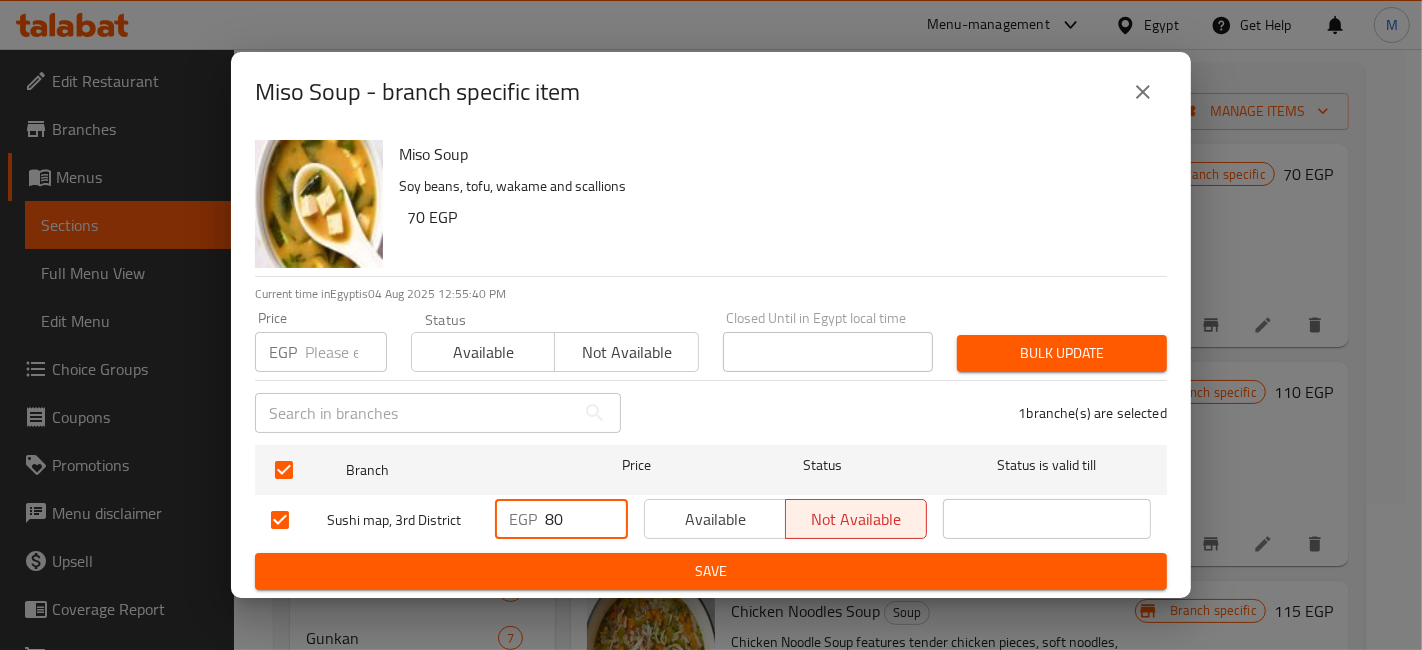 type on "80" 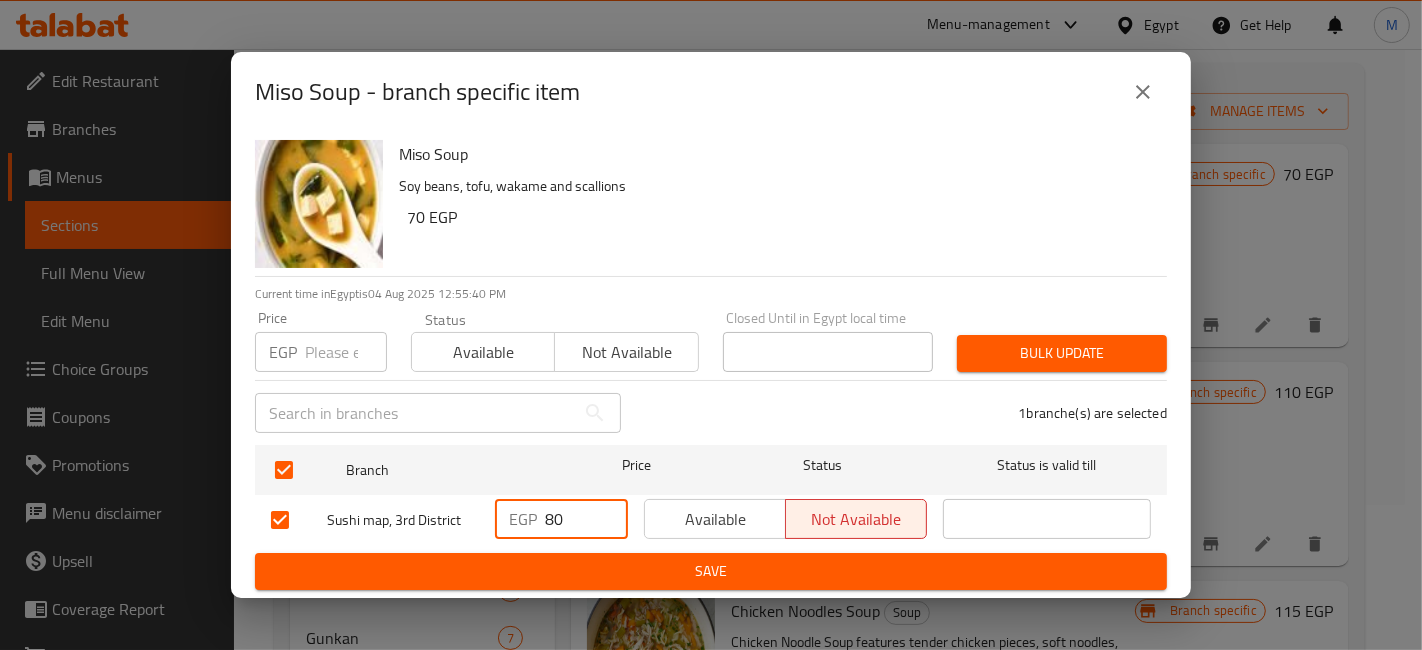 click on "Save" at bounding box center (711, 571) 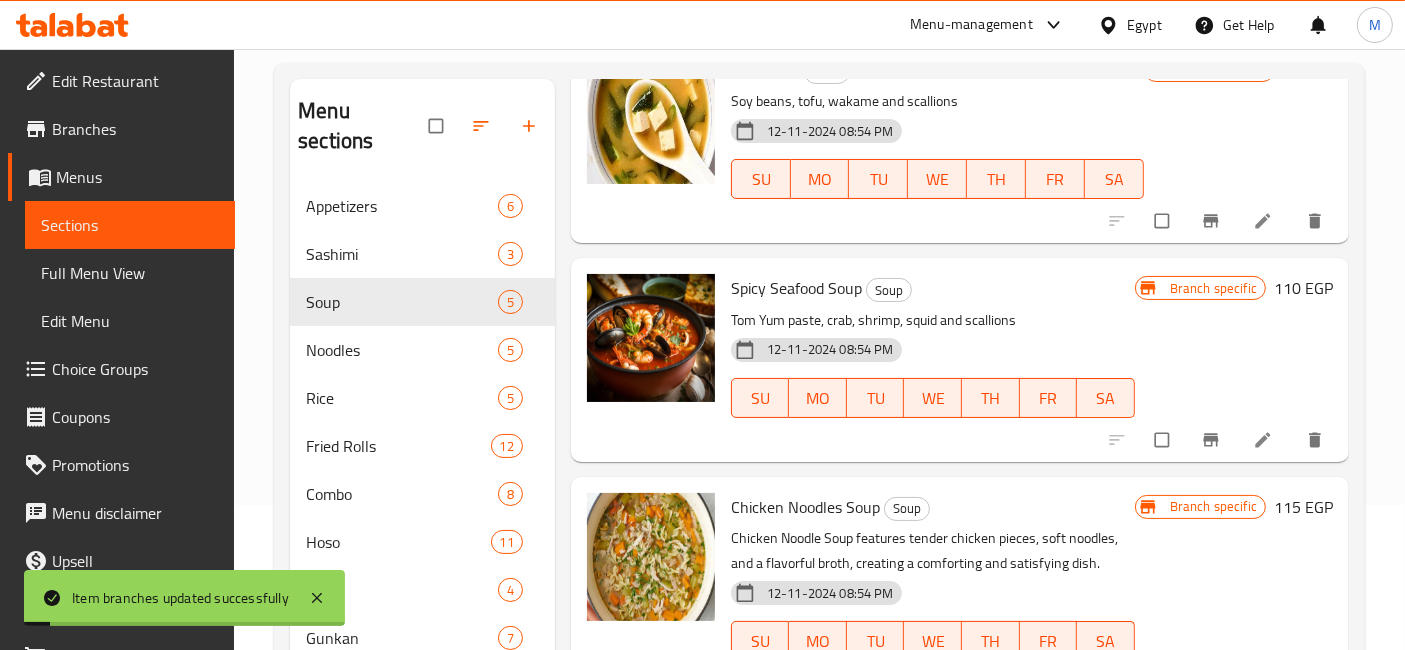 scroll, scrollTop: 111, scrollLeft: 0, axis: vertical 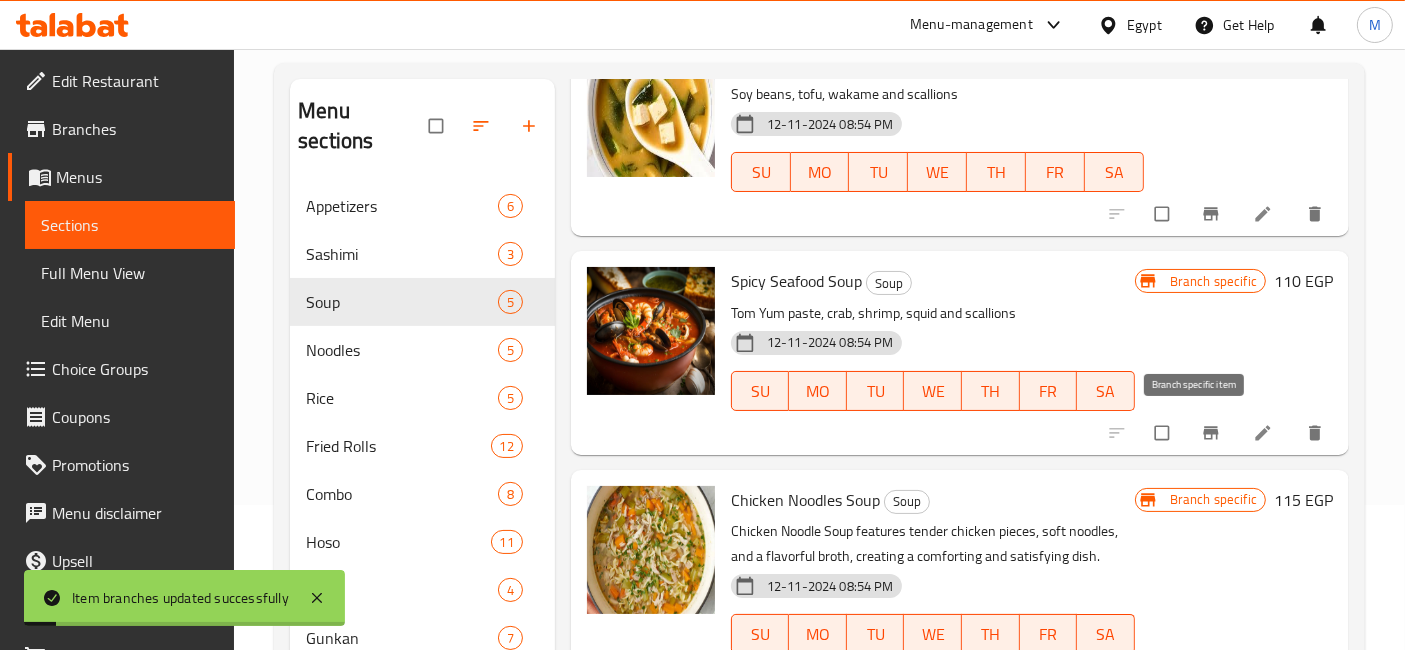 click 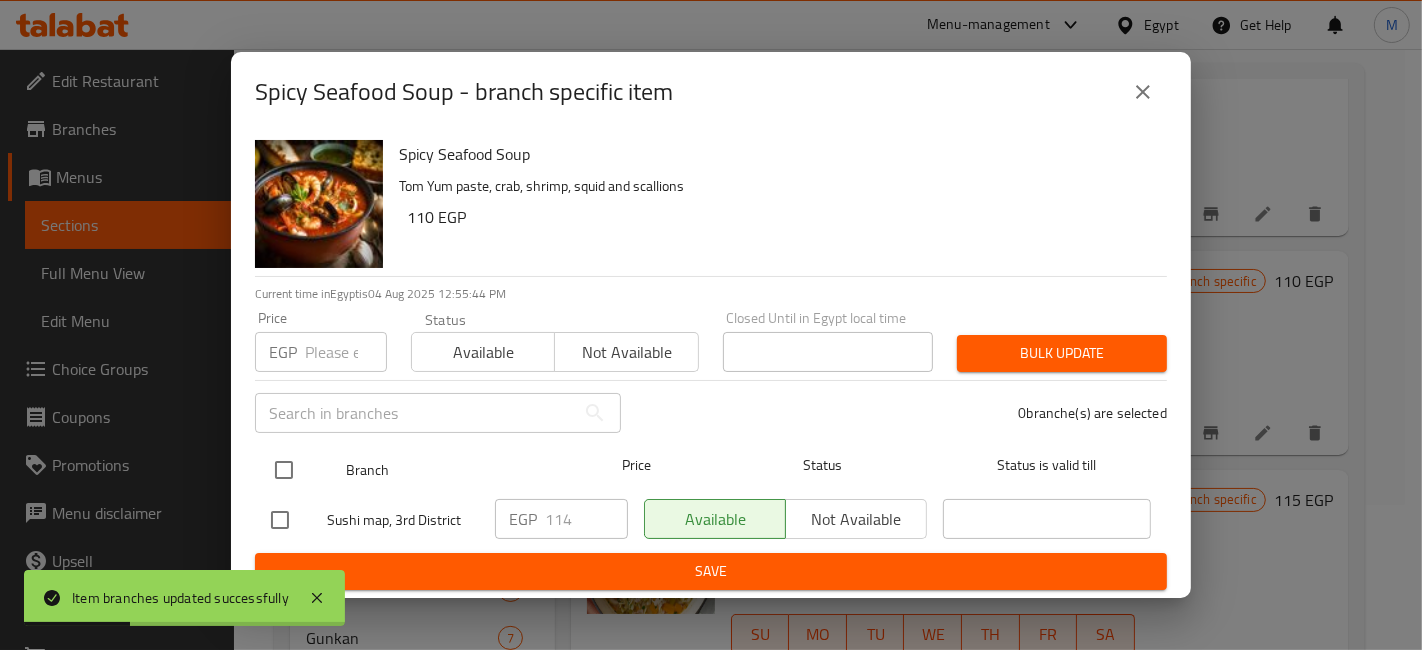 click at bounding box center [284, 470] 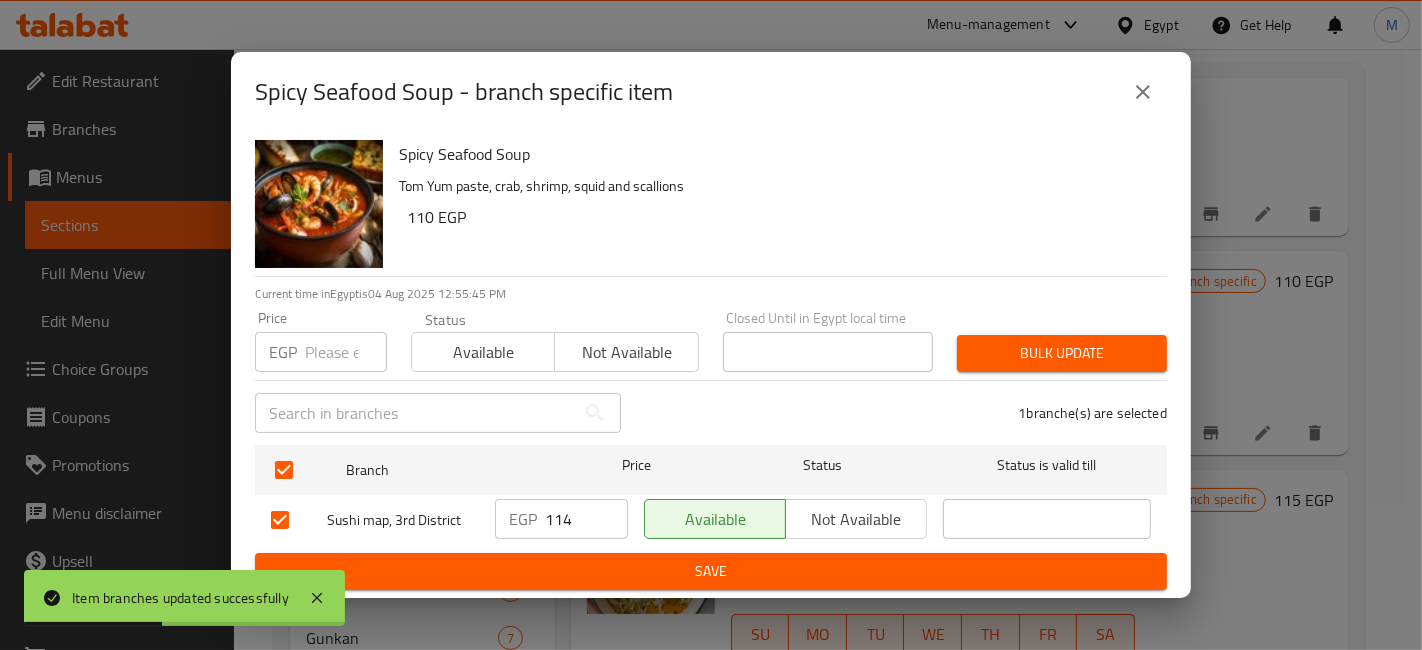 click on "114" at bounding box center [586, 519] 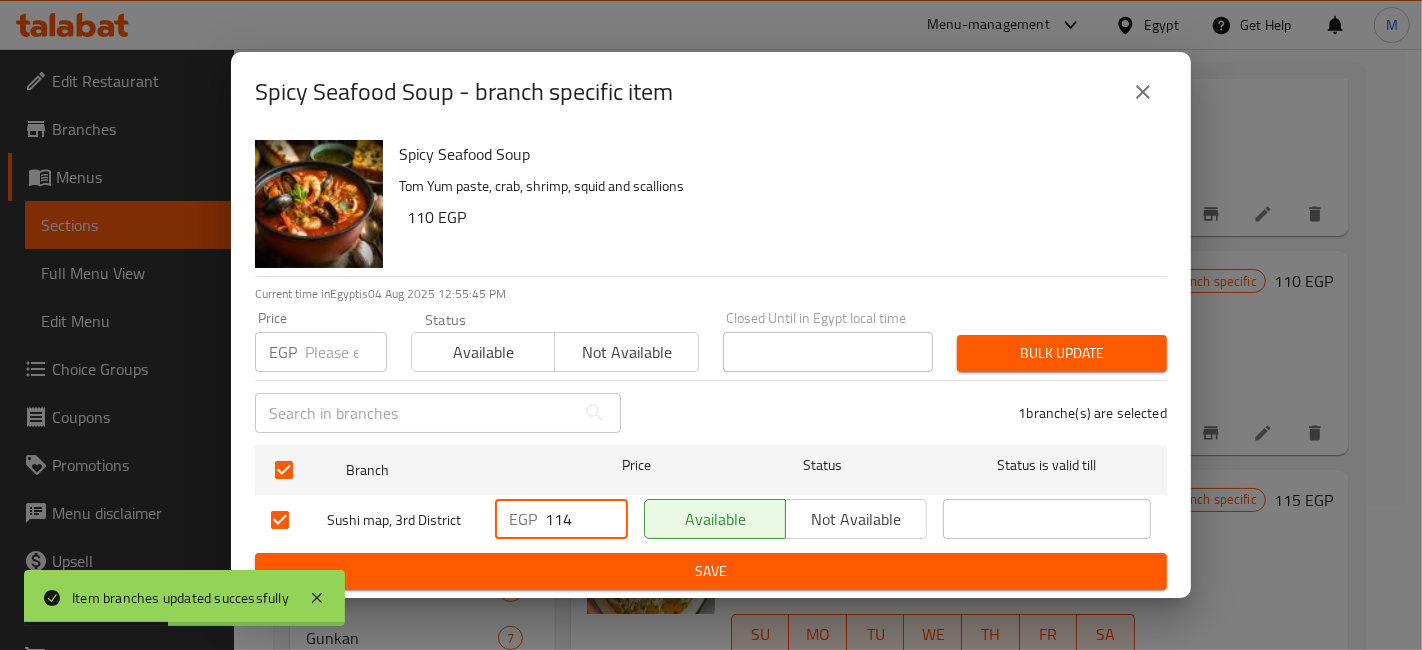 click on "114" at bounding box center [586, 519] 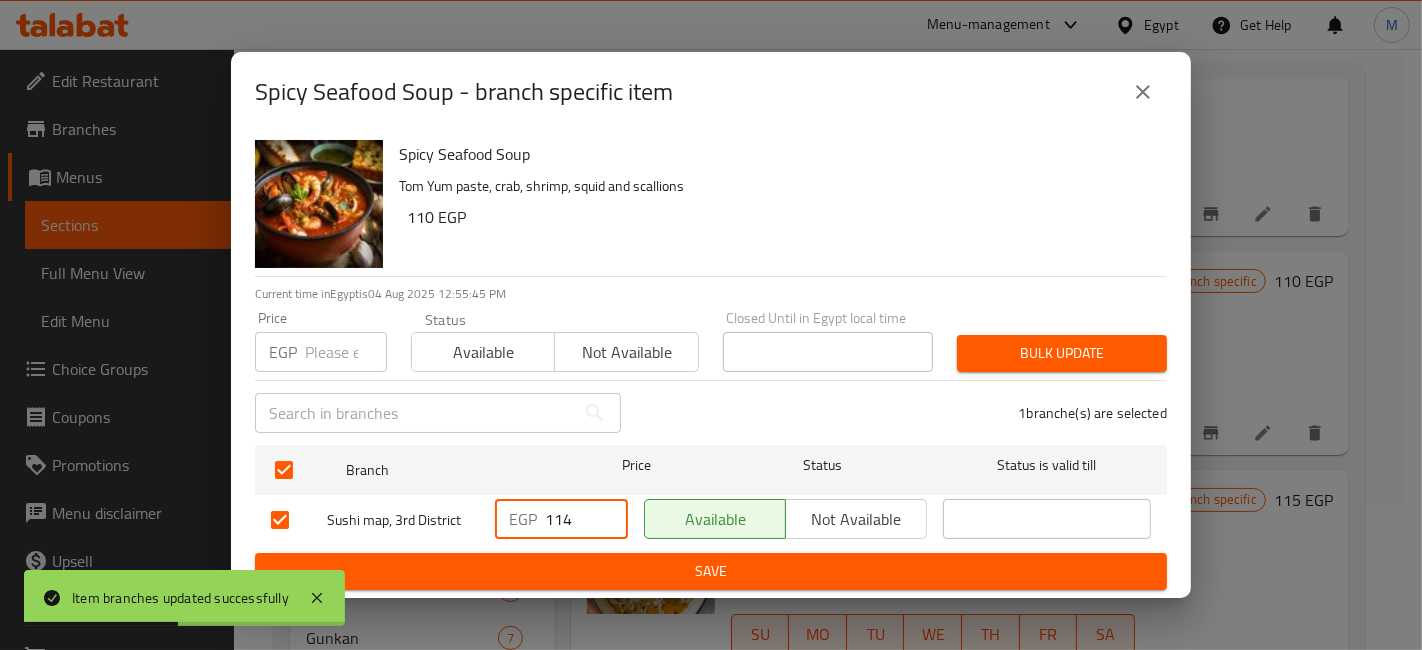click on "114" at bounding box center [586, 519] 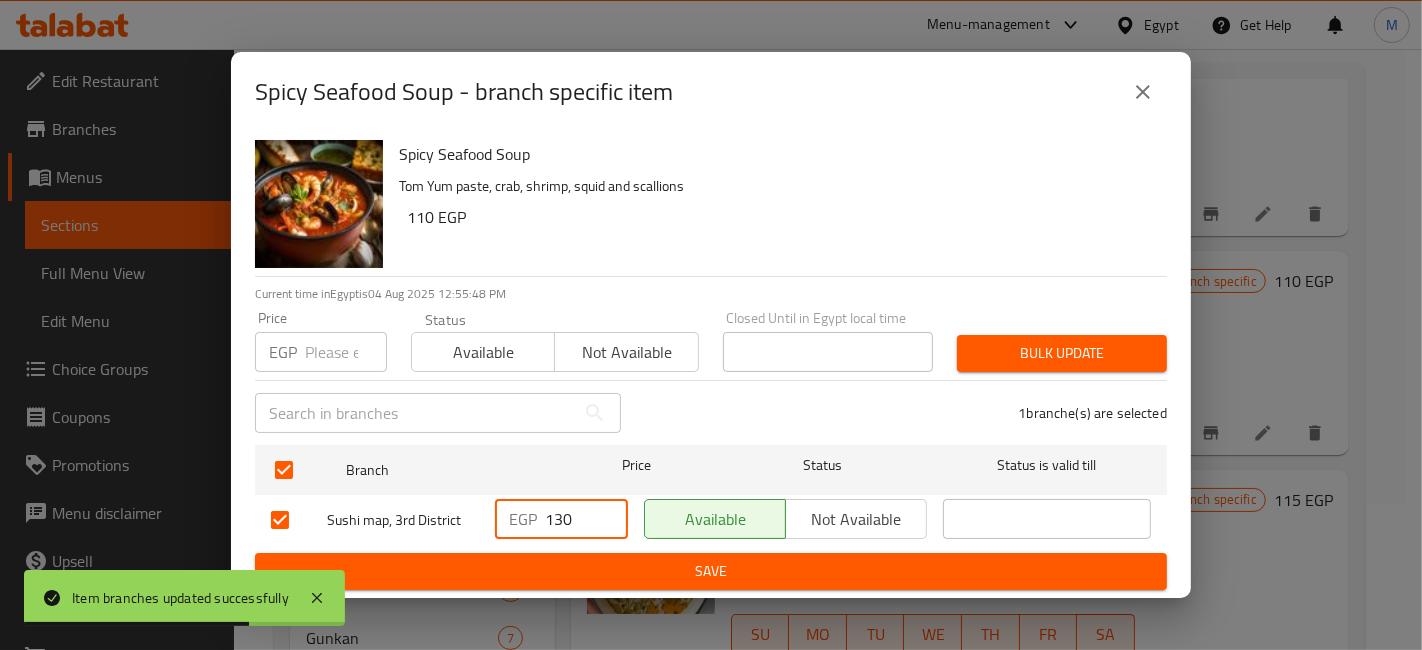 type on "130" 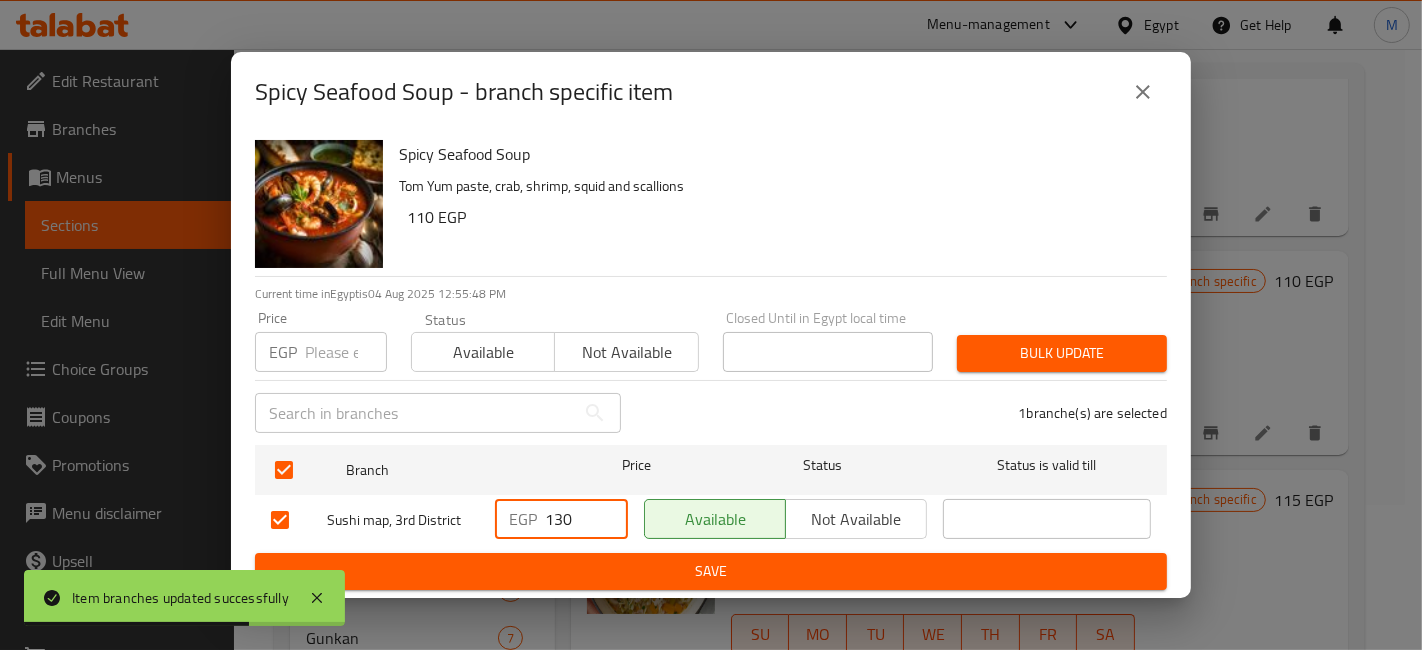 click on "Save" at bounding box center [711, 571] 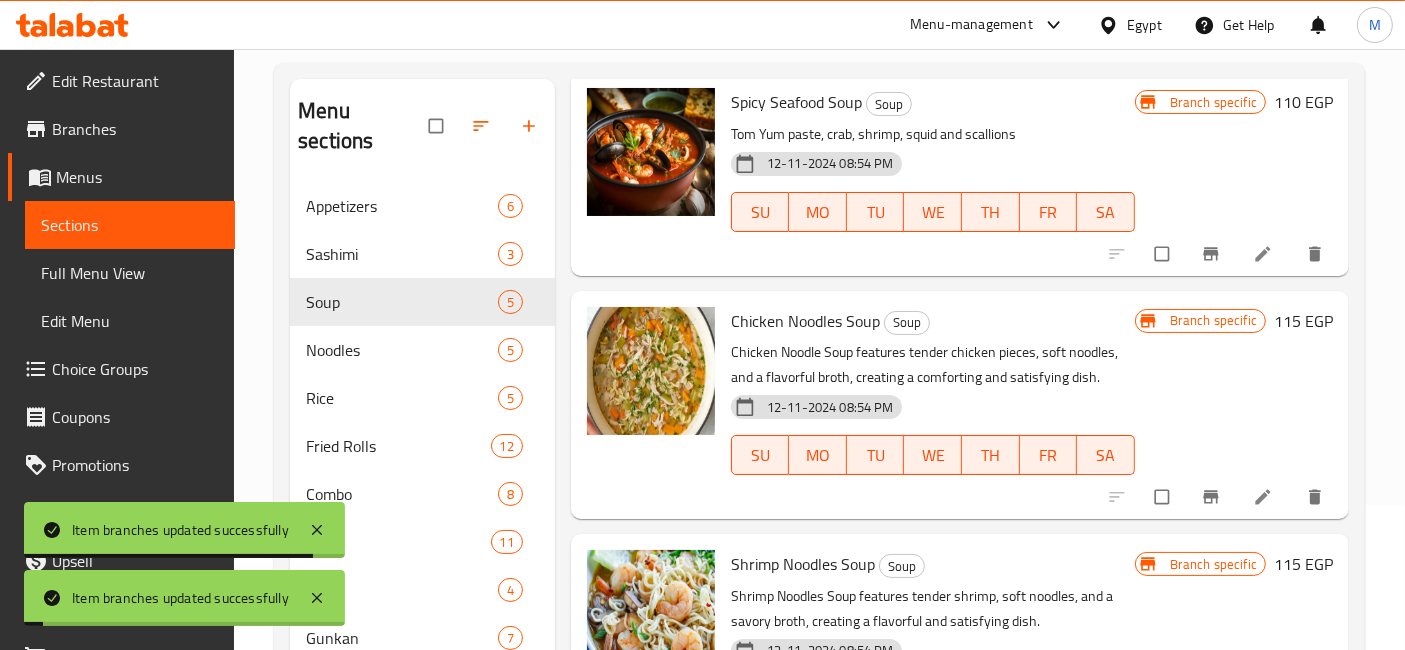 scroll, scrollTop: 320, scrollLeft: 0, axis: vertical 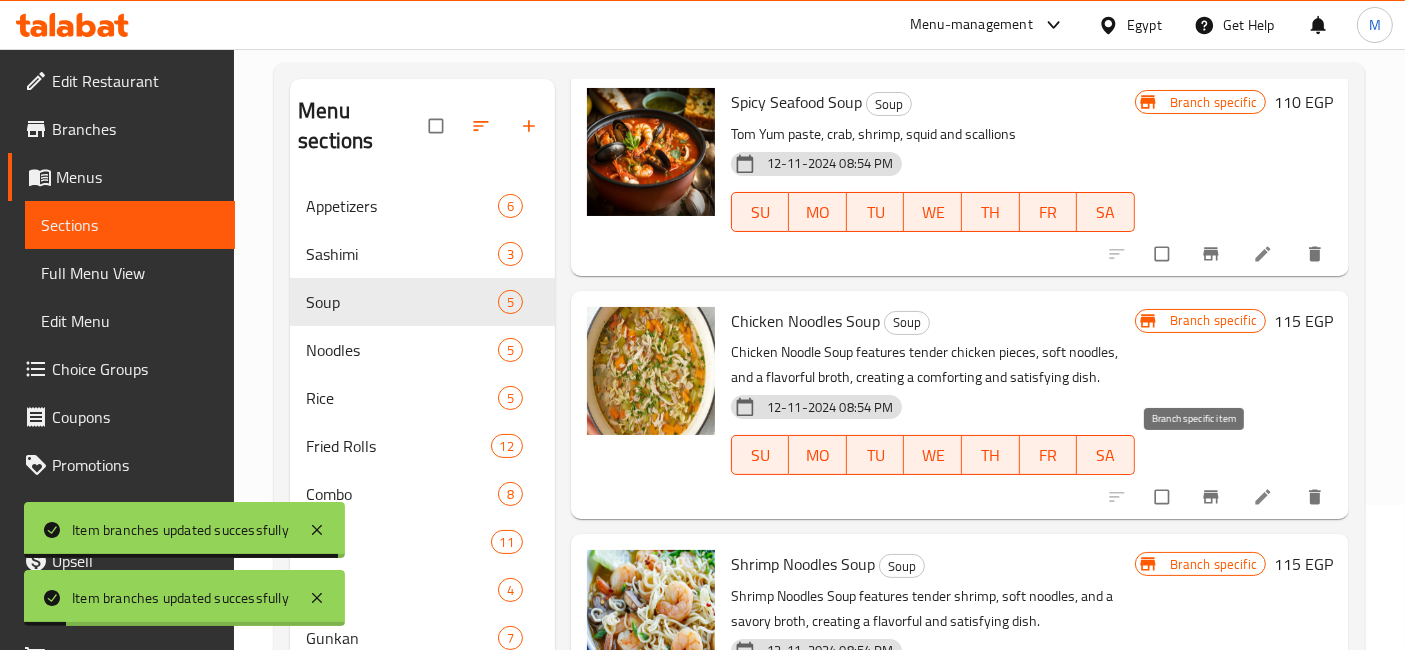 click at bounding box center [1213, 497] 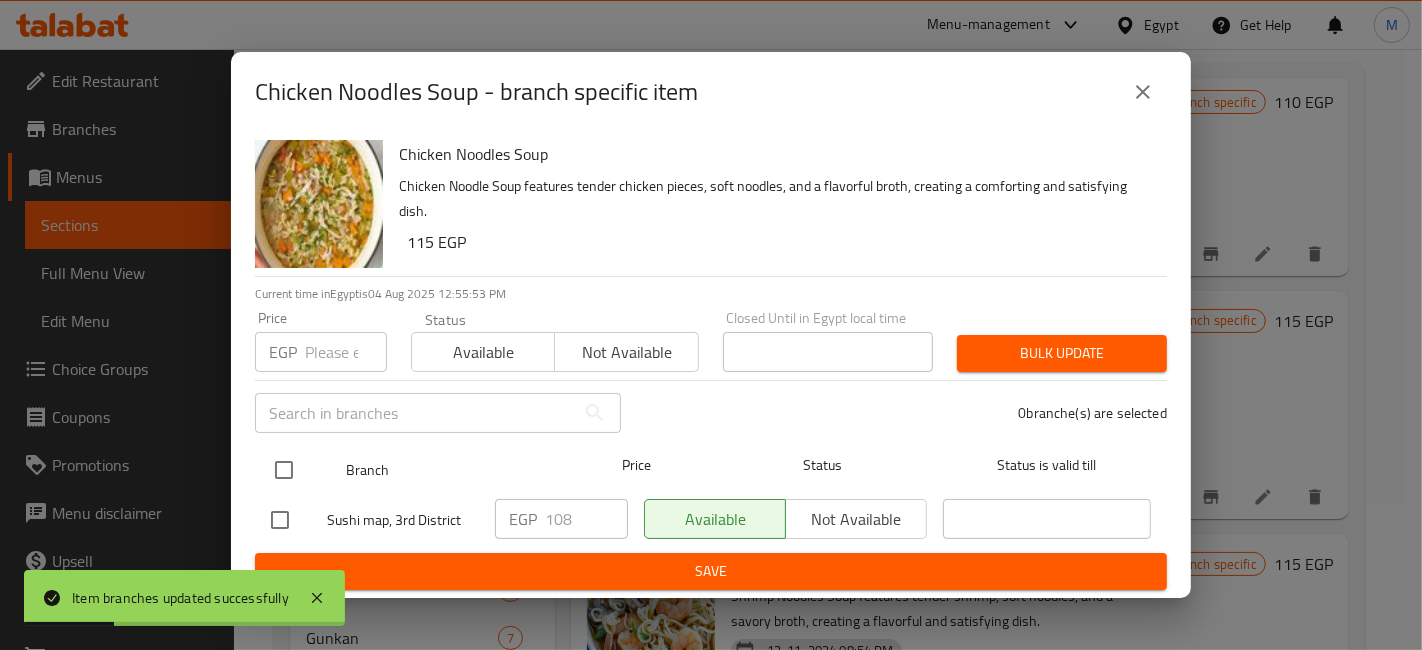 click at bounding box center [284, 470] 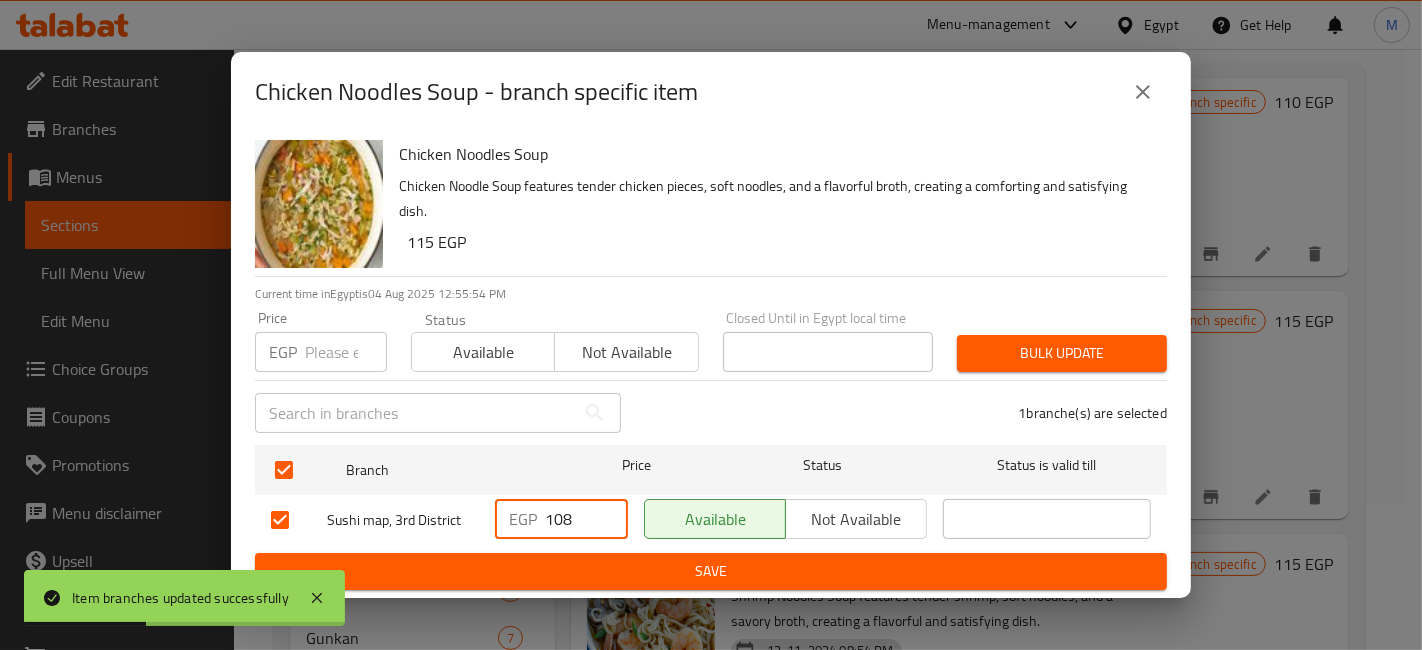 click on "108" at bounding box center [586, 519] 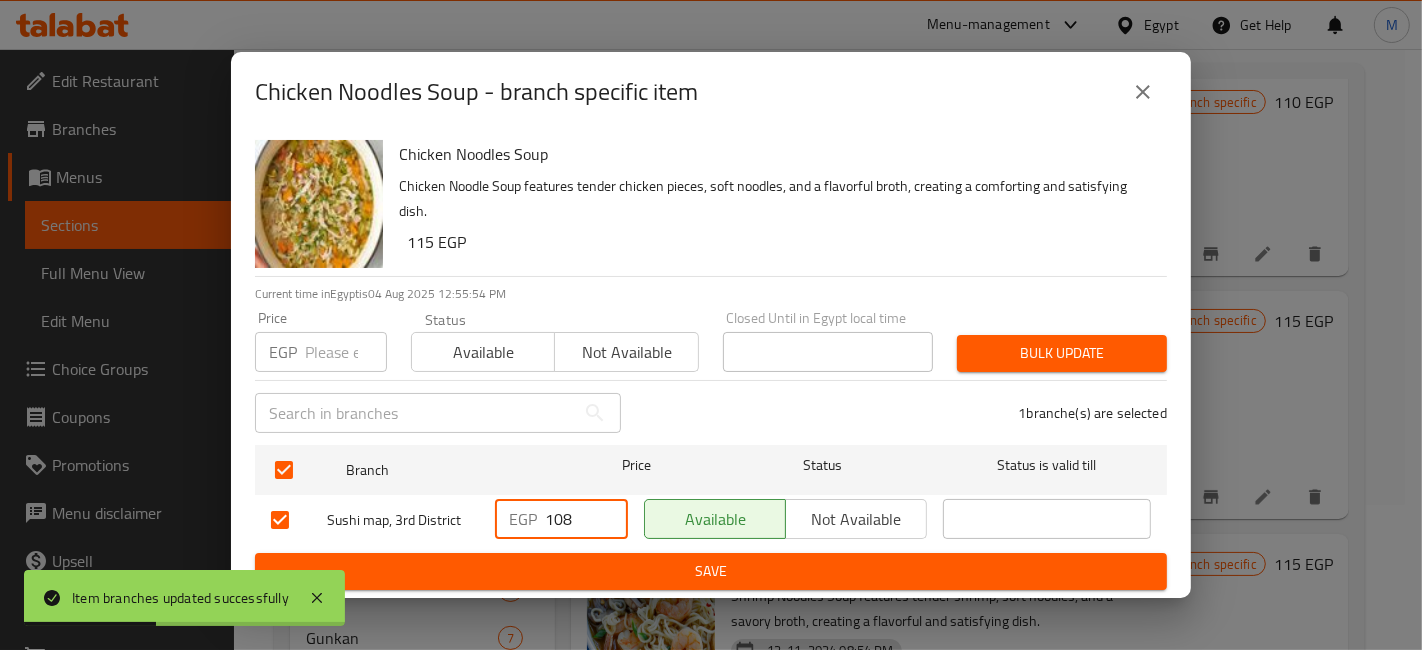 click on "108" at bounding box center [586, 519] 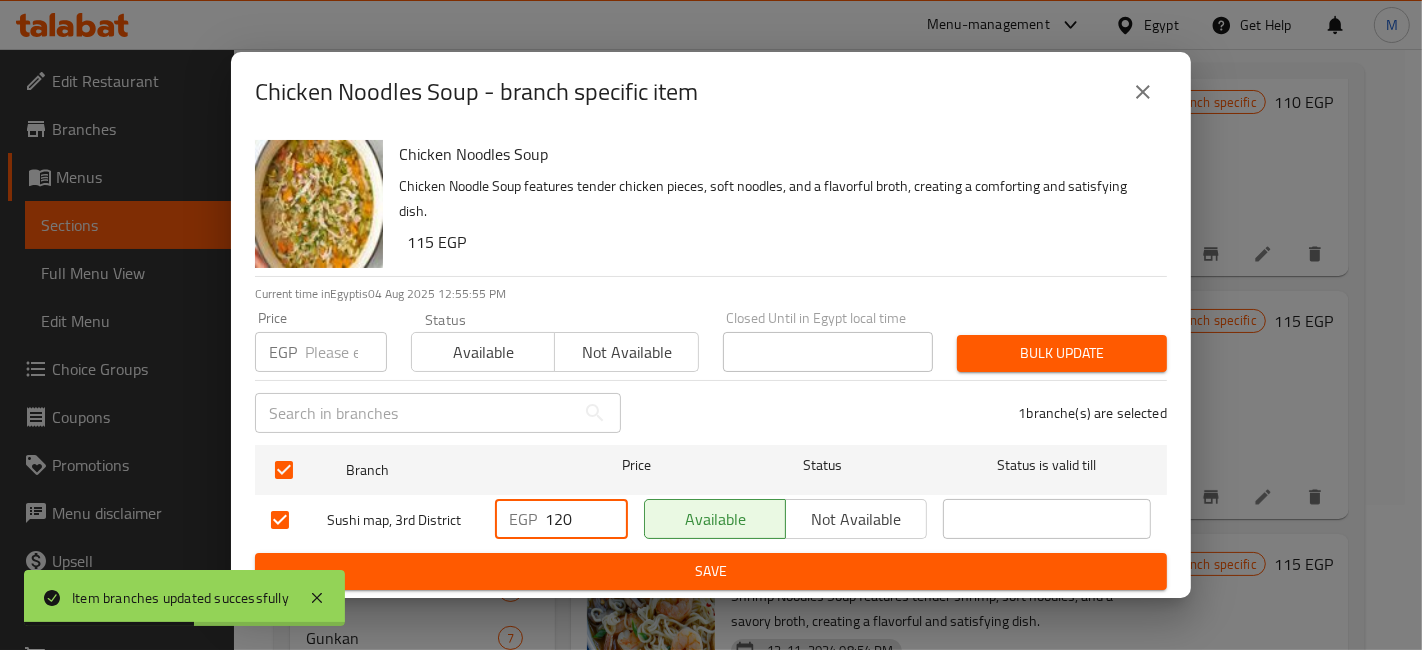 type on "120" 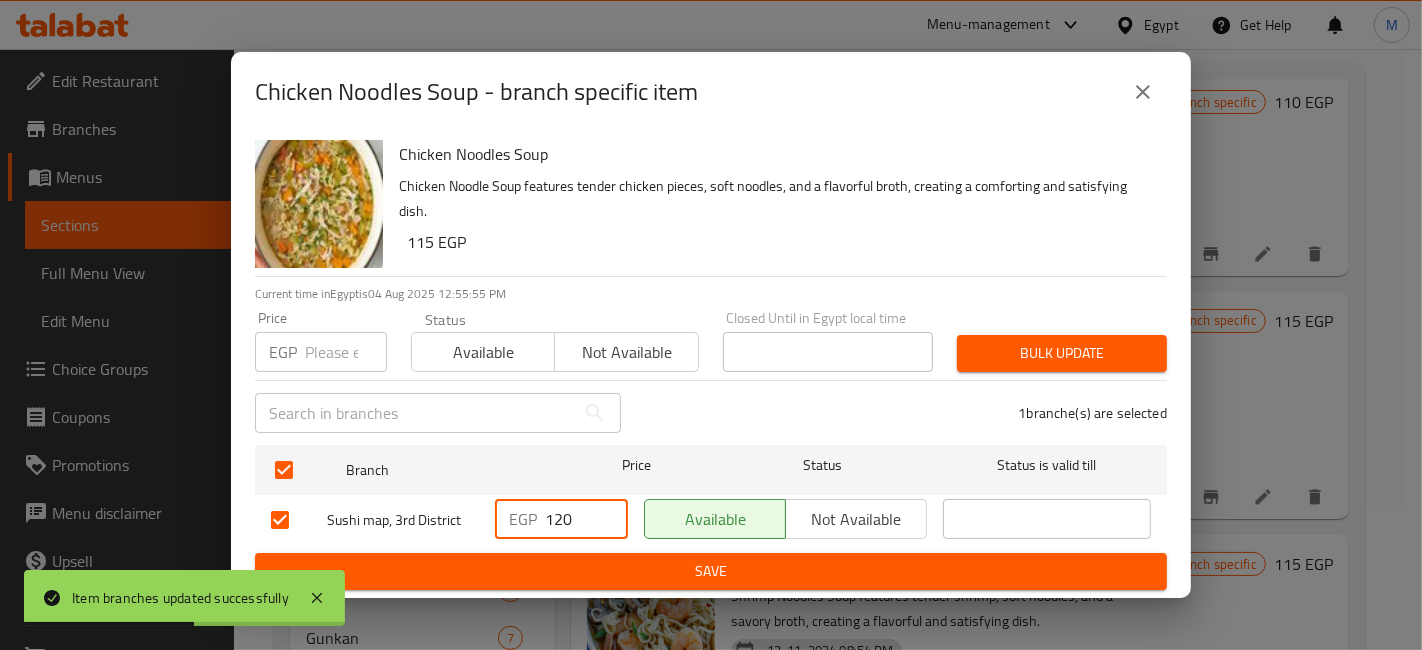 click on "Save" at bounding box center [711, 571] 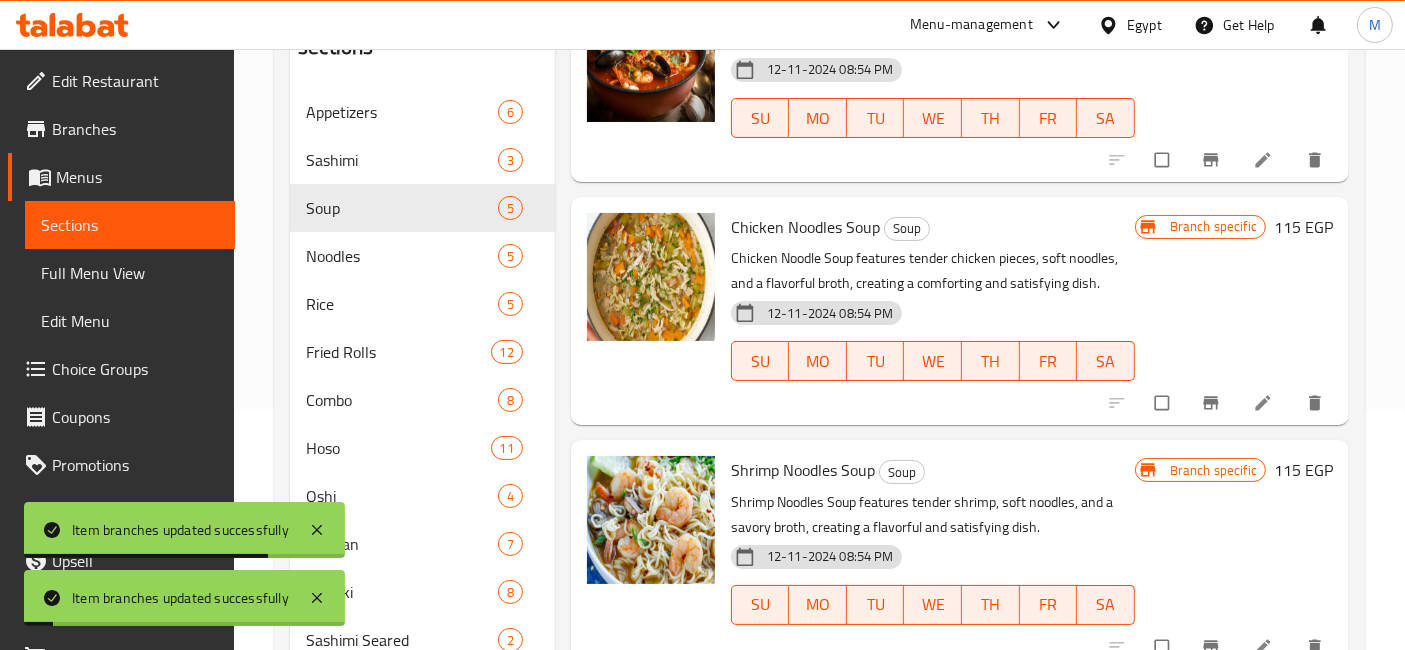 scroll, scrollTop: 367, scrollLeft: 0, axis: vertical 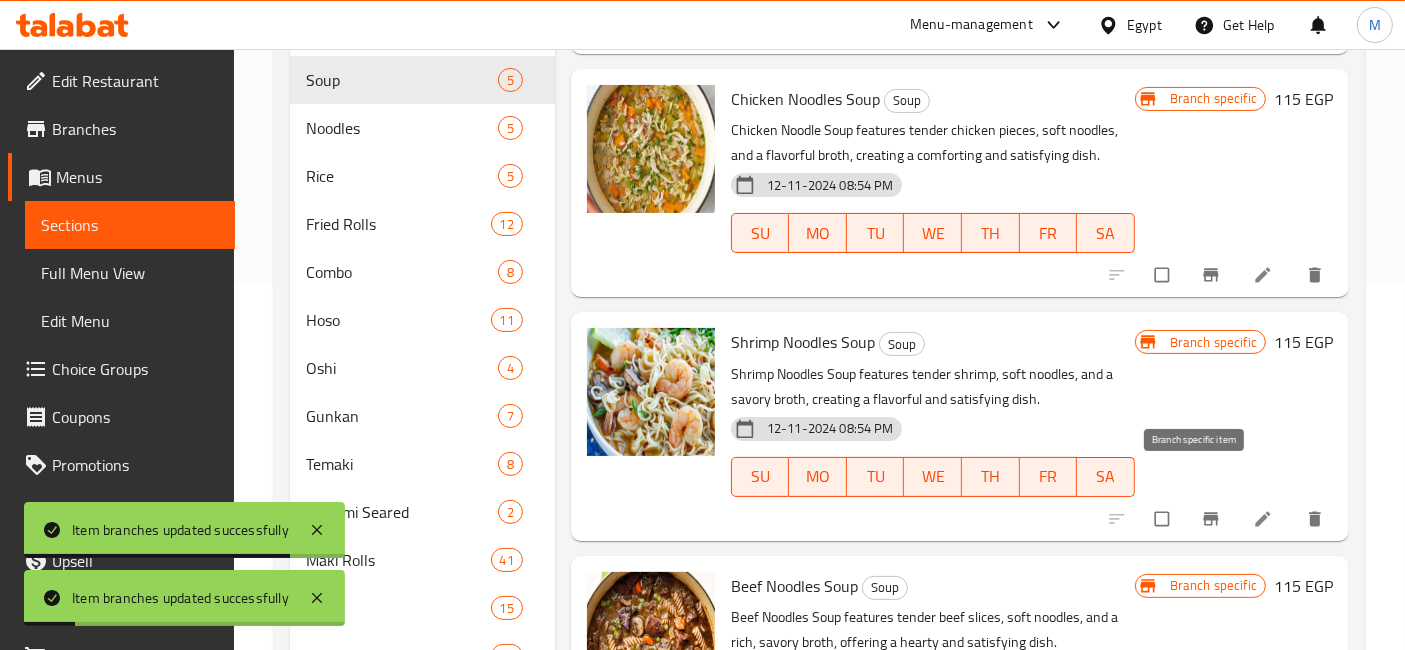 click at bounding box center [1213, 519] 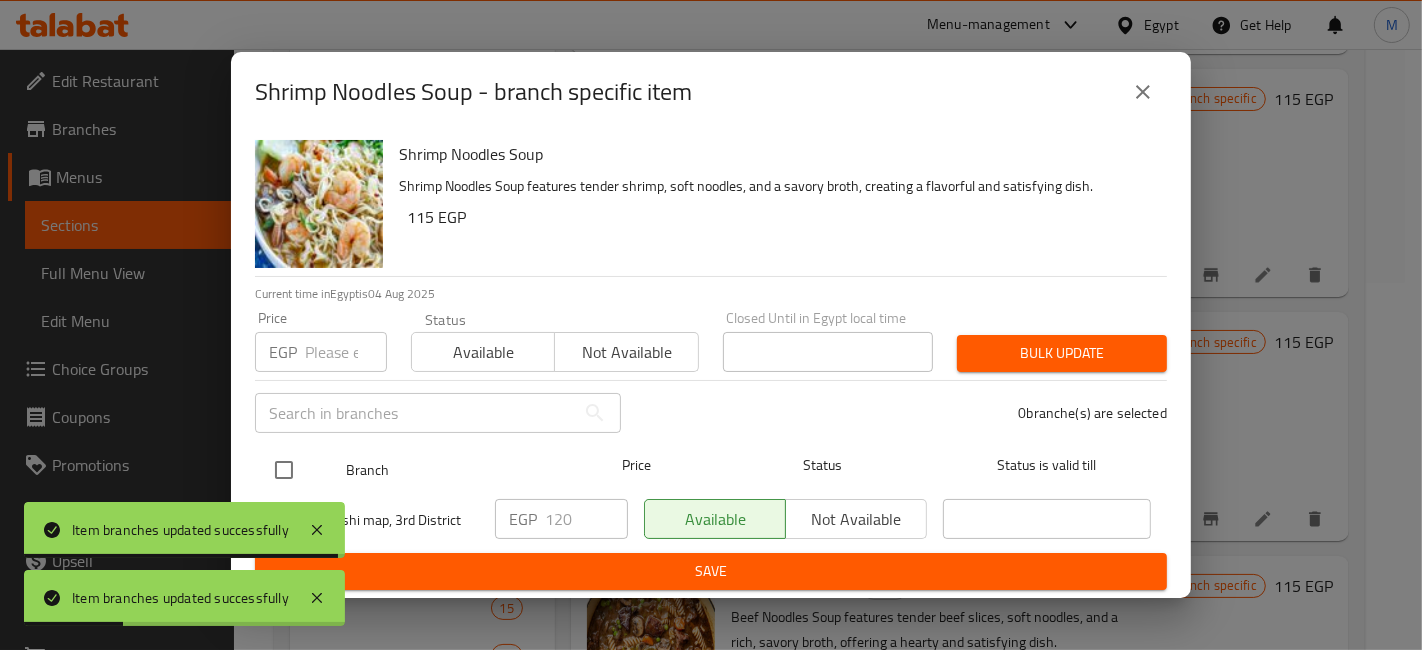 click at bounding box center (284, 470) 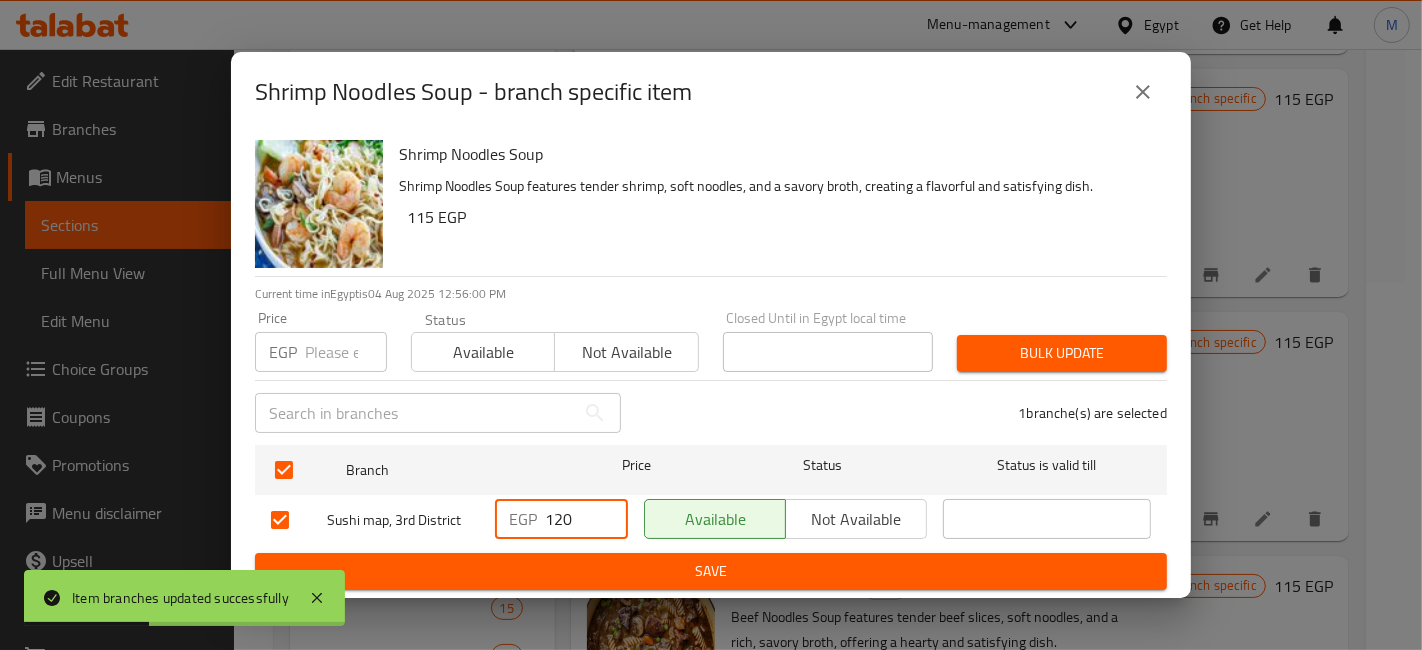 click on "120" at bounding box center (586, 519) 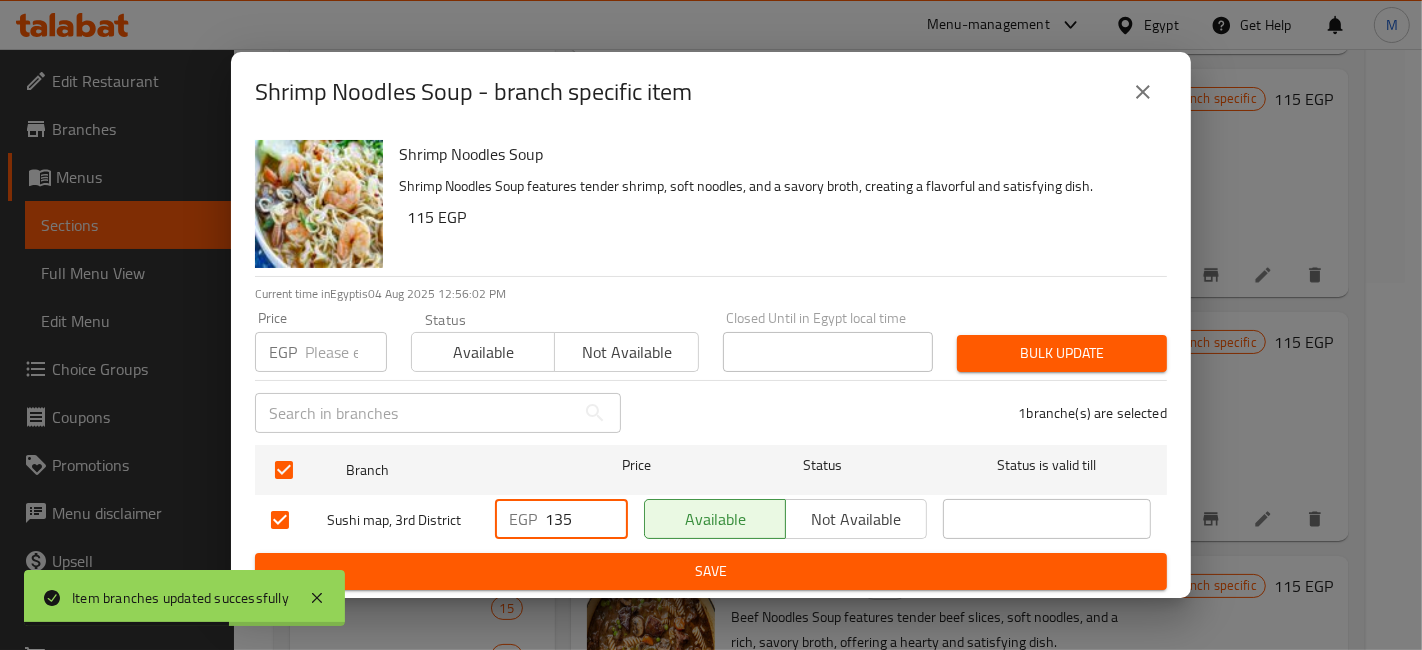 type on "135" 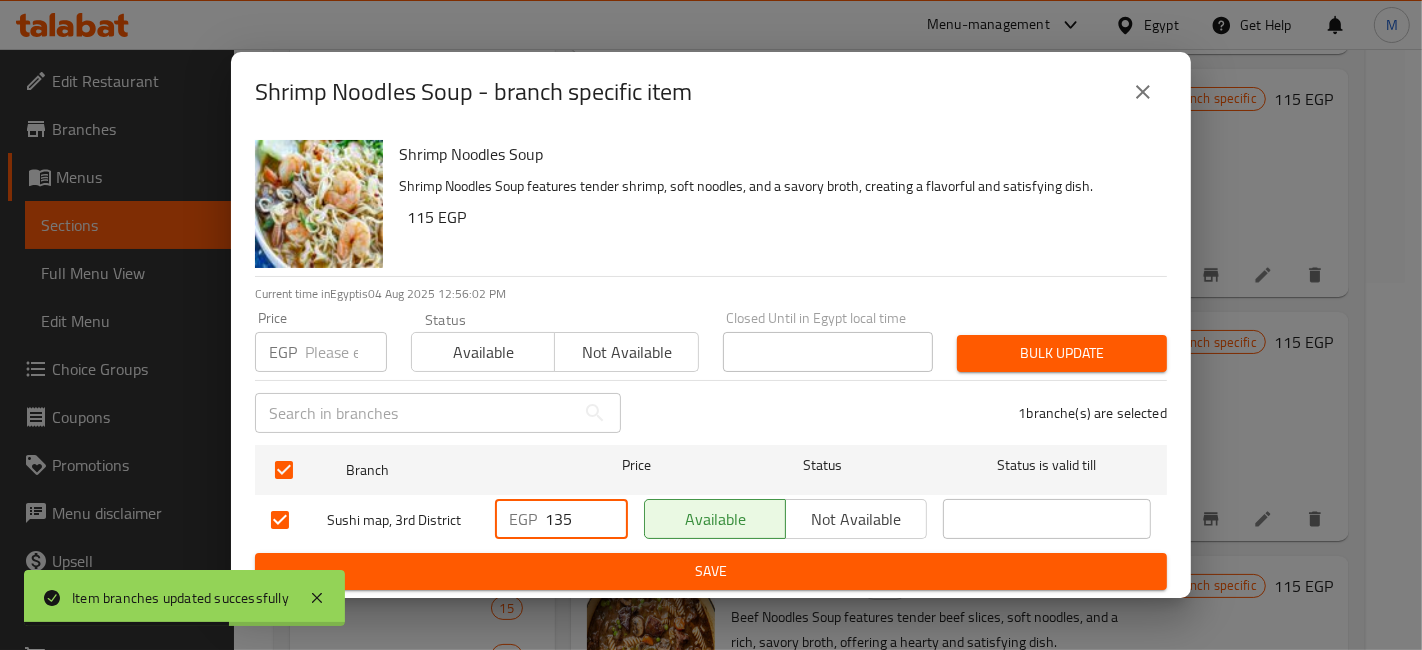 click on "Save" at bounding box center [711, 571] 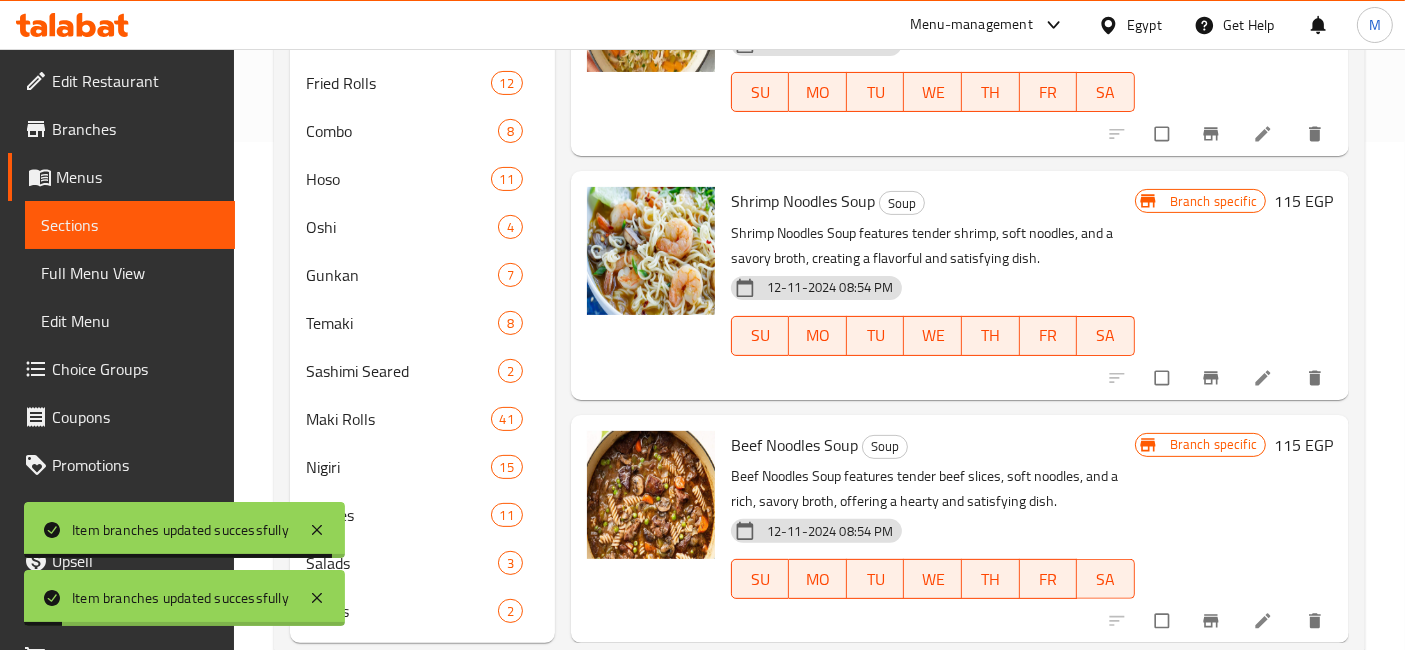 scroll, scrollTop: 525, scrollLeft: 0, axis: vertical 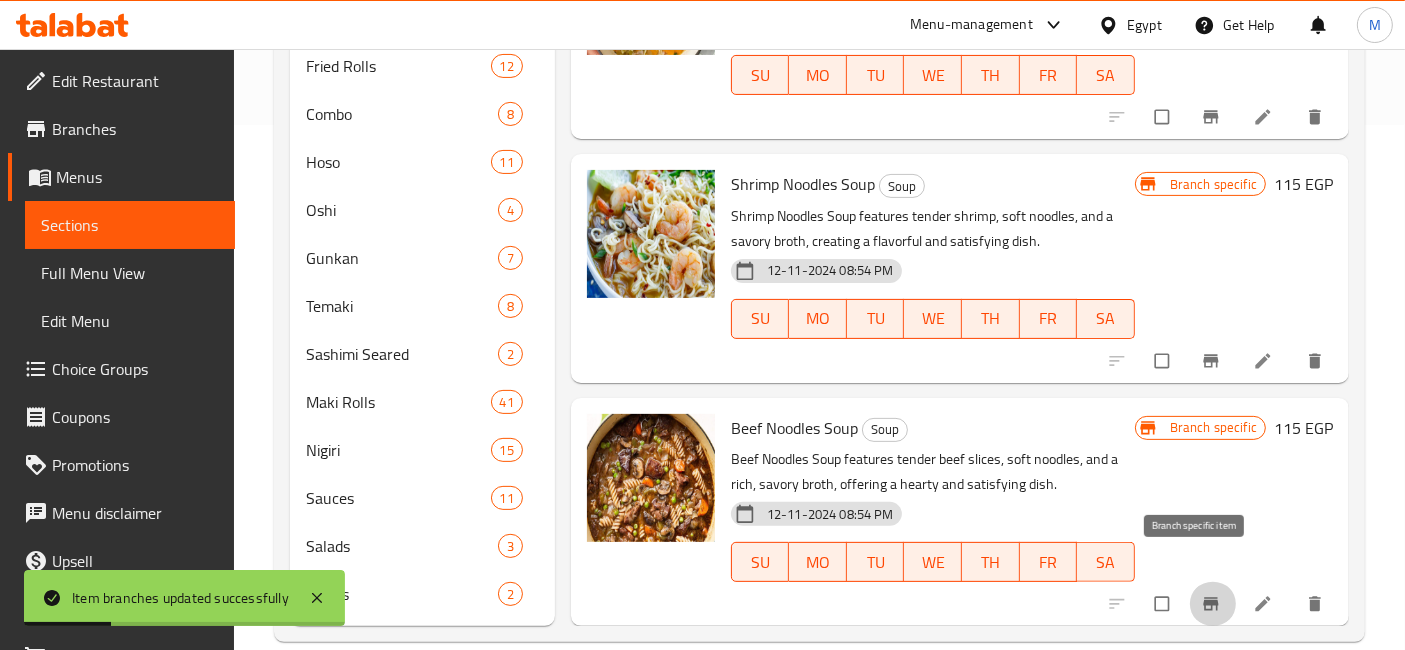 click 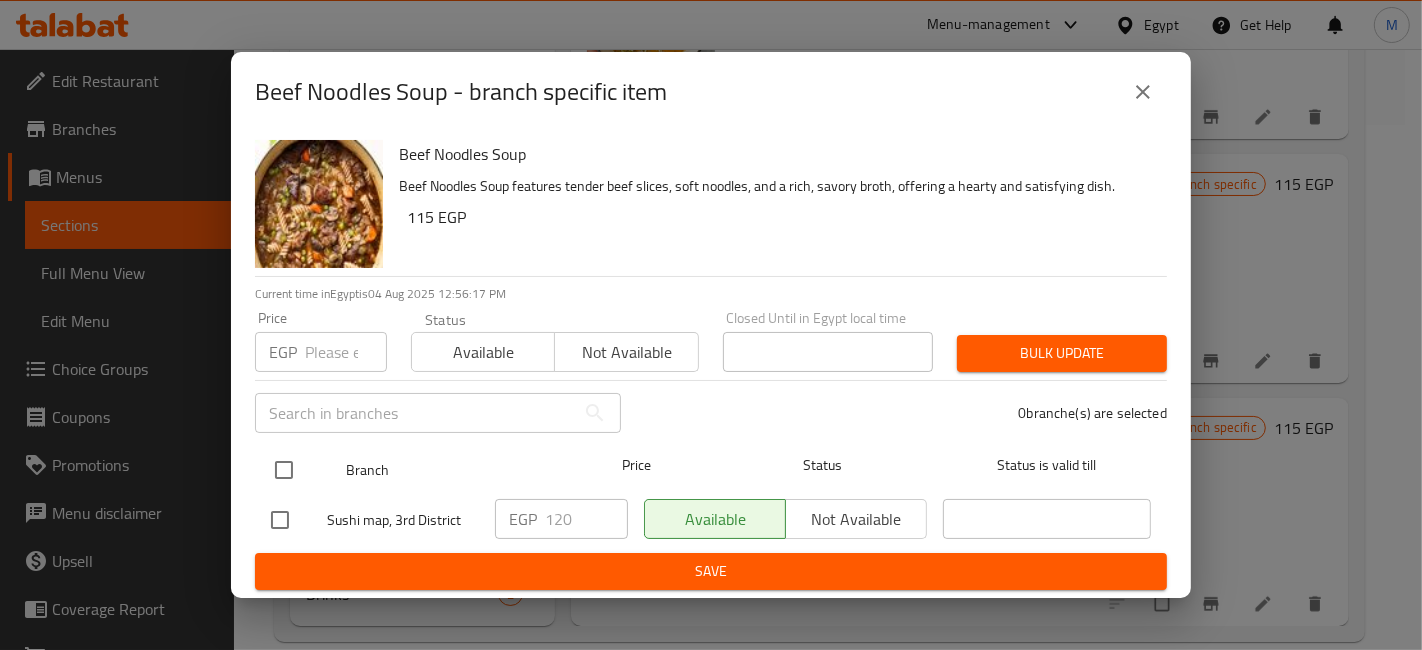 click at bounding box center (284, 470) 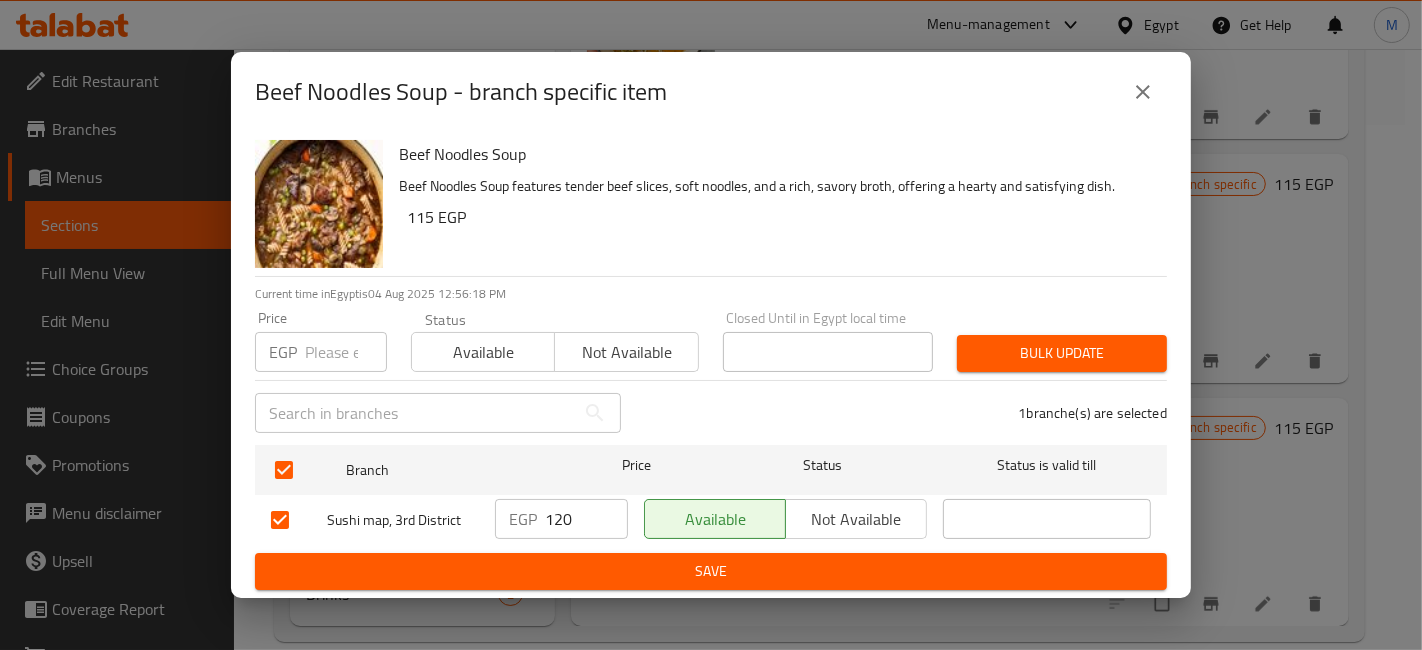 click on "120" at bounding box center (586, 519) 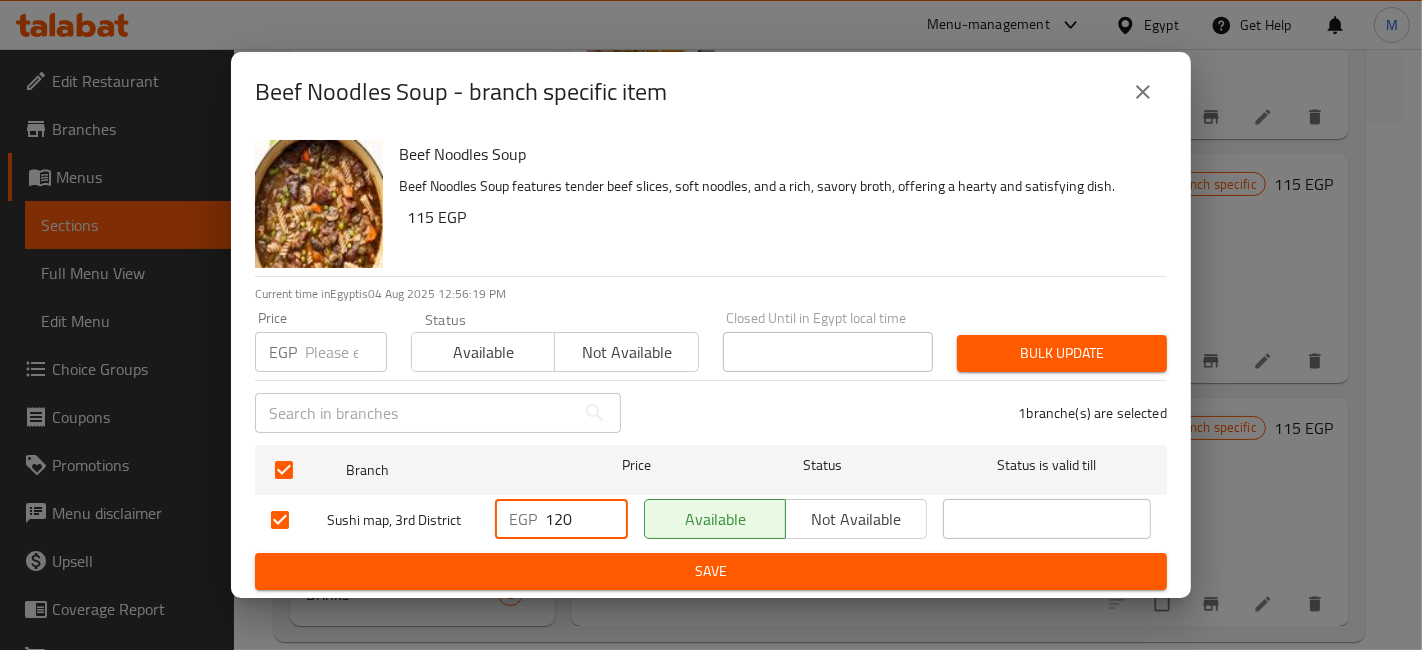 click on "120" at bounding box center (586, 519) 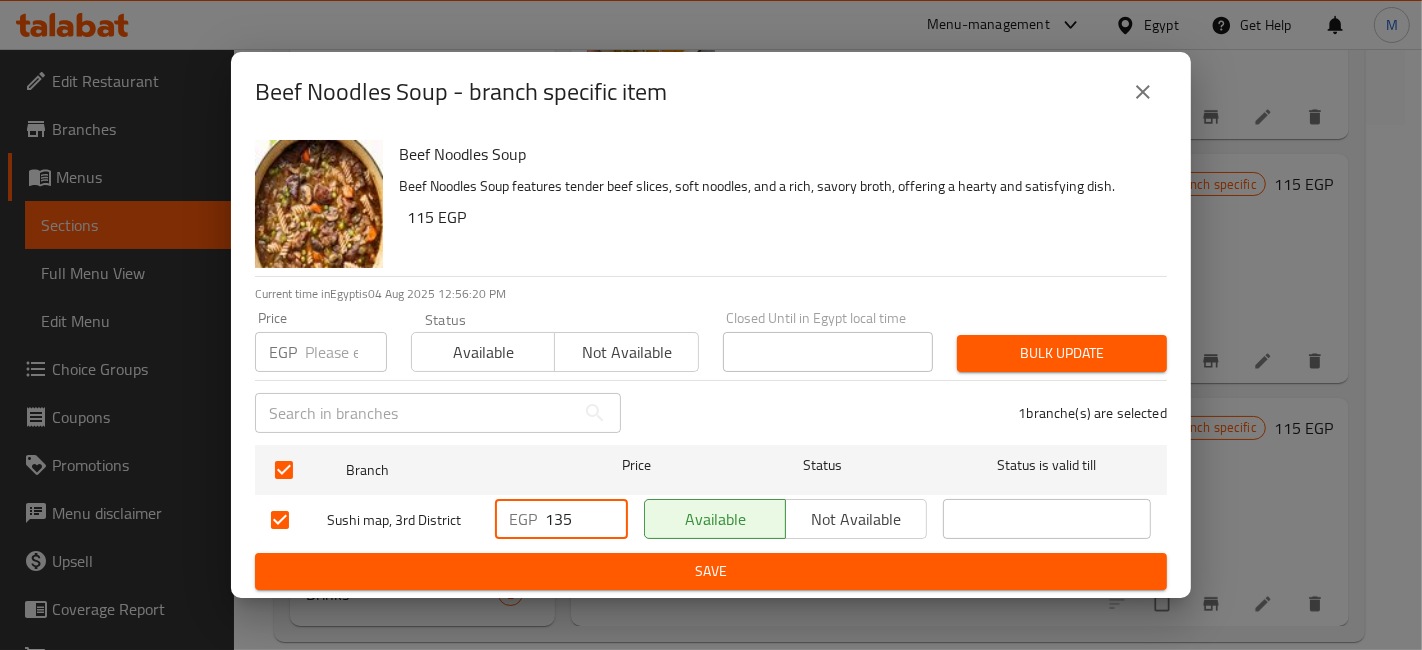 type on "135" 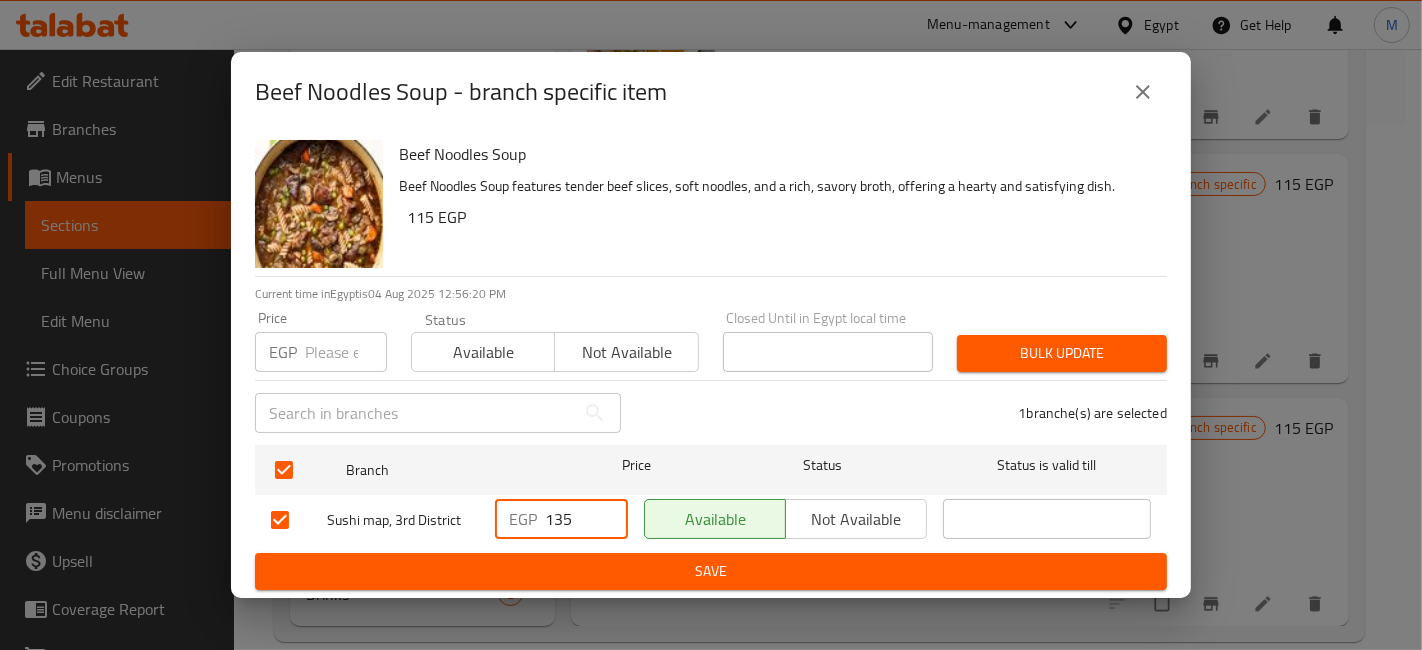 click on "Save" at bounding box center [711, 571] 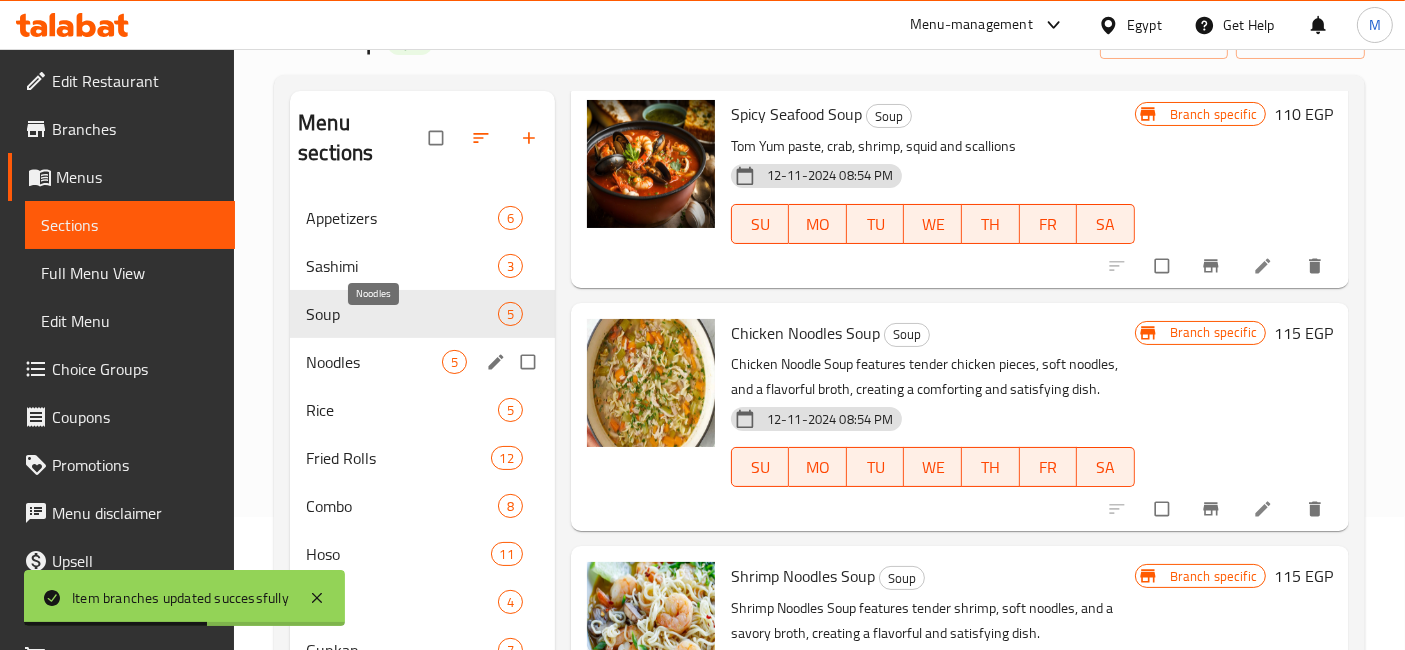 scroll, scrollTop: 81, scrollLeft: 0, axis: vertical 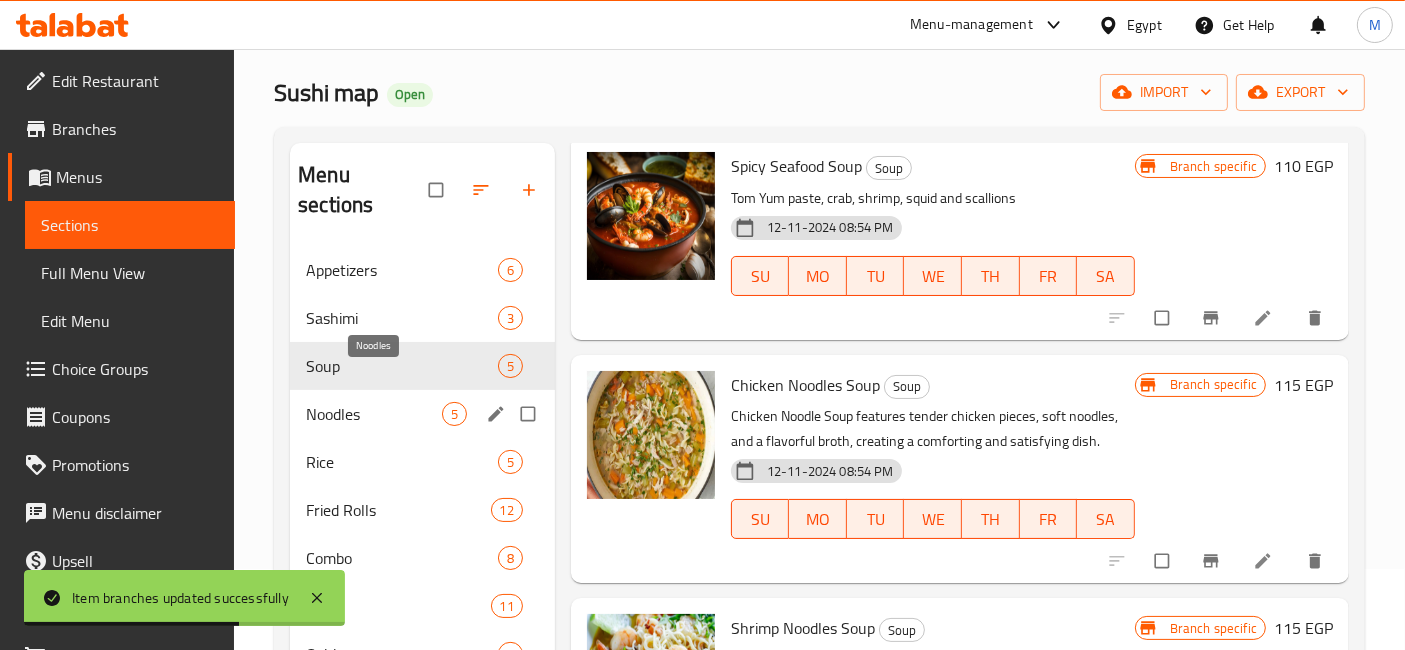 click on "Noodles" at bounding box center (374, 414) 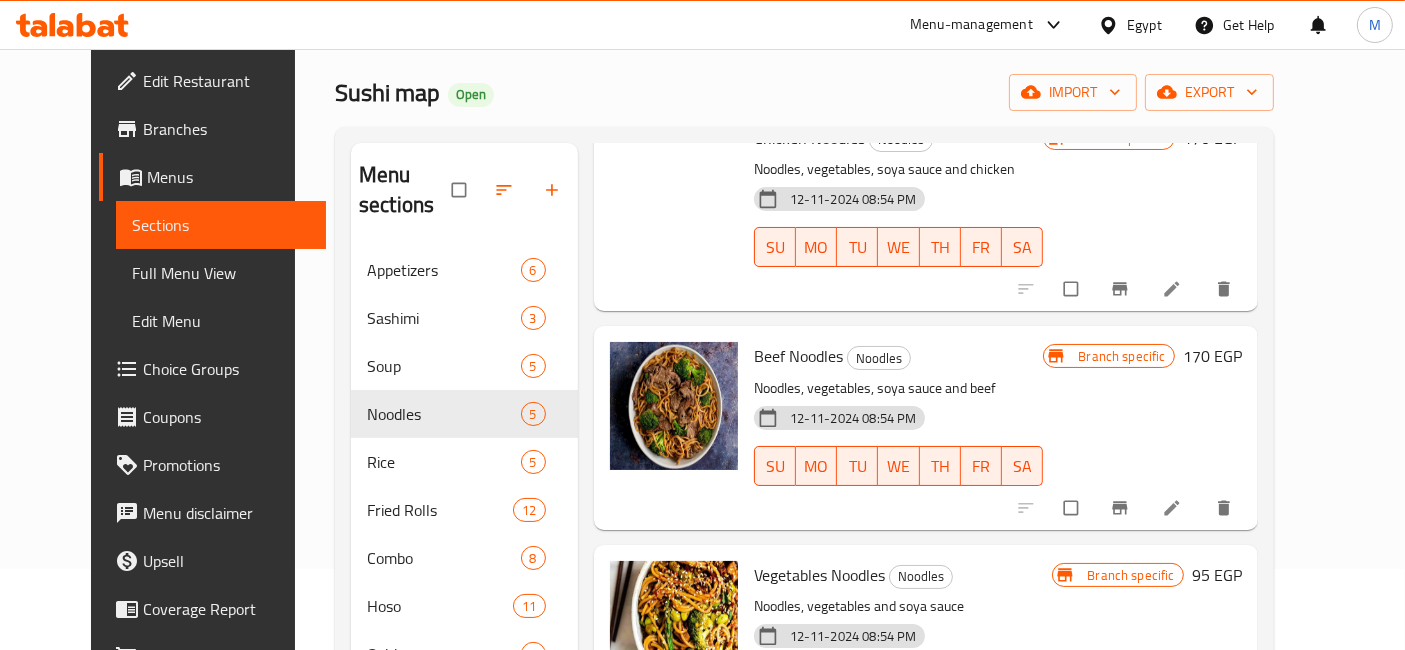 scroll, scrollTop: 0, scrollLeft: 0, axis: both 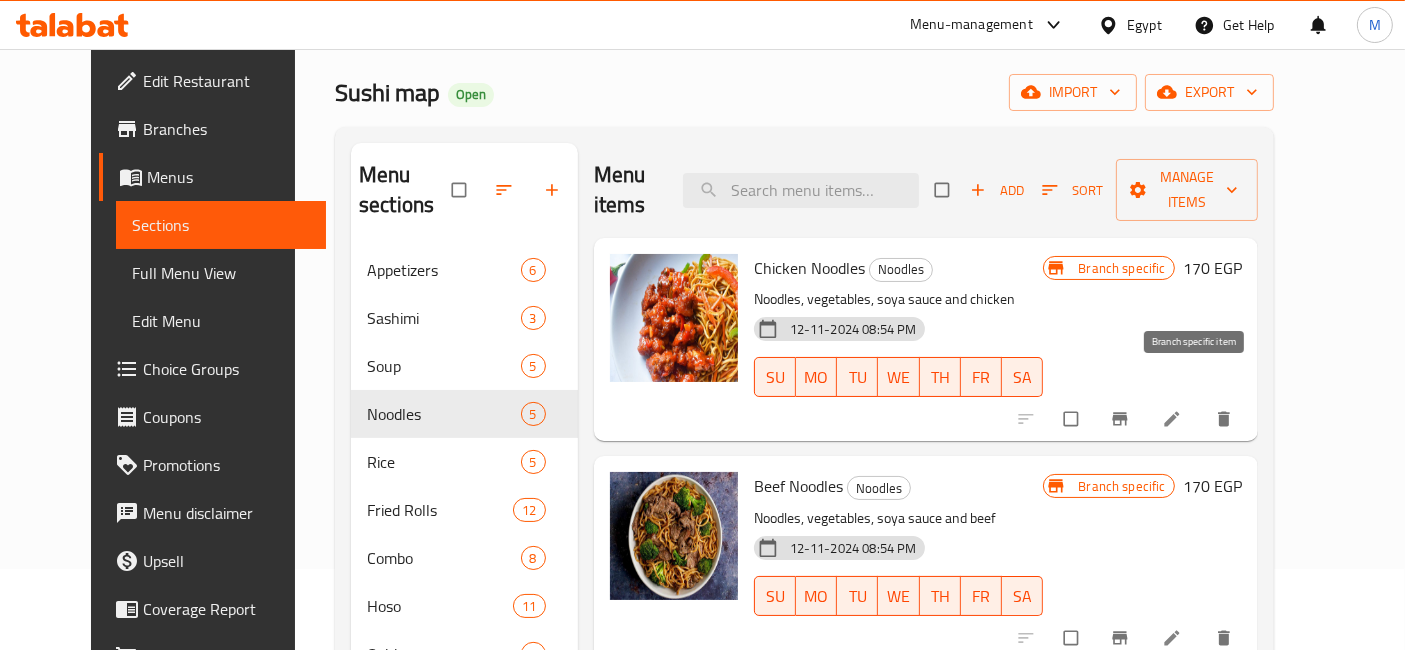 click 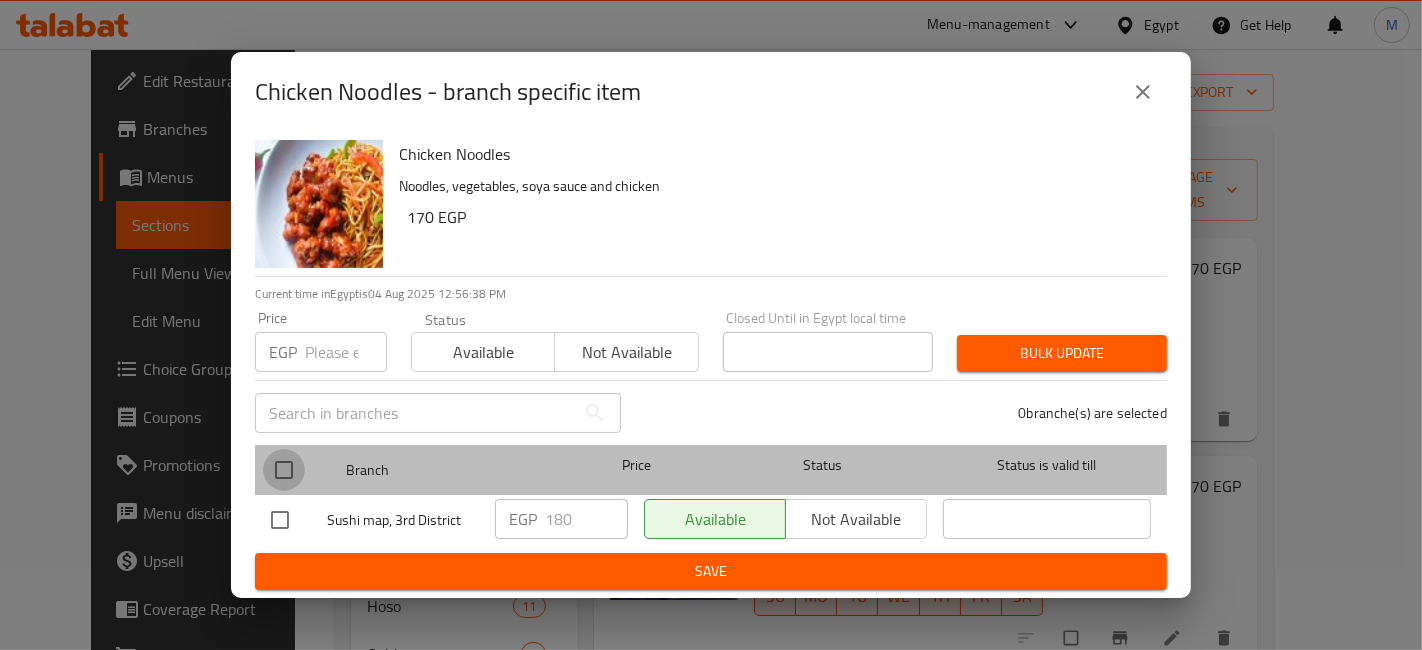 click at bounding box center (284, 470) 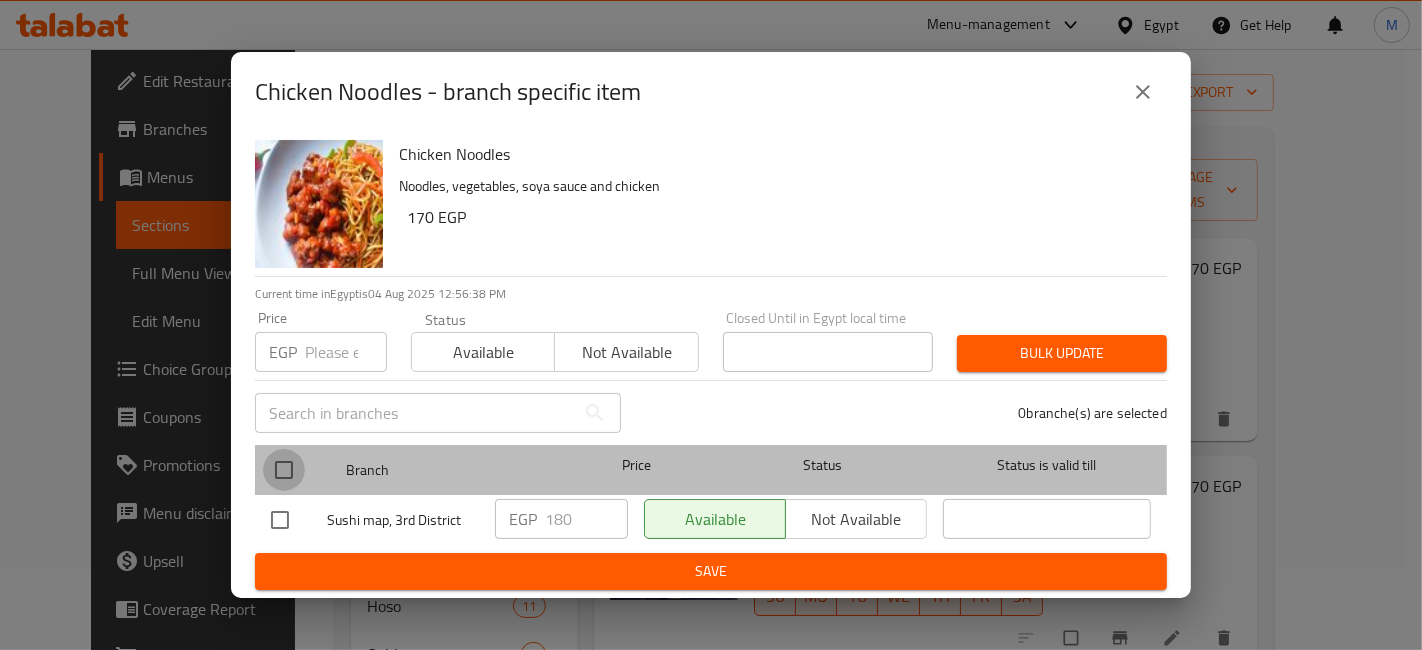 checkbox on "true" 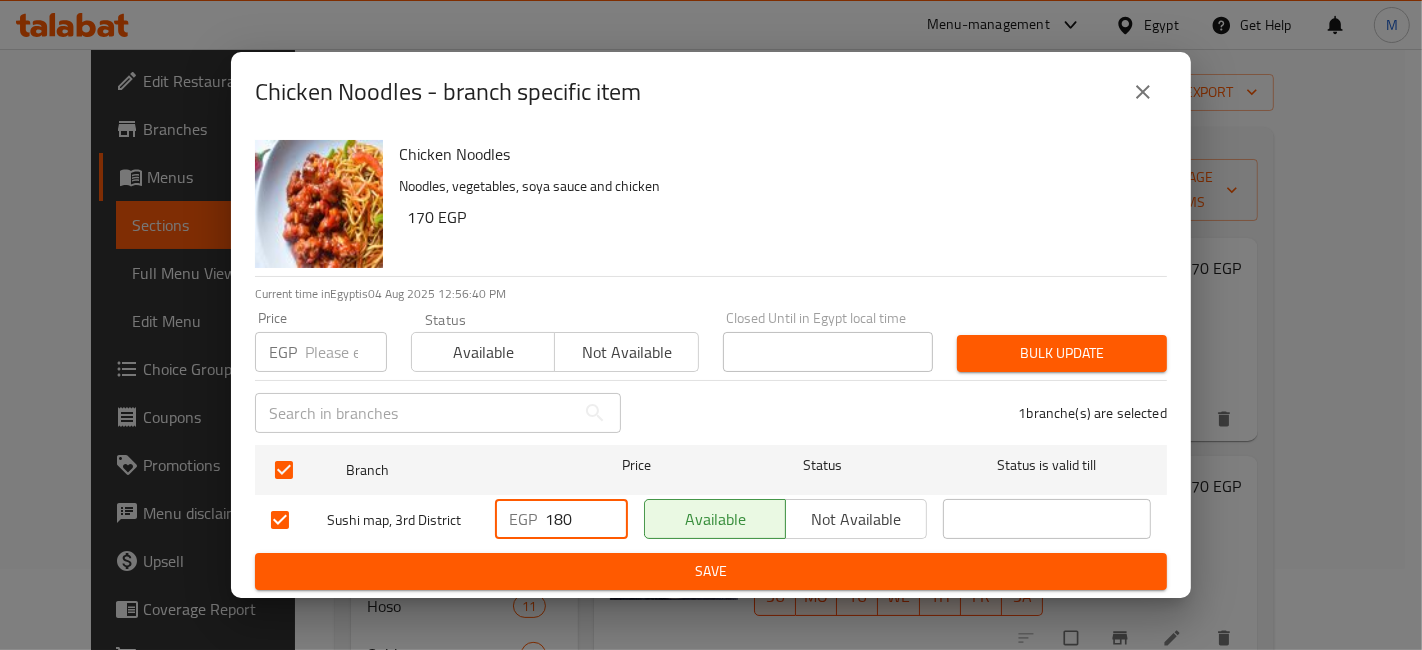 click on "180" at bounding box center [586, 519] 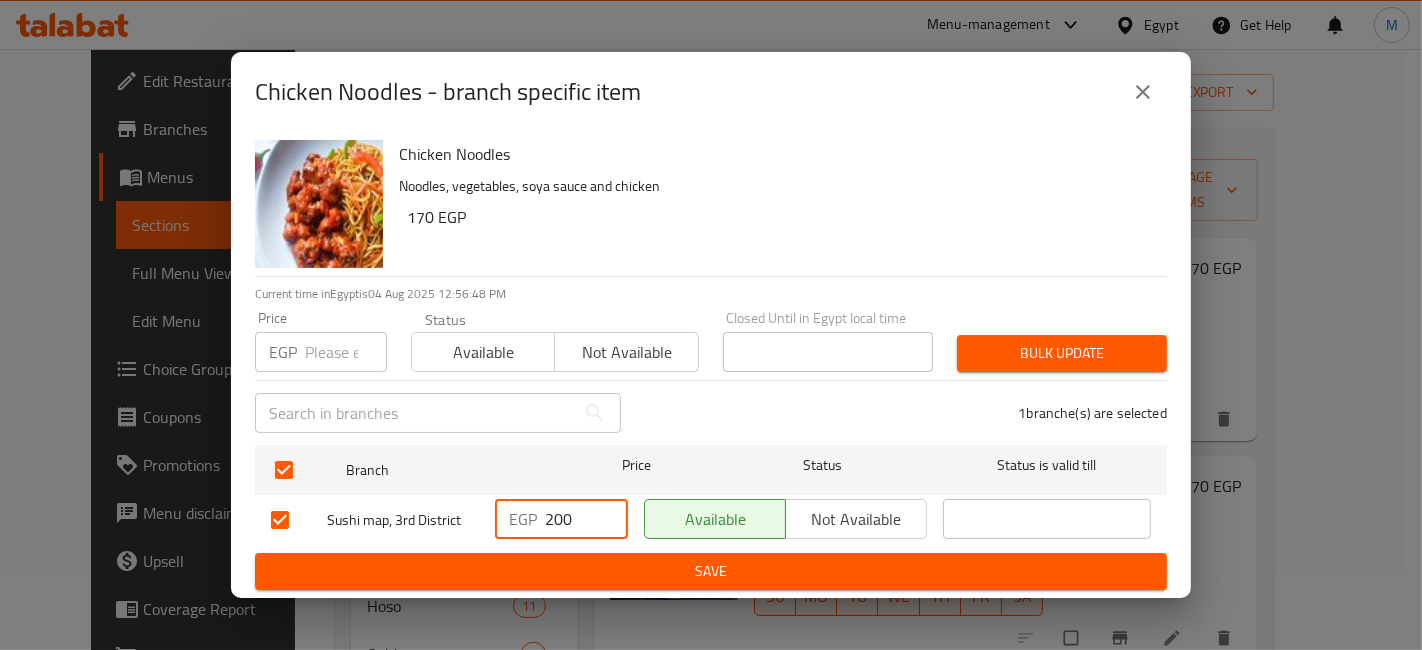 type on "200" 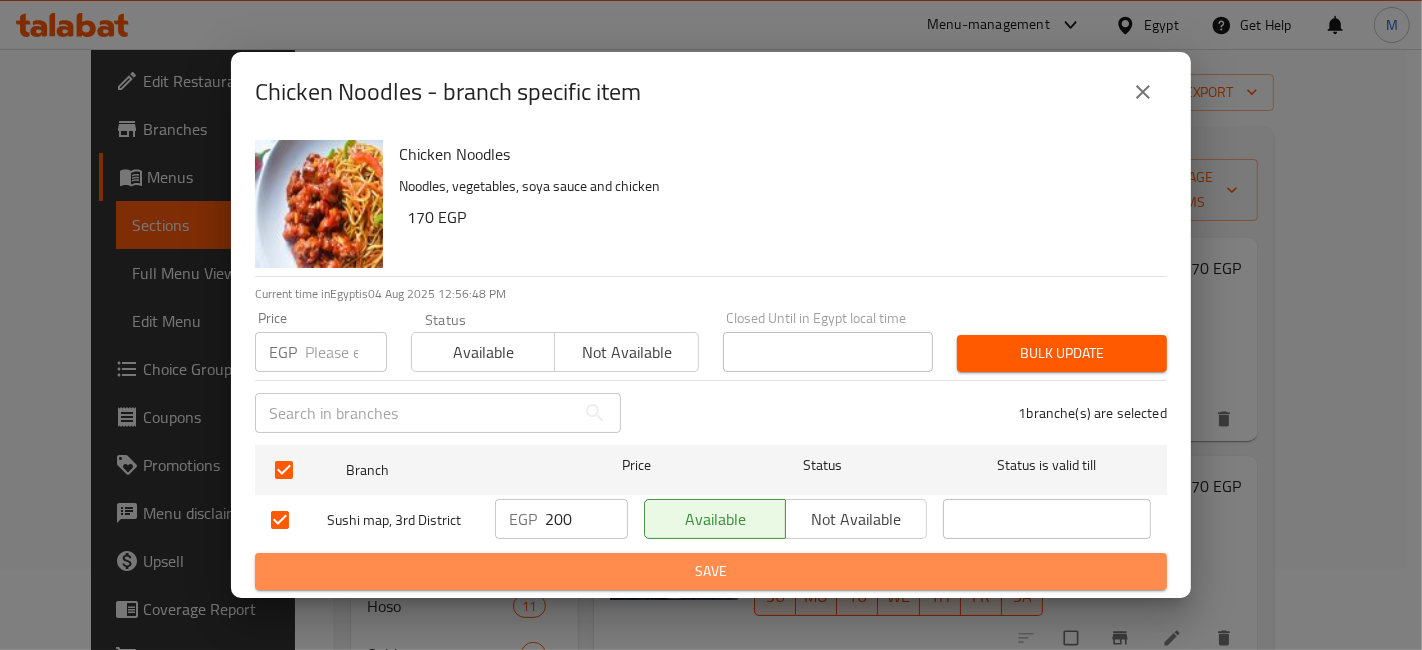 click on "Save" at bounding box center (711, 571) 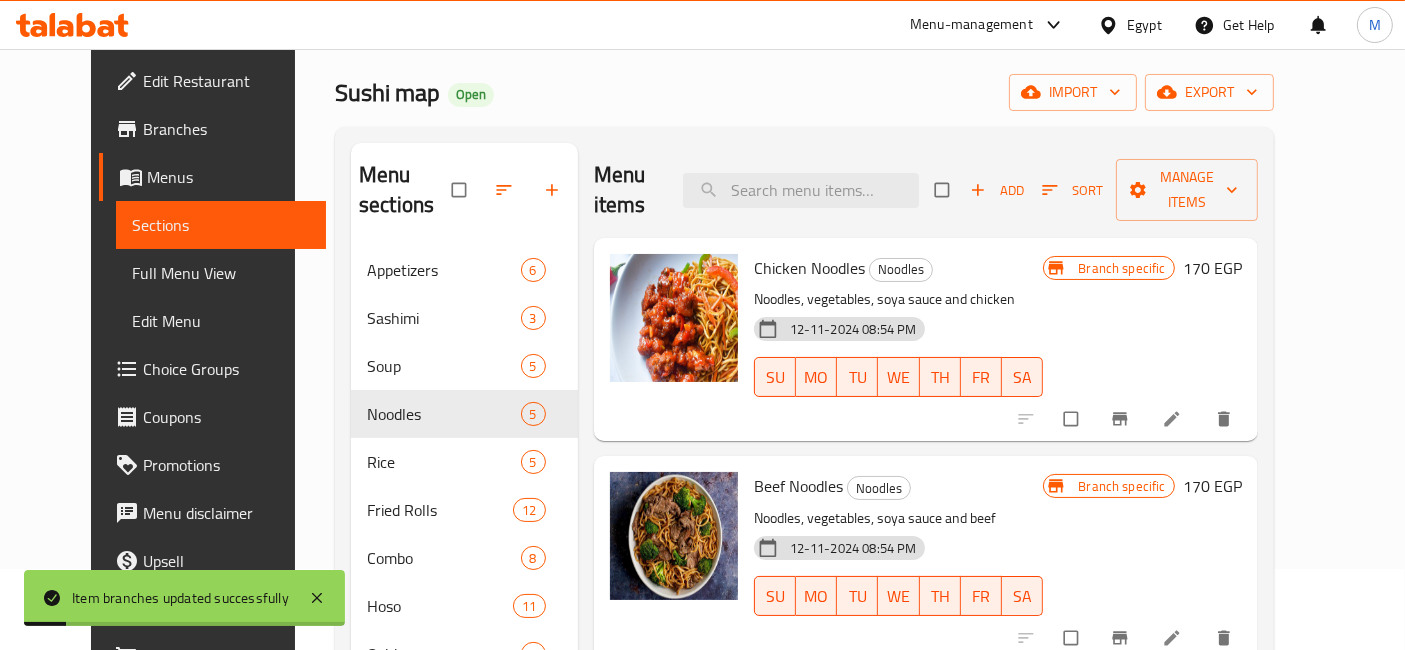 click 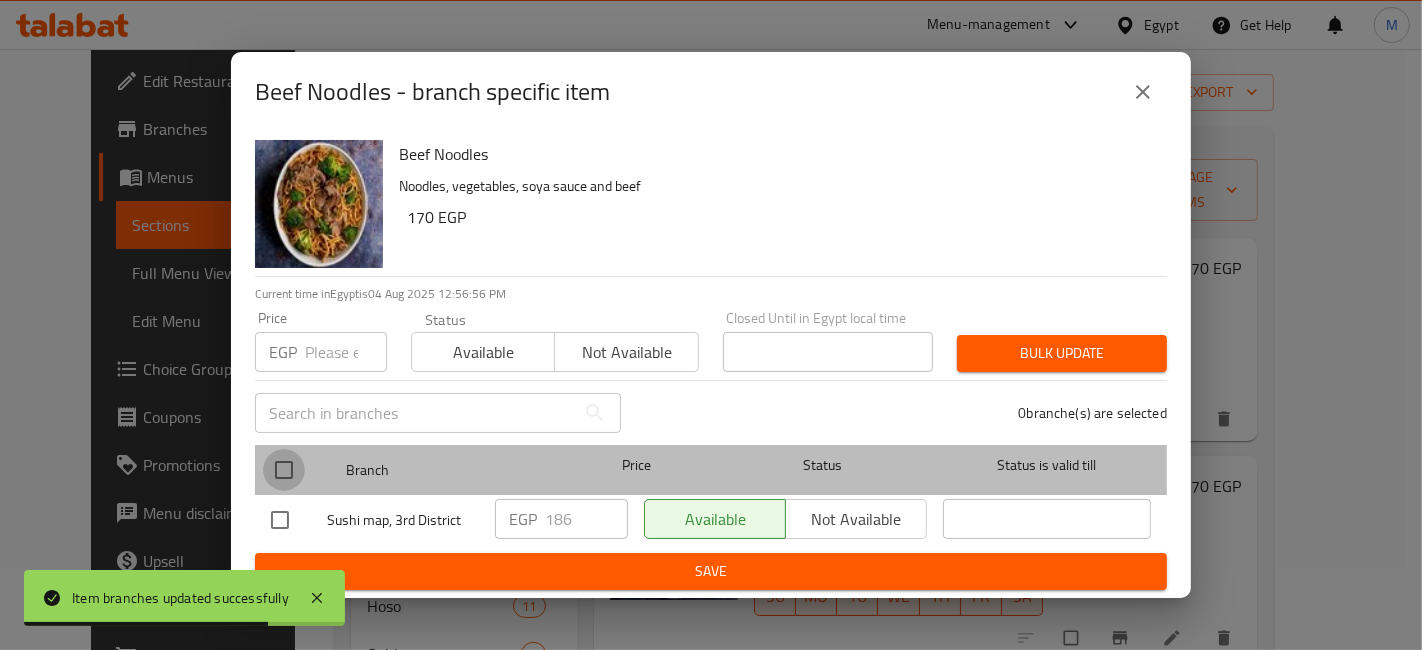 click at bounding box center [284, 470] 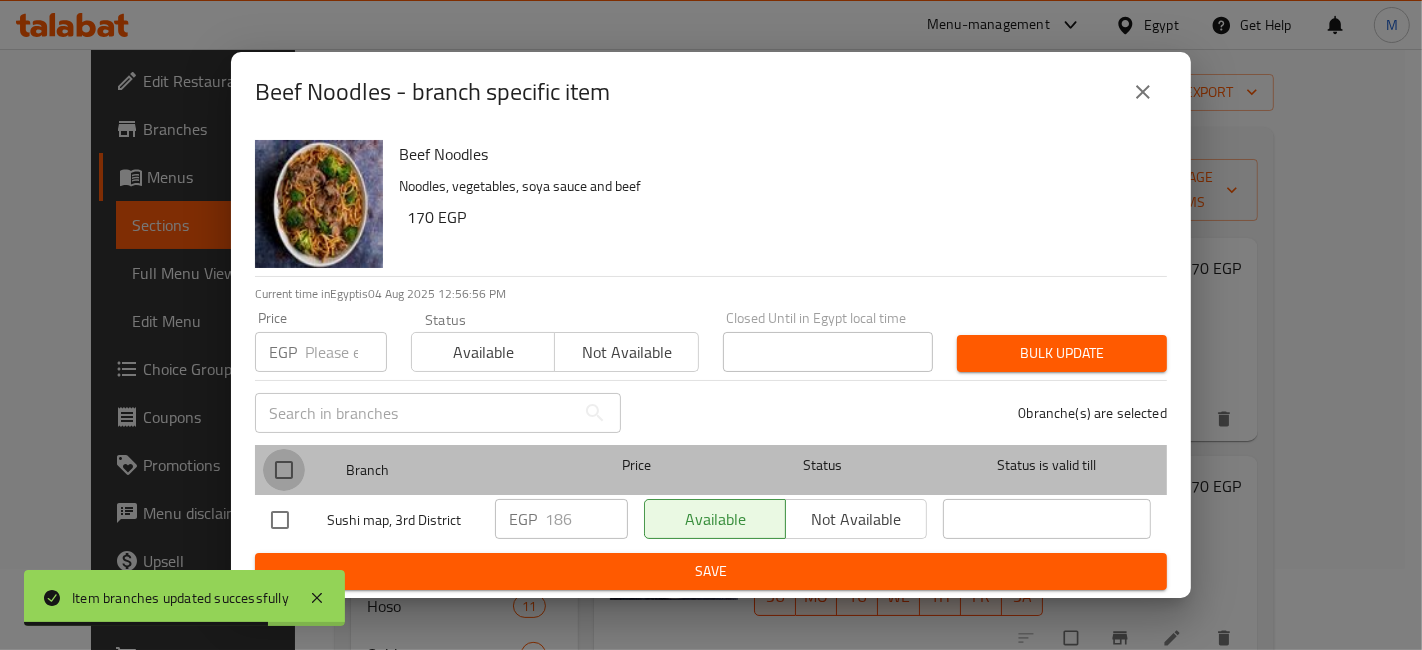 checkbox on "true" 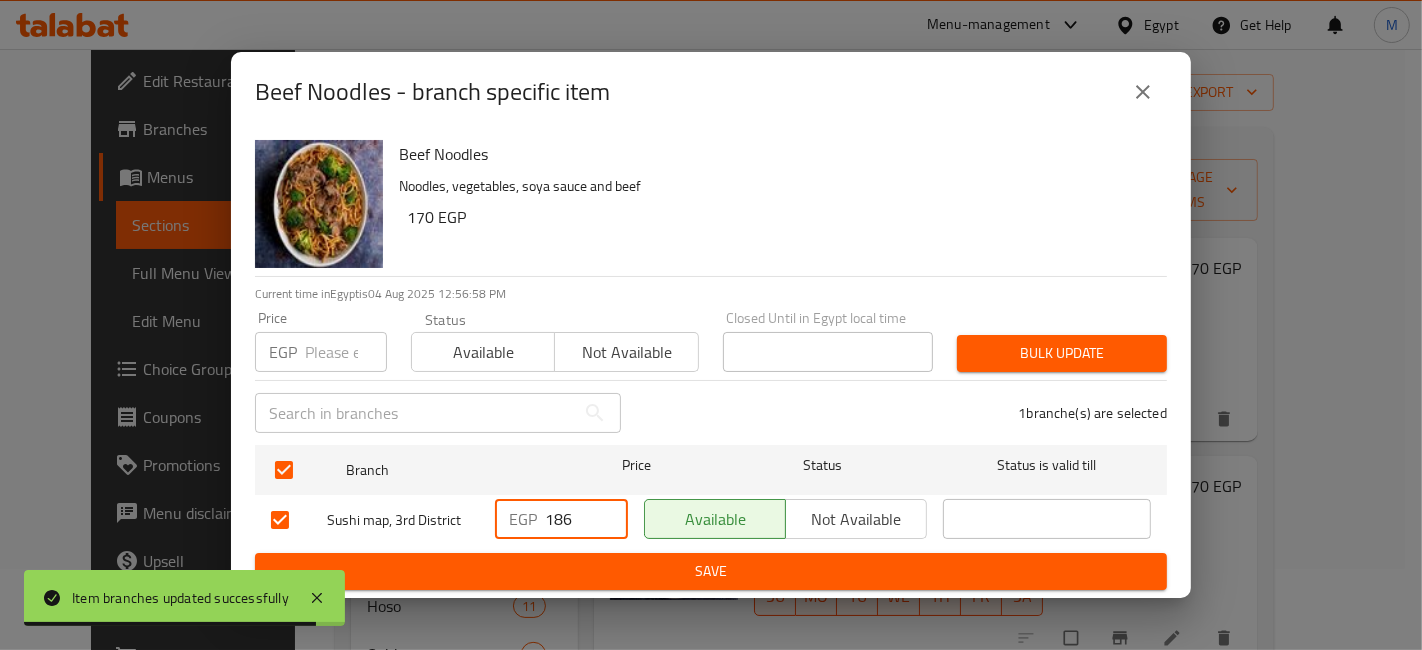 click on "186" at bounding box center [586, 519] 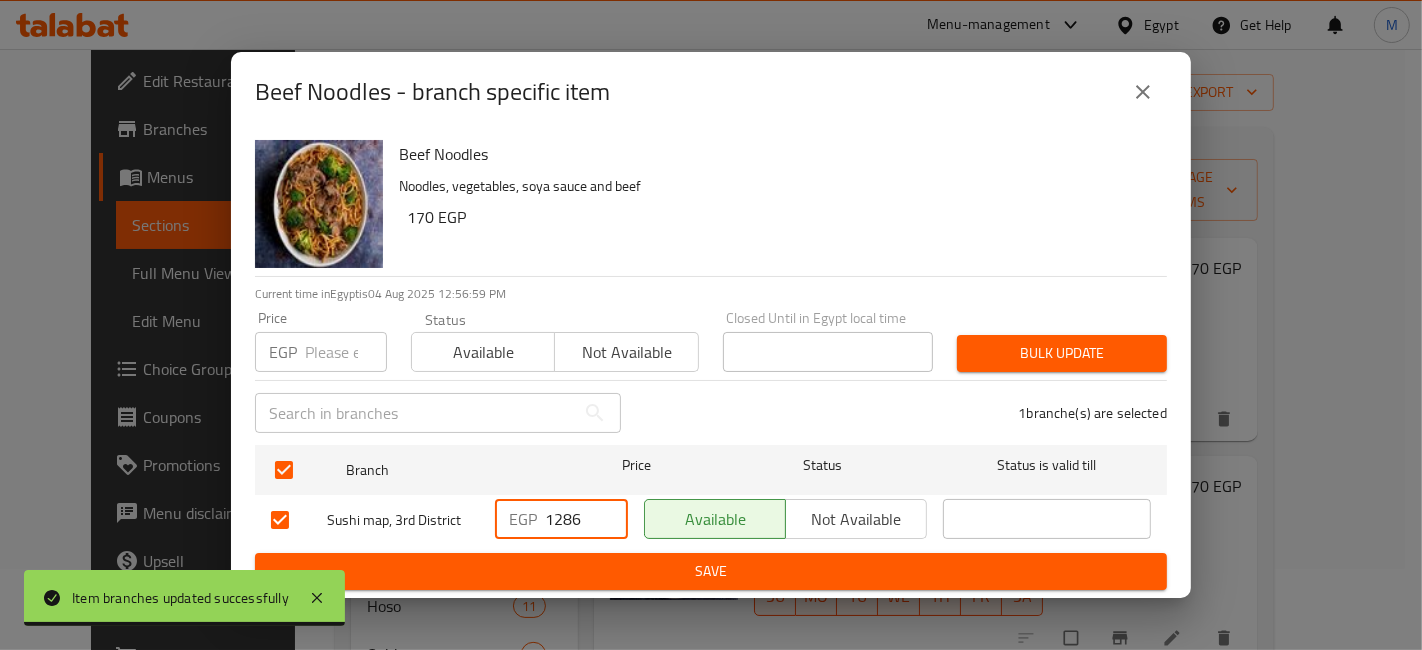 click on "1286" at bounding box center (586, 519) 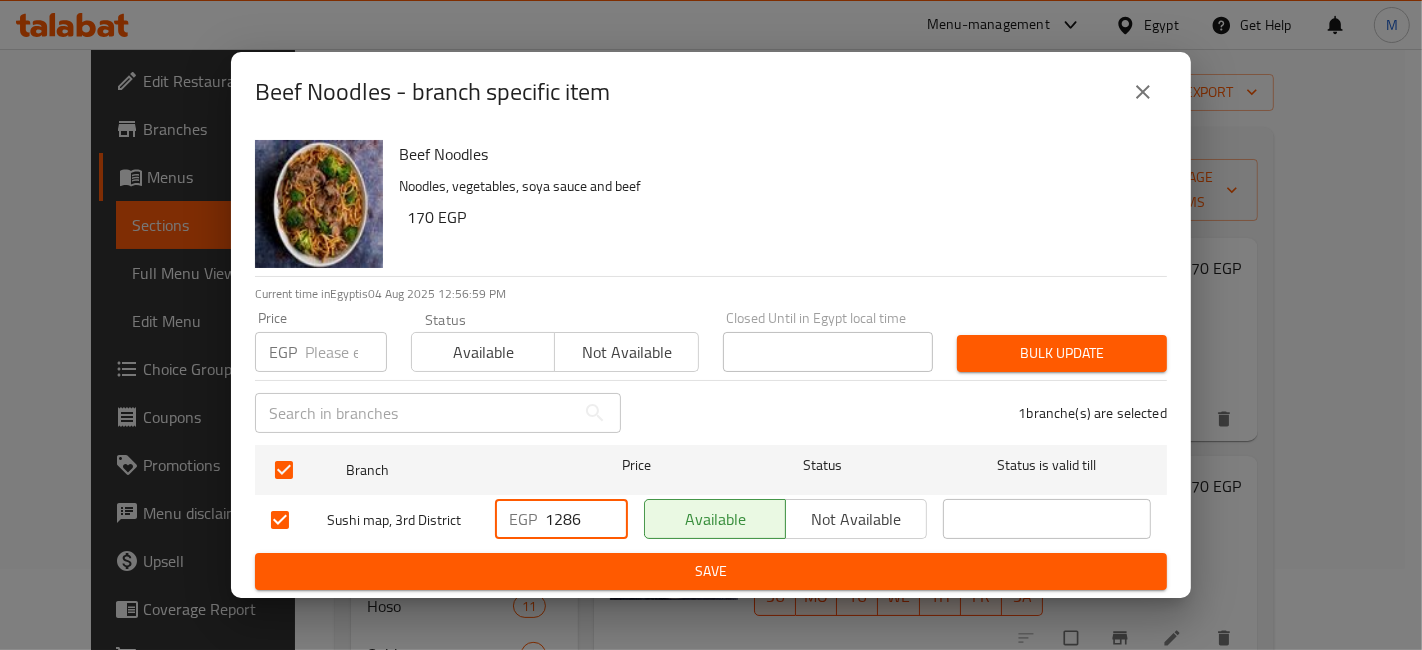 click on "1286" at bounding box center (586, 519) 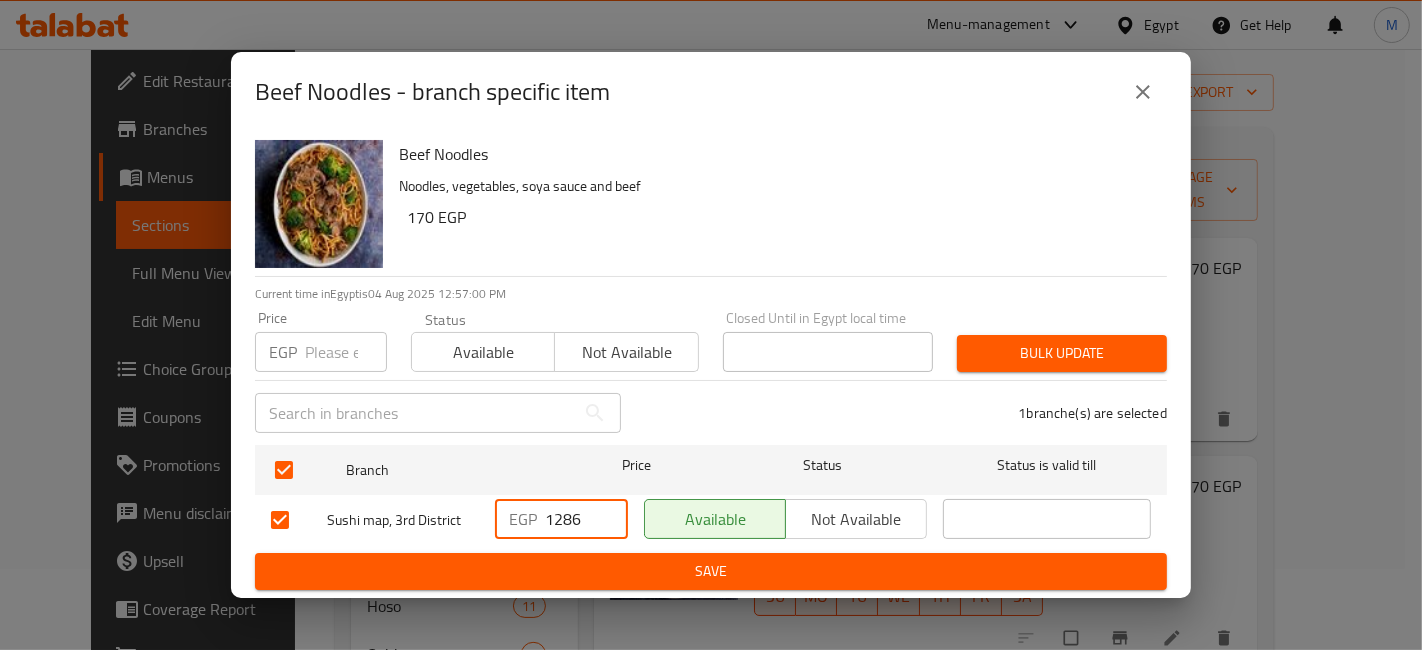 click on "1286" at bounding box center (586, 519) 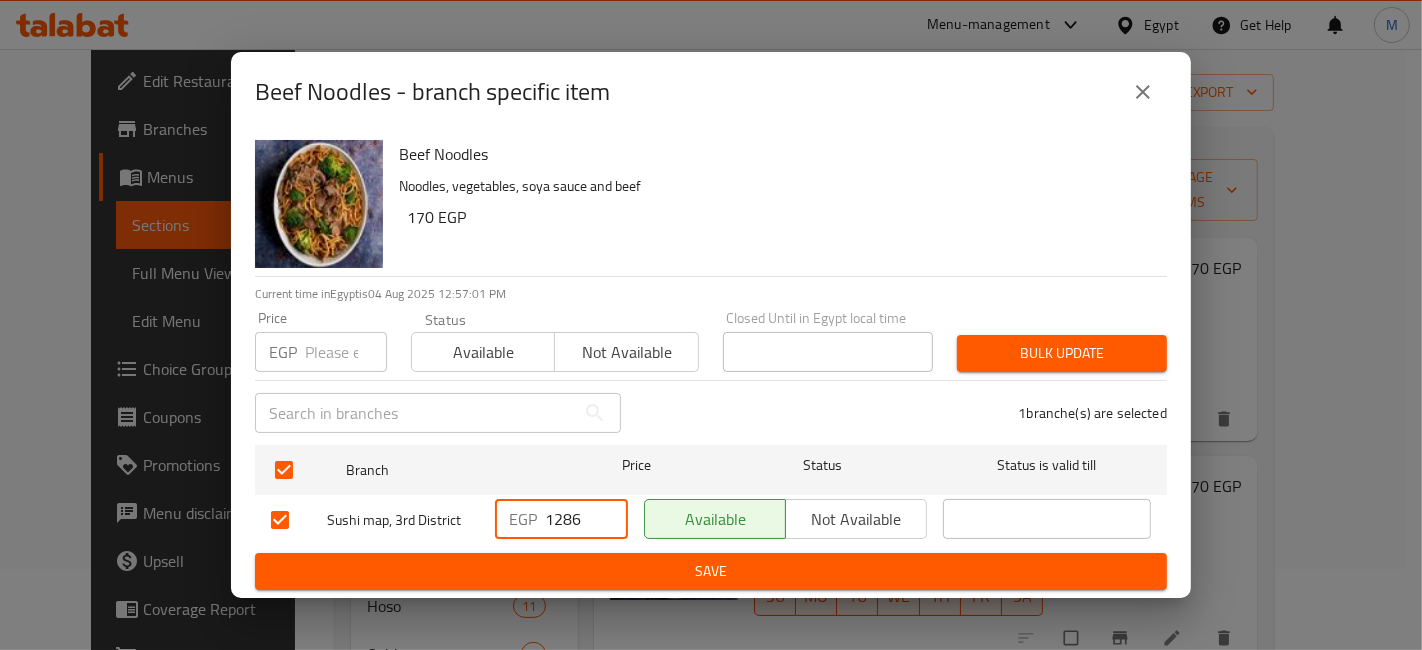 click on "1286" at bounding box center [586, 519] 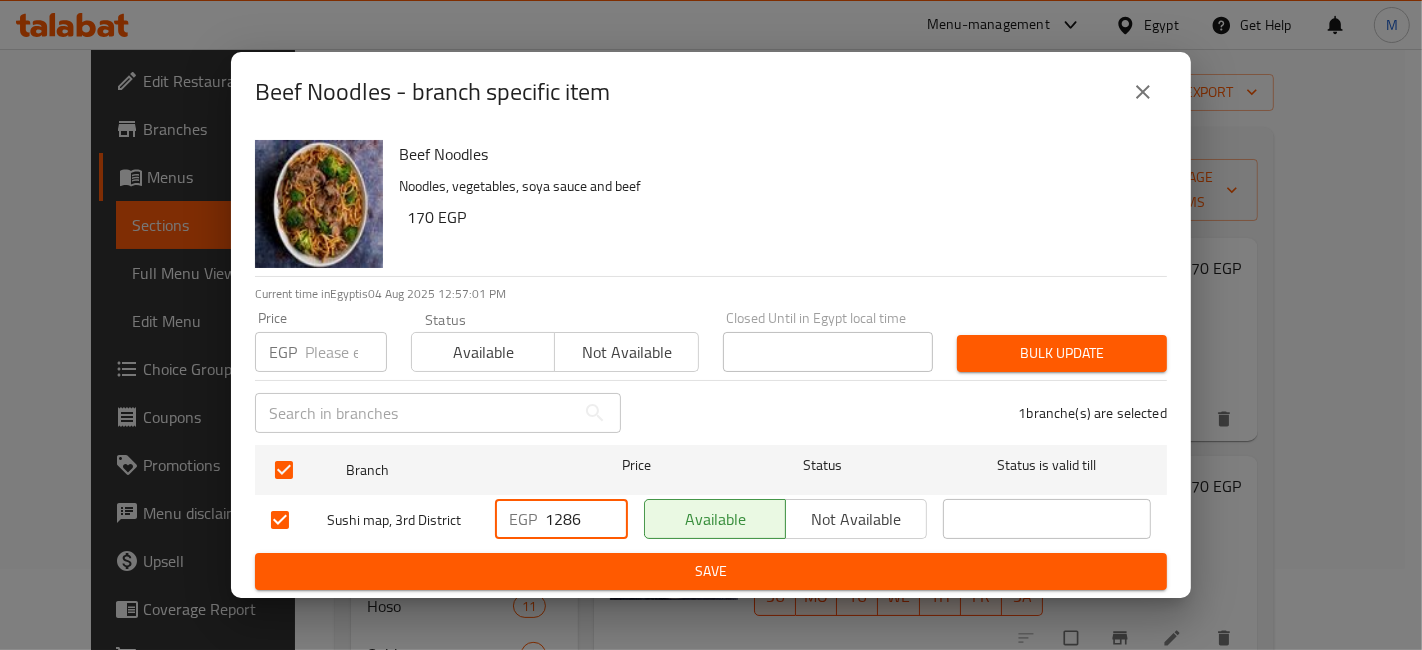 click on "1286" at bounding box center (586, 519) 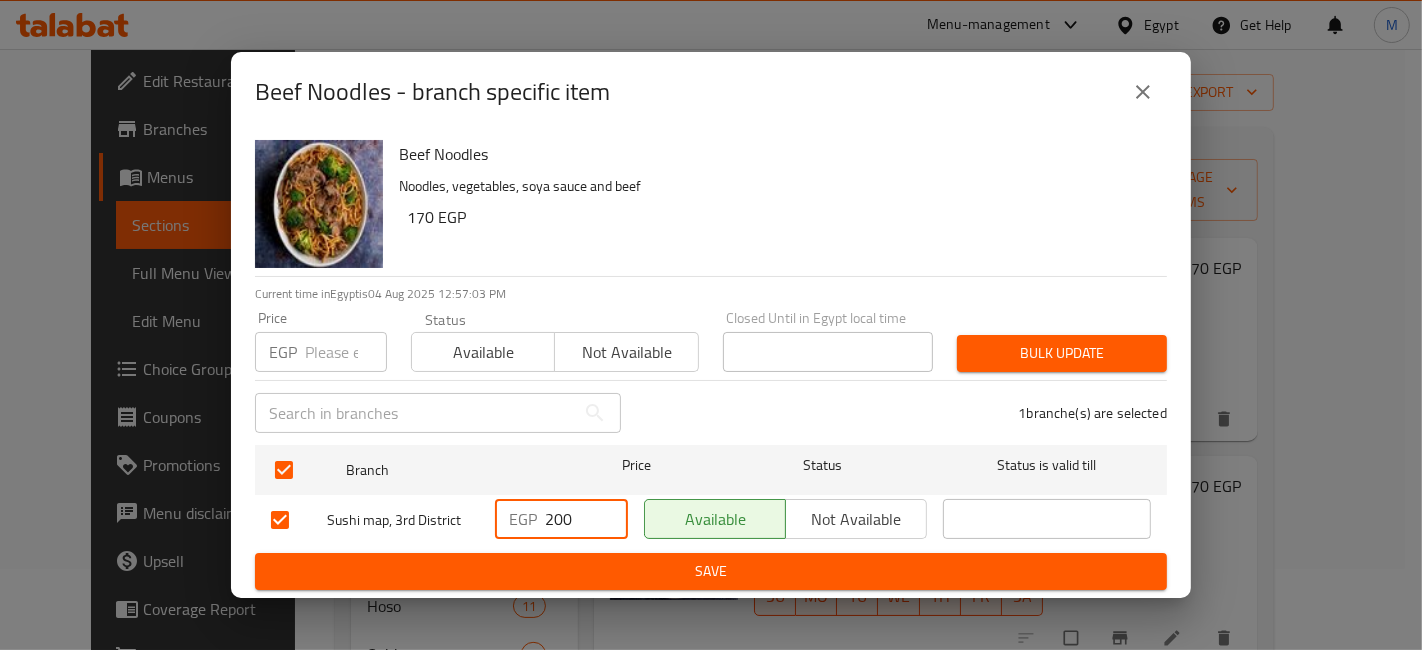 type on "200" 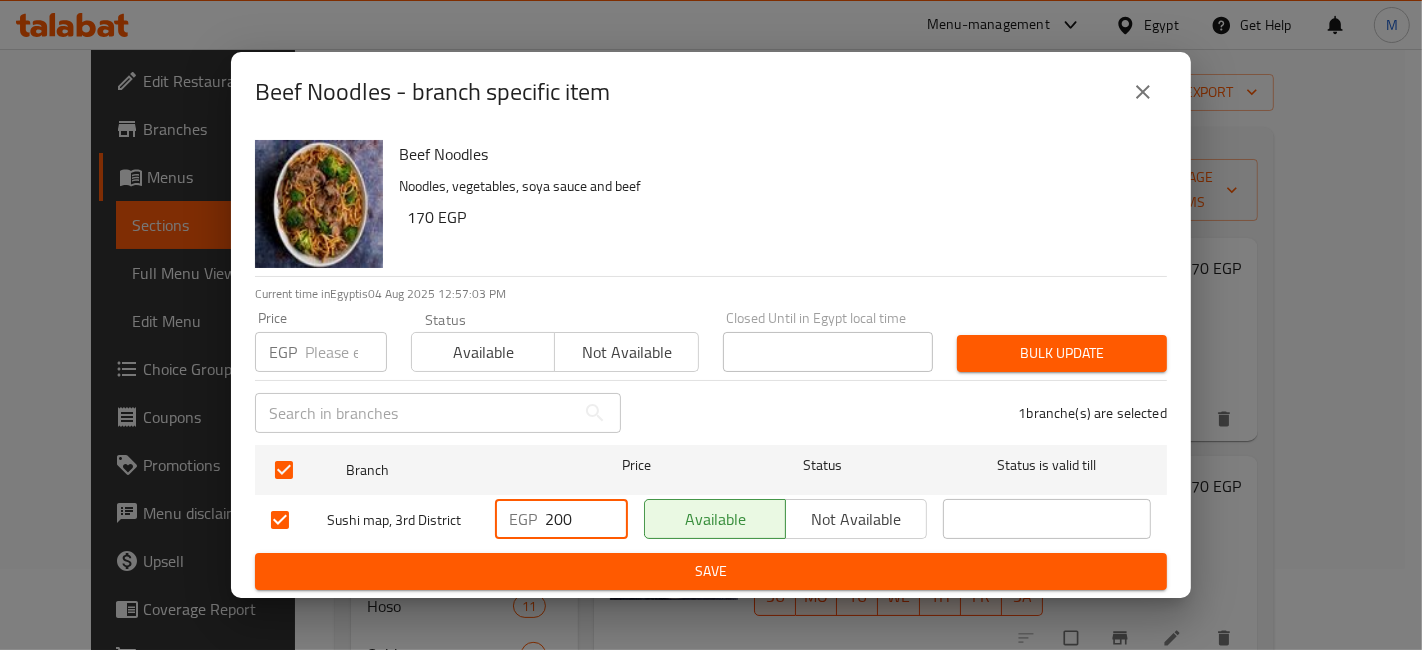 click on "Save" at bounding box center [711, 571] 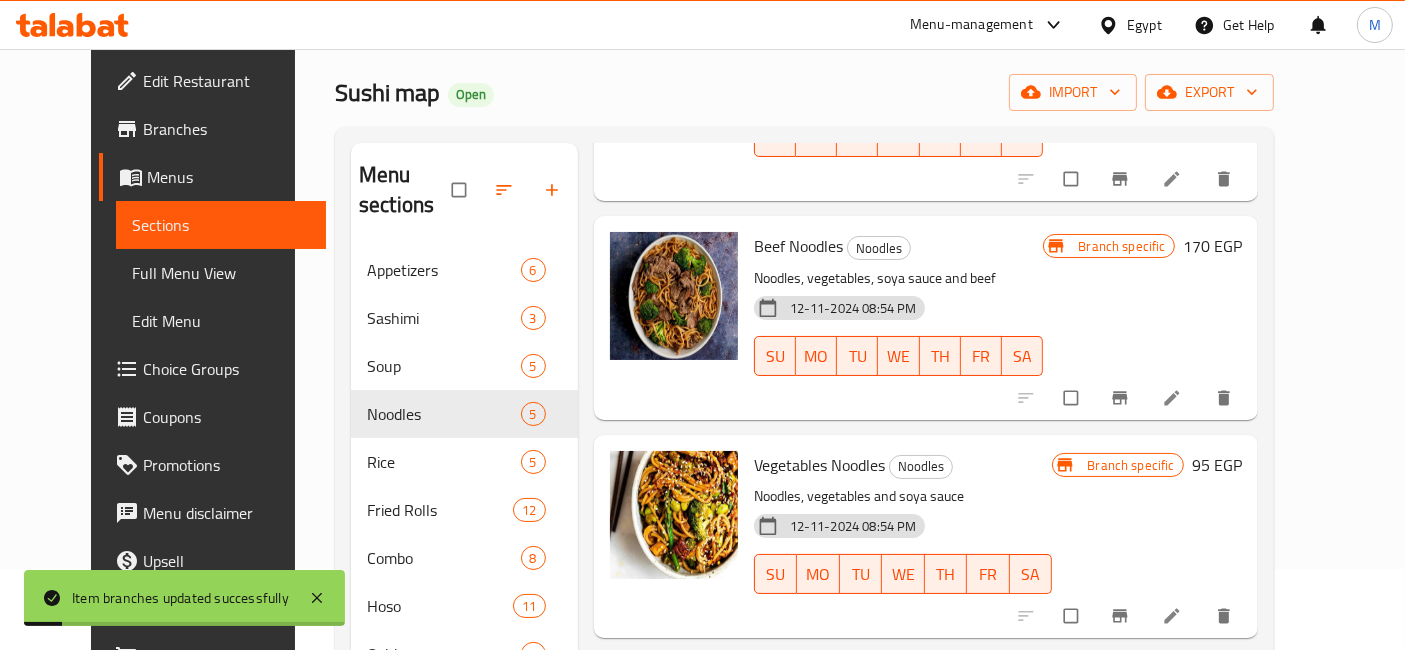 scroll, scrollTop: 245, scrollLeft: 0, axis: vertical 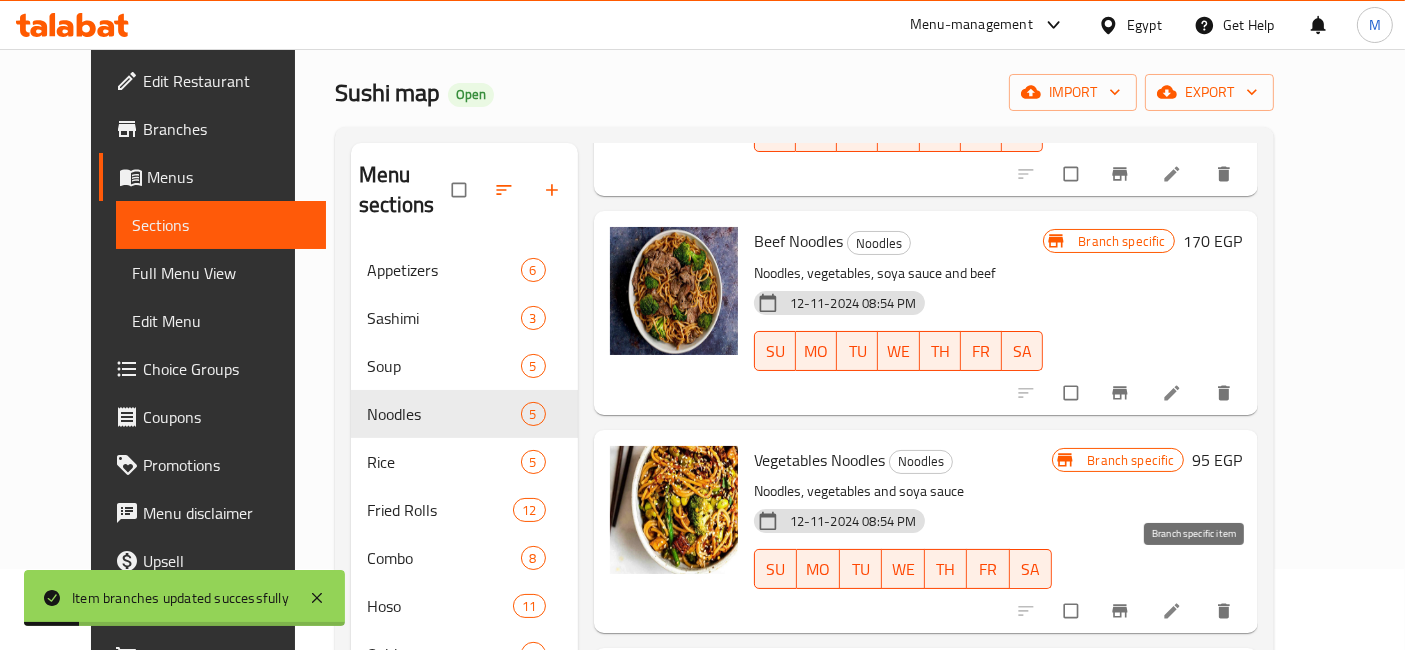 click at bounding box center [1122, 611] 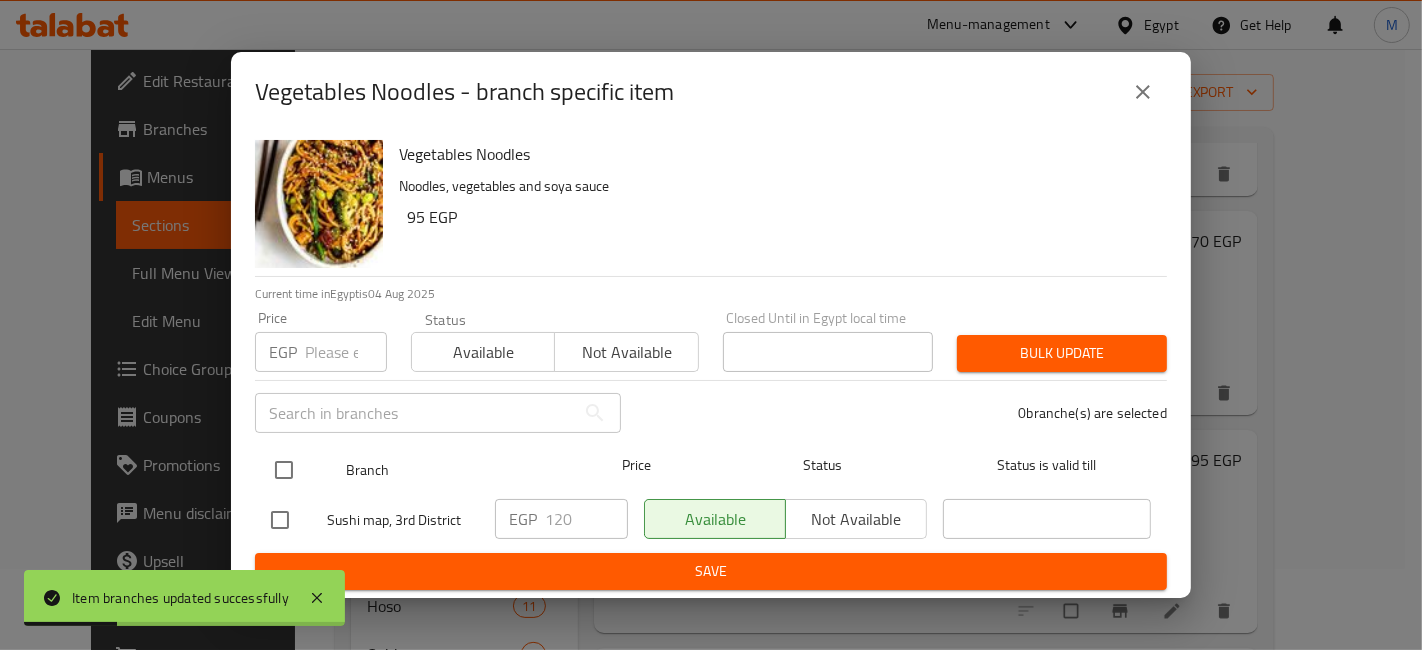click at bounding box center [284, 470] 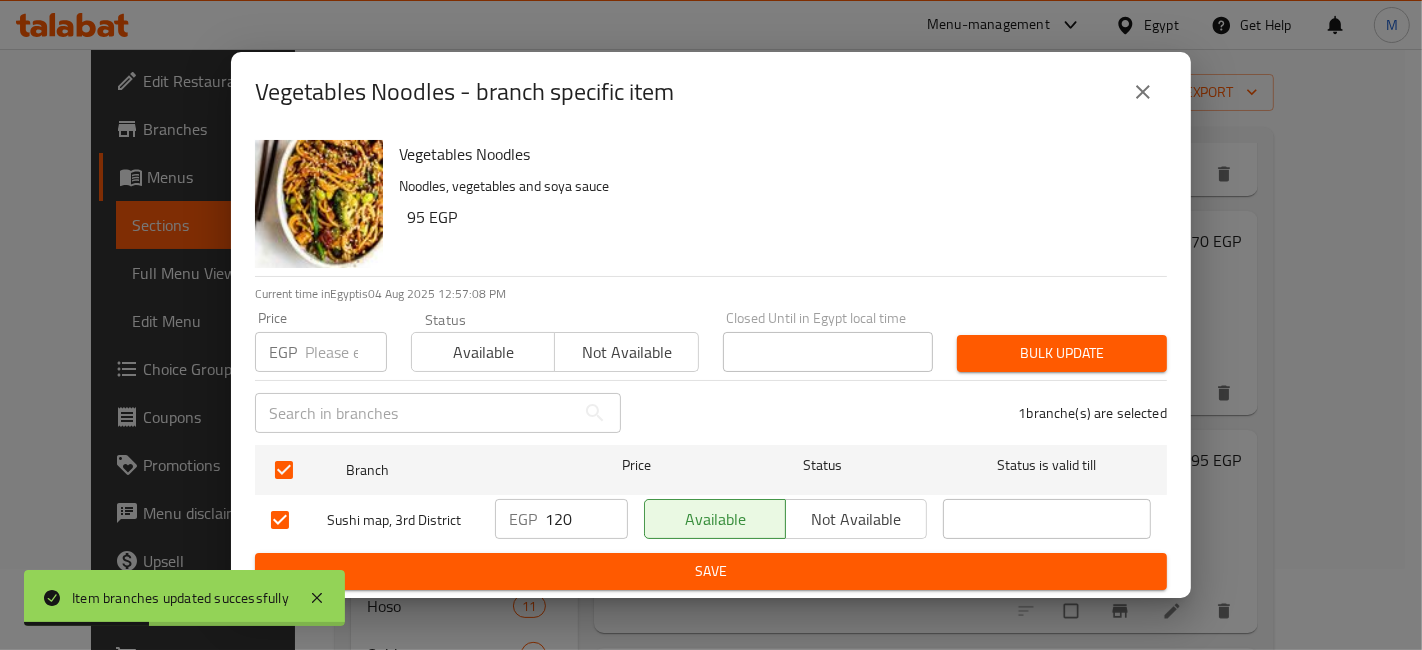 click on "120" at bounding box center [586, 519] 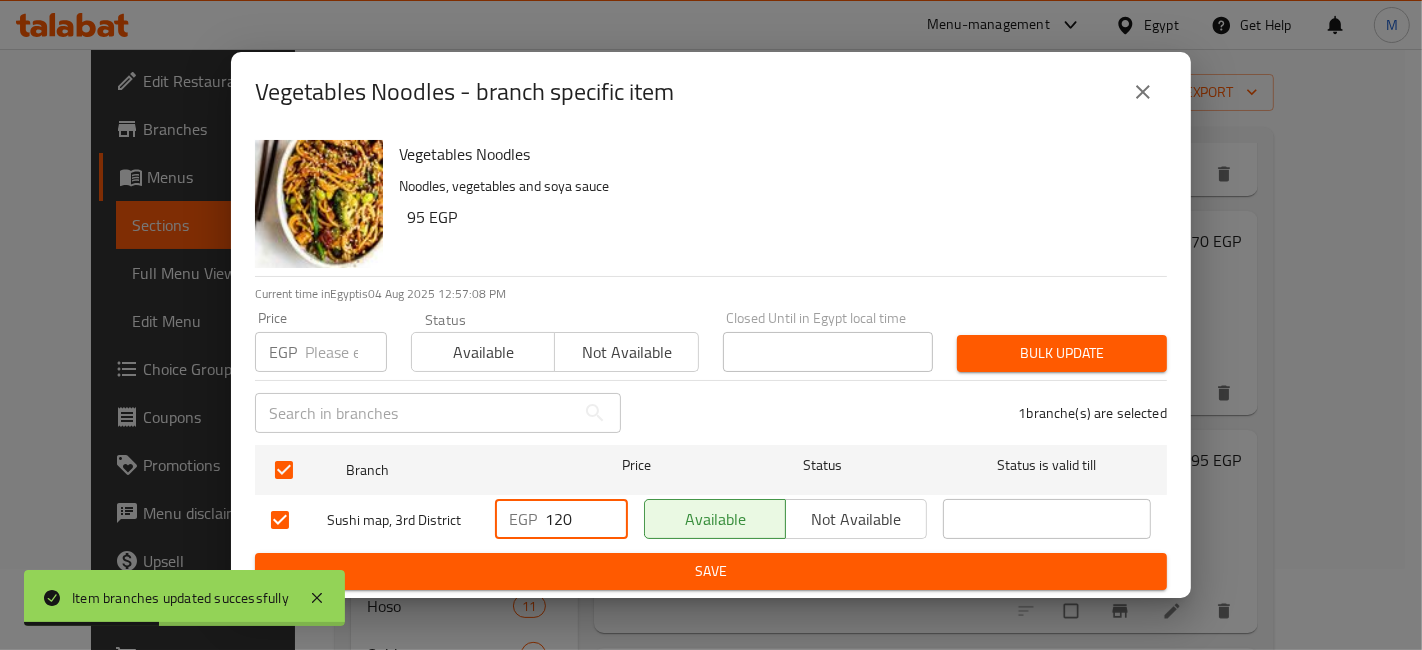 click on "120" at bounding box center [586, 519] 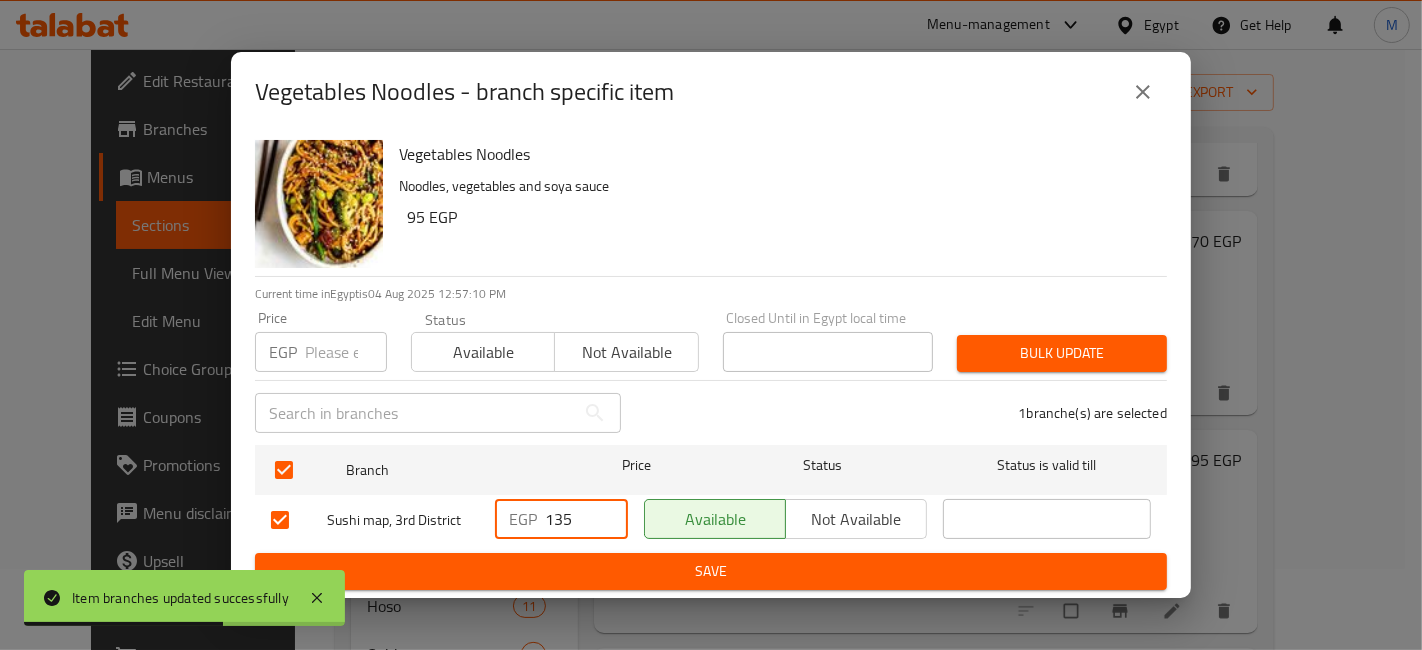 type on "135" 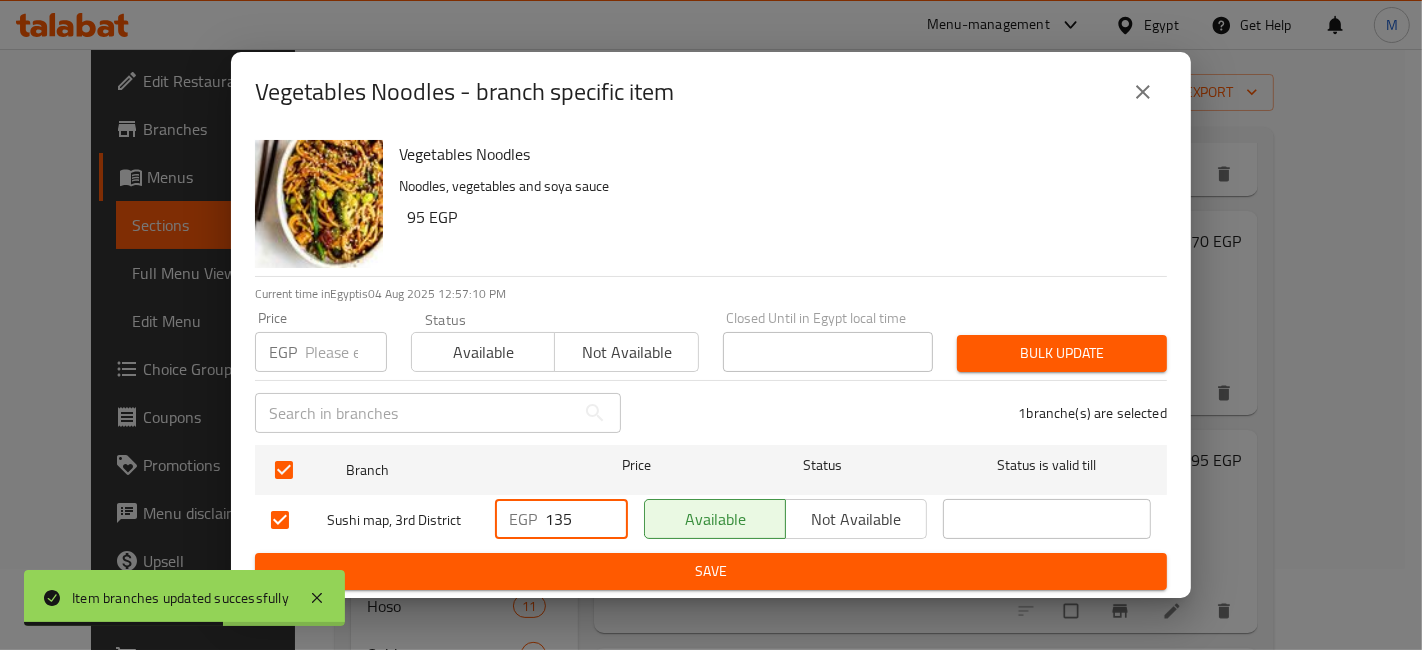 click on "Save" at bounding box center (711, 571) 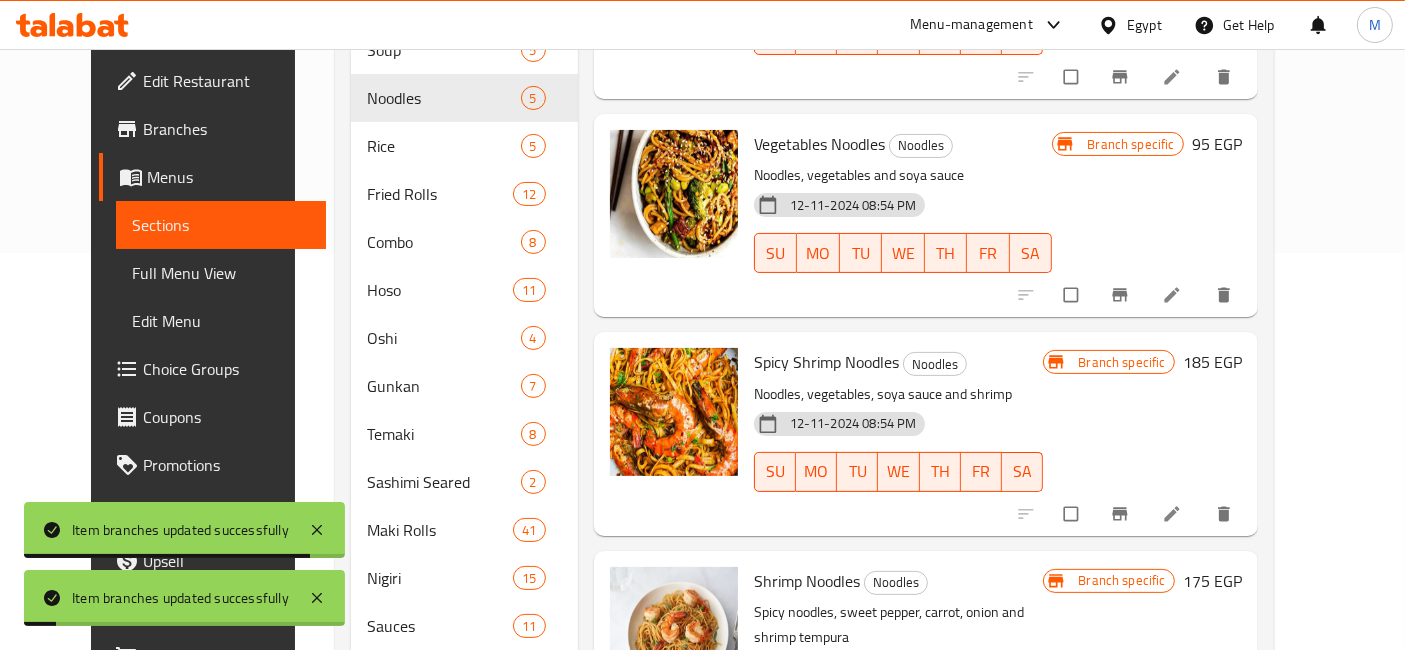 scroll, scrollTop: 400, scrollLeft: 0, axis: vertical 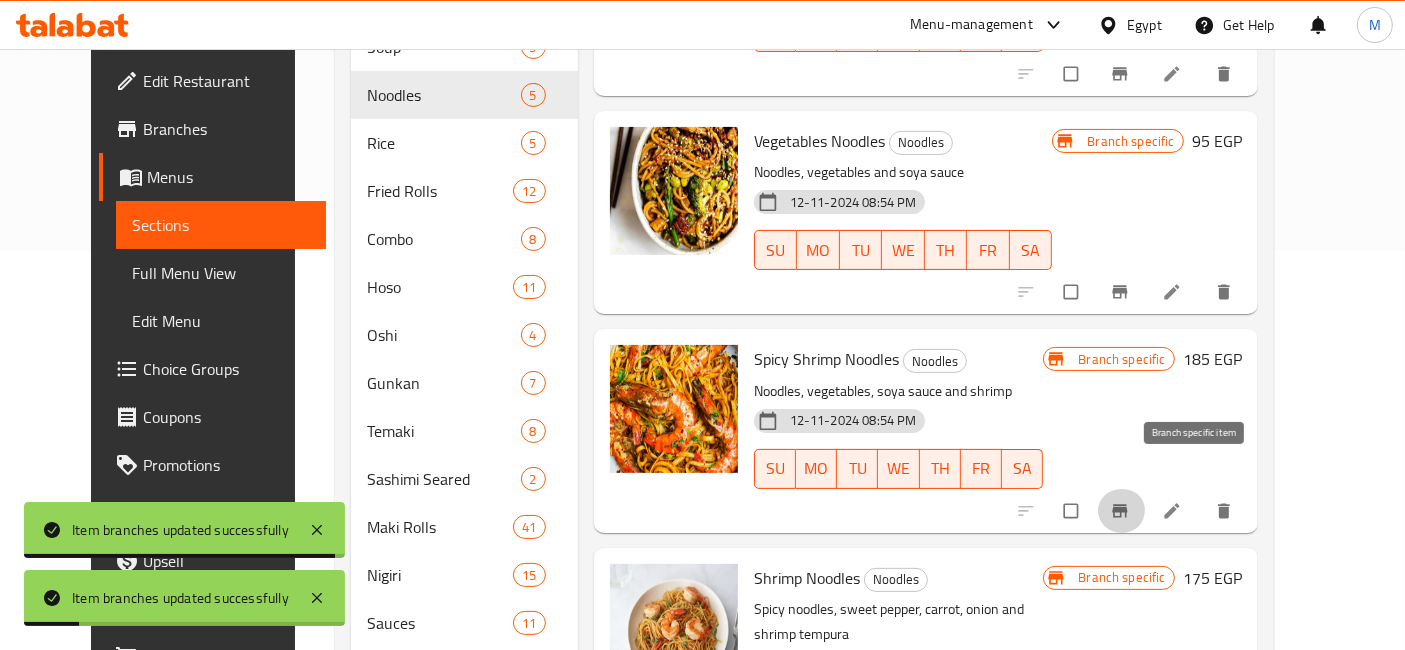 click 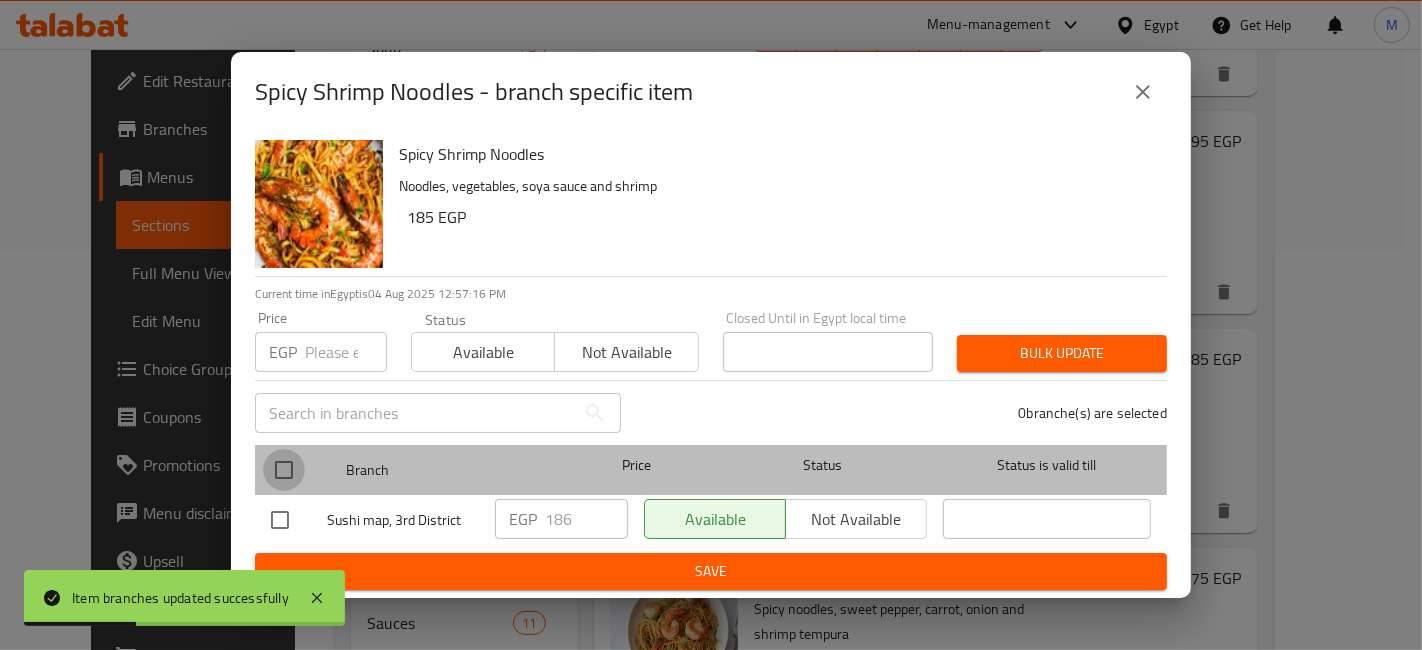 click at bounding box center [284, 470] 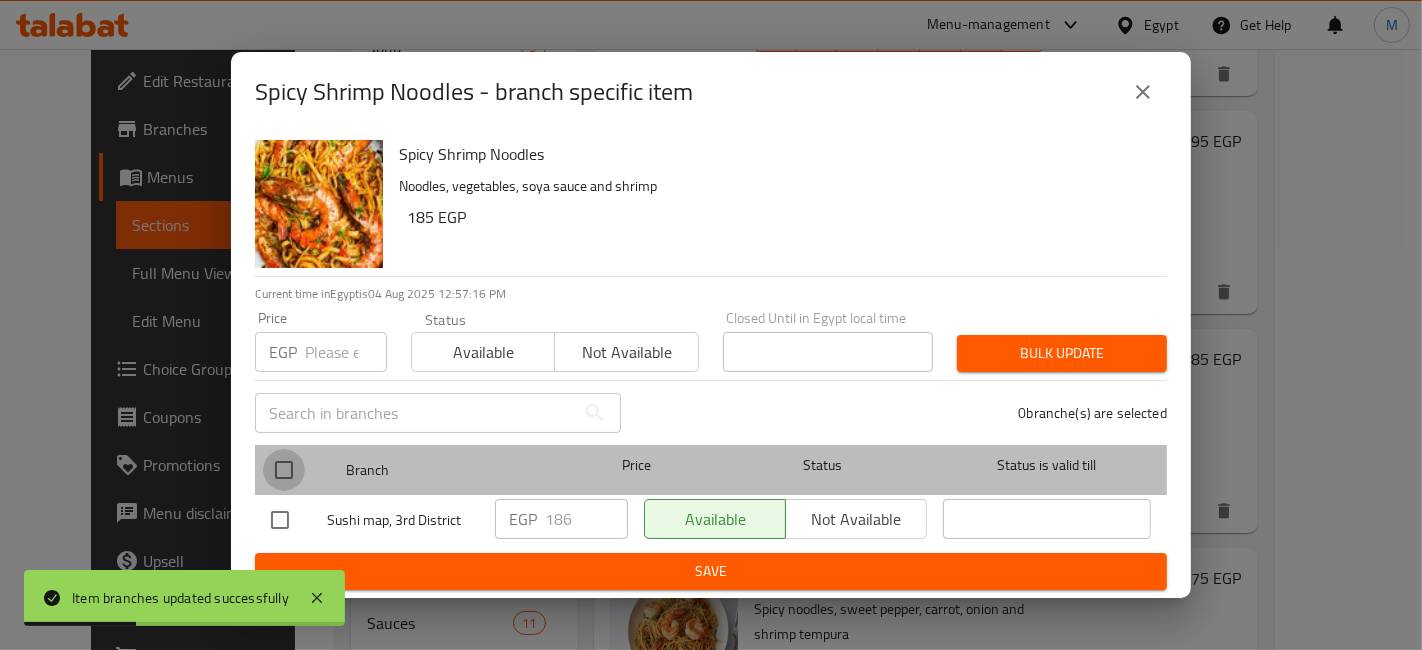 checkbox on "true" 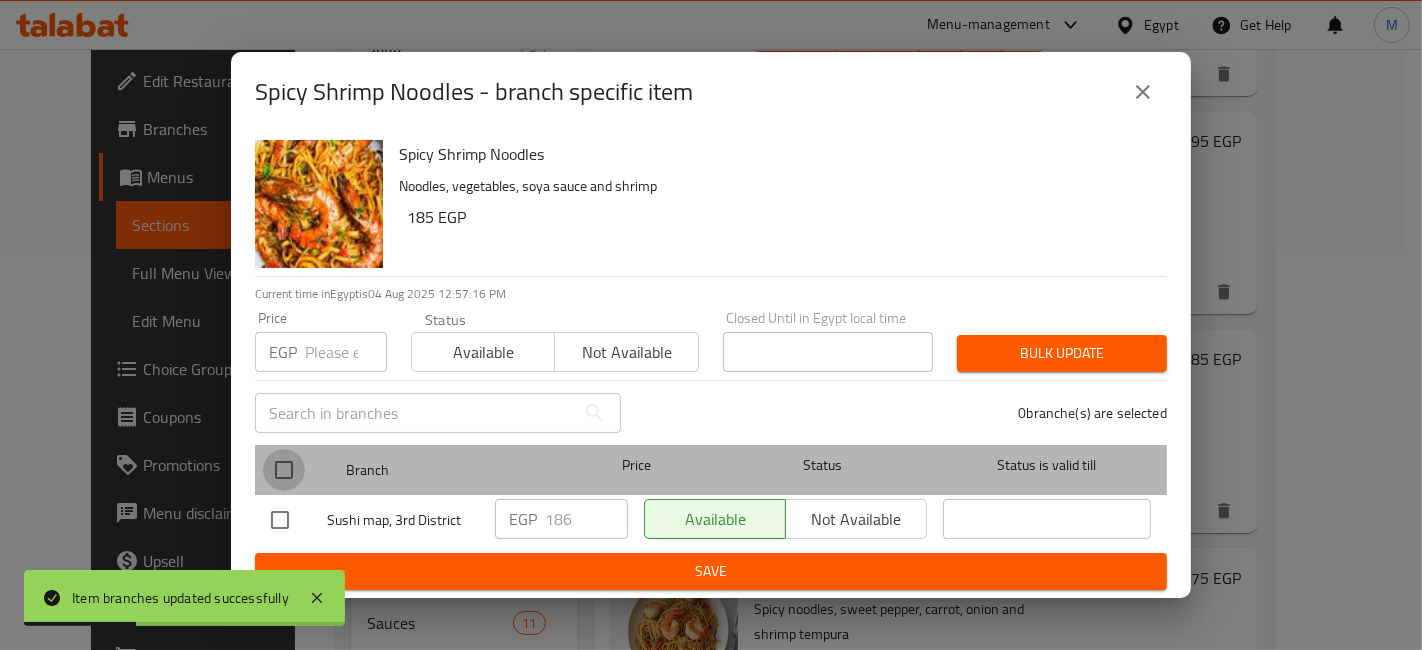 checkbox on "true" 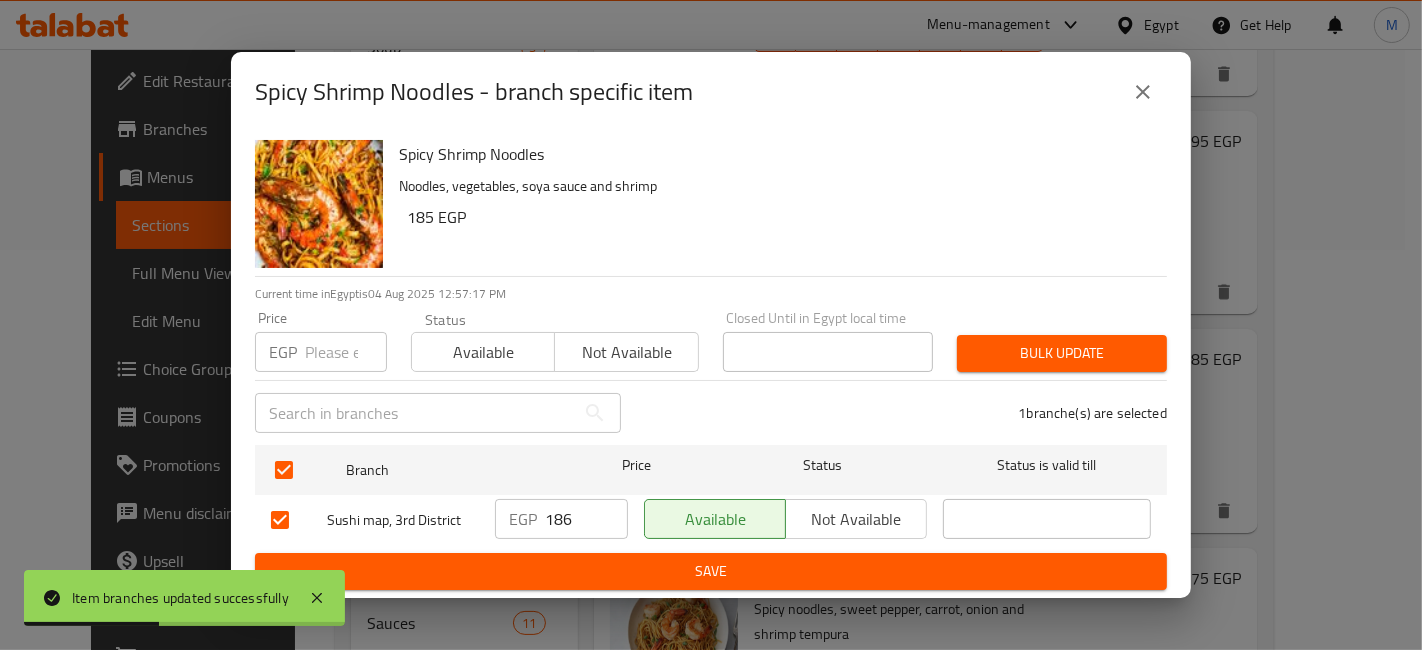 click on "186" at bounding box center (586, 519) 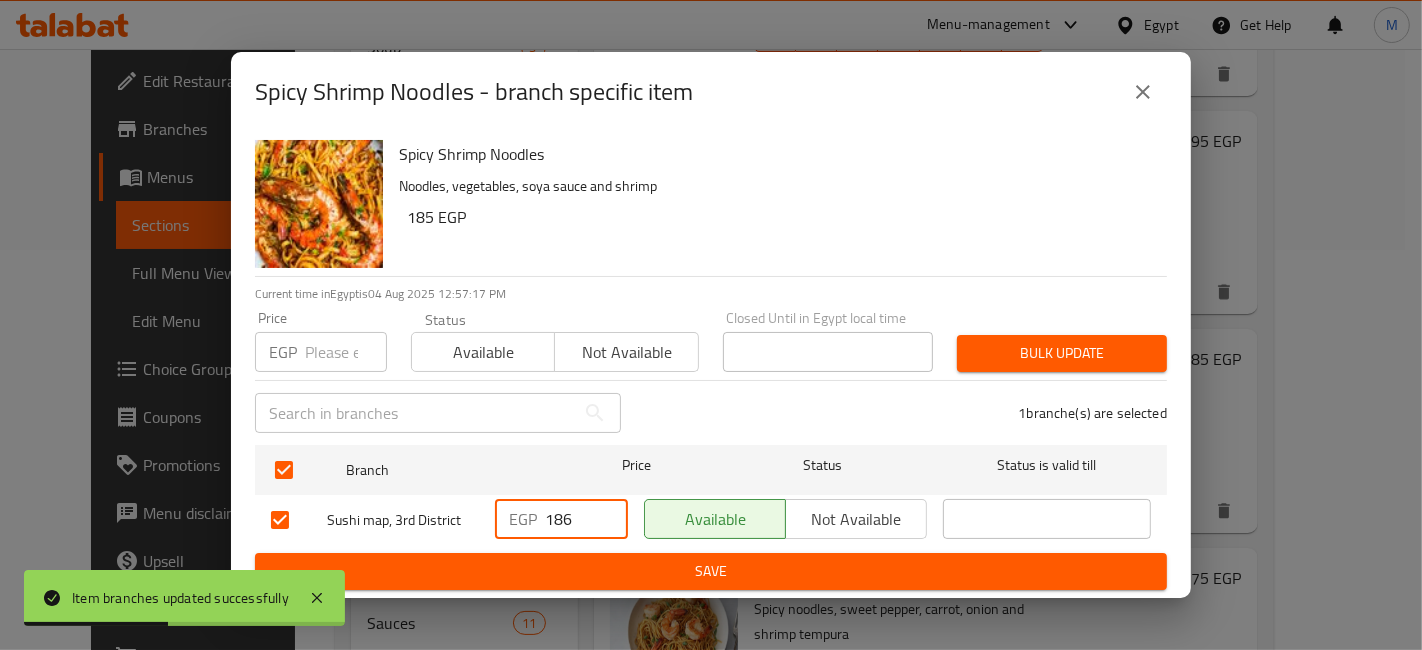 click on "186" at bounding box center (586, 519) 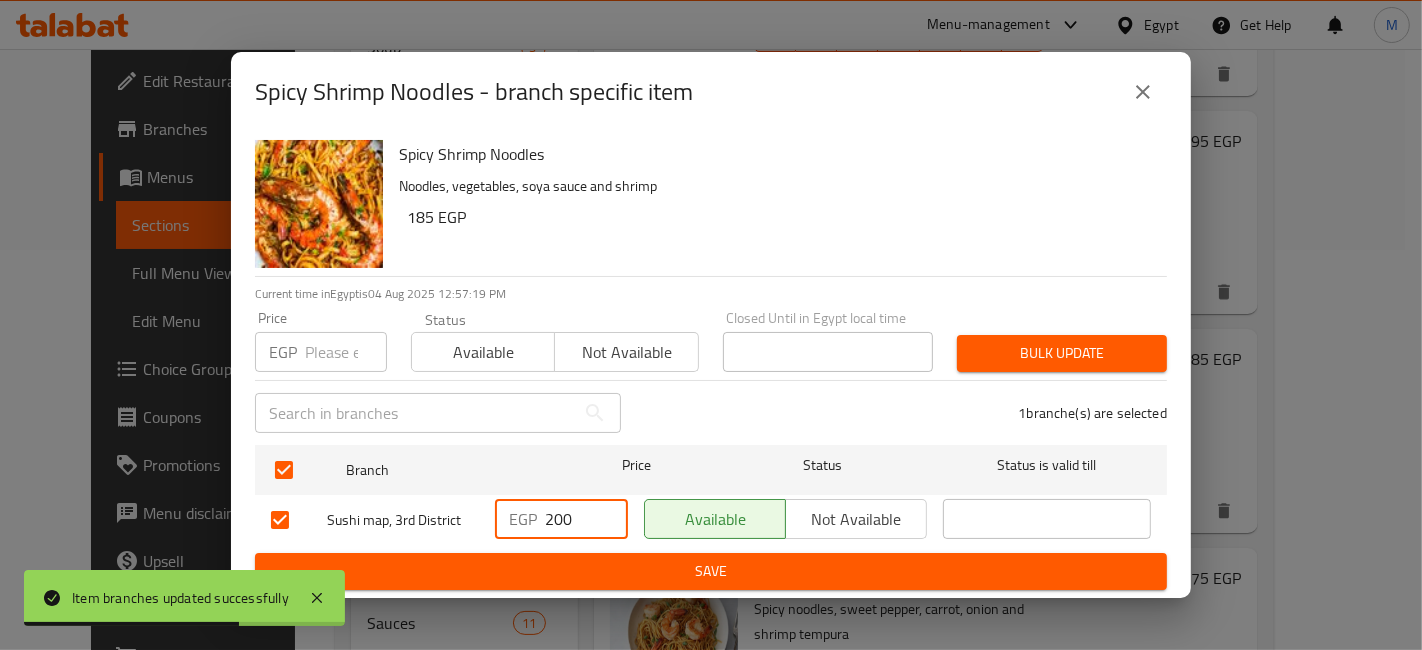 type on "200" 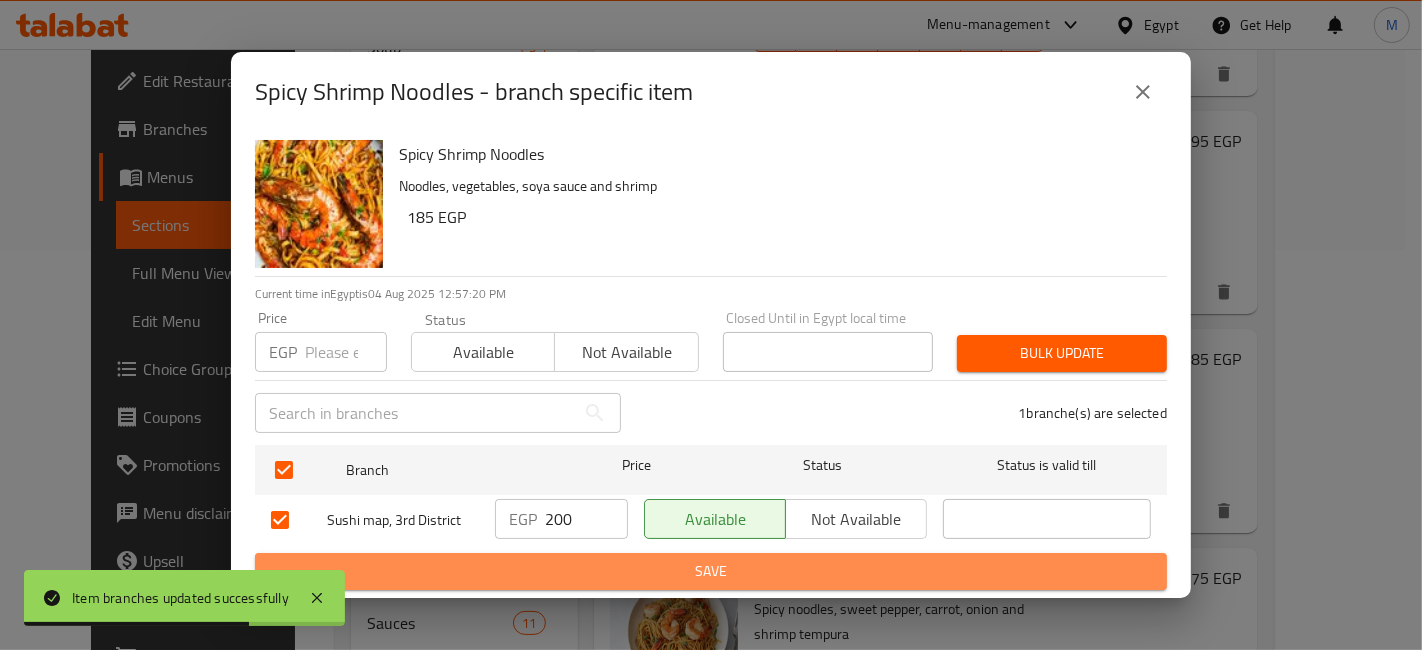 click on "Save" at bounding box center (711, 571) 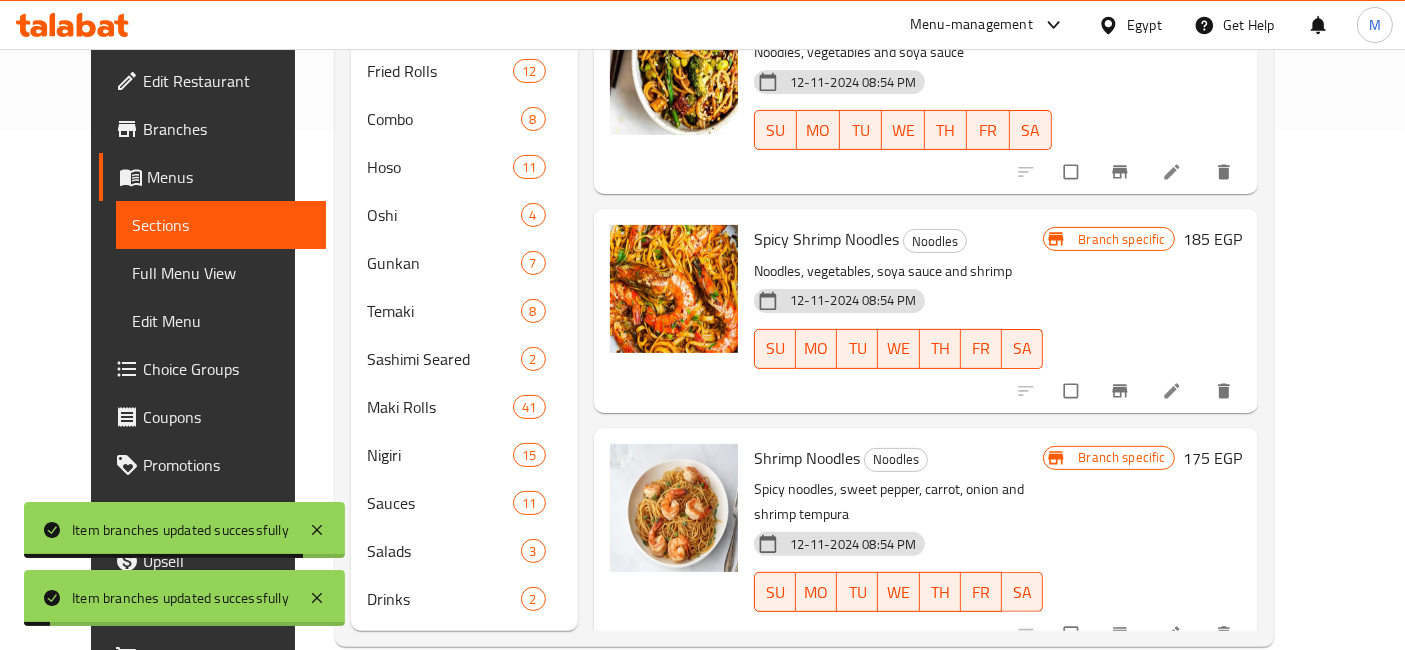 scroll, scrollTop: 525, scrollLeft: 0, axis: vertical 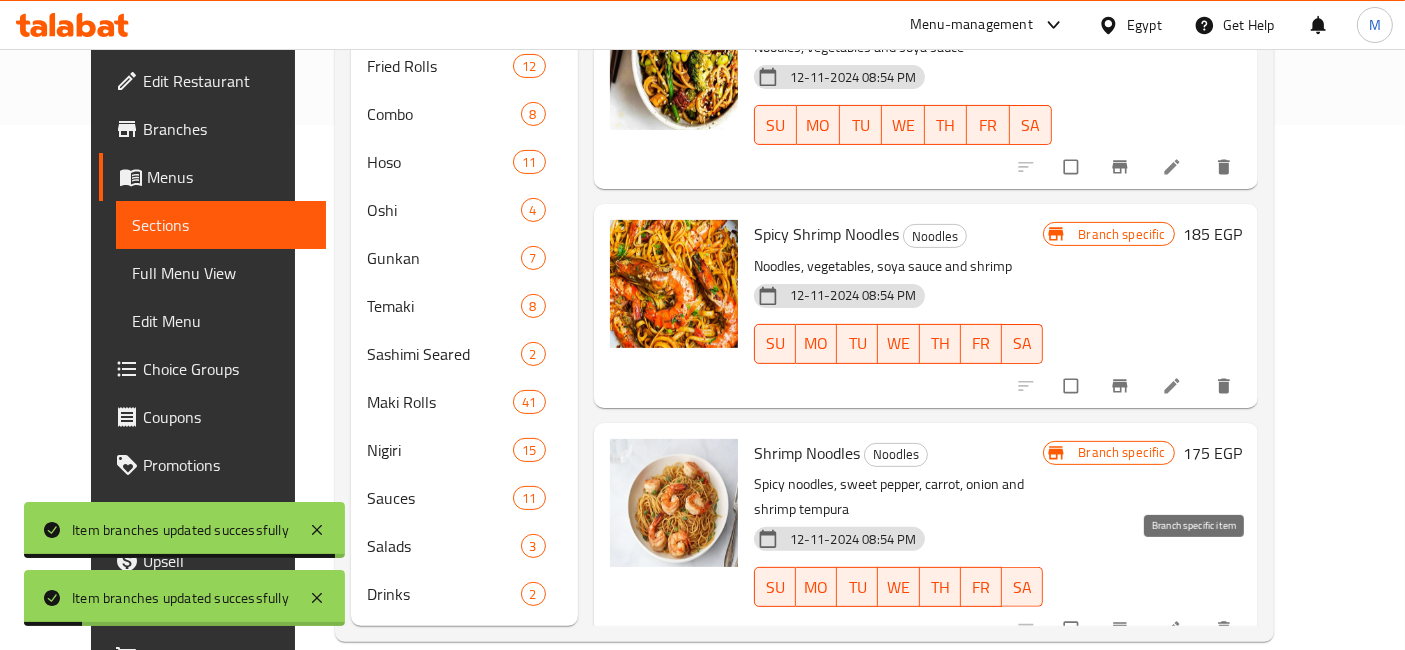 click 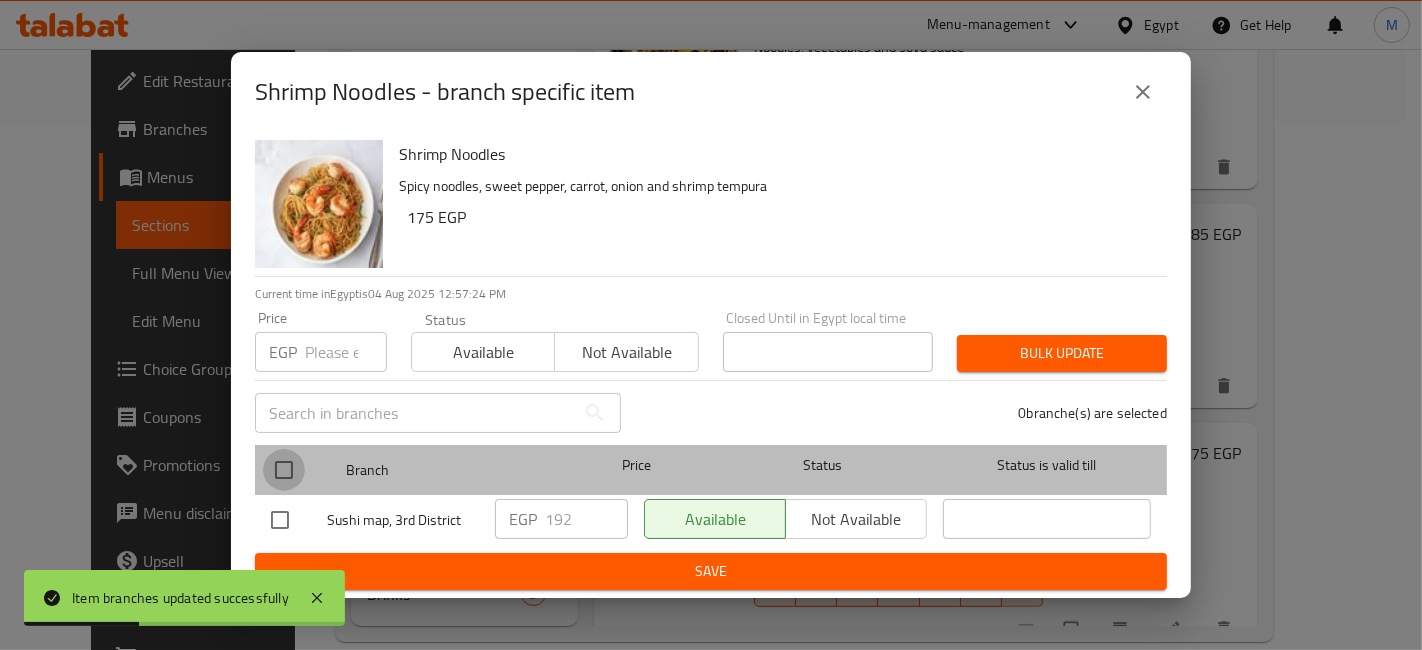 click at bounding box center (284, 470) 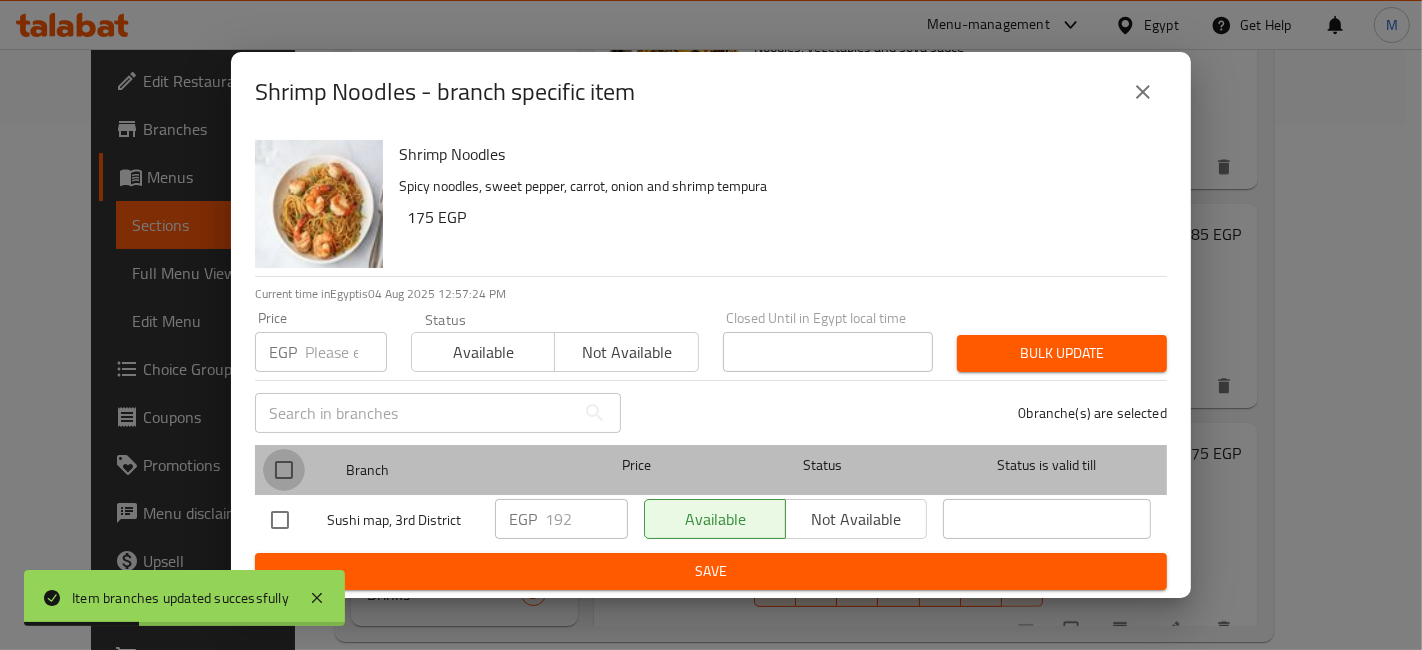 checkbox on "true" 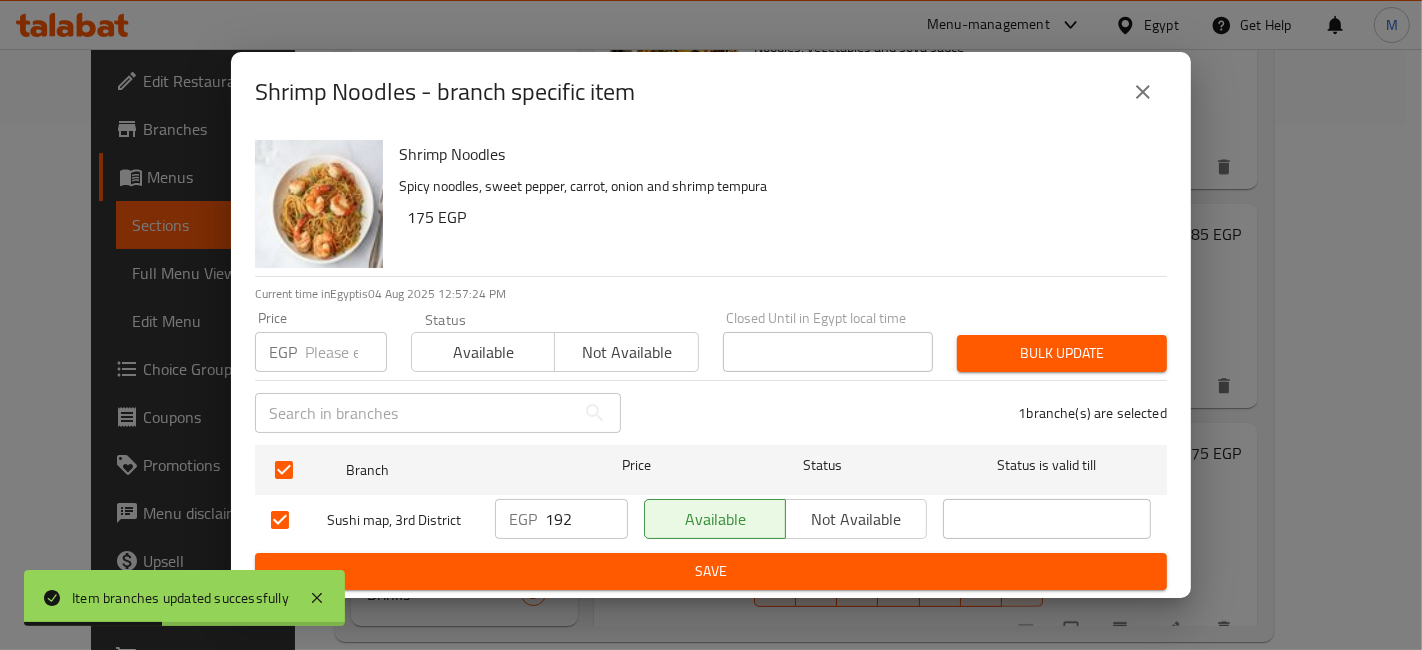click on "192" at bounding box center [586, 519] 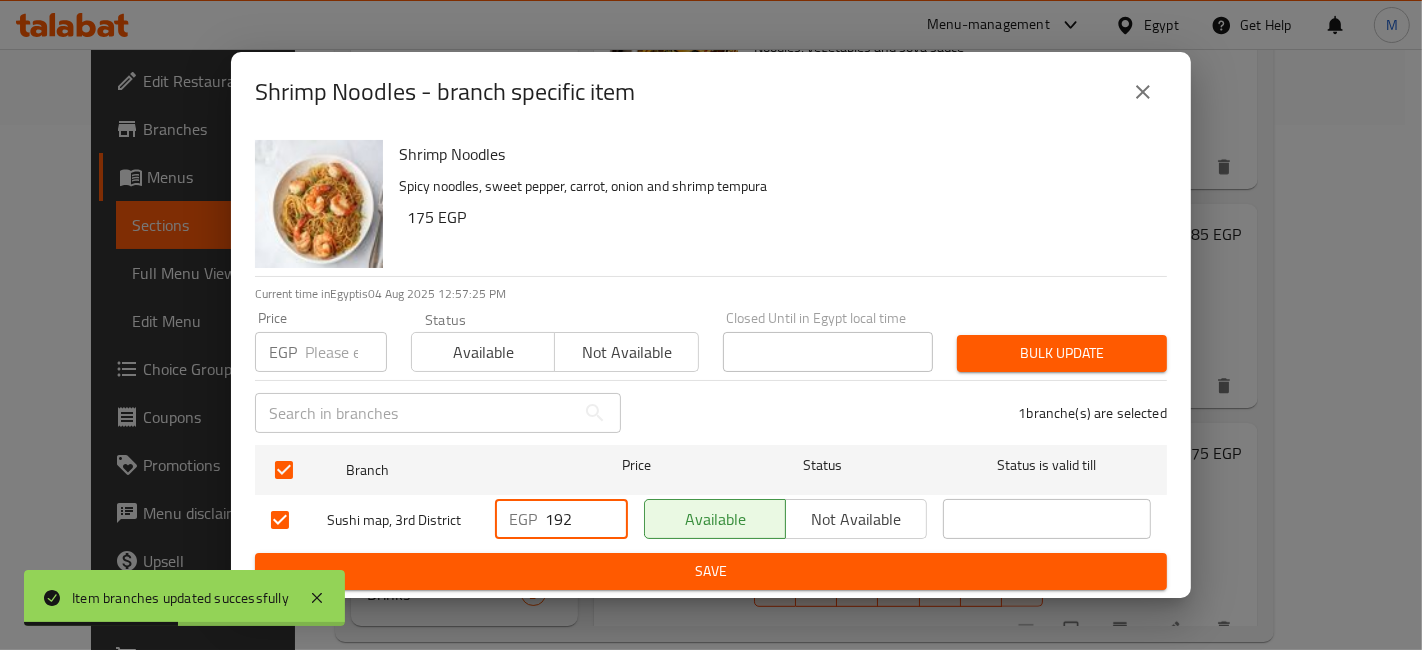 click on "192" at bounding box center [586, 519] 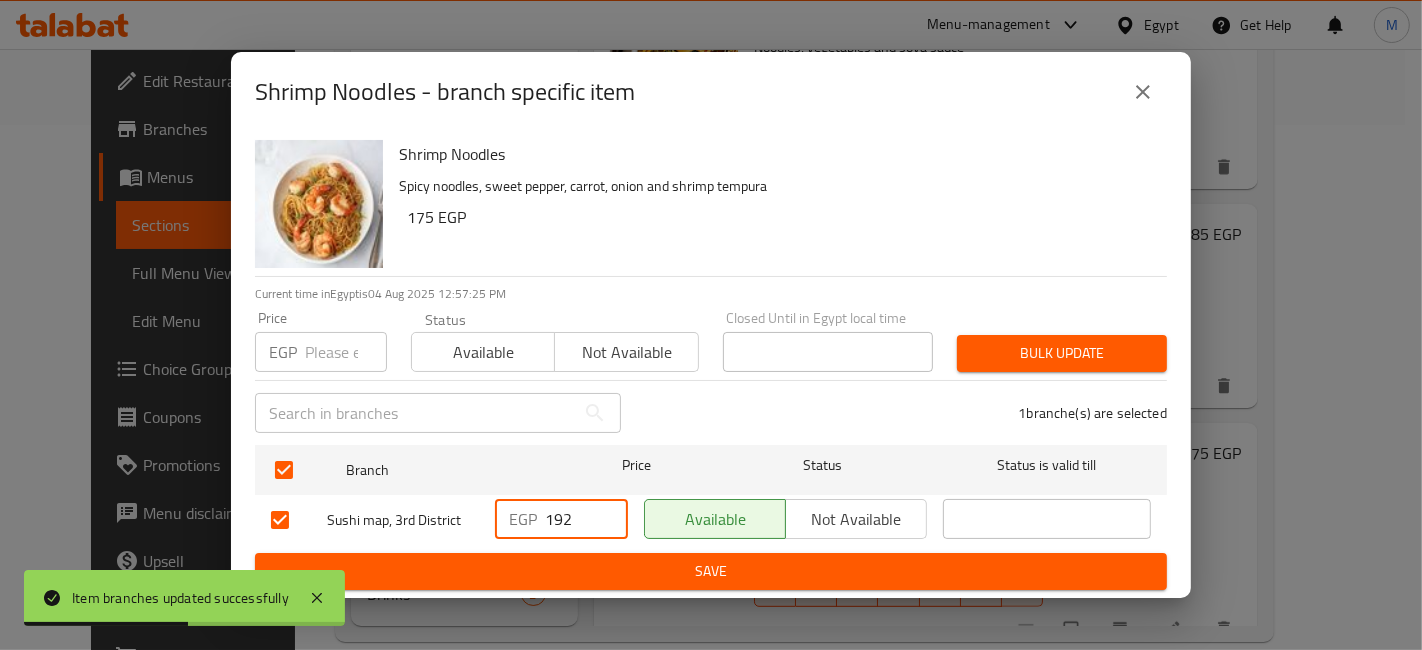 click on "192" at bounding box center (586, 519) 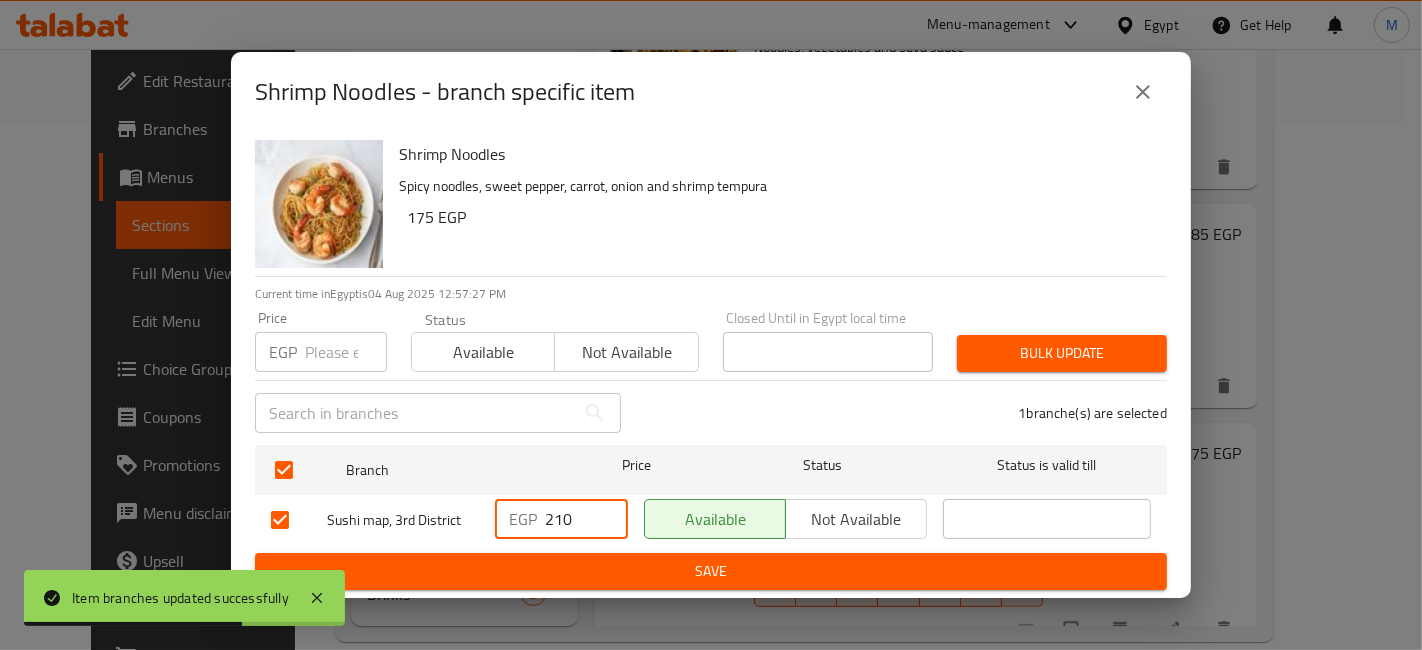 type on "210" 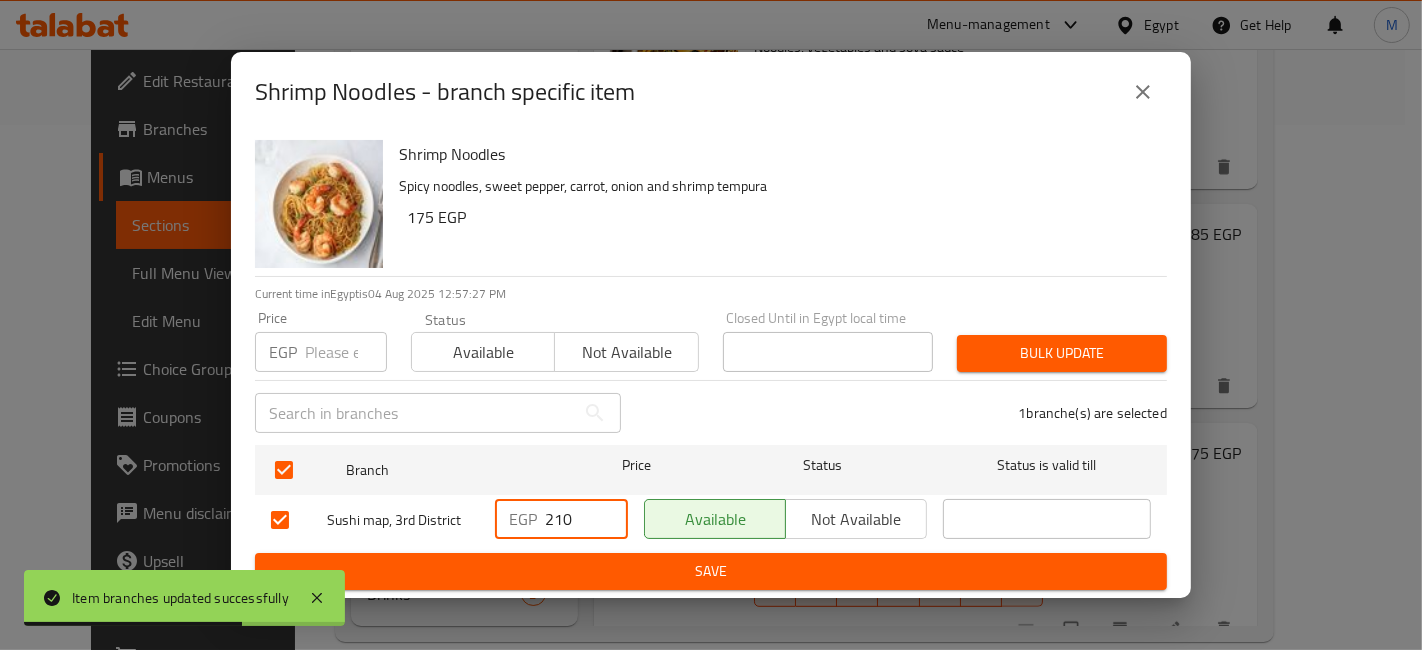 click on "Save" at bounding box center (711, 571) 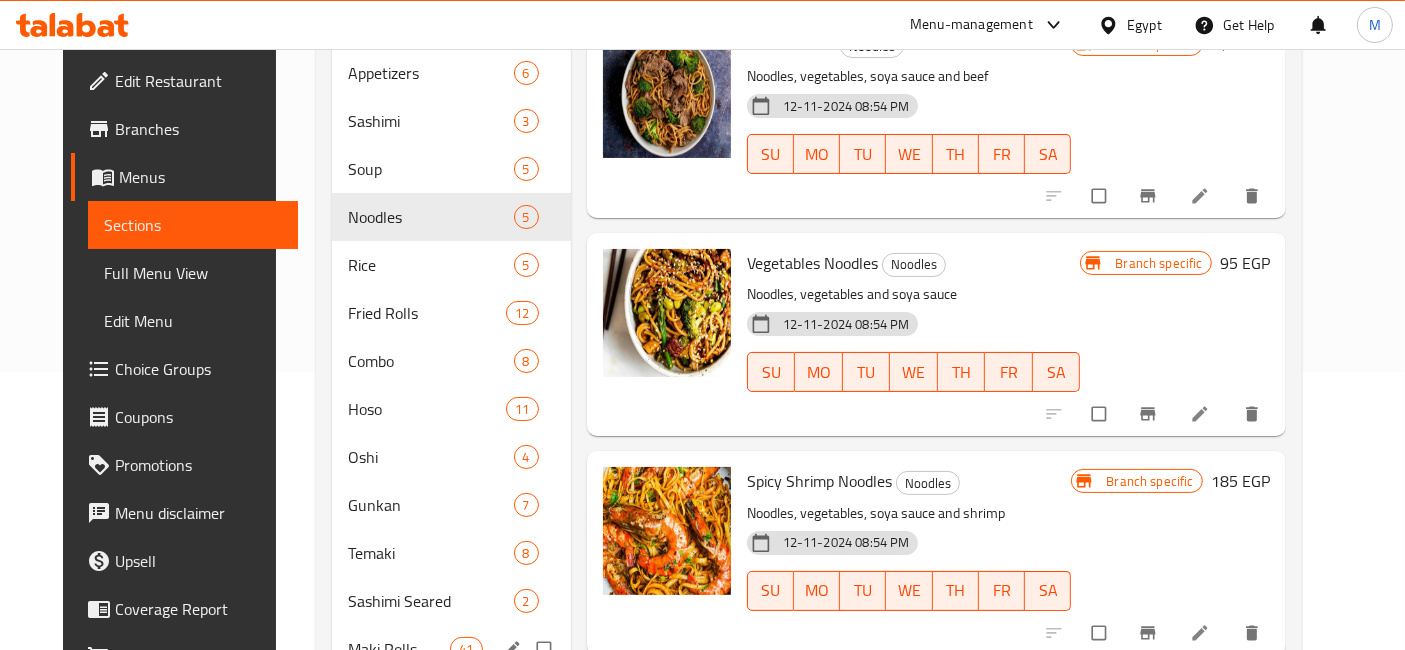 scroll, scrollTop: 0, scrollLeft: 0, axis: both 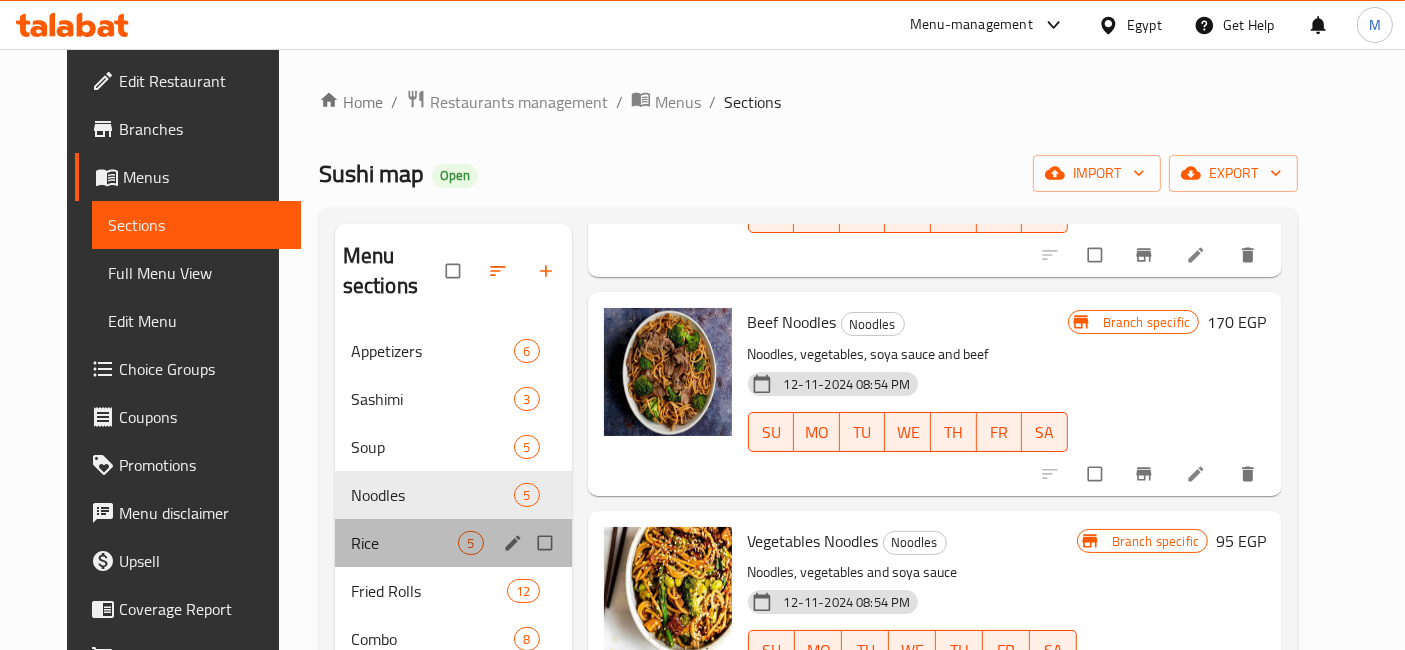 click on "Rice 5" at bounding box center (453, 543) 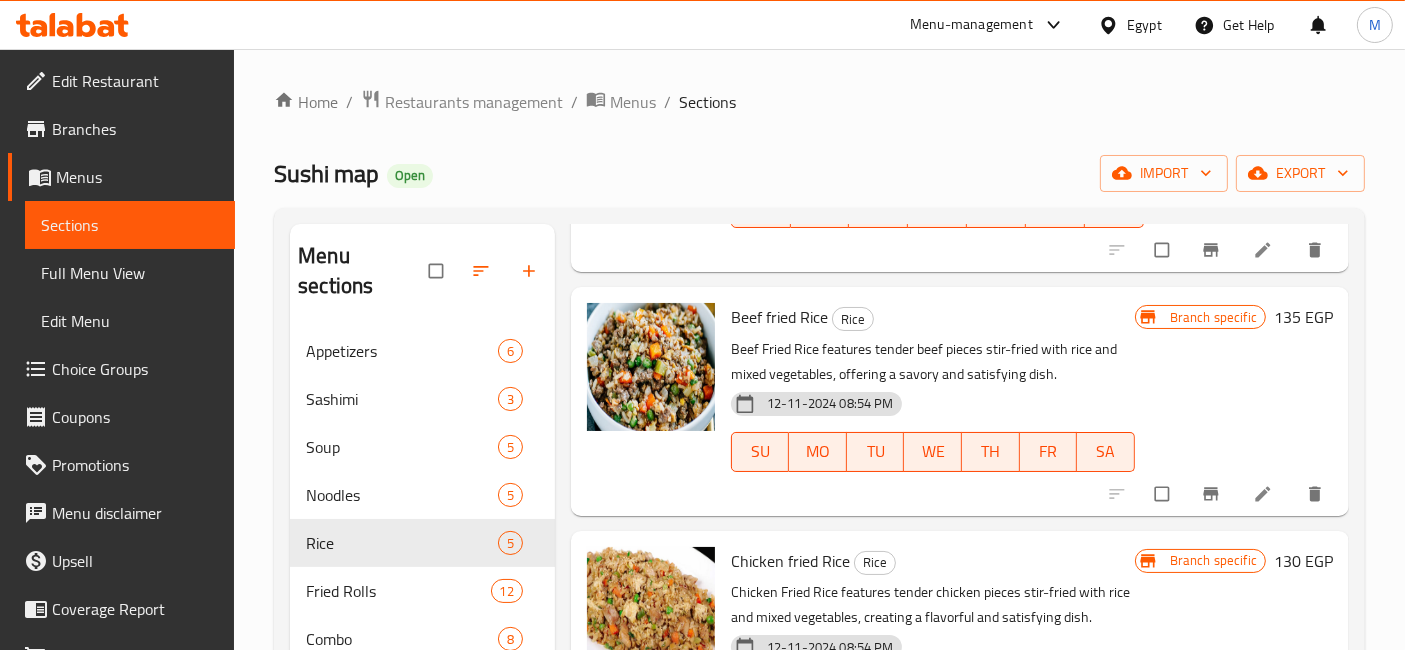 scroll, scrollTop: 0, scrollLeft: 0, axis: both 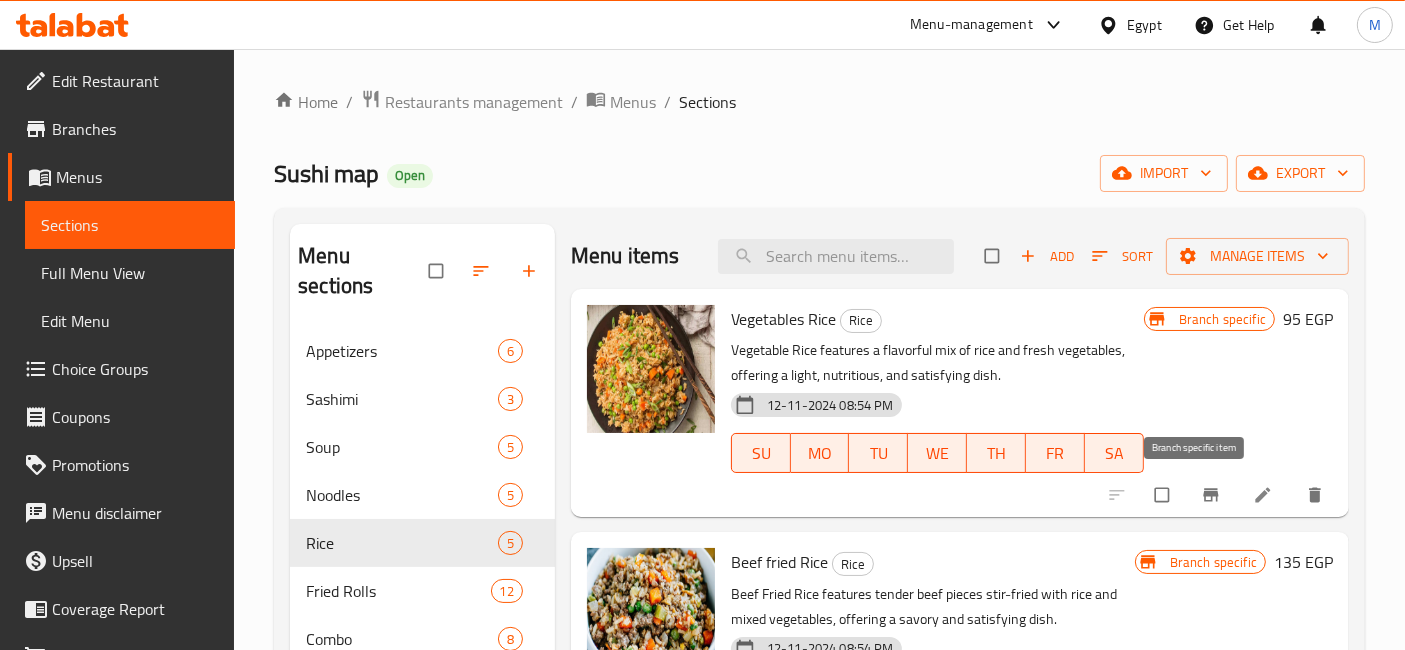 click 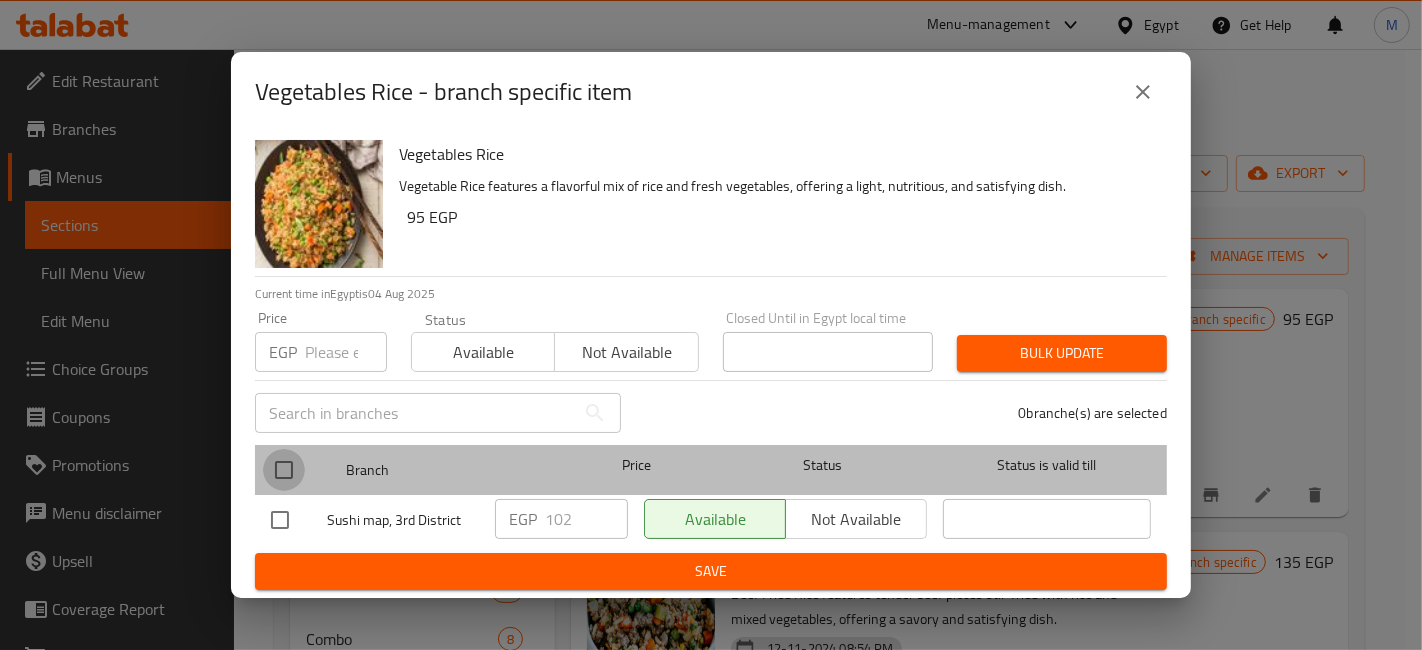 click at bounding box center (284, 470) 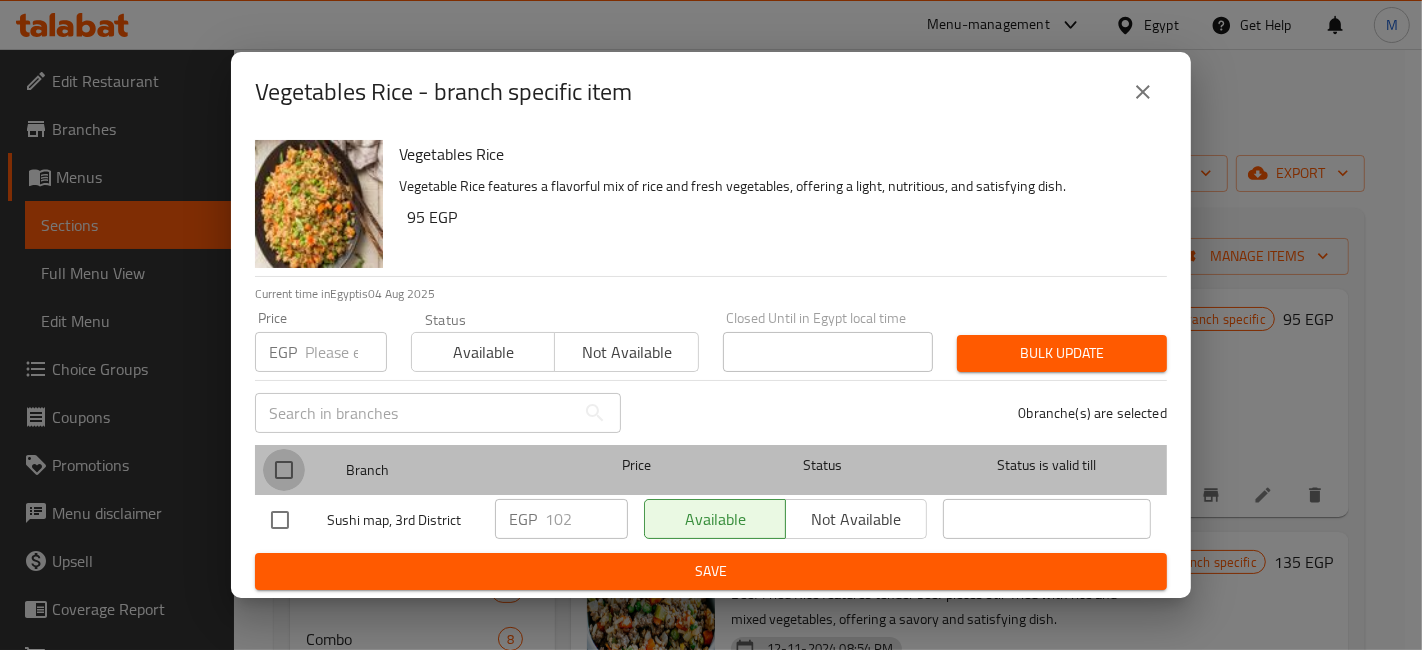 checkbox on "true" 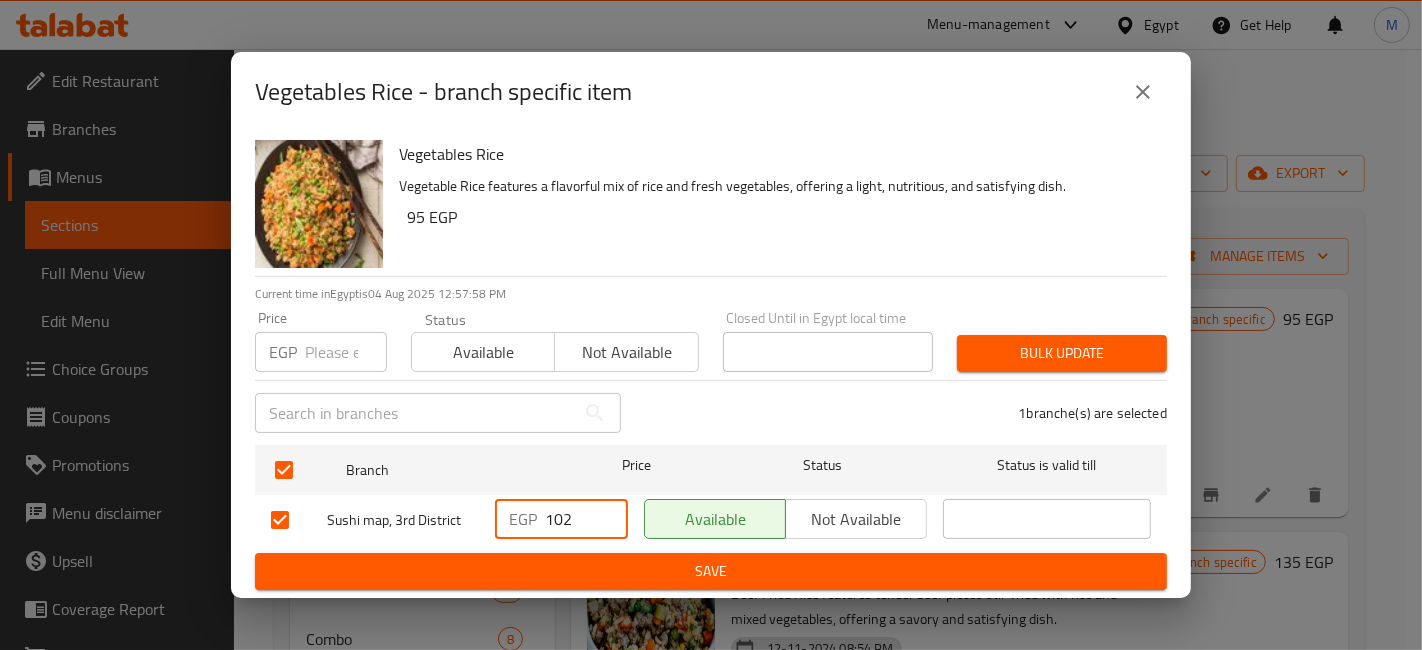 click on "102" at bounding box center (586, 519) 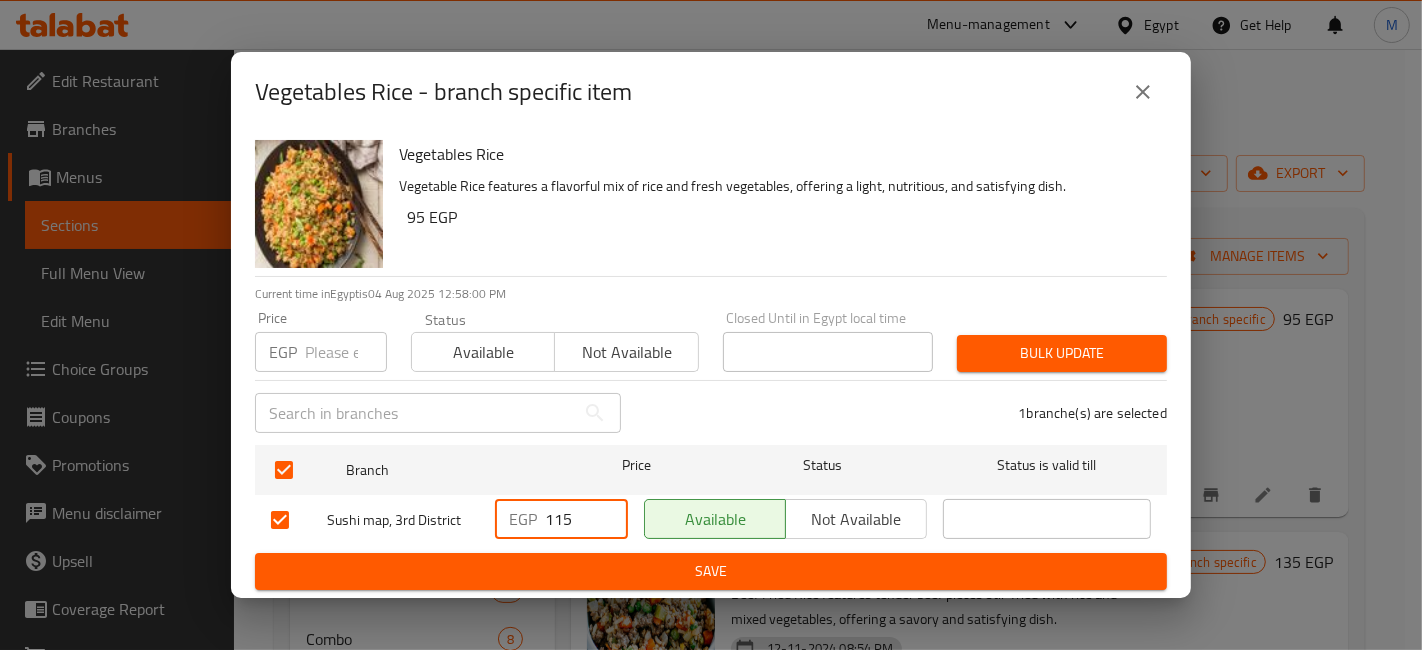 type on "115" 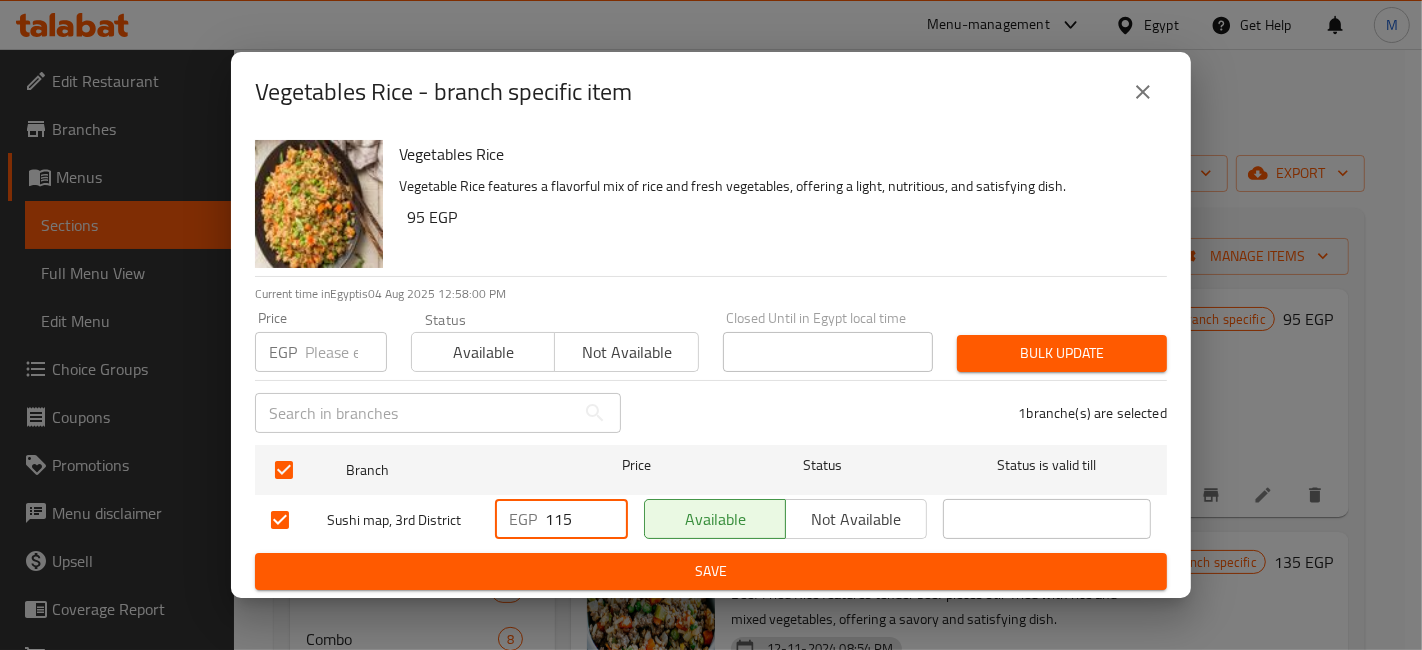 click on "Save" at bounding box center (711, 571) 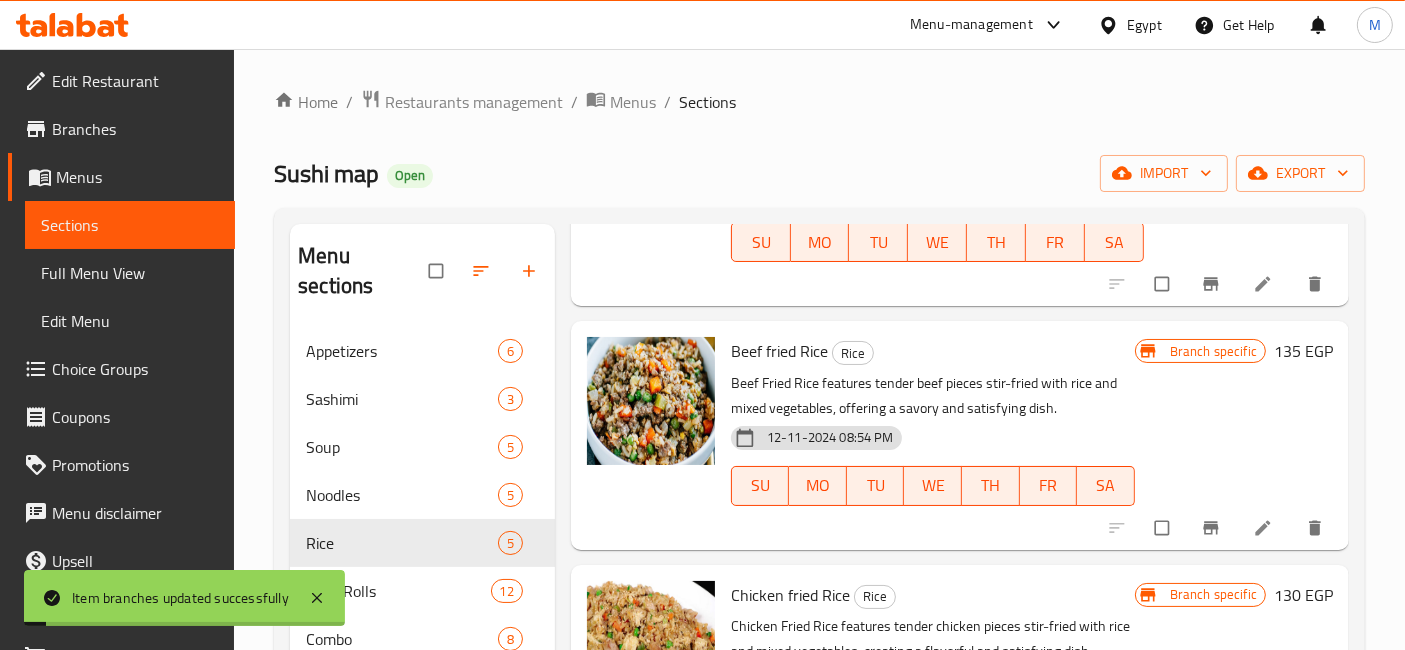 scroll, scrollTop: 222, scrollLeft: 0, axis: vertical 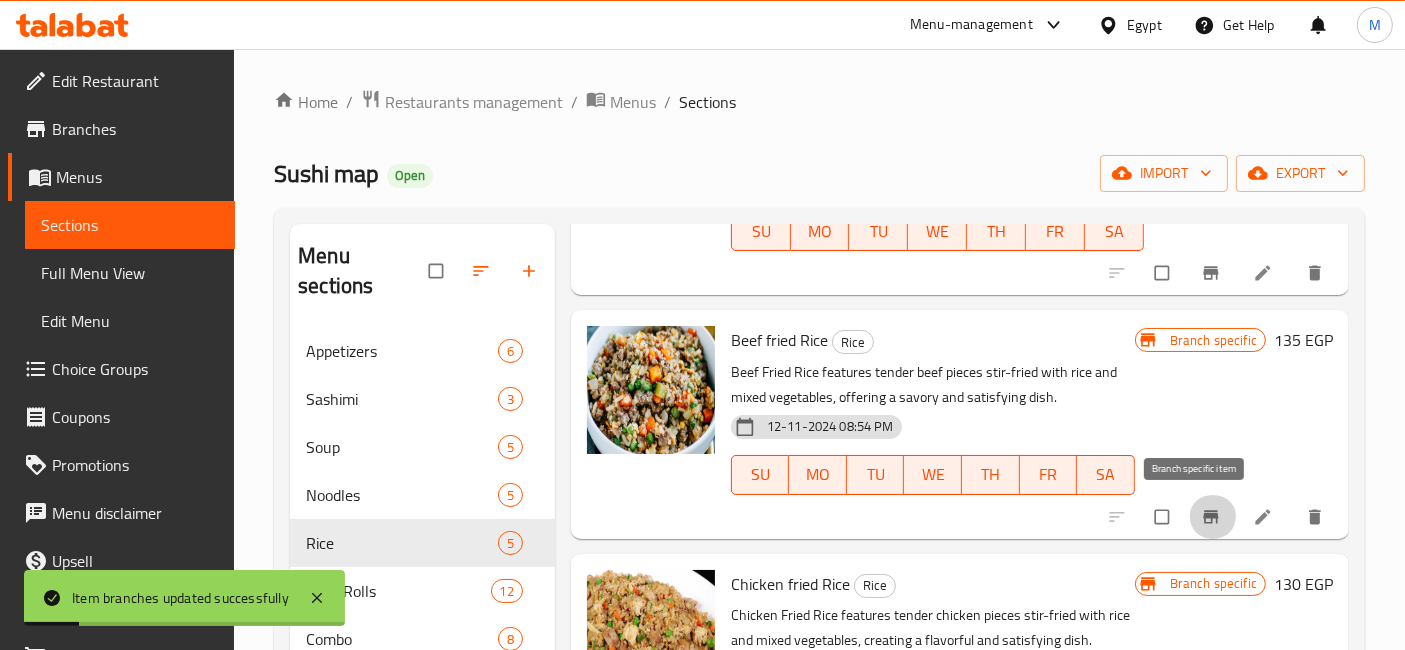 click at bounding box center [1213, 517] 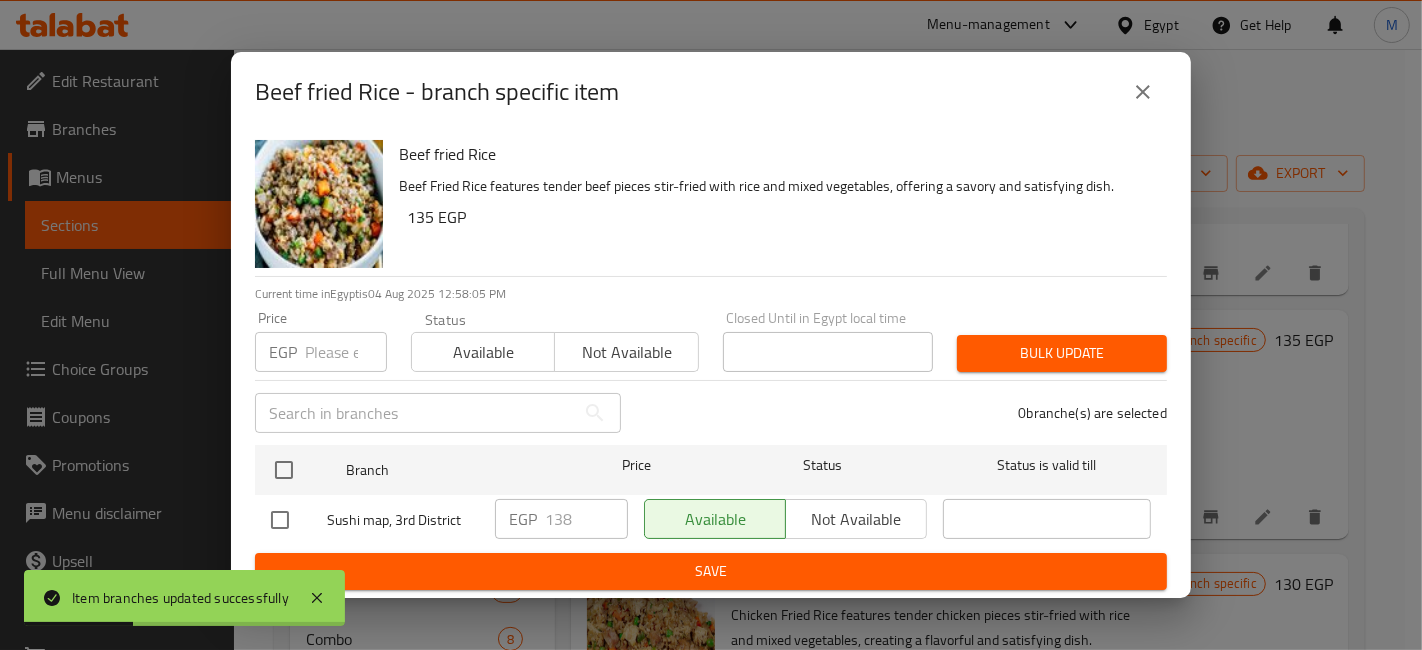 click on "Sushi map, 3rd District" at bounding box center (375, 520) 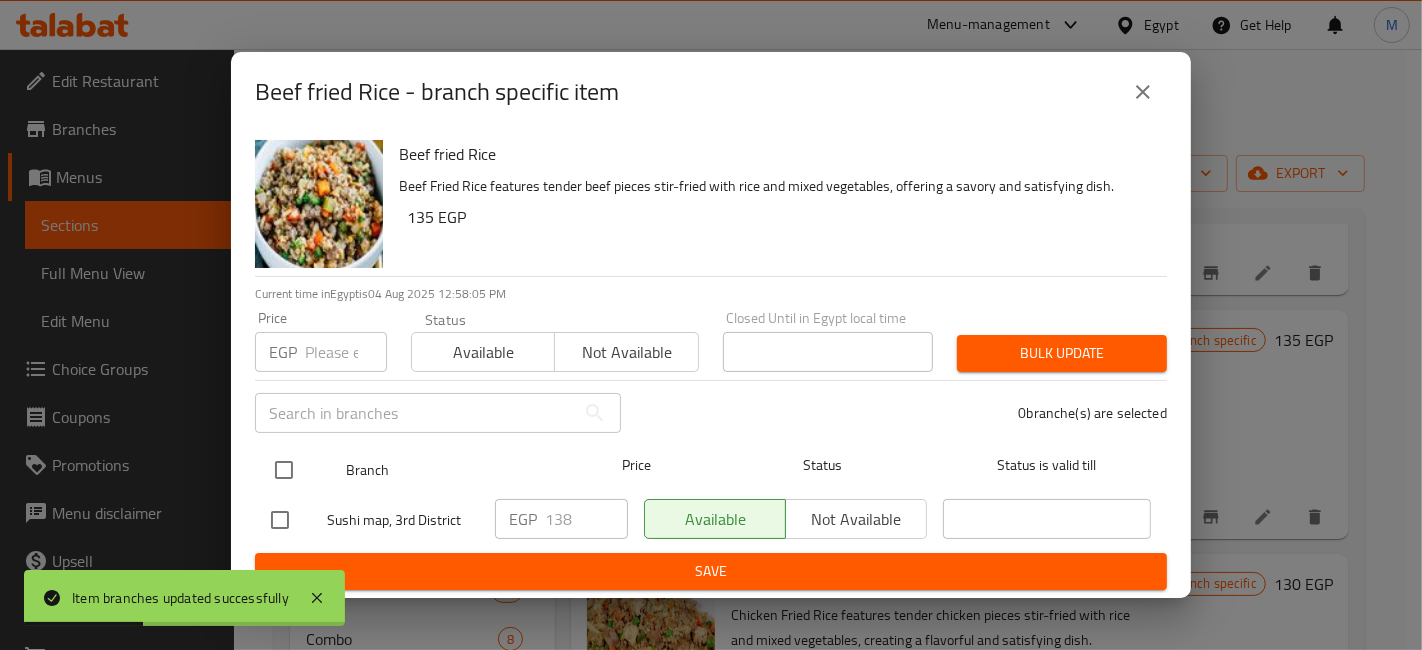 click at bounding box center (284, 470) 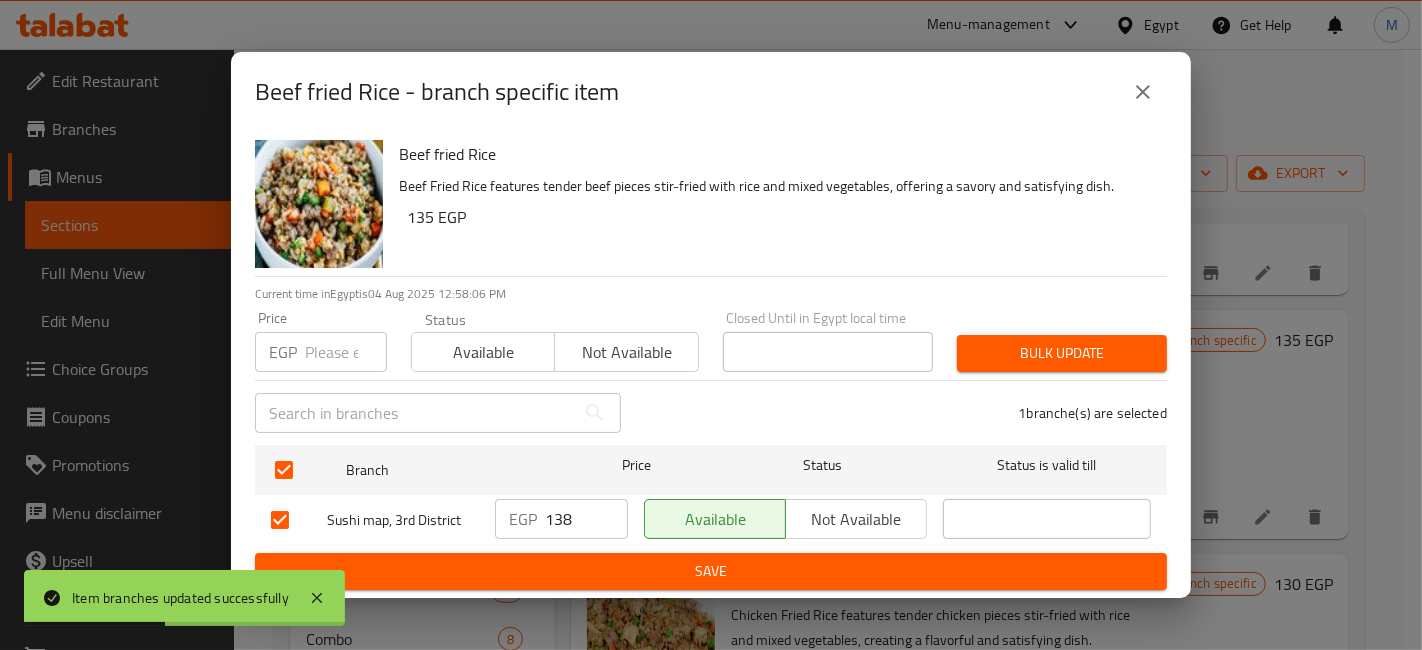 click on "138" at bounding box center [586, 519] 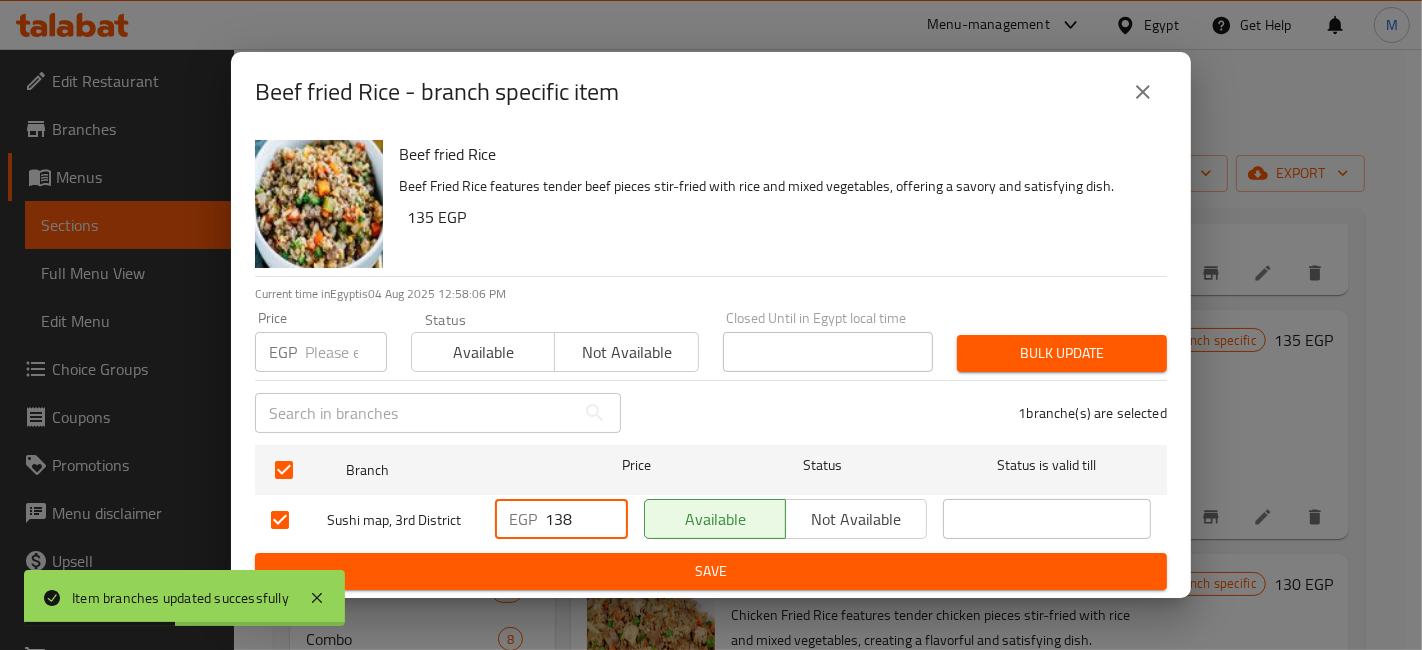 click on "138" at bounding box center (586, 519) 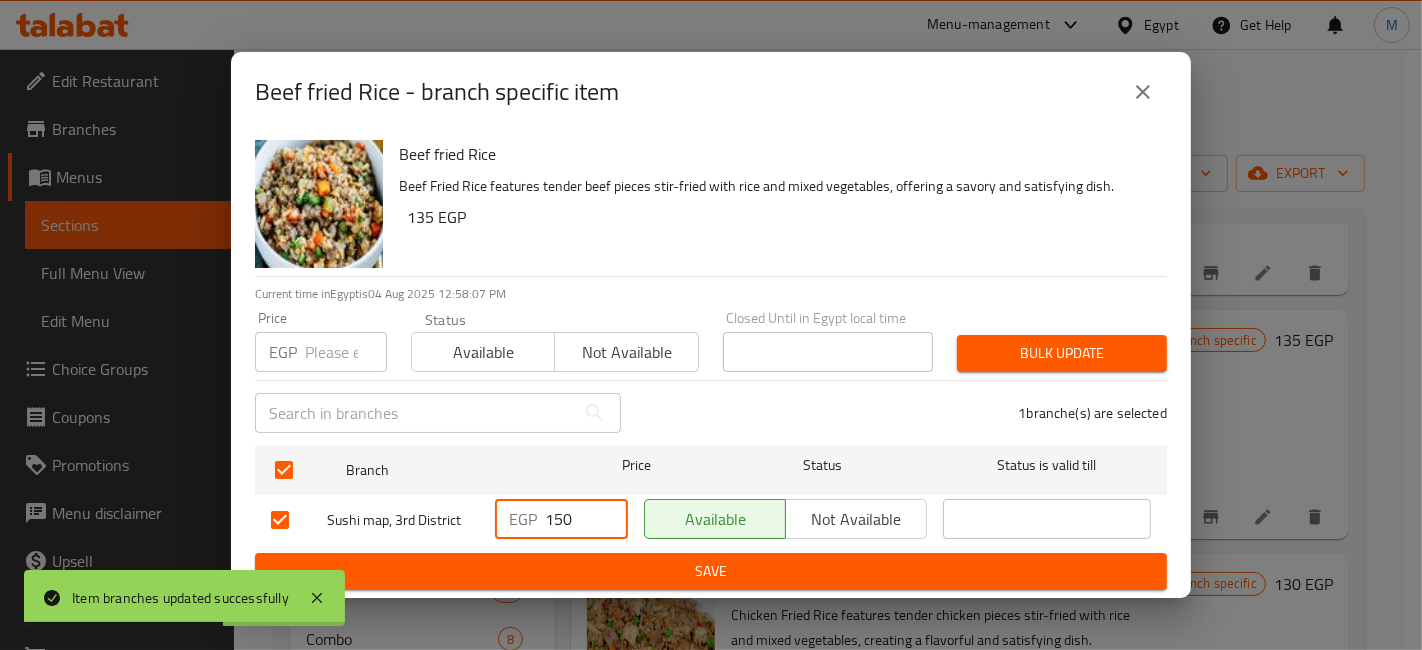 type on "150" 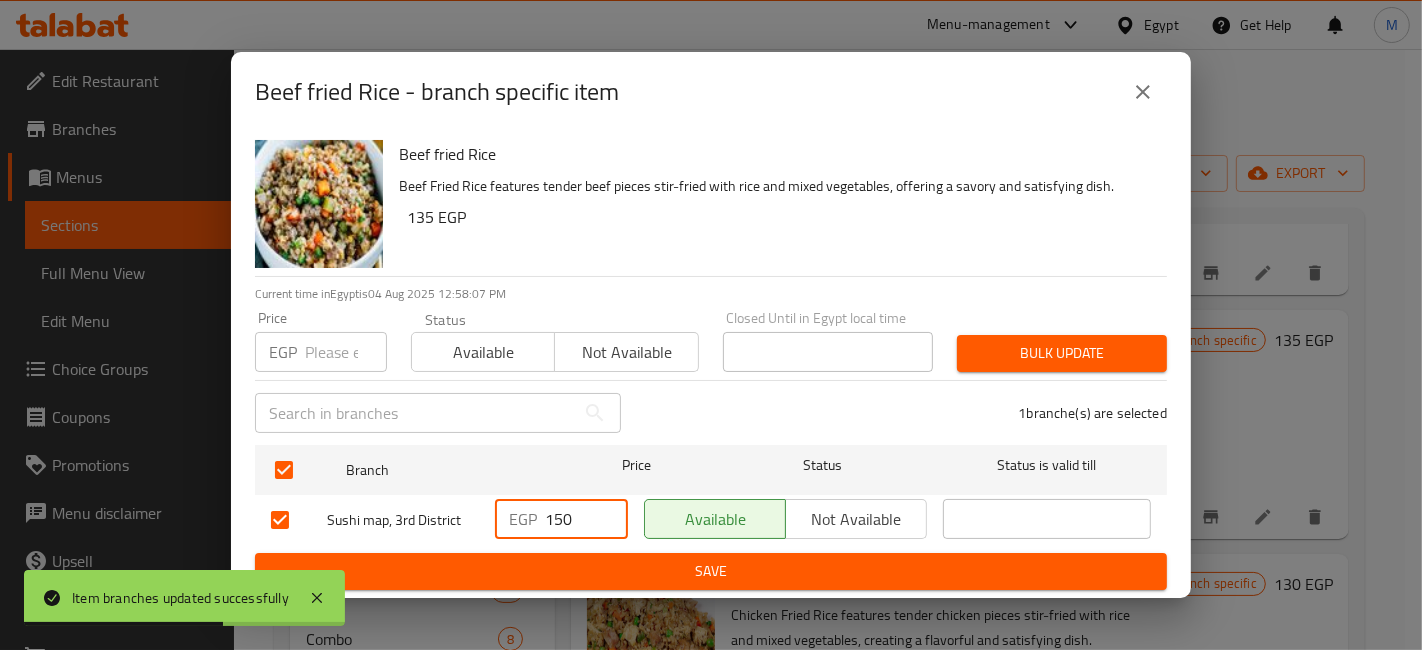 click on "Branch Price Status Status is valid till Sushi map, 3rd District EGP 150 ​ Available Not available ​" at bounding box center (711, 495) 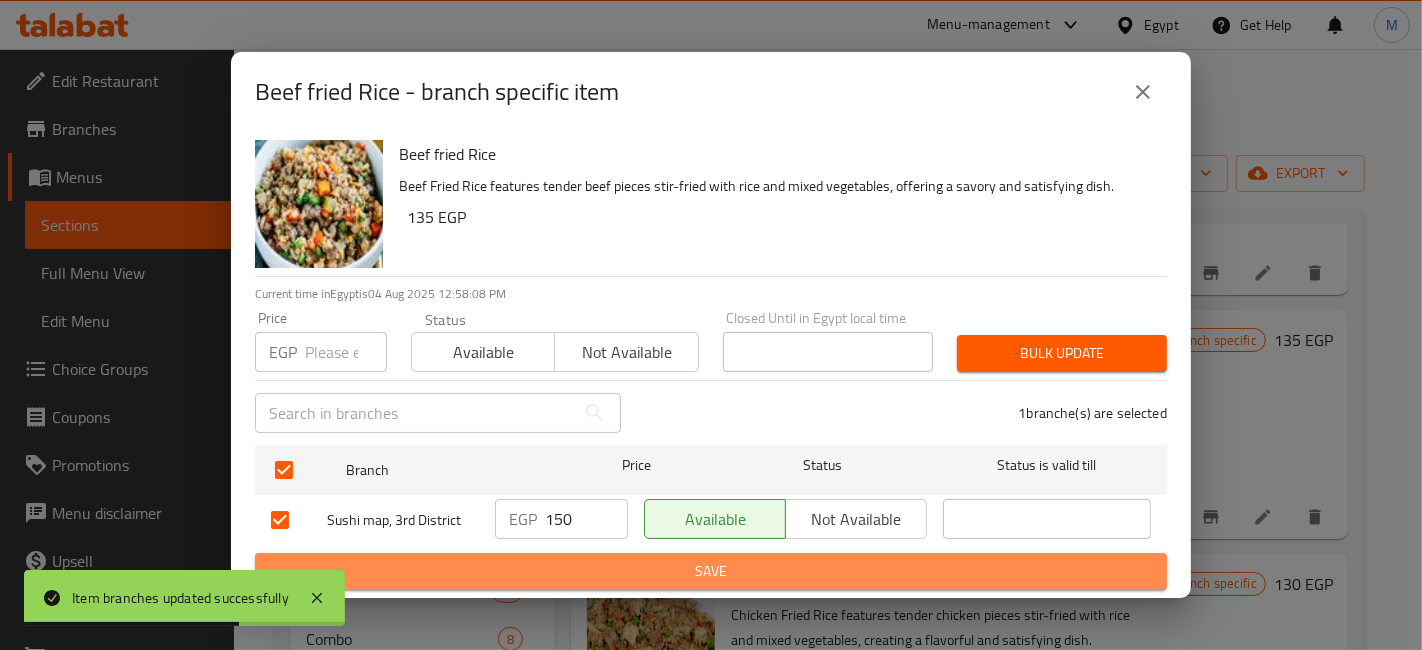 click on "Save" at bounding box center [711, 571] 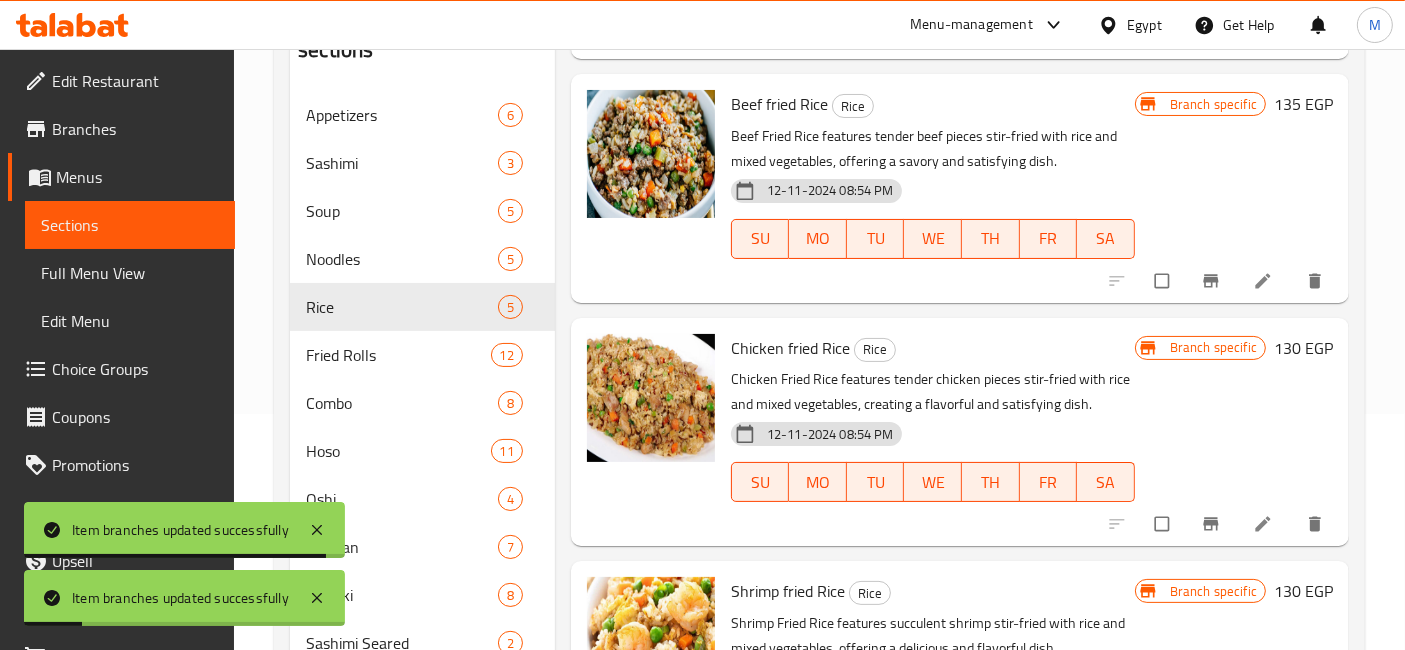scroll, scrollTop: 239, scrollLeft: 0, axis: vertical 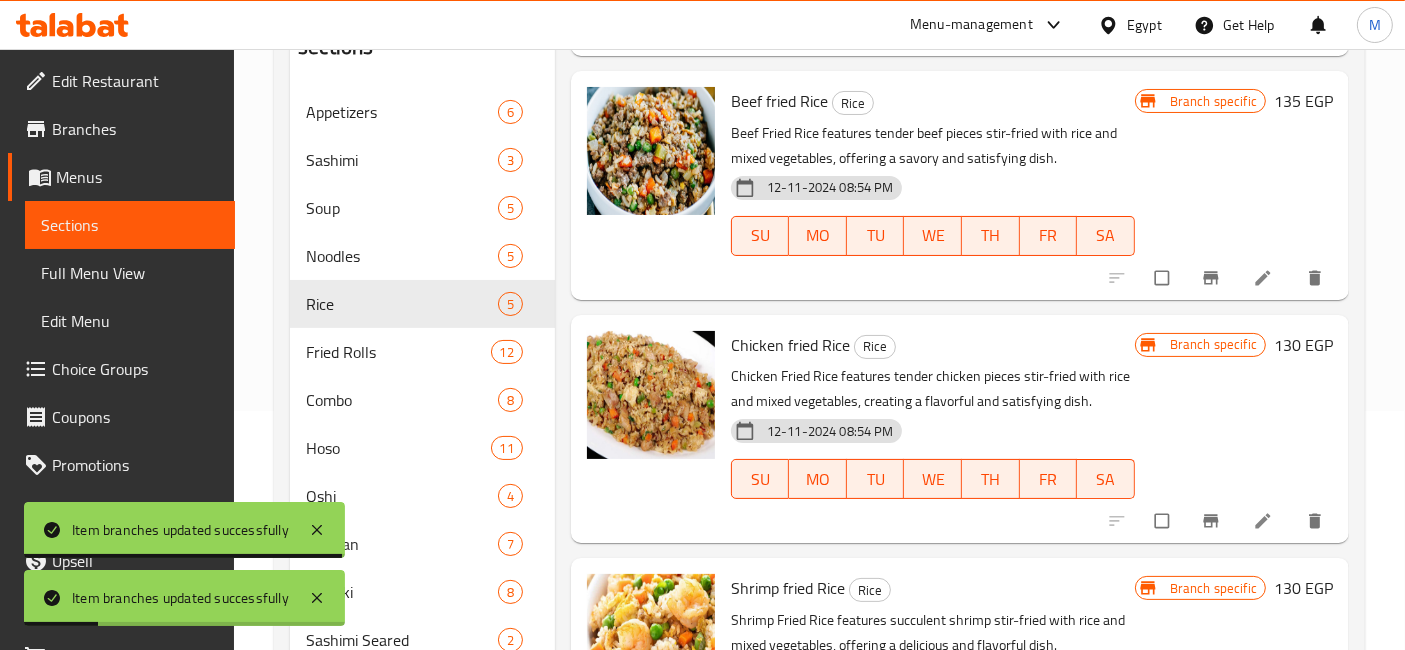 click at bounding box center [1213, 521] 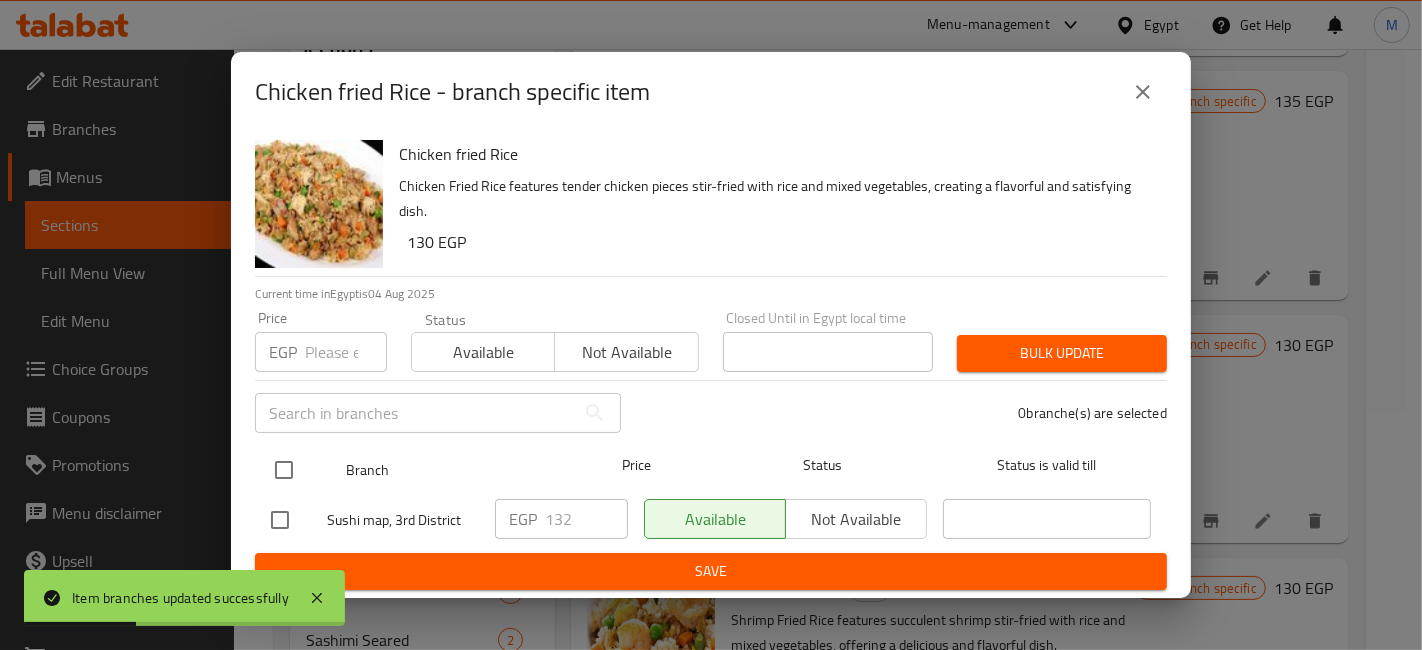 click at bounding box center [284, 470] 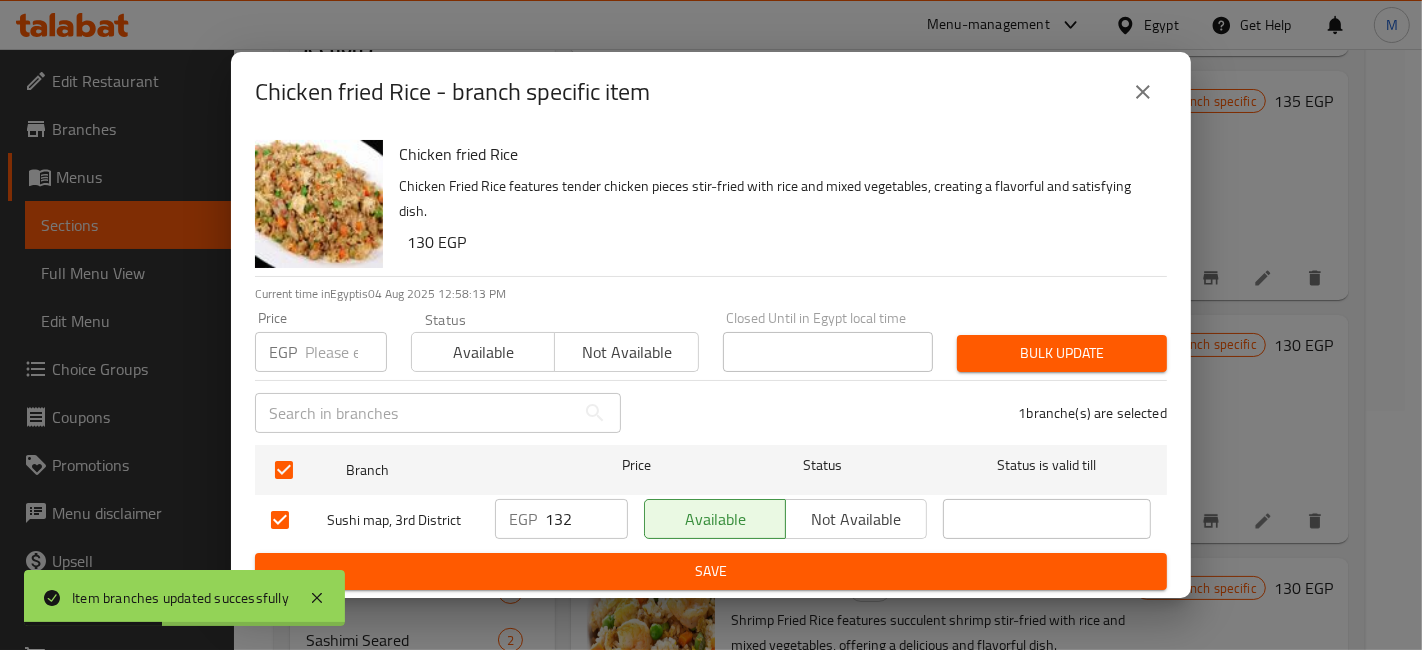 click on "132" at bounding box center [586, 519] 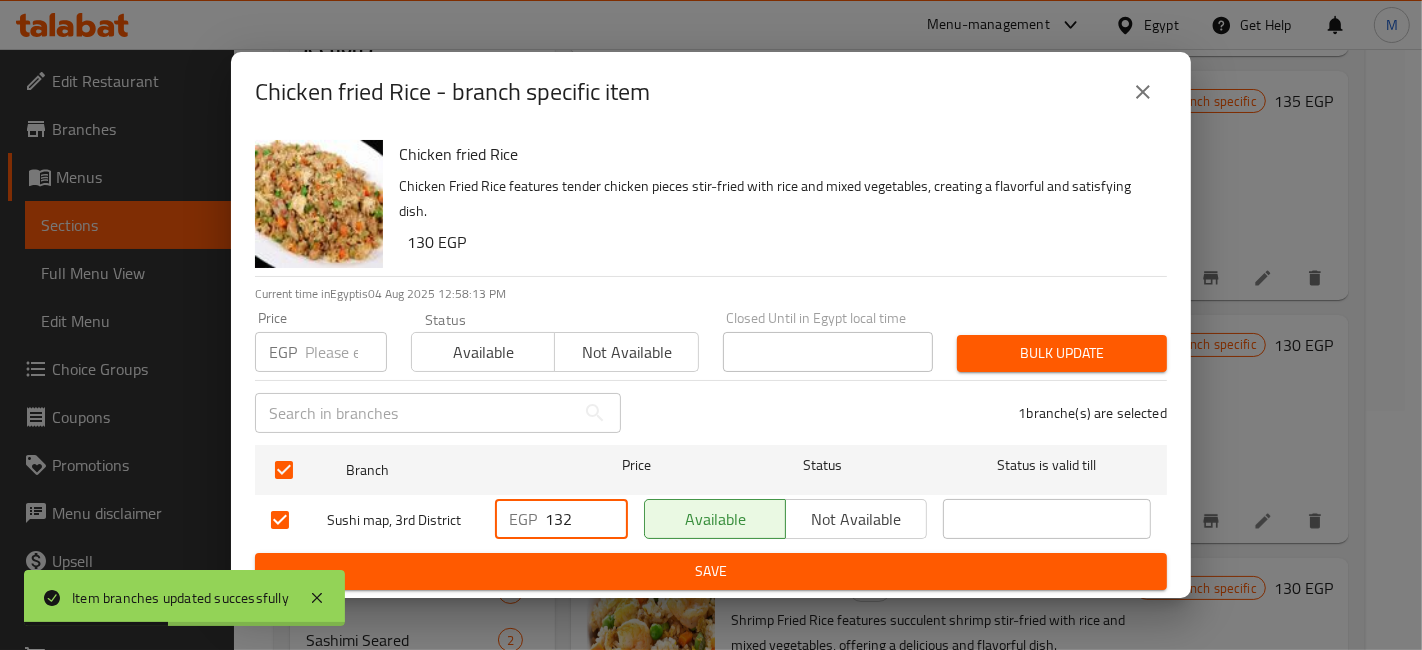click on "132" at bounding box center (586, 519) 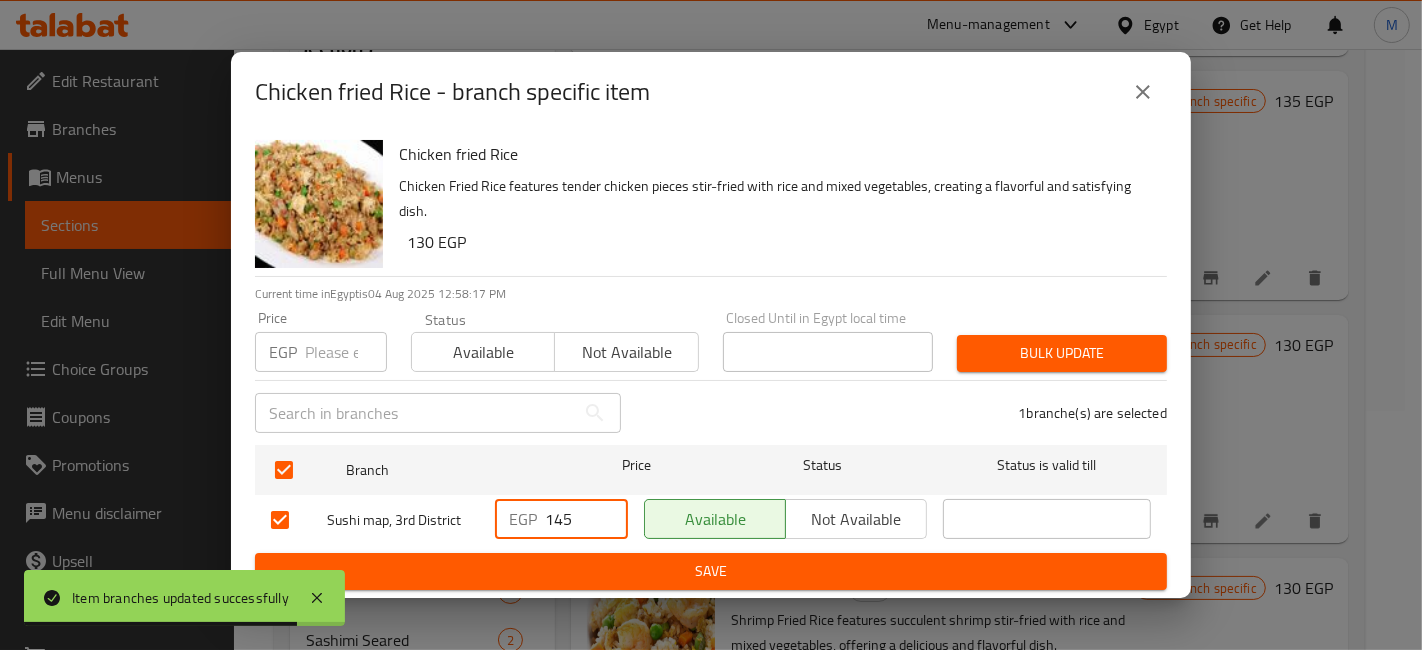 type on "145" 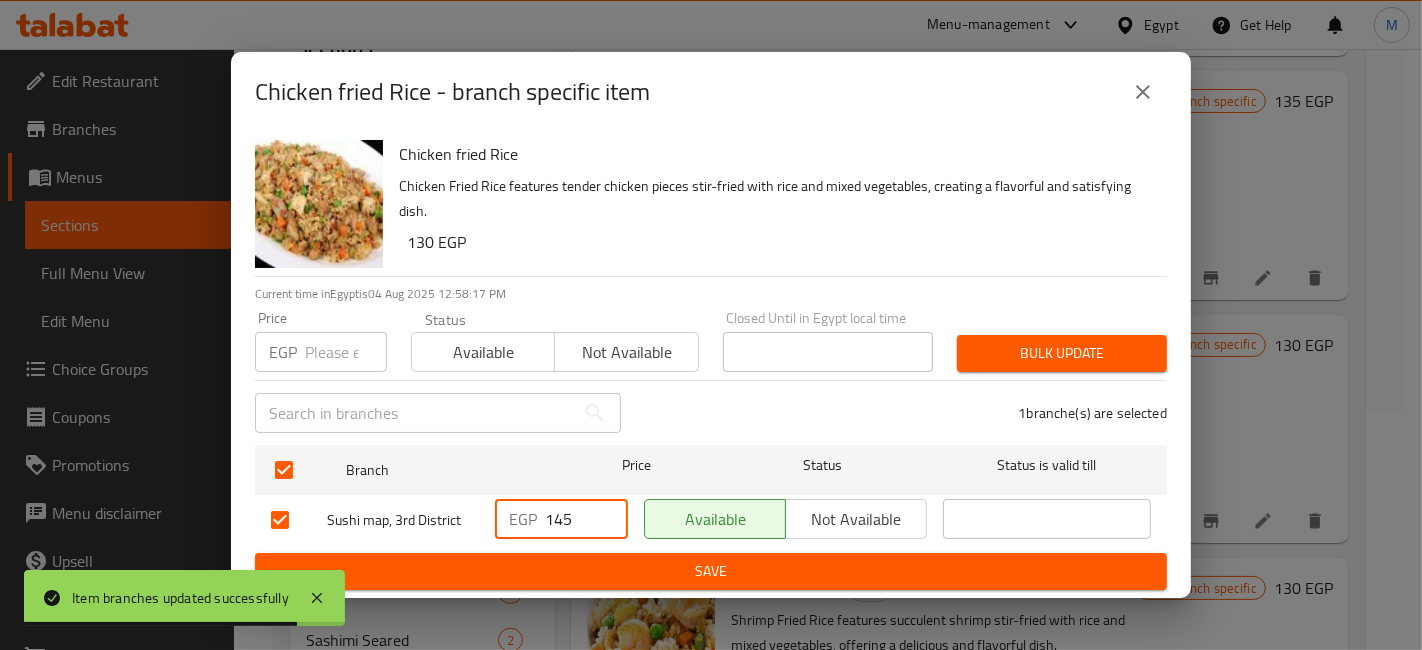click on "Save" at bounding box center (711, 571) 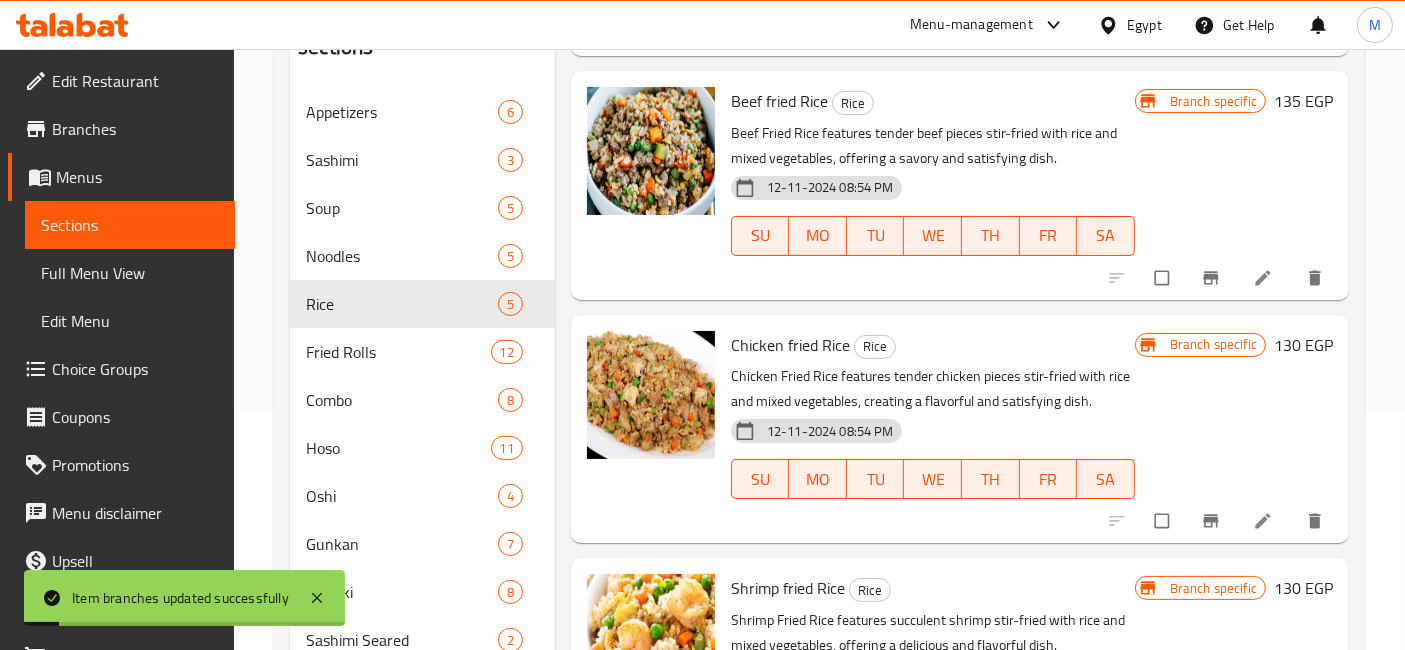 scroll, scrollTop: 333, scrollLeft: 0, axis: vertical 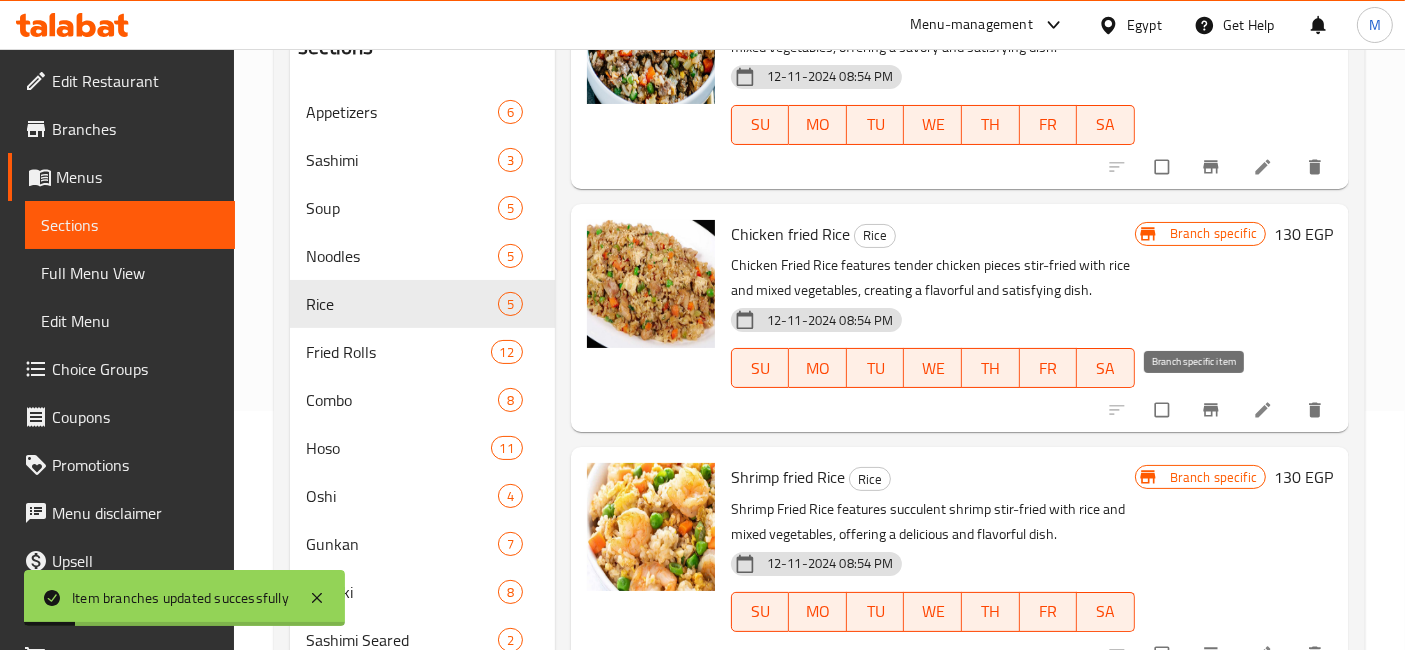 click at bounding box center (1213, 410) 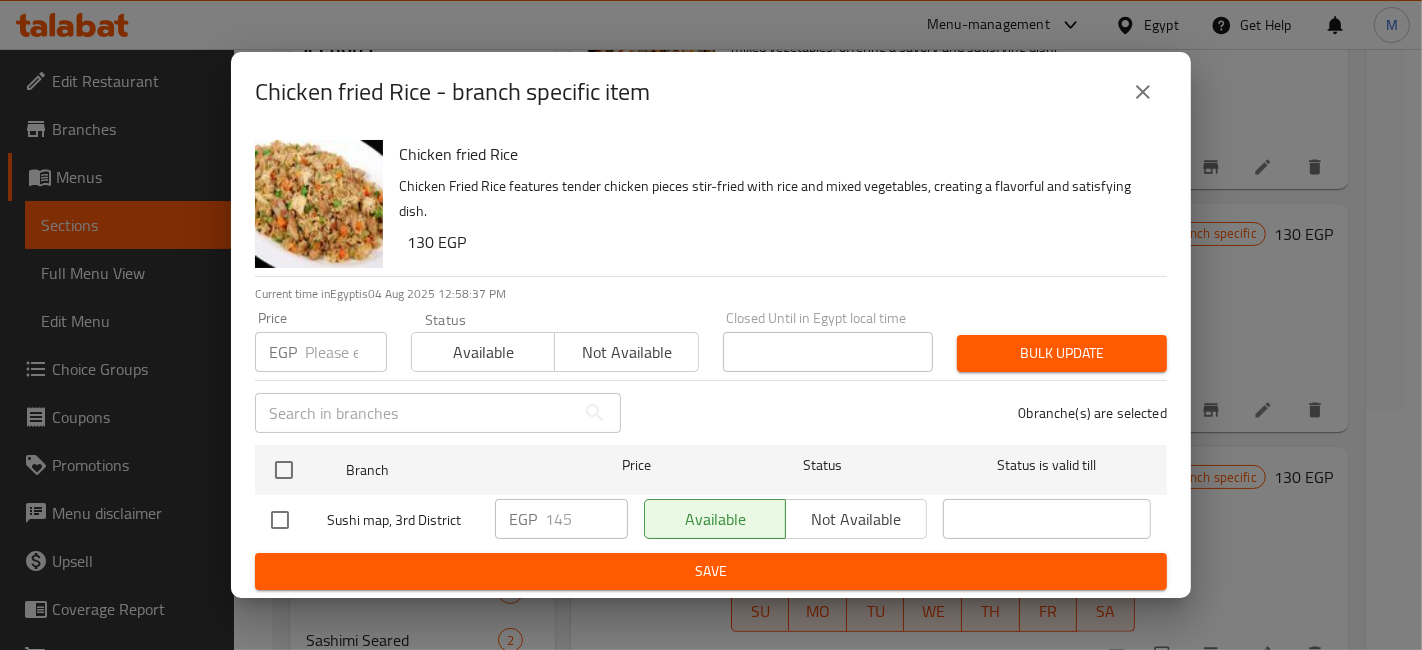 click 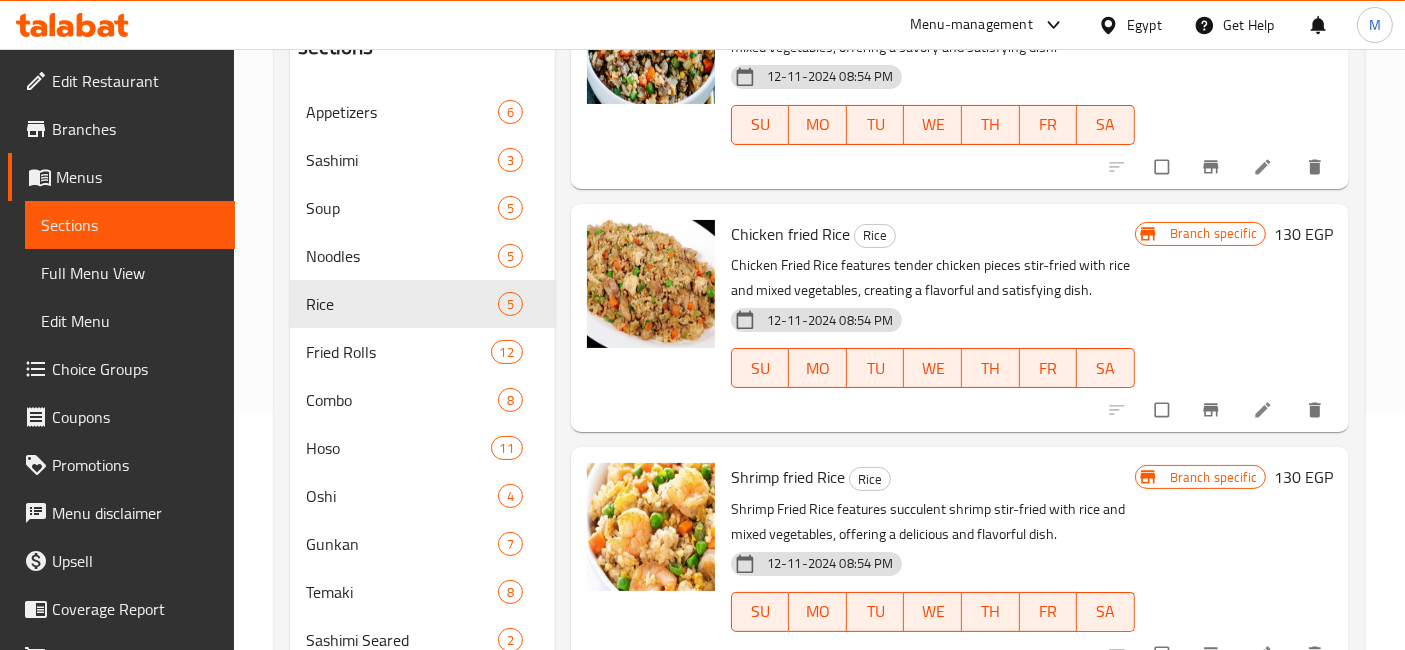 scroll, scrollTop: 395, scrollLeft: 0, axis: vertical 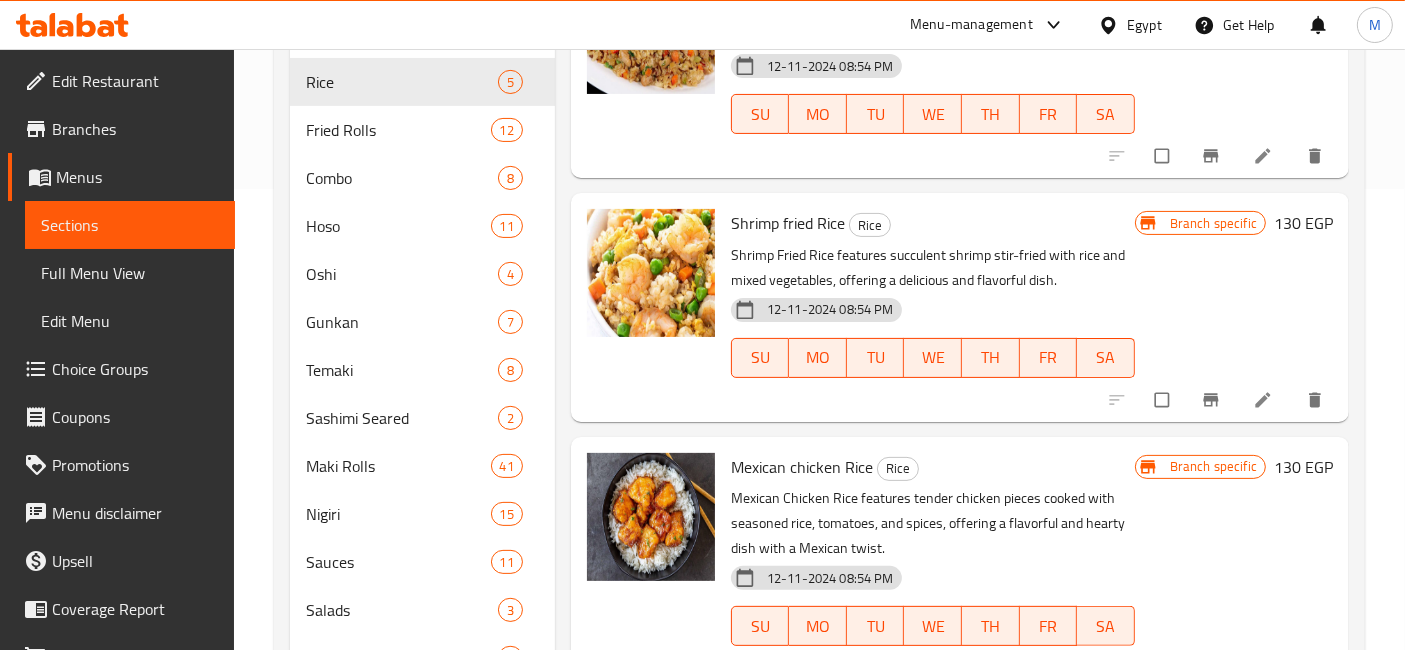 click 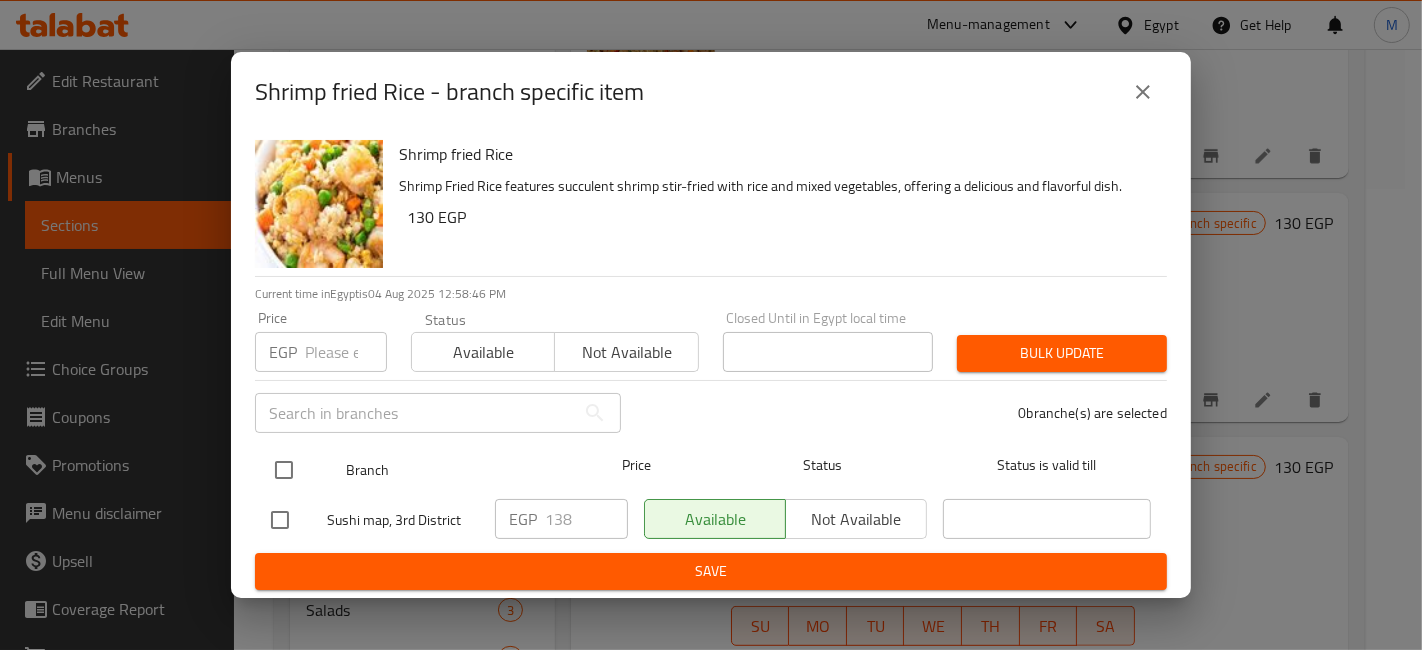 click at bounding box center (284, 470) 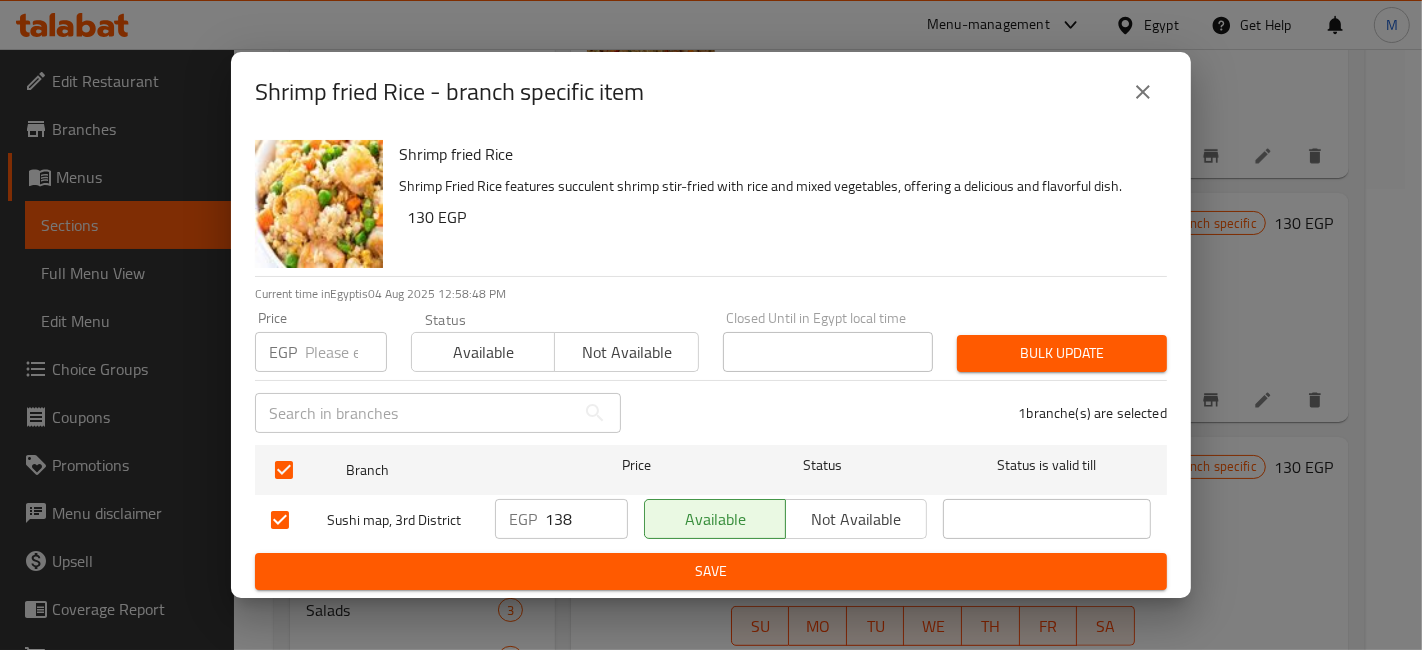 click on "138" at bounding box center (586, 519) 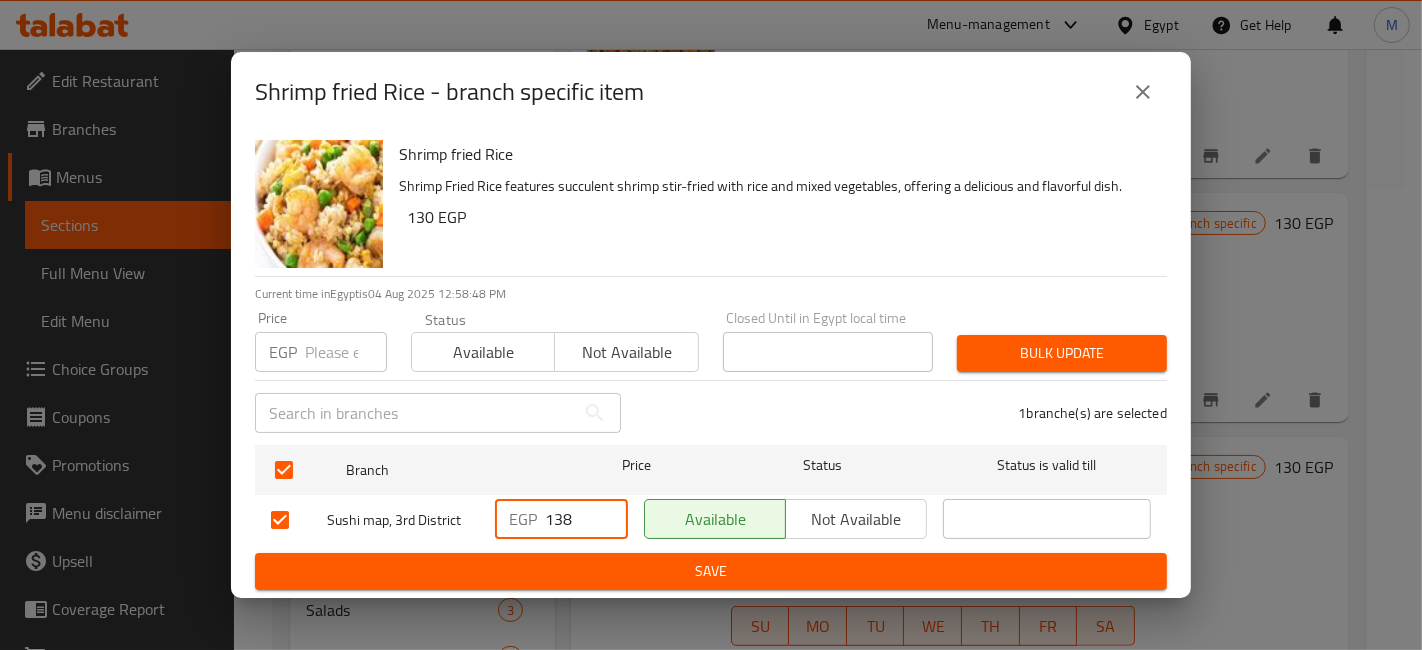 click on "138" at bounding box center [586, 519] 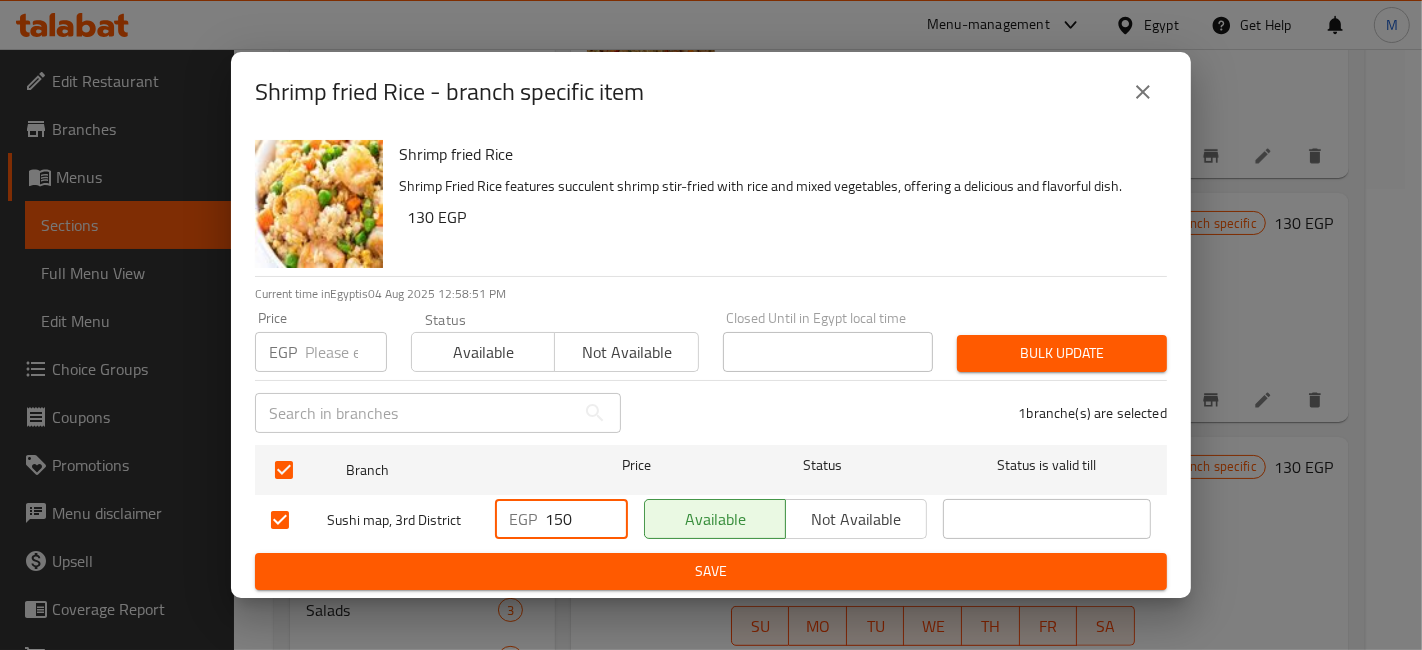 type on "150" 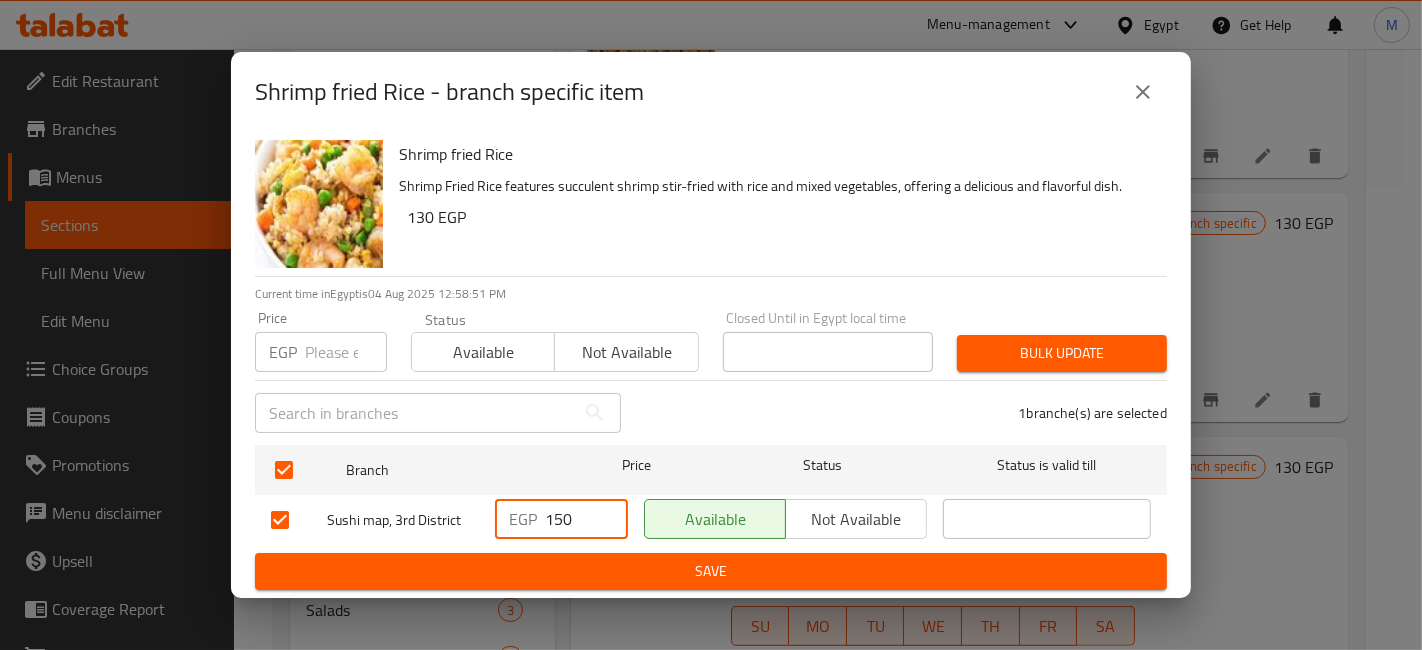 click on "Save" at bounding box center (711, 571) 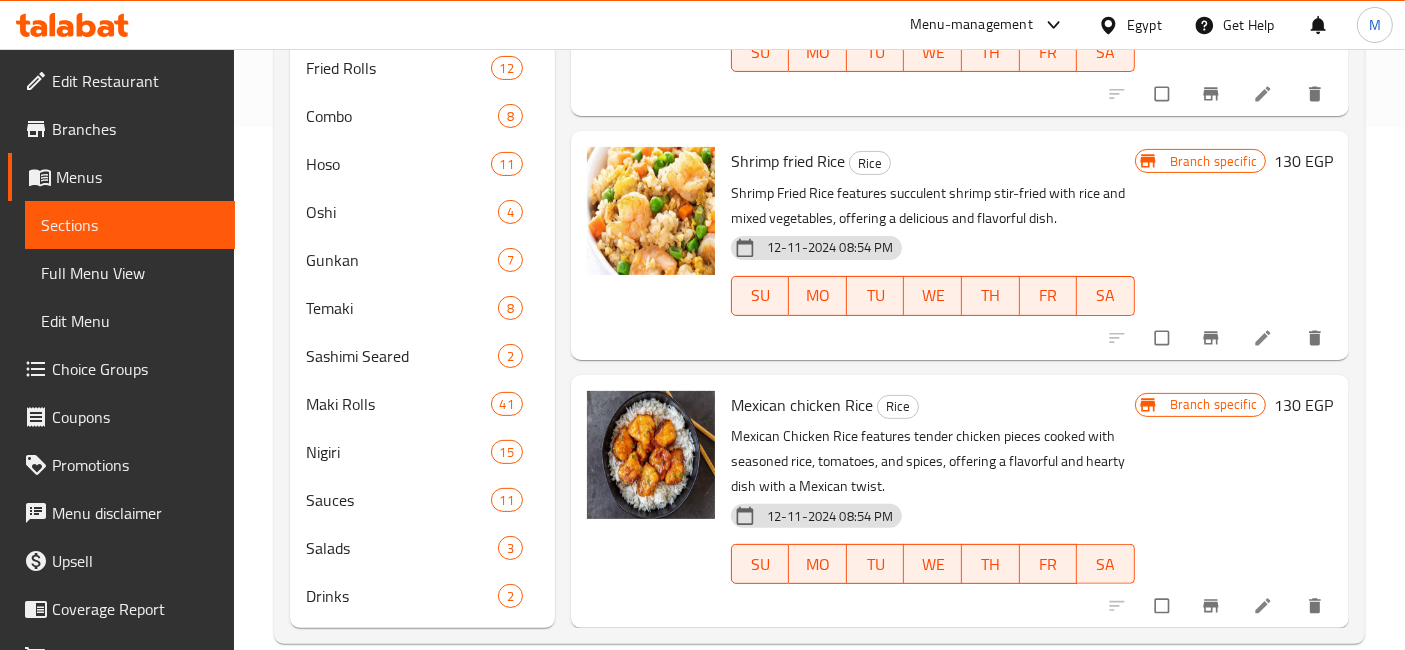 scroll, scrollTop: 525, scrollLeft: 0, axis: vertical 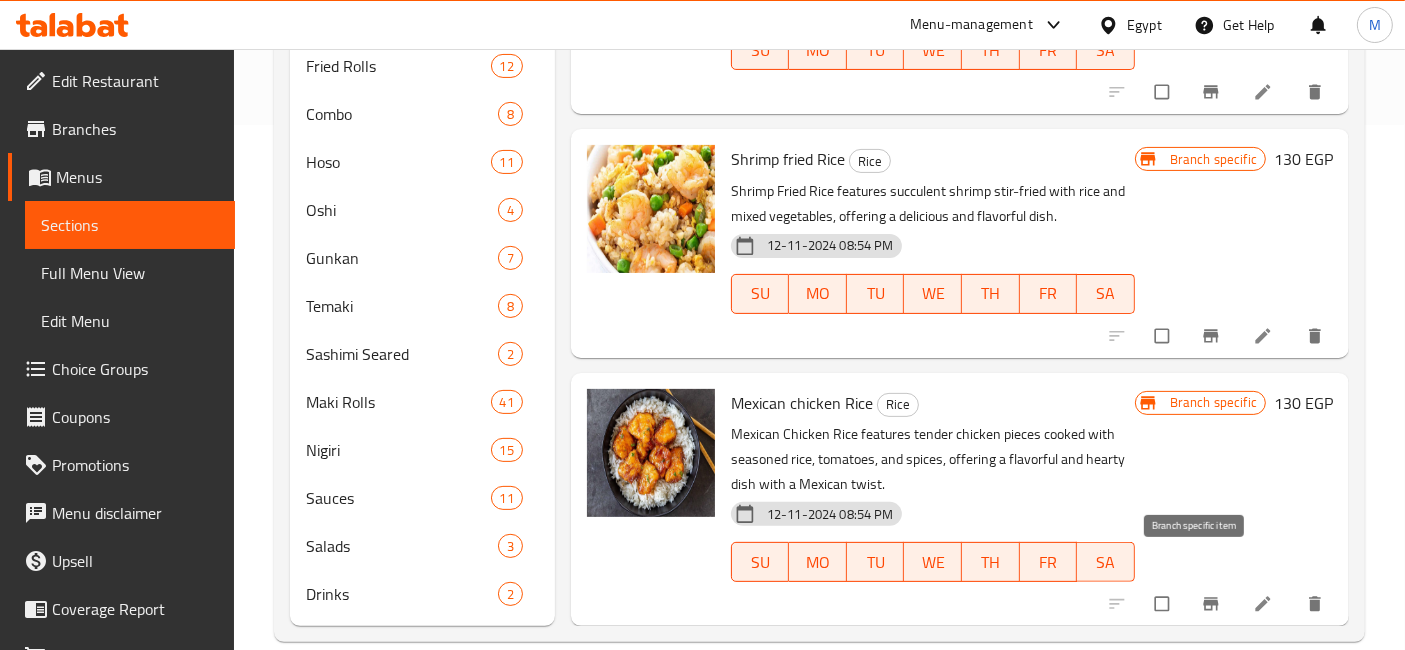 click 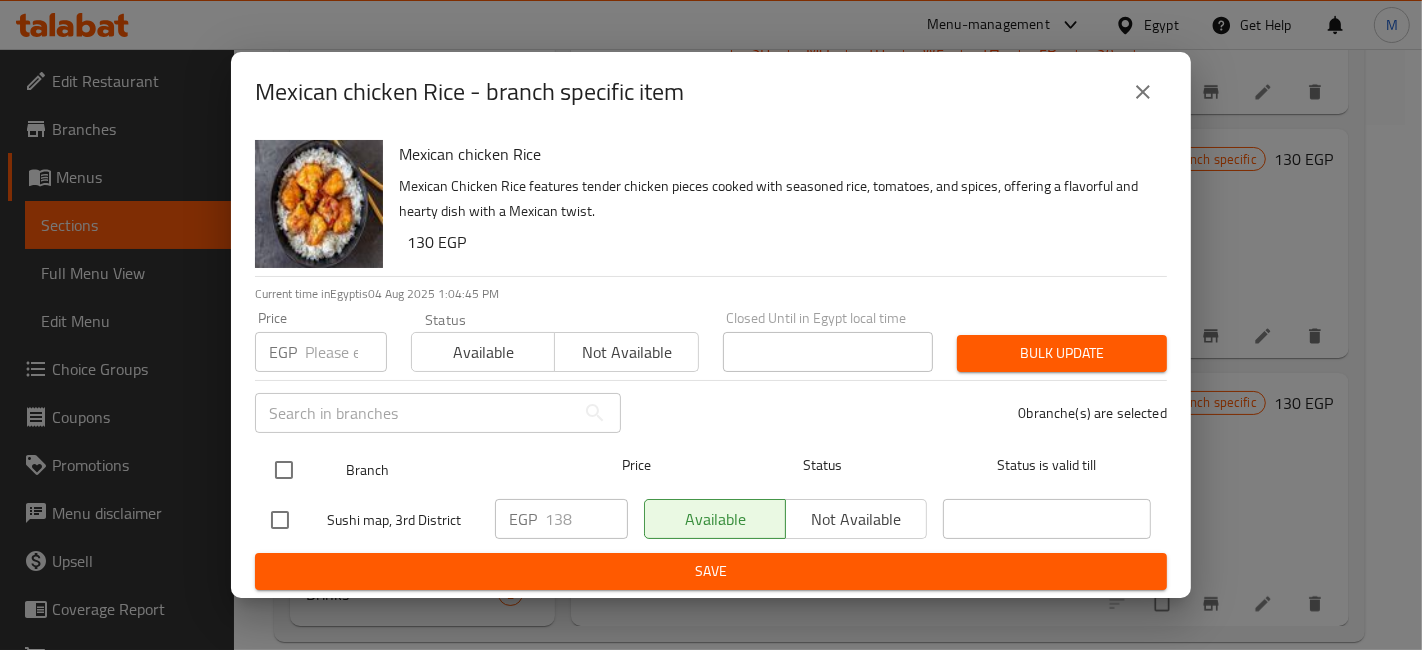 drag, startPoint x: 258, startPoint y: 464, endPoint x: 294, endPoint y: 478, distance: 38.626415 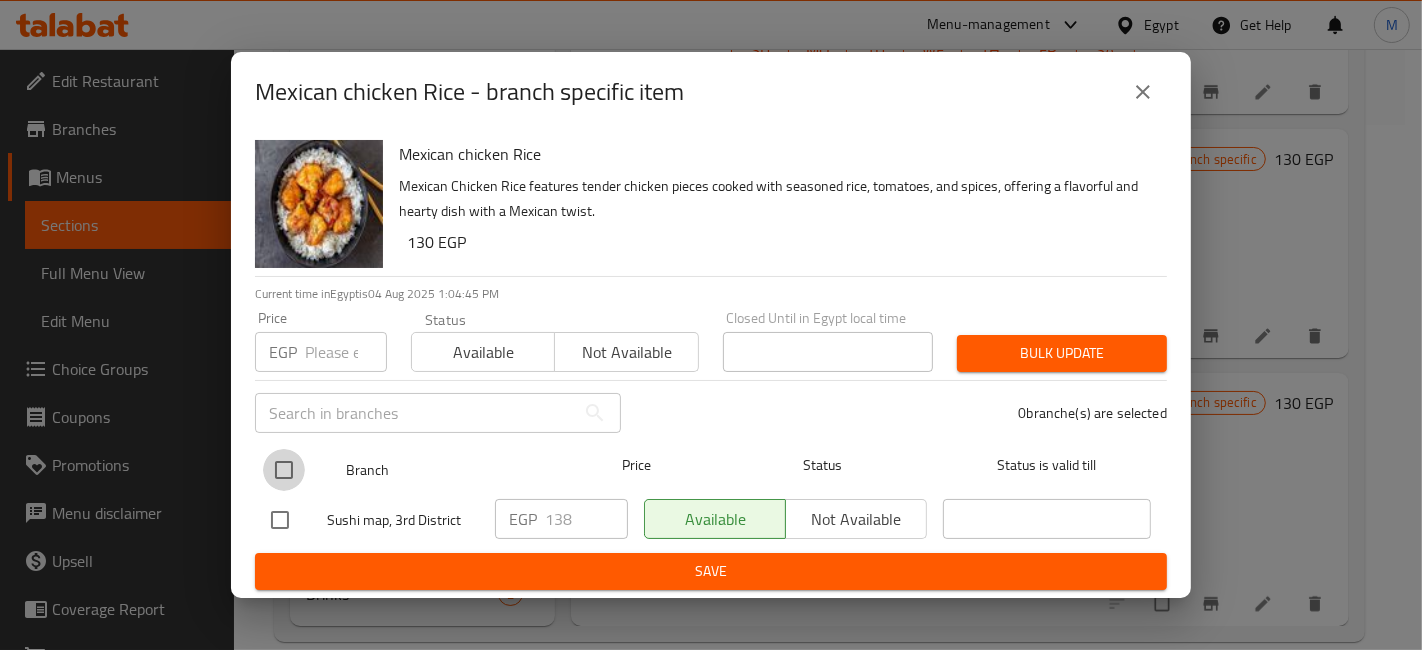 click at bounding box center (284, 470) 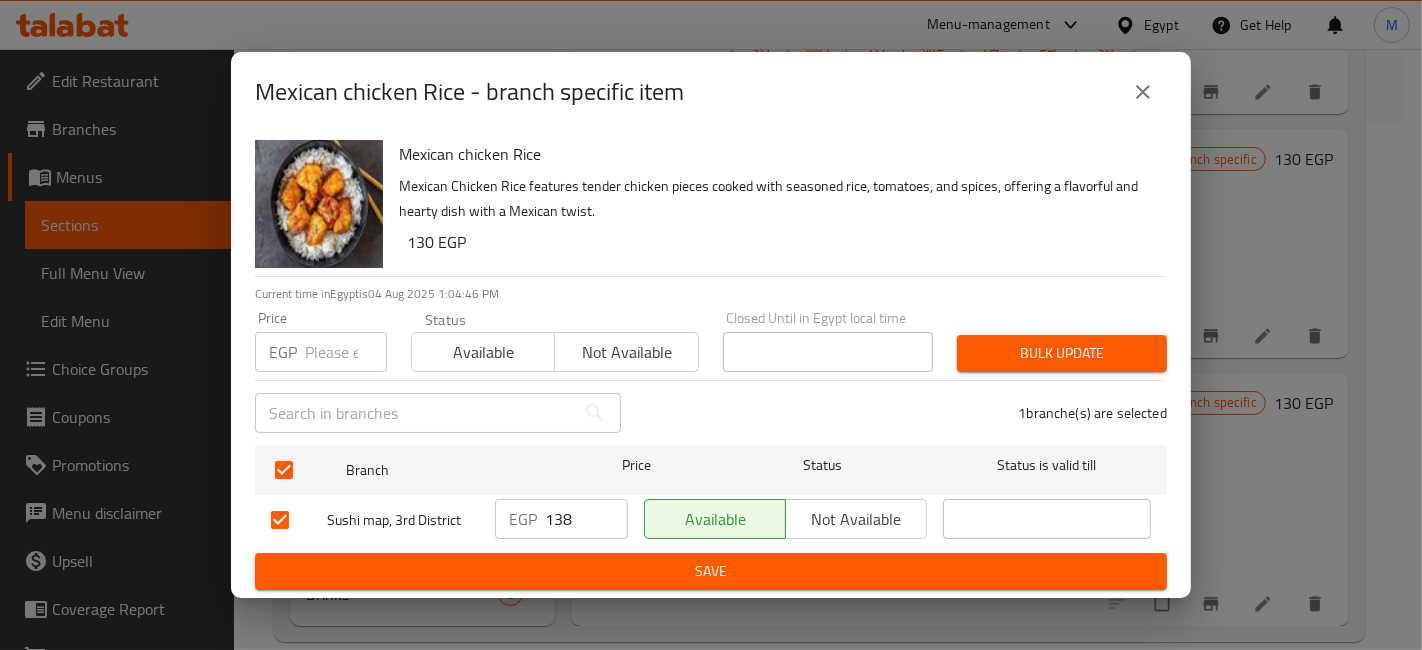 click on "138" at bounding box center (586, 519) 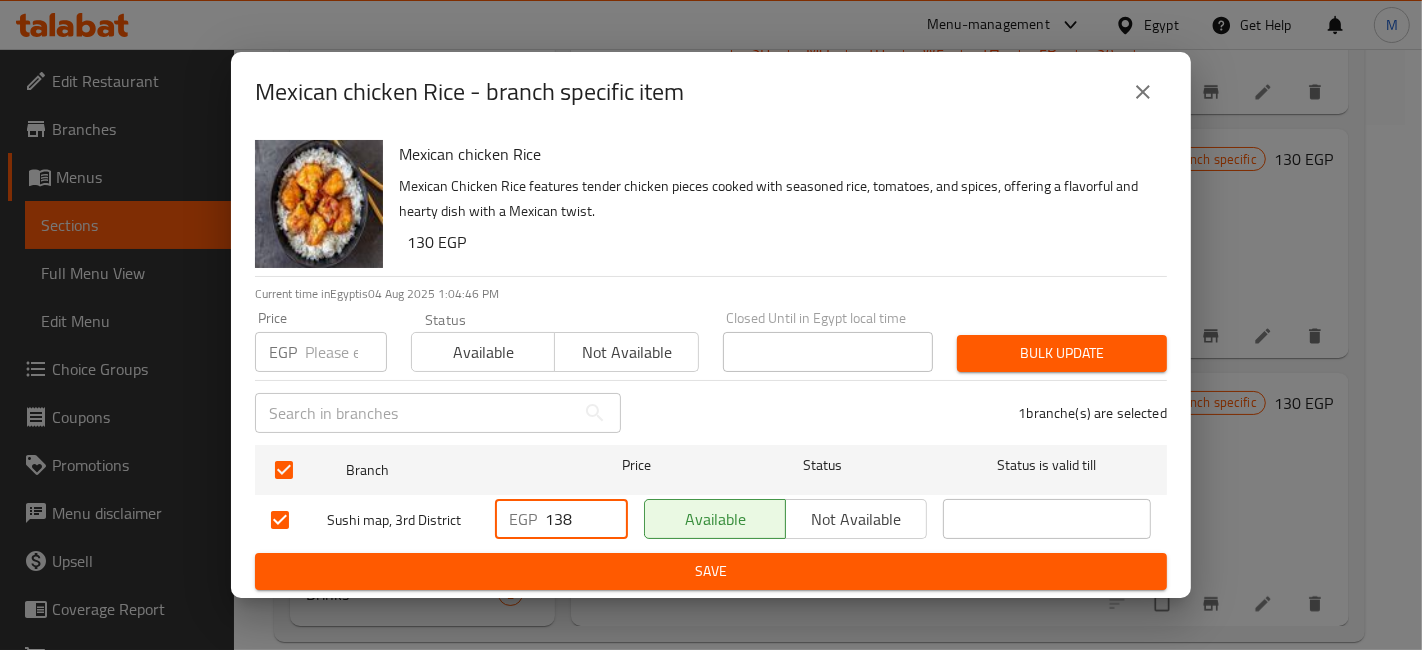 click on "138" at bounding box center [586, 519] 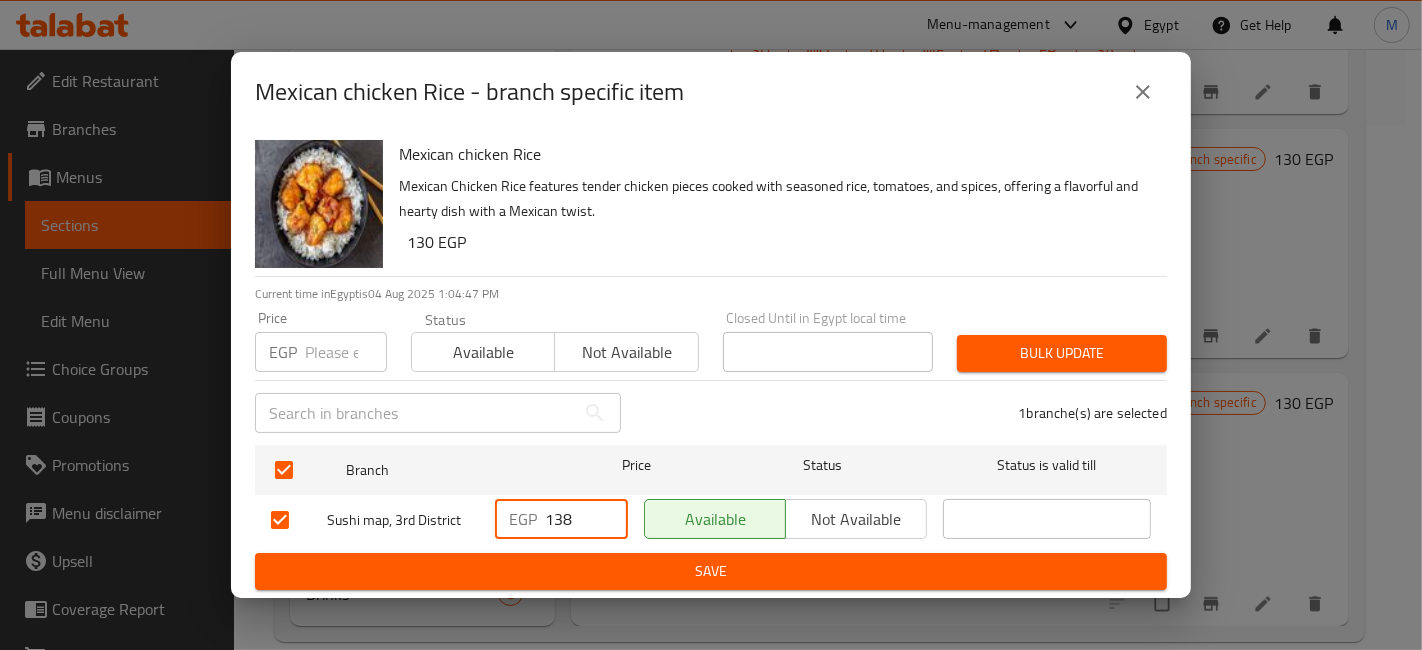 click on "138" at bounding box center (586, 519) 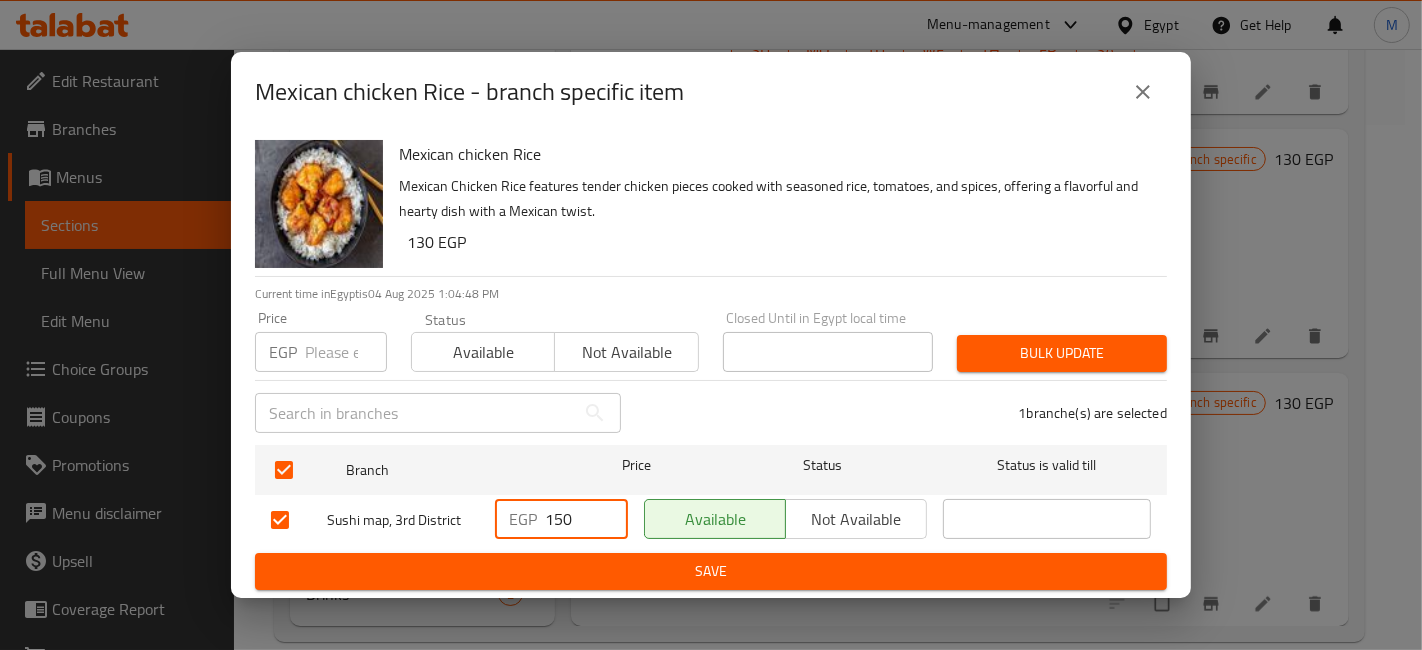 type on "150" 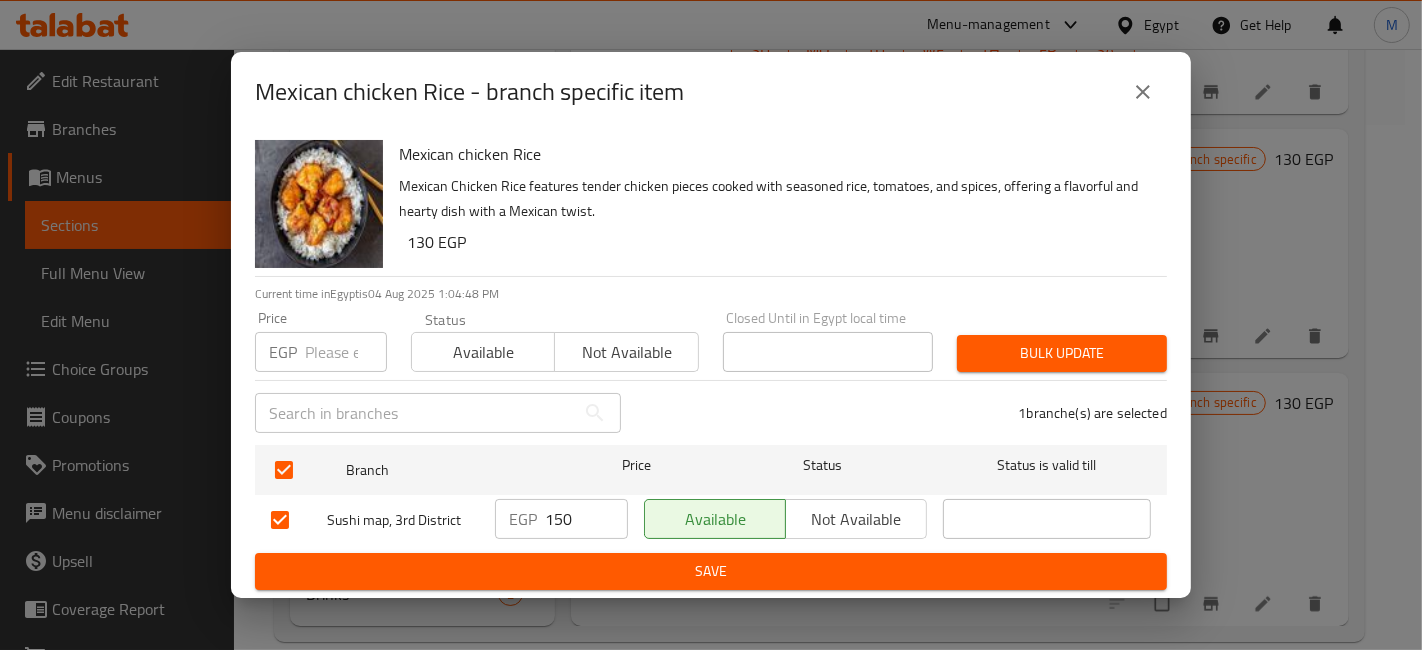 click on "Save" at bounding box center (711, 571) 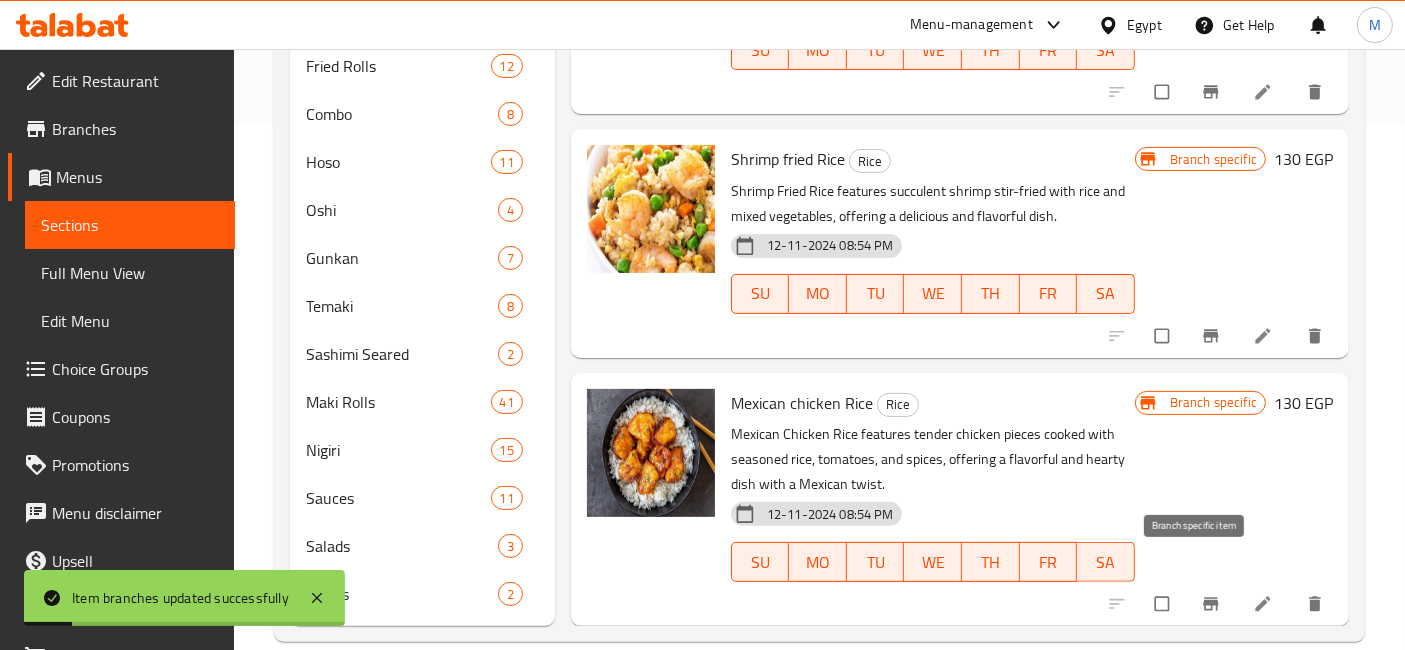 click 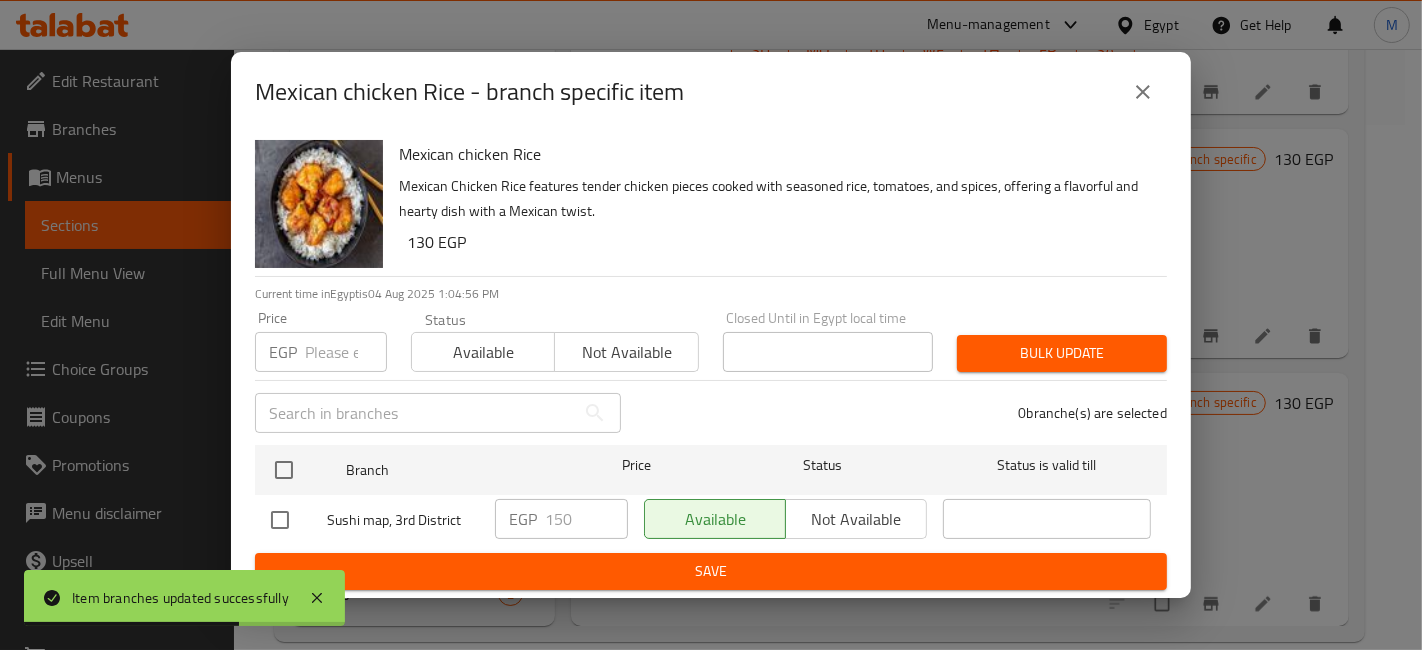 type 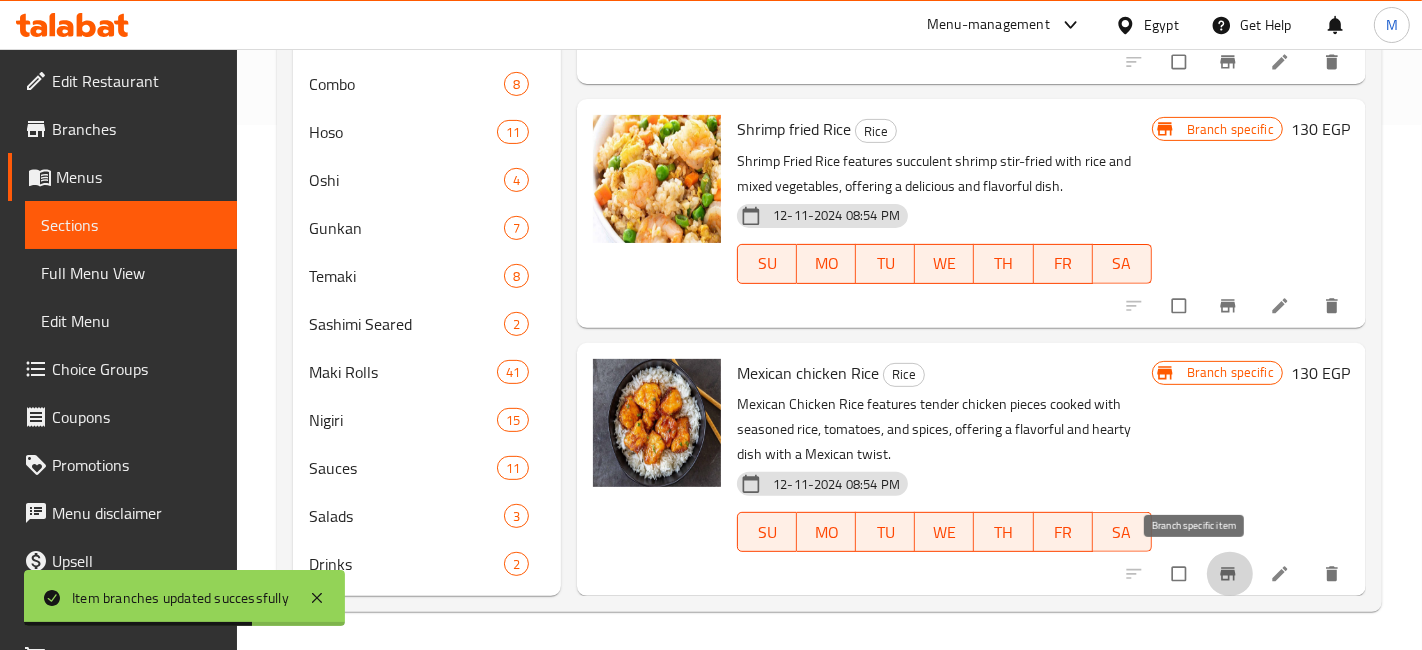 click on "Shrimp fried Rice   Rice Shrimp Fried Rice features succulent shrimp stir-fried with rice and mixed vegetables, offering a delicious and flavorful dish.
12-11-2024 08:54 PM SU MO TU WE TH FR SA Branch specific 130   EGP" at bounding box center [971, 213] 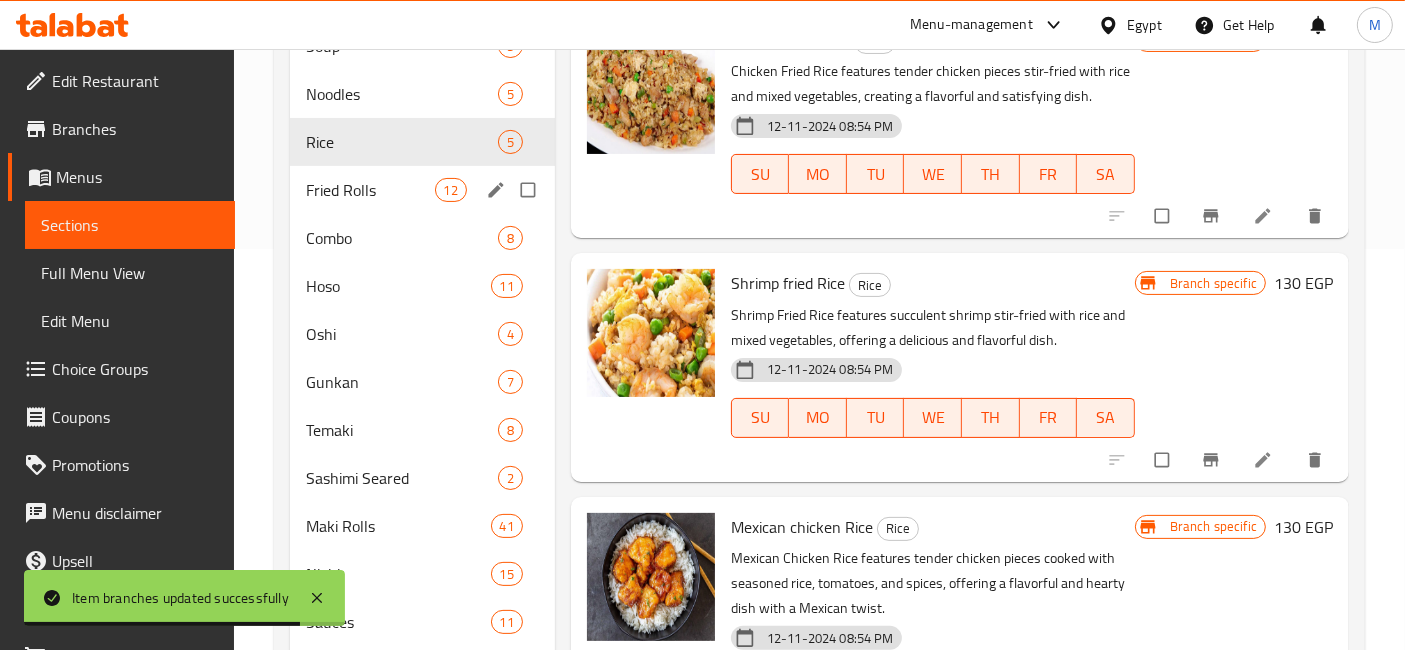 scroll, scrollTop: 192, scrollLeft: 0, axis: vertical 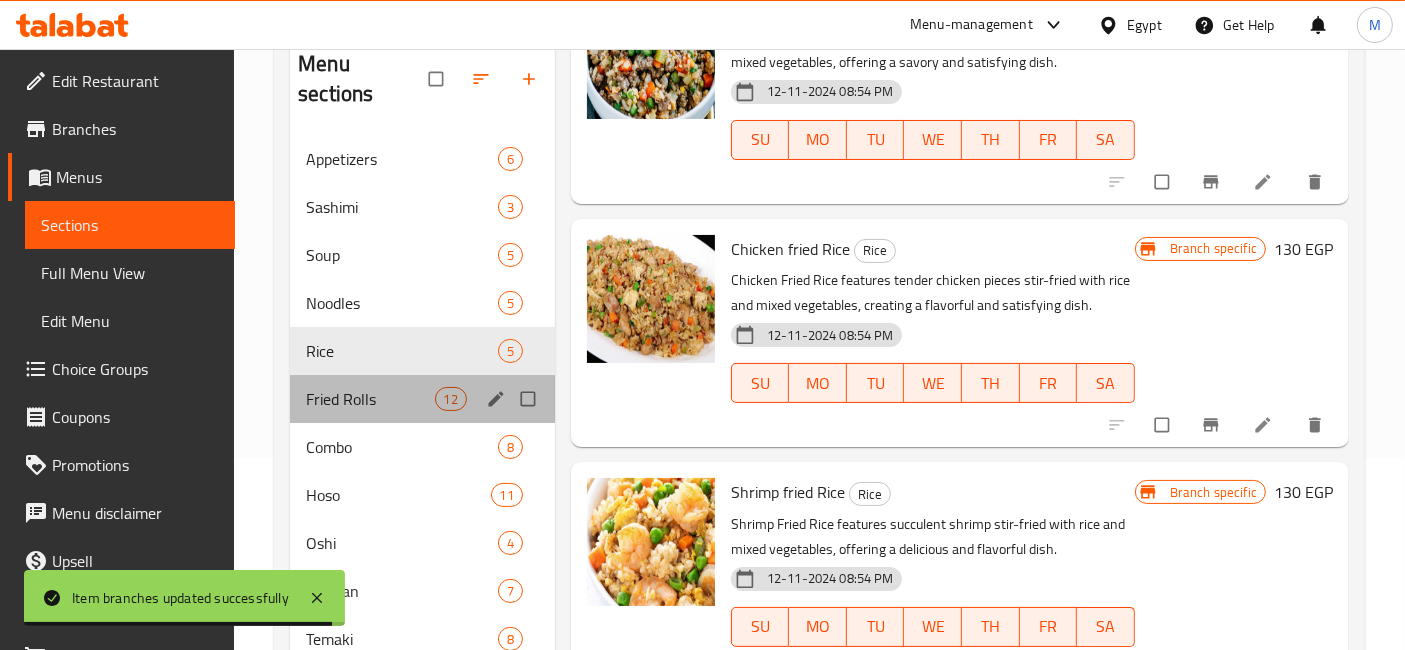 click on "Fried Rolls 12" at bounding box center [422, 399] 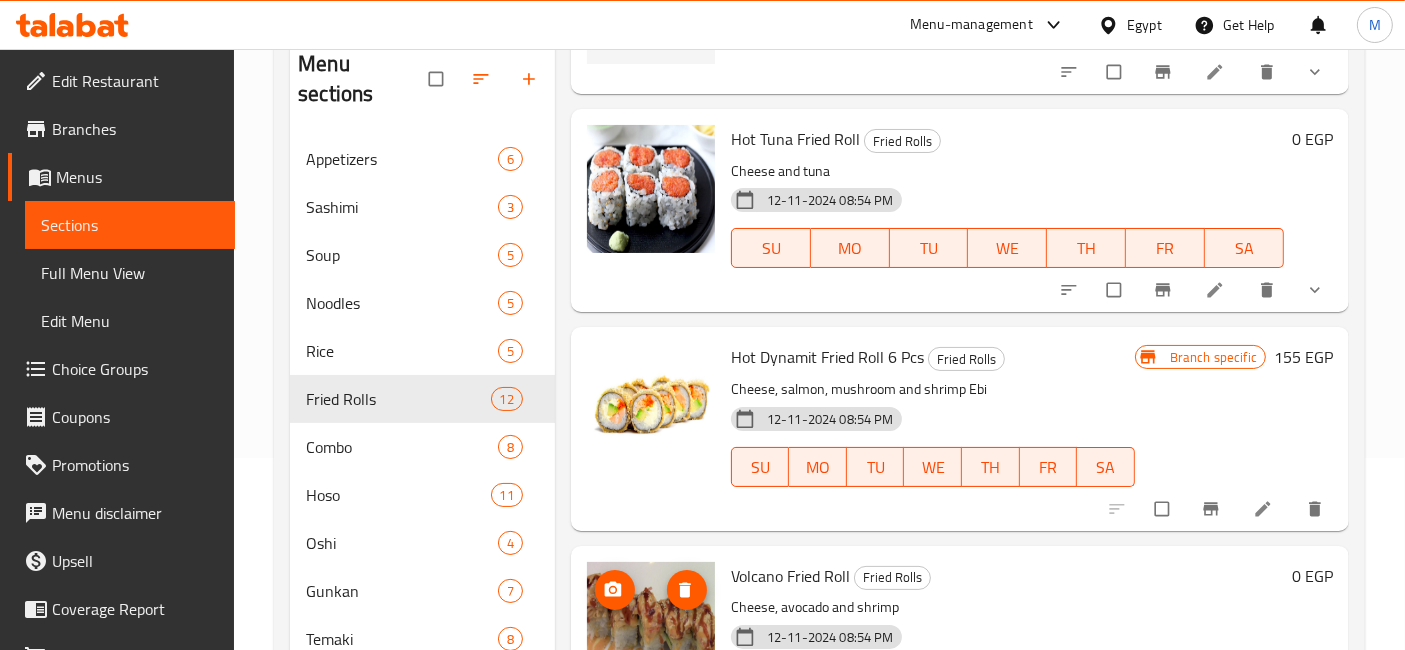 scroll, scrollTop: 0, scrollLeft: 0, axis: both 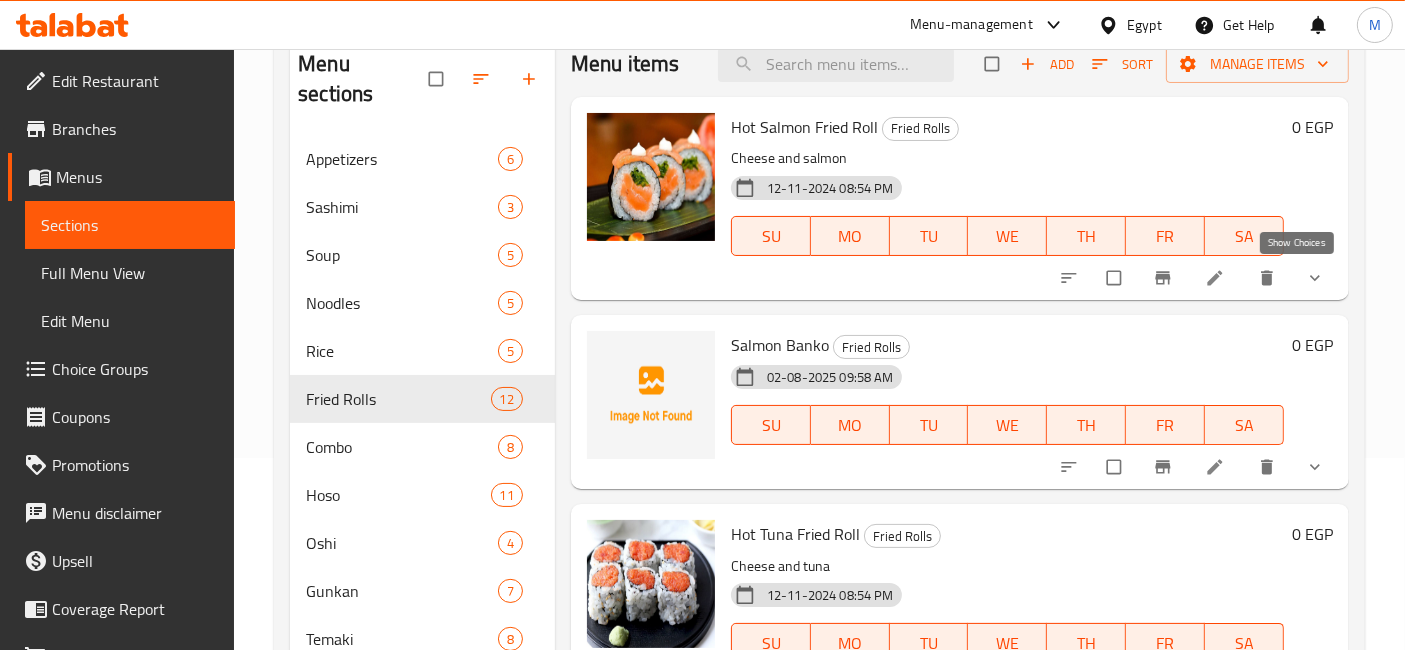 click 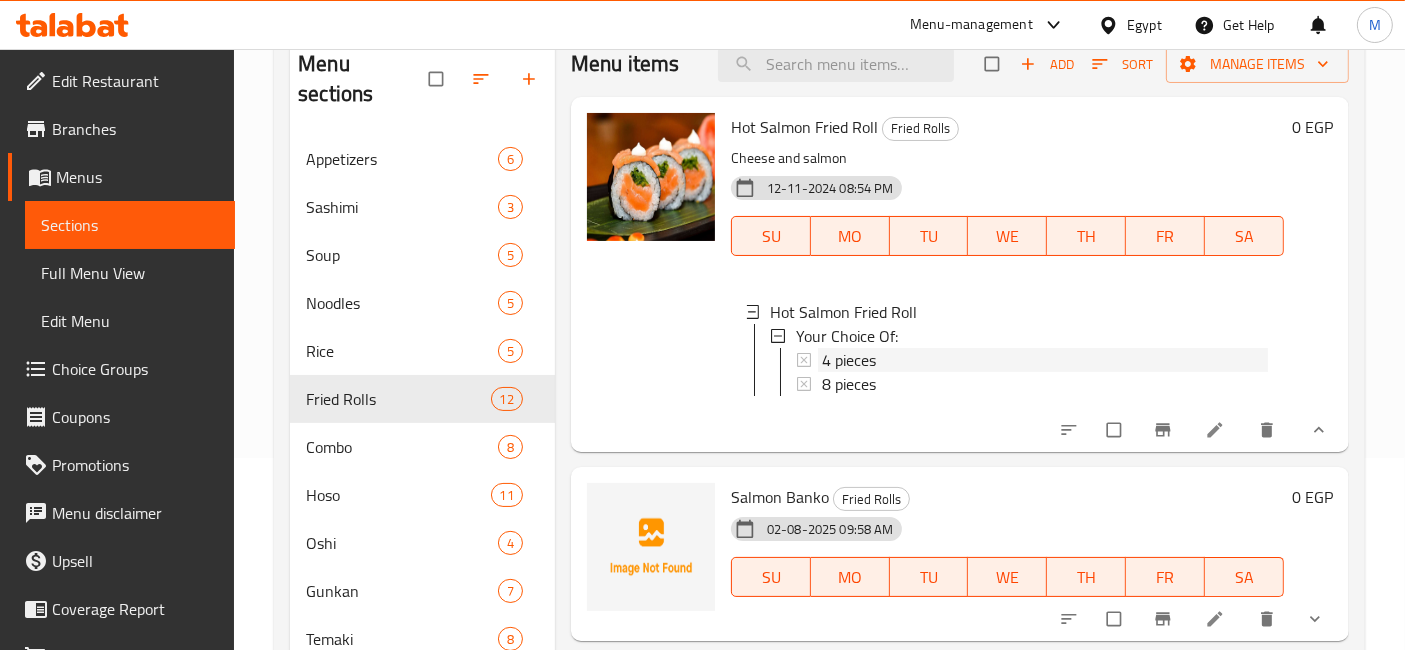 click on "4 pieces" at bounding box center [1045, 360] 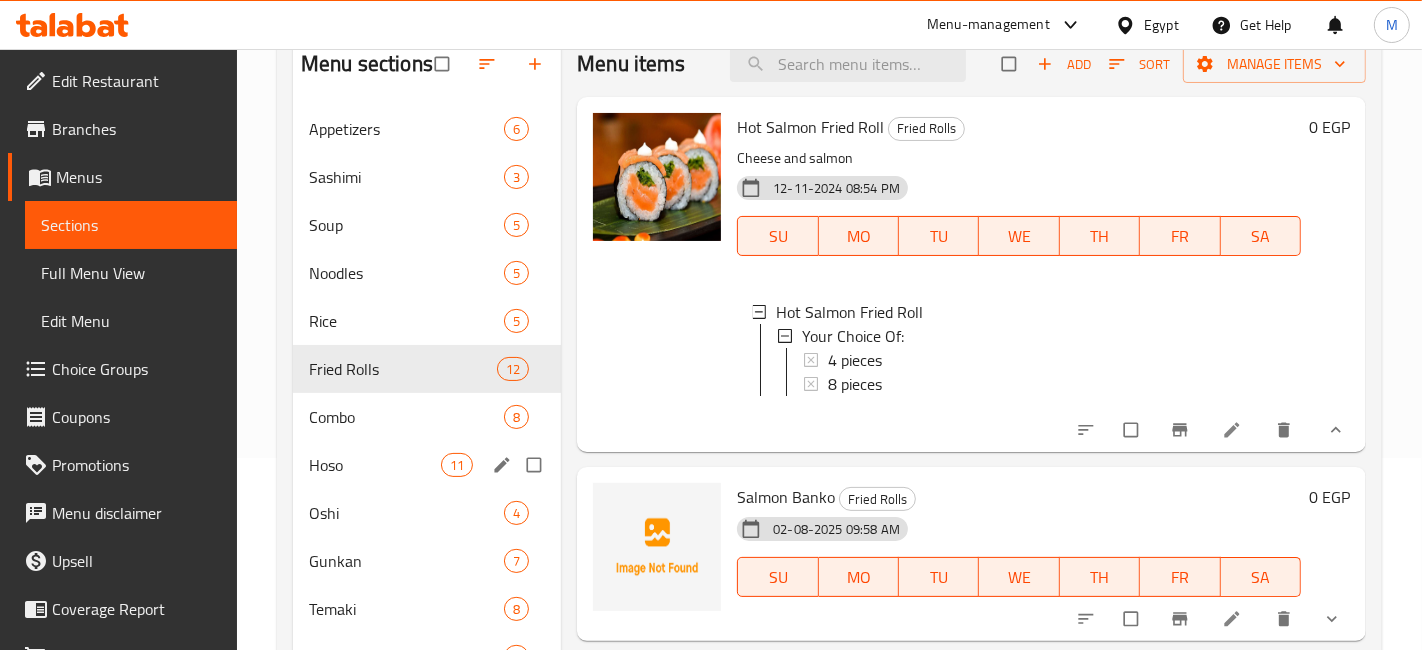 type 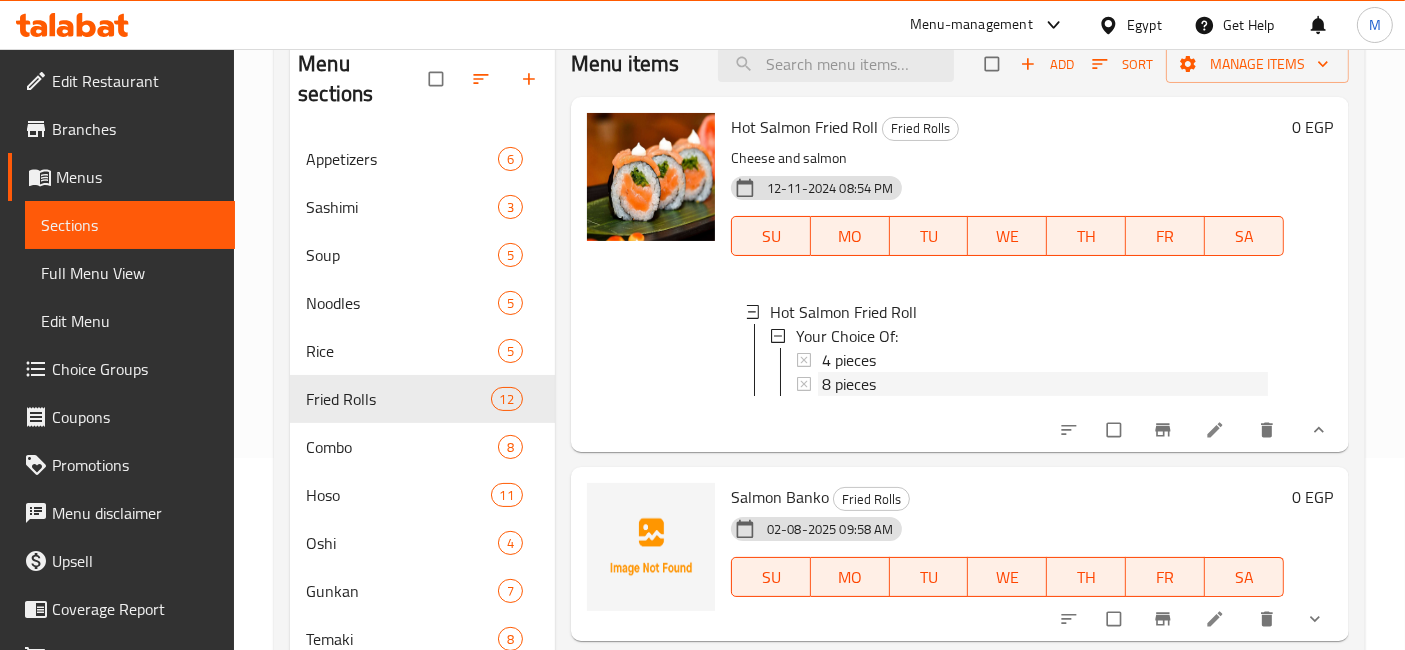 click on "8 pieces" at bounding box center (849, 384) 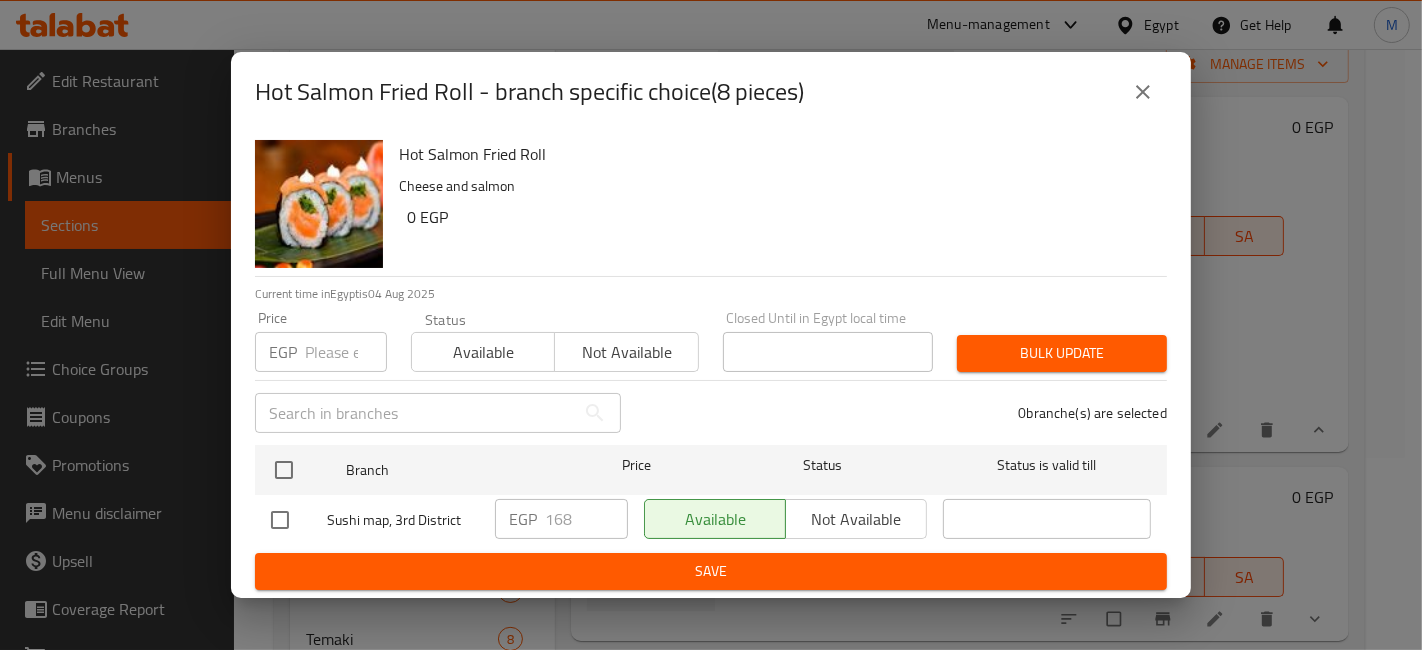 type 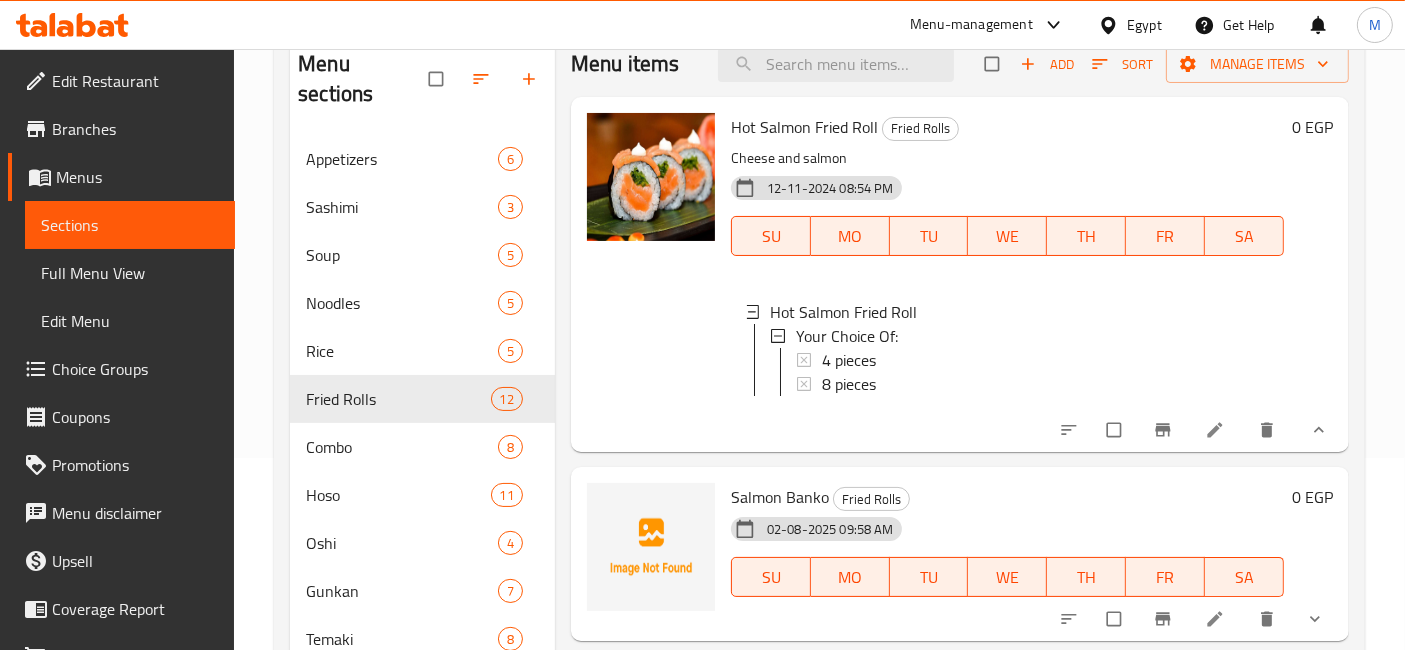 click on "8 pieces" at bounding box center [849, 384] 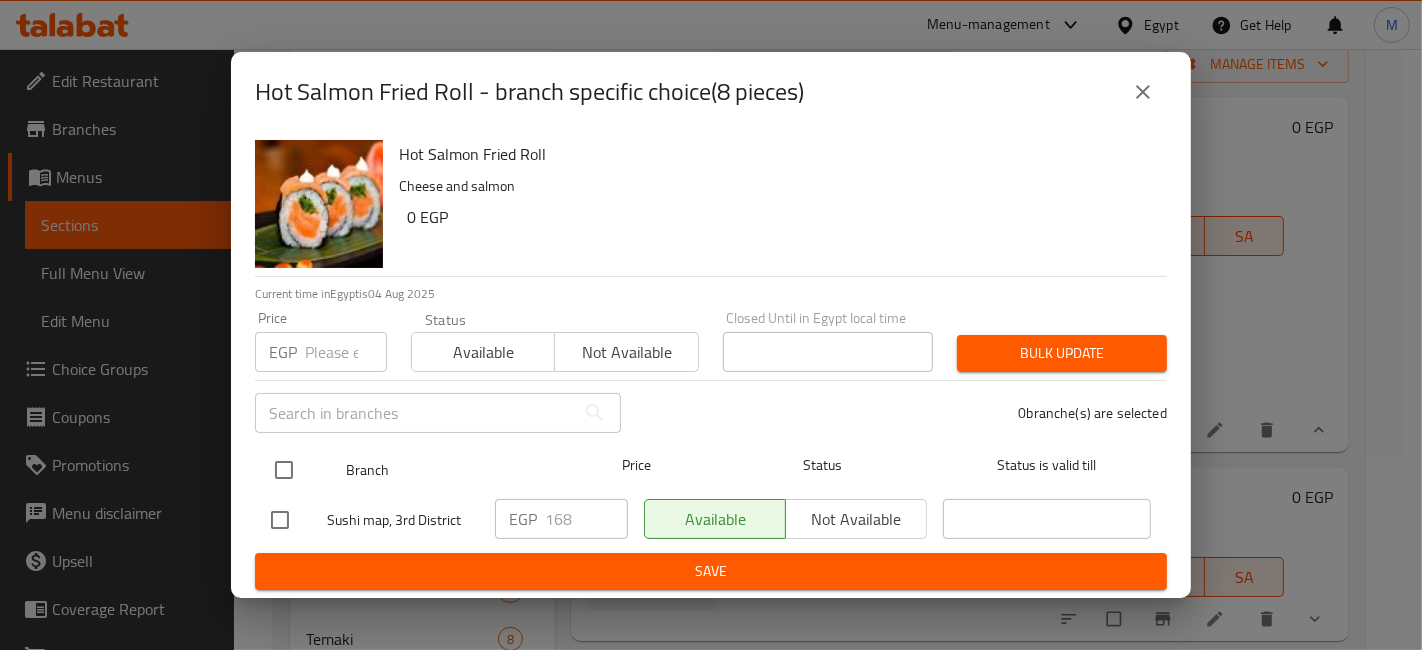 click at bounding box center [284, 470] 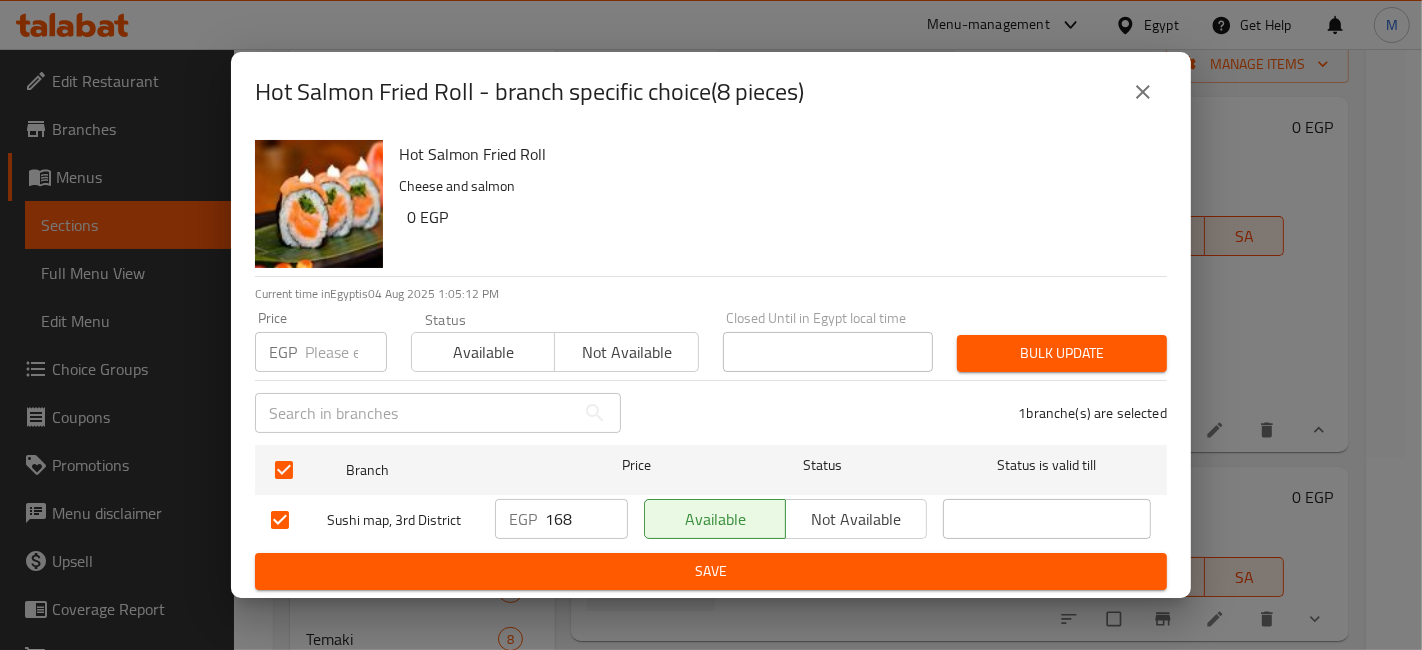 click on "168" at bounding box center (586, 519) 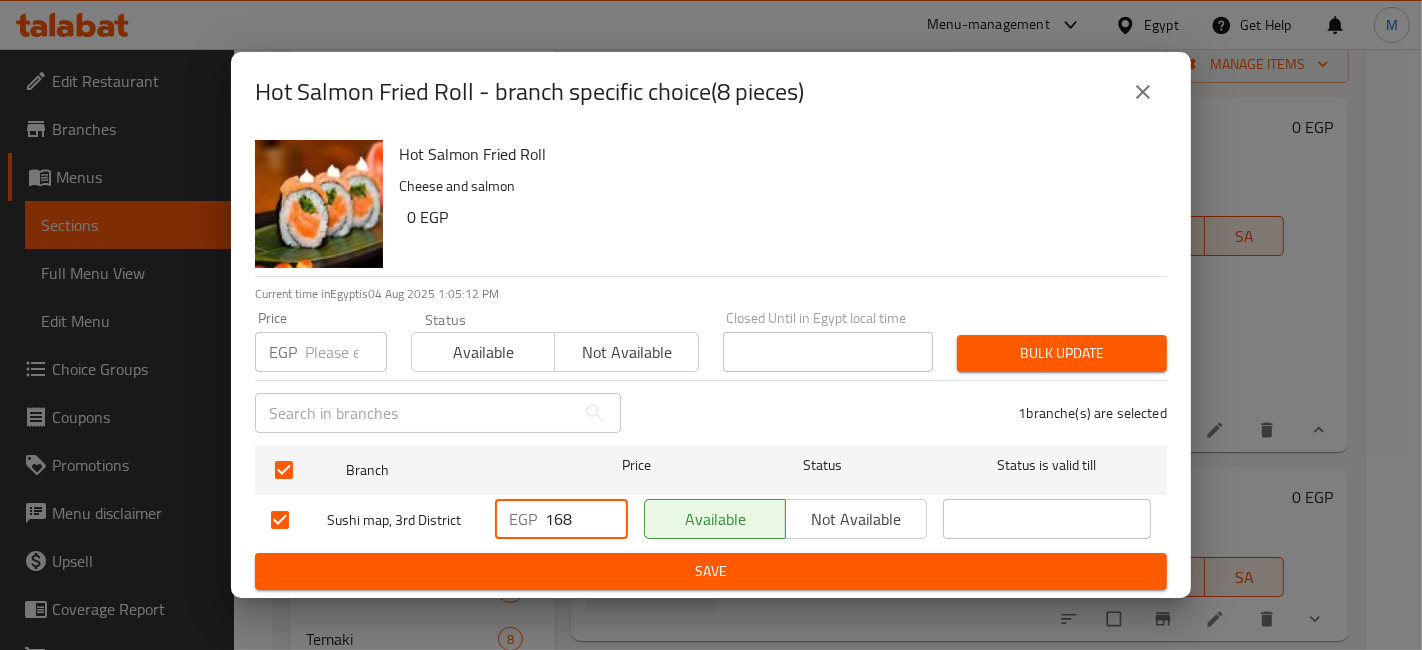 click on "168" at bounding box center [586, 519] 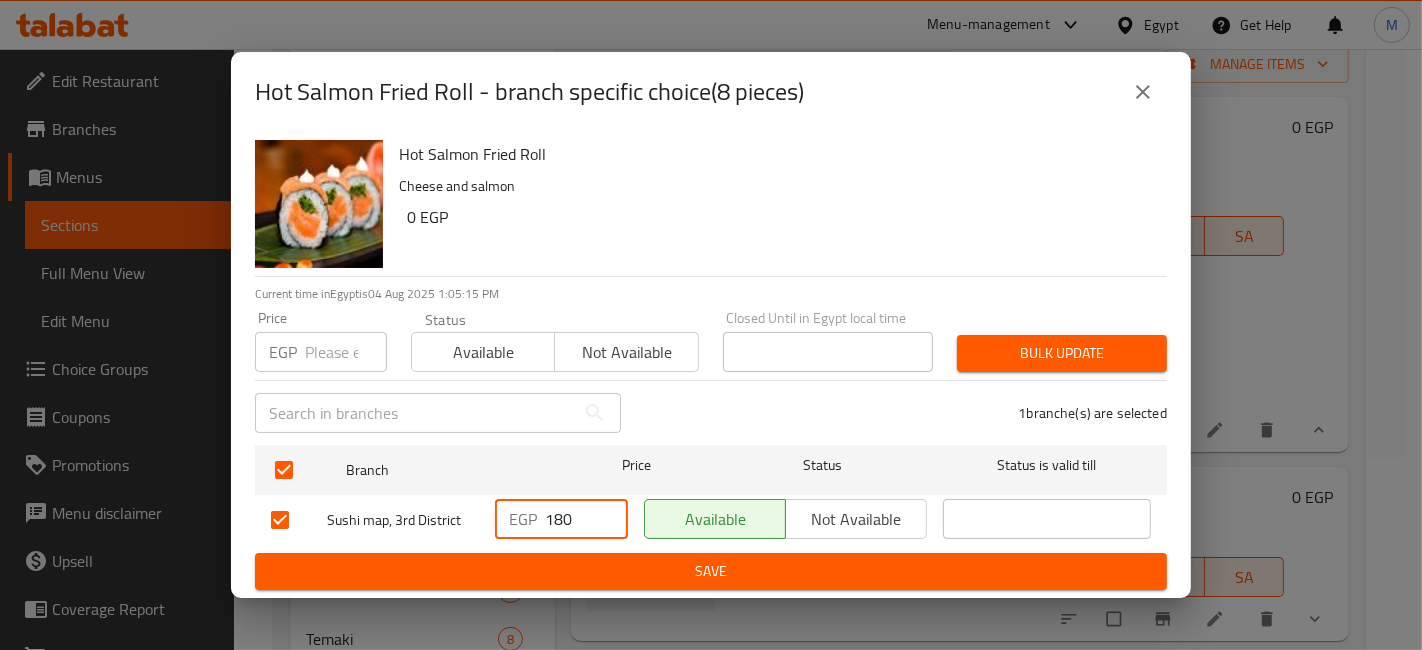 type on "180" 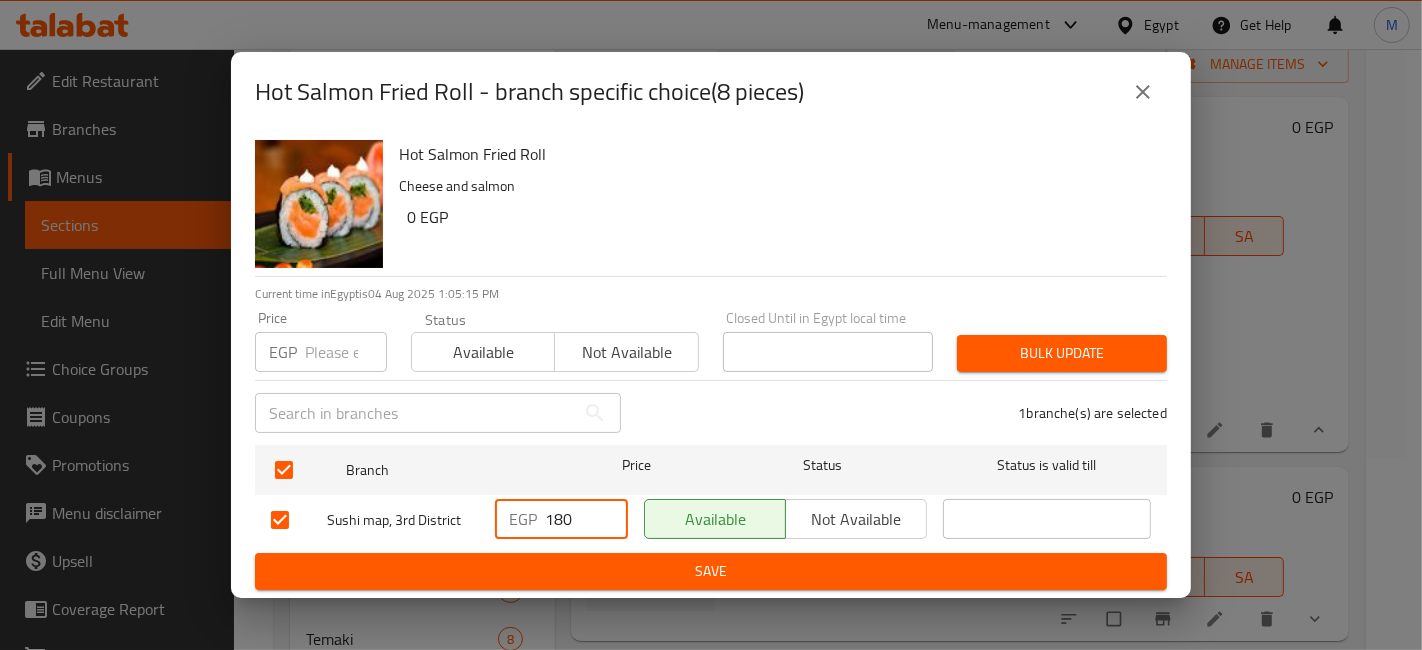 click on "Save" at bounding box center (711, 571) 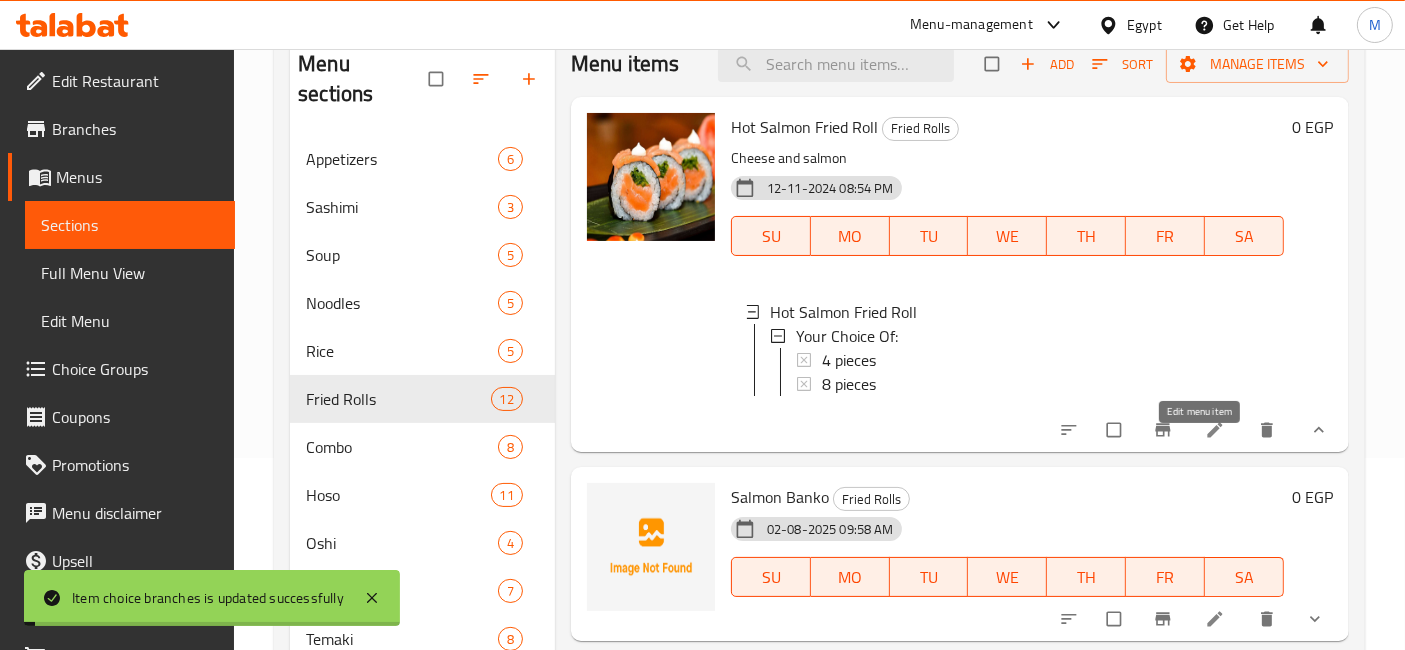 click 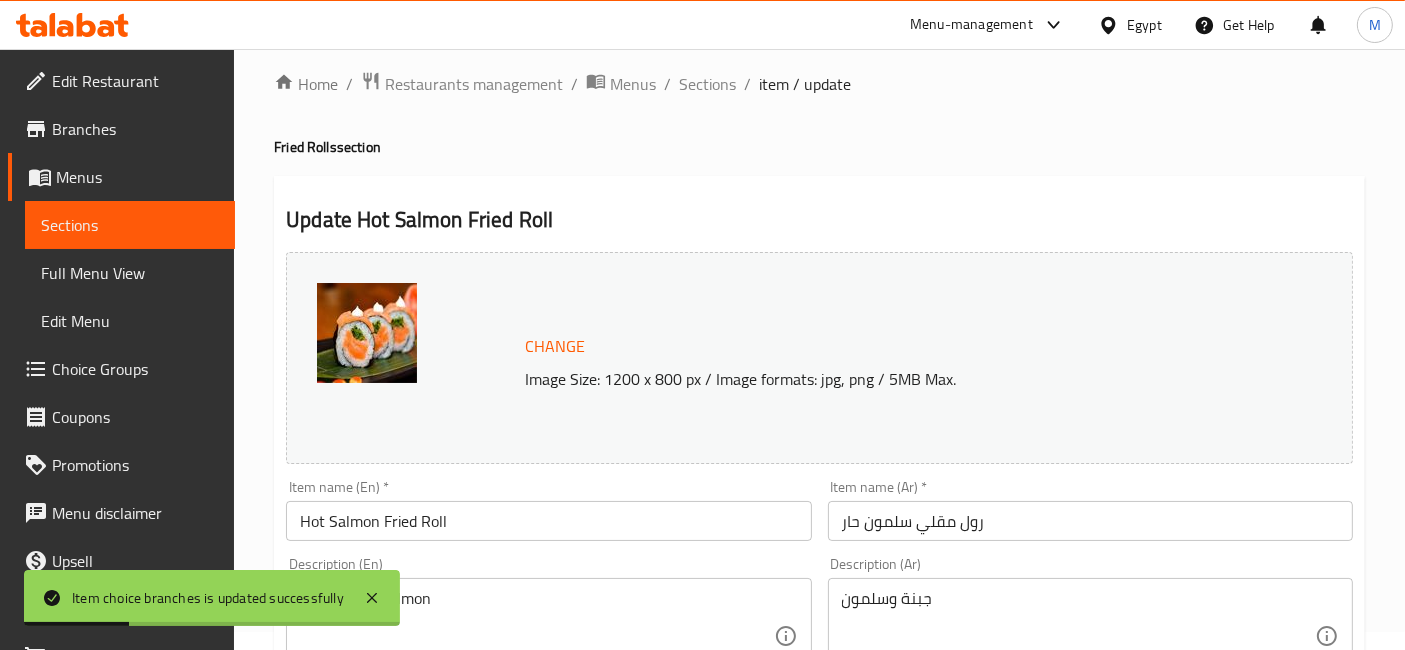 scroll, scrollTop: 834, scrollLeft: 0, axis: vertical 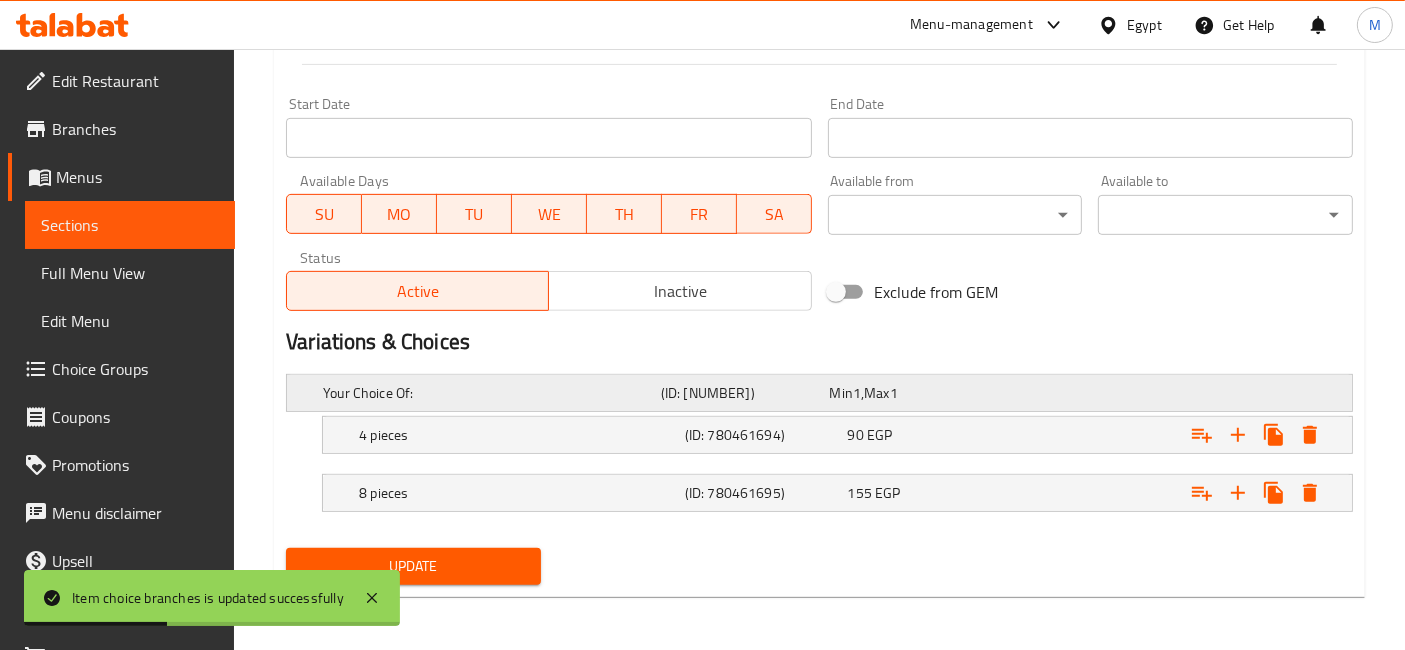 click on "Your Choice Of: (ID: 914845097) Min 1  ,  Max 1" at bounding box center (825, 393) 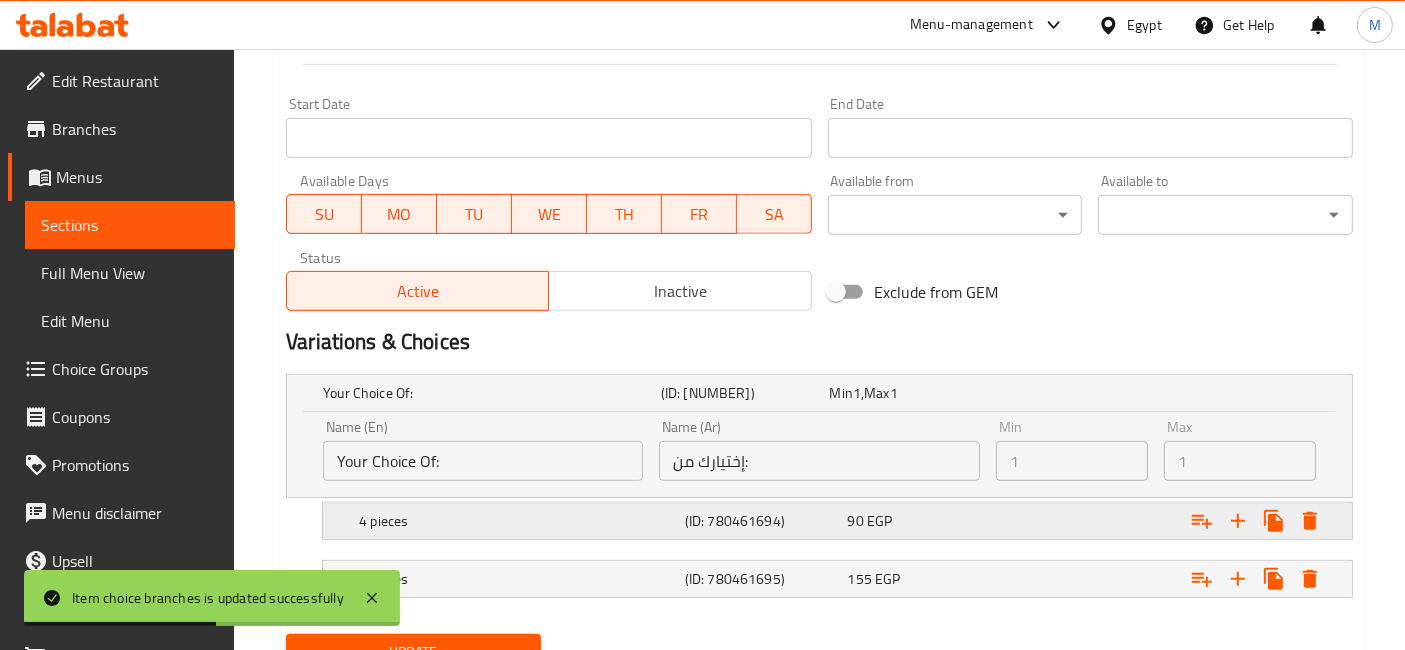 click on "4 pieces (ID: 780461694) 90   EGP" at bounding box center (825, 393) 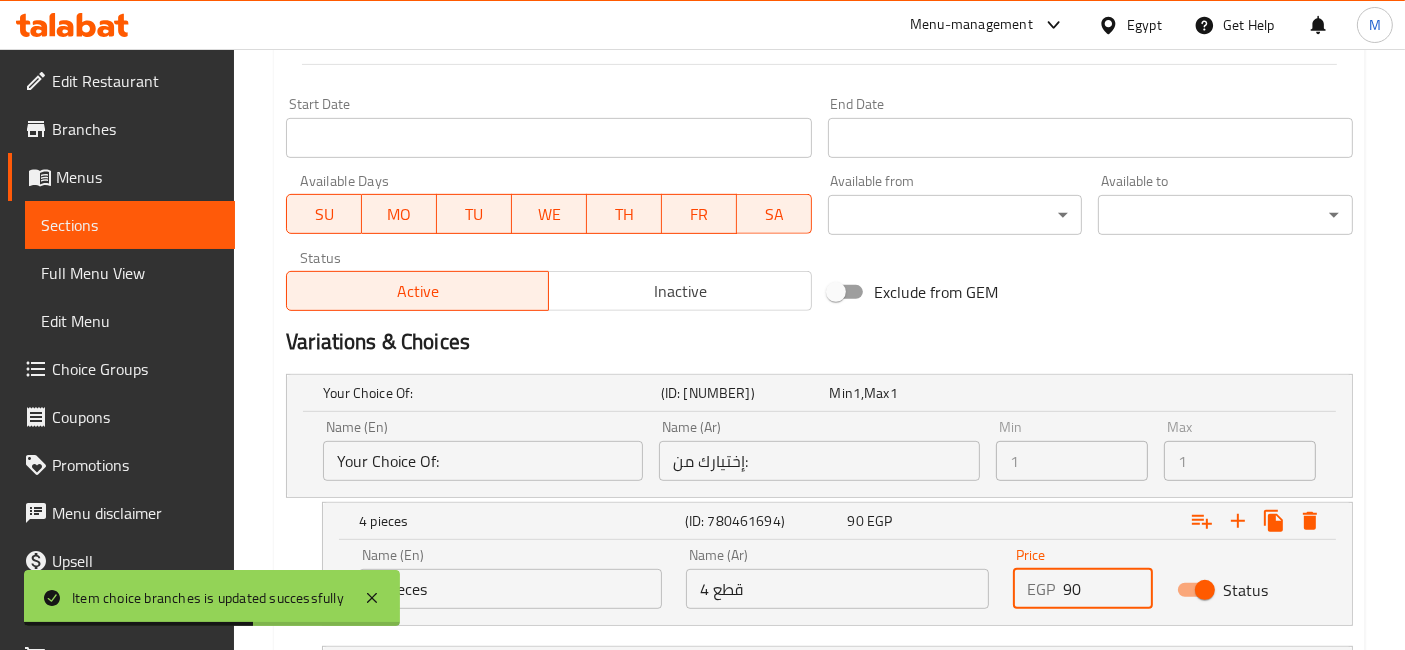 click on "90" at bounding box center (1107, 589) 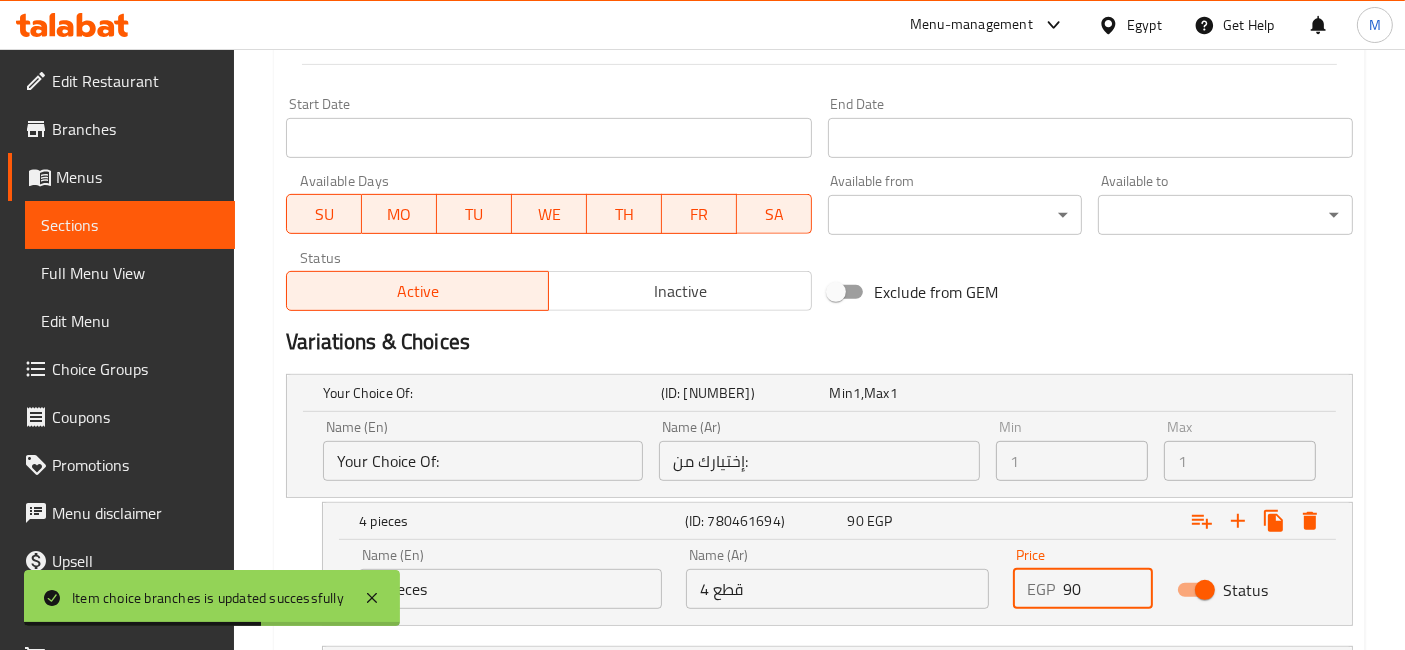 click on "90" at bounding box center [1107, 589] 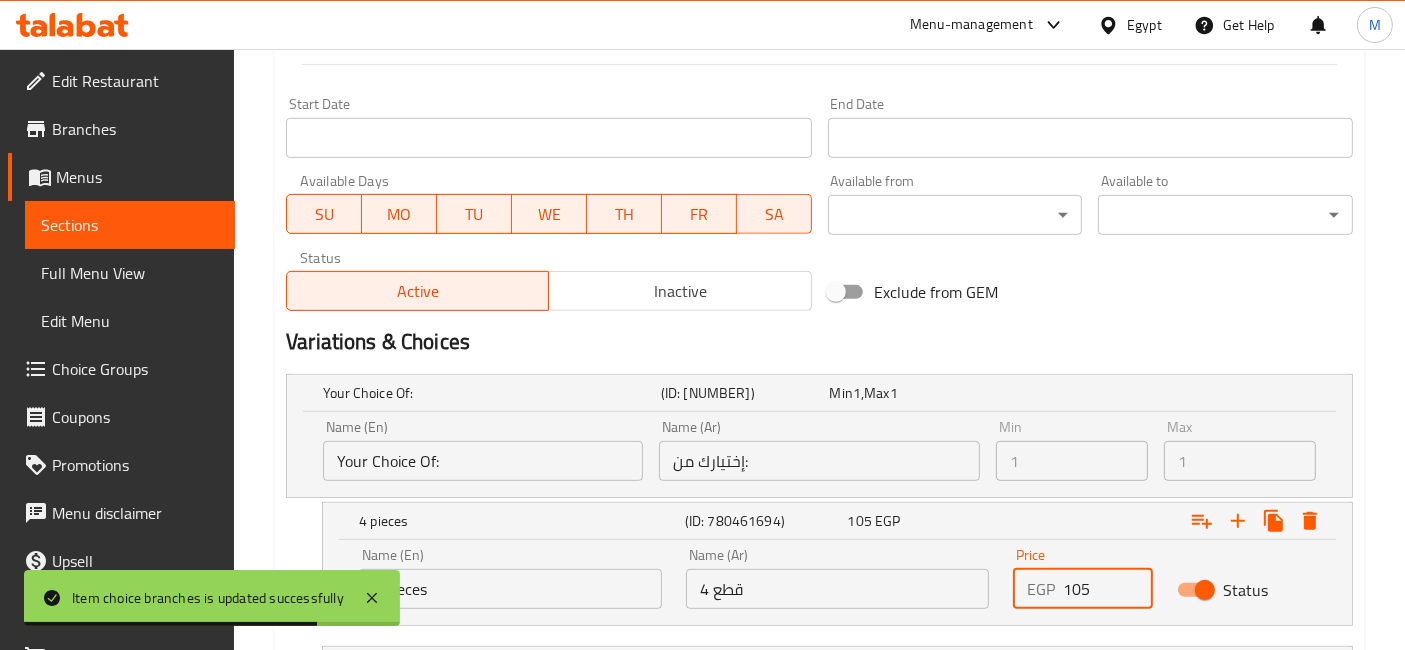 type on "105" 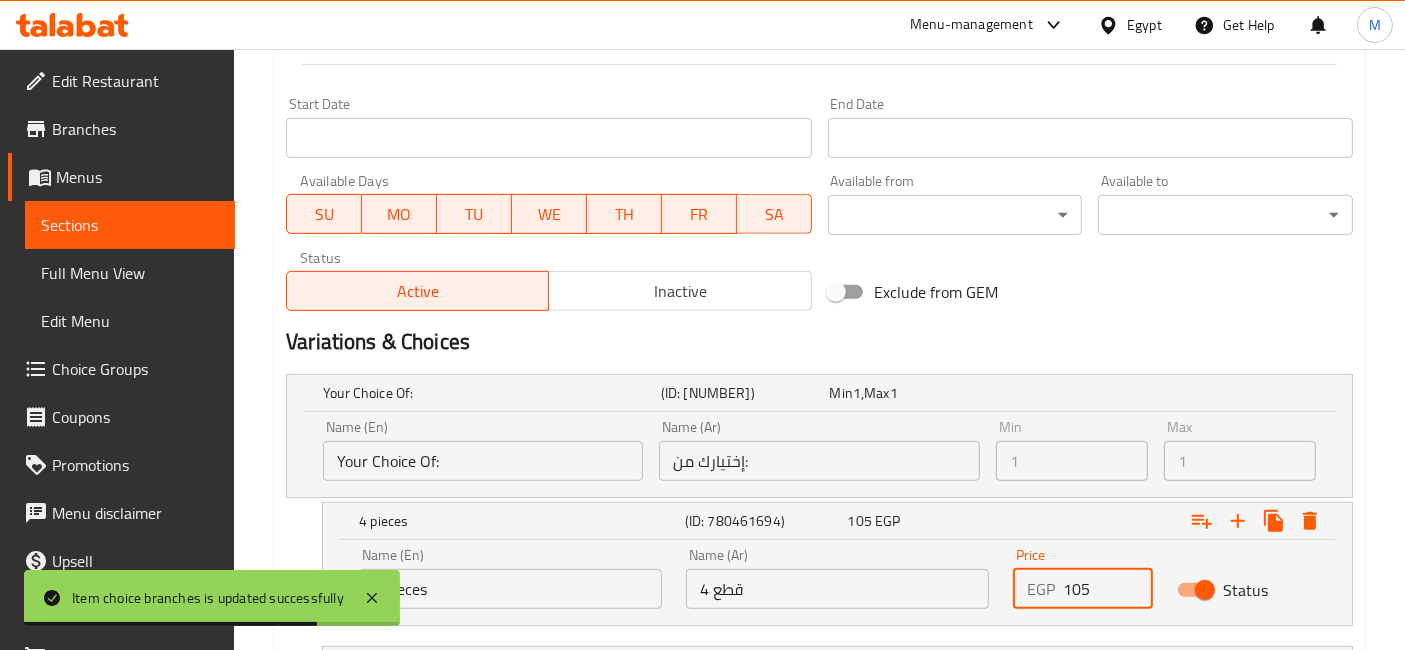 click on "Update" at bounding box center [413, 738] 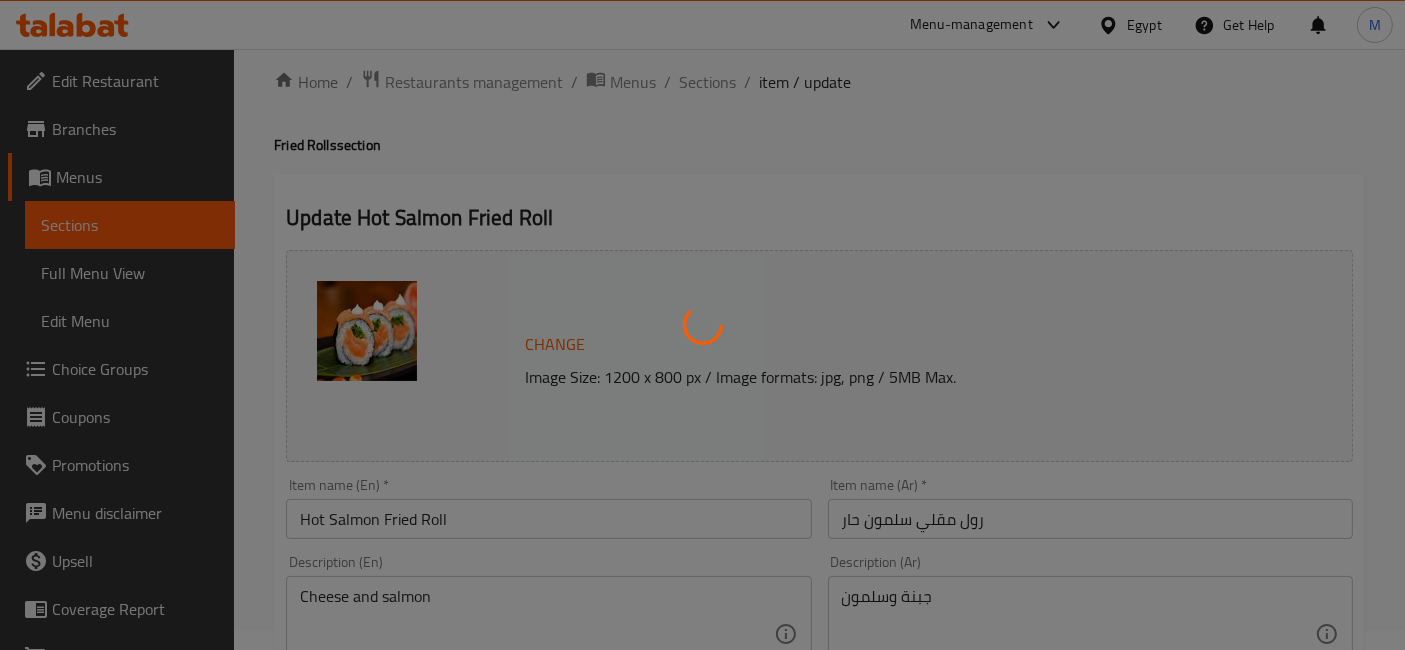 scroll, scrollTop: 0, scrollLeft: 0, axis: both 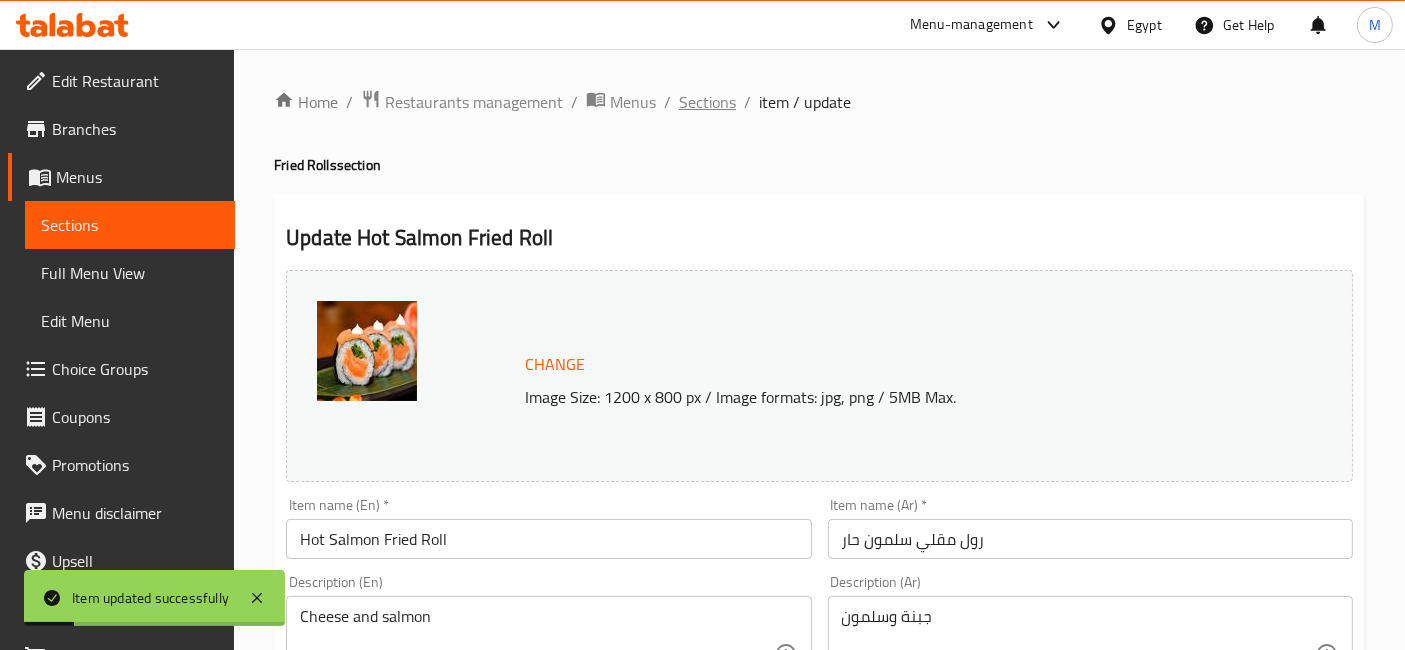 click on "Sections" at bounding box center (707, 102) 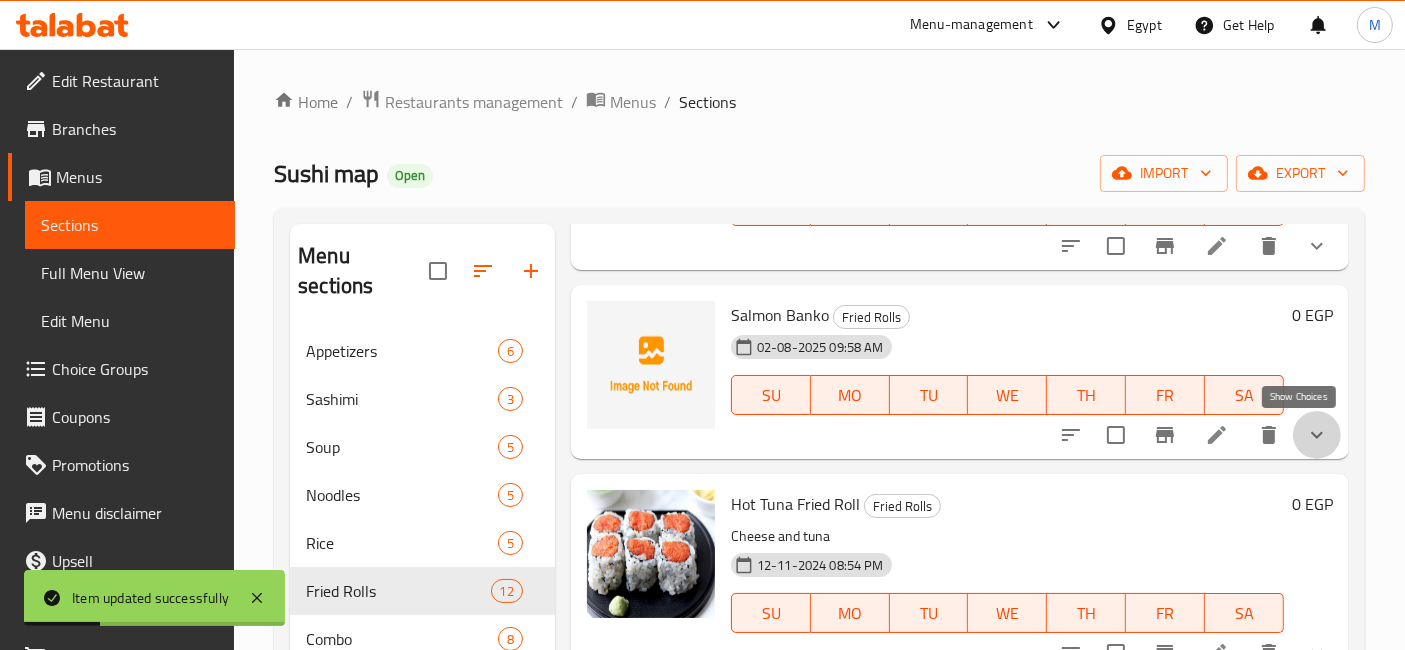 click 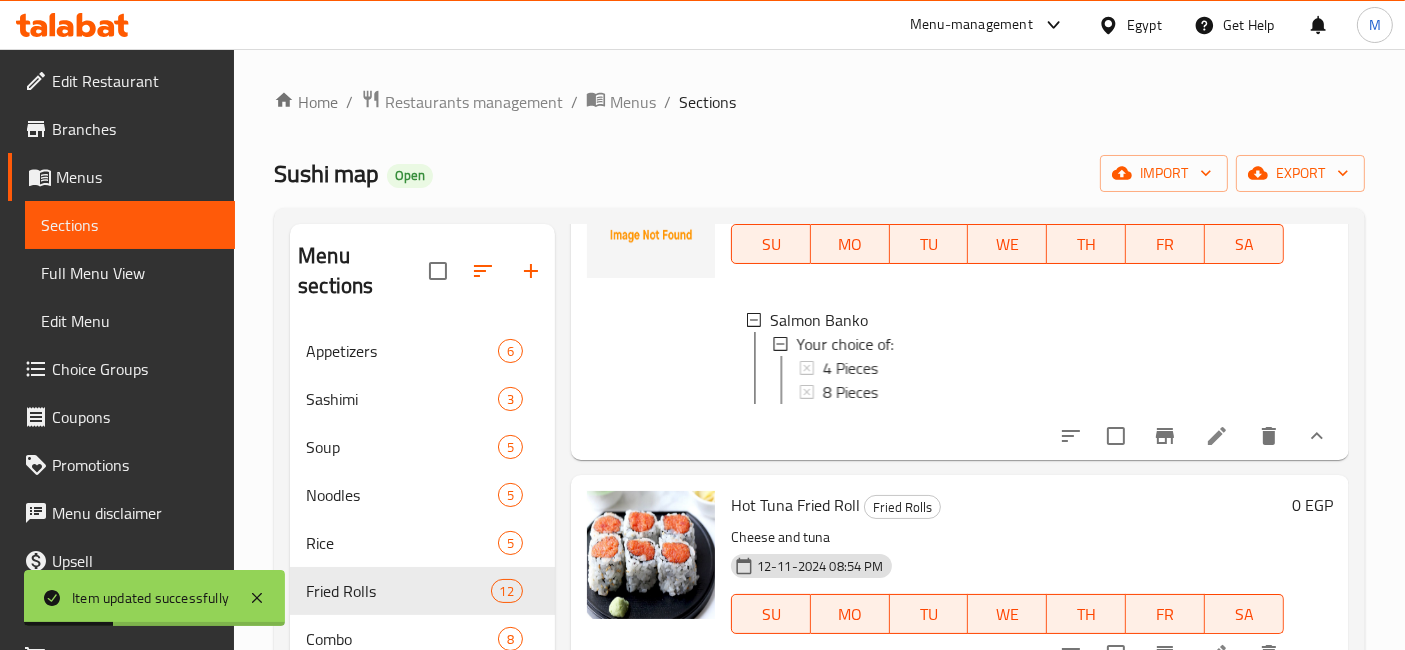 scroll, scrollTop: 444, scrollLeft: 0, axis: vertical 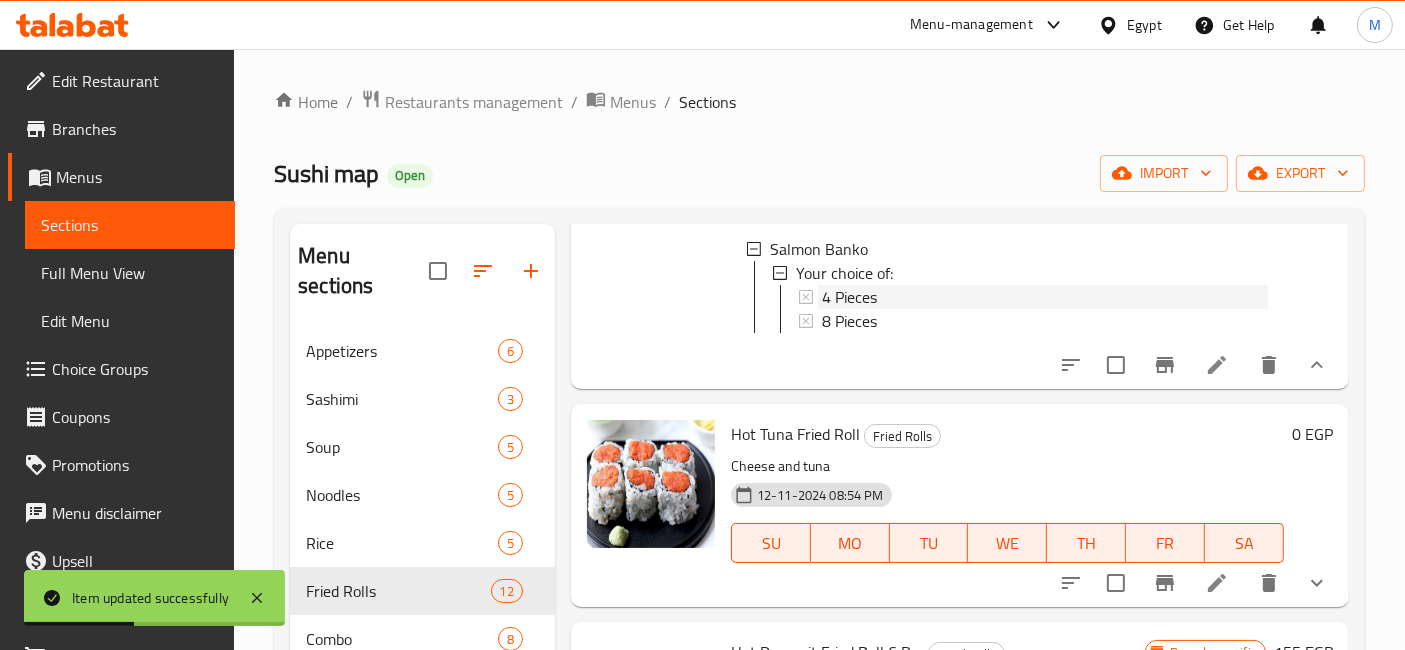 click on "4 Pieces" at bounding box center [849, 297] 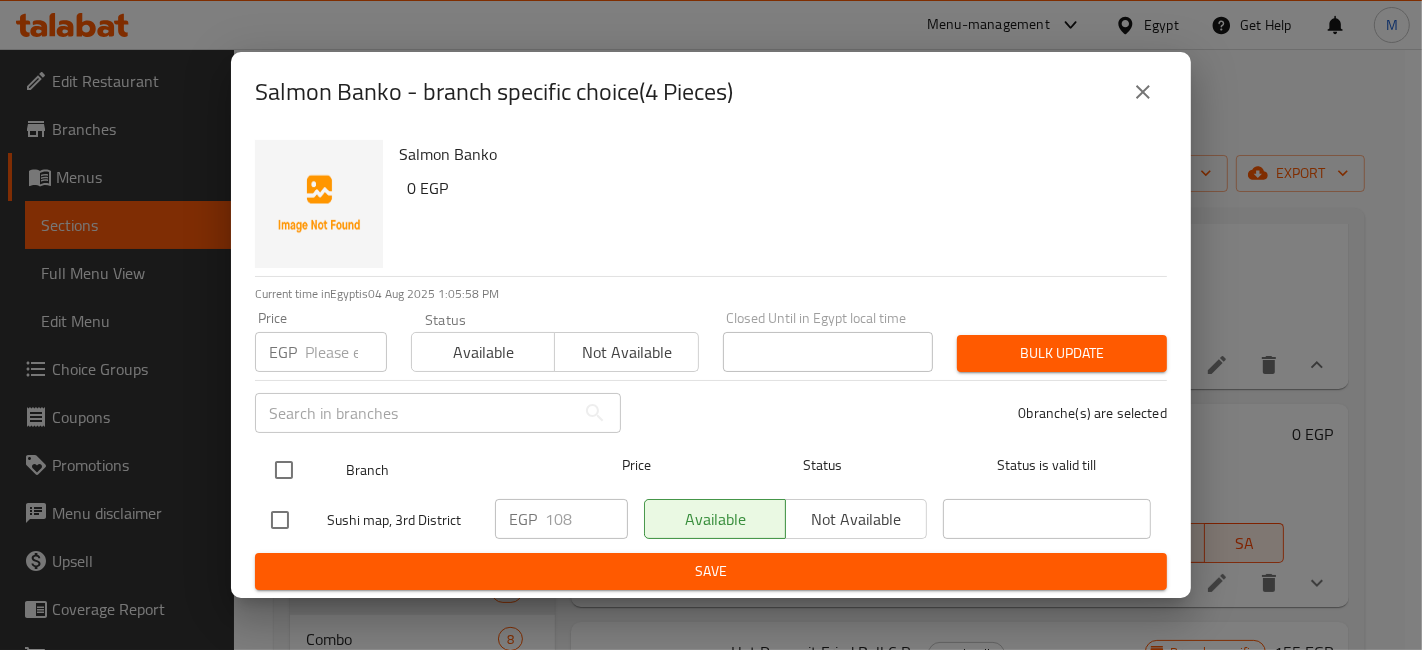 click at bounding box center (284, 470) 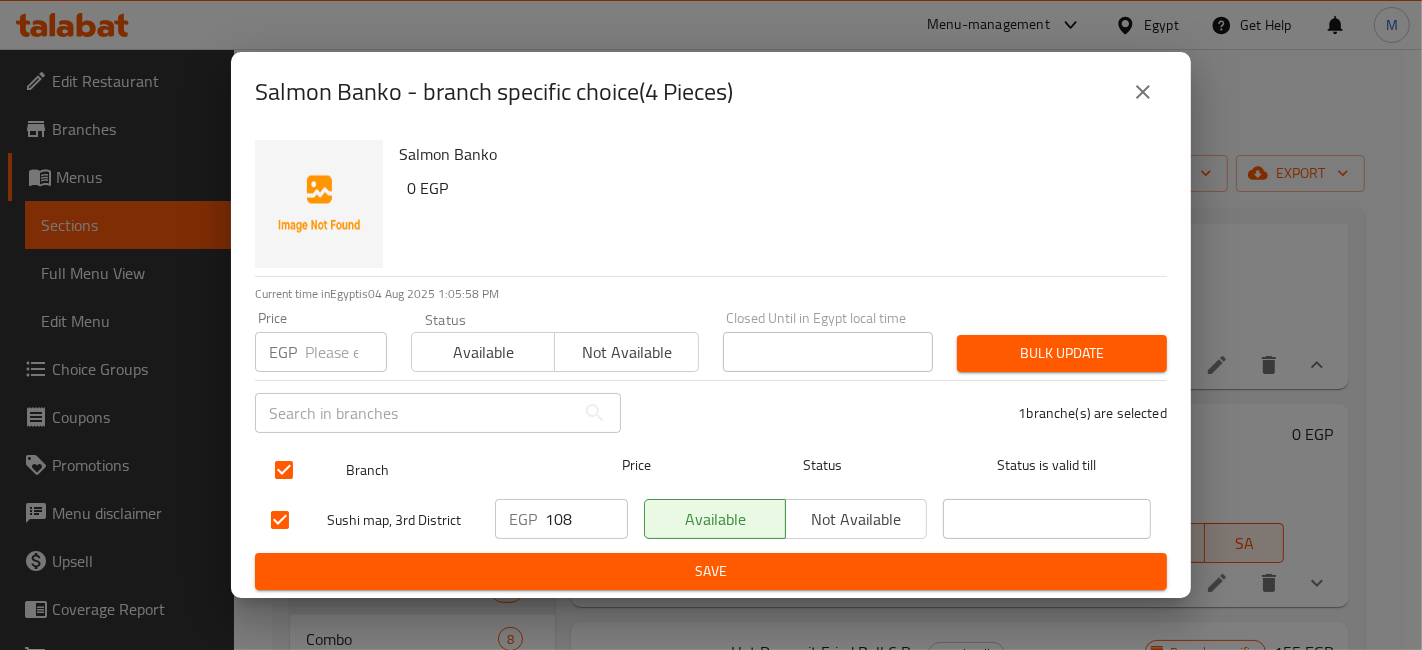 checkbox on "true" 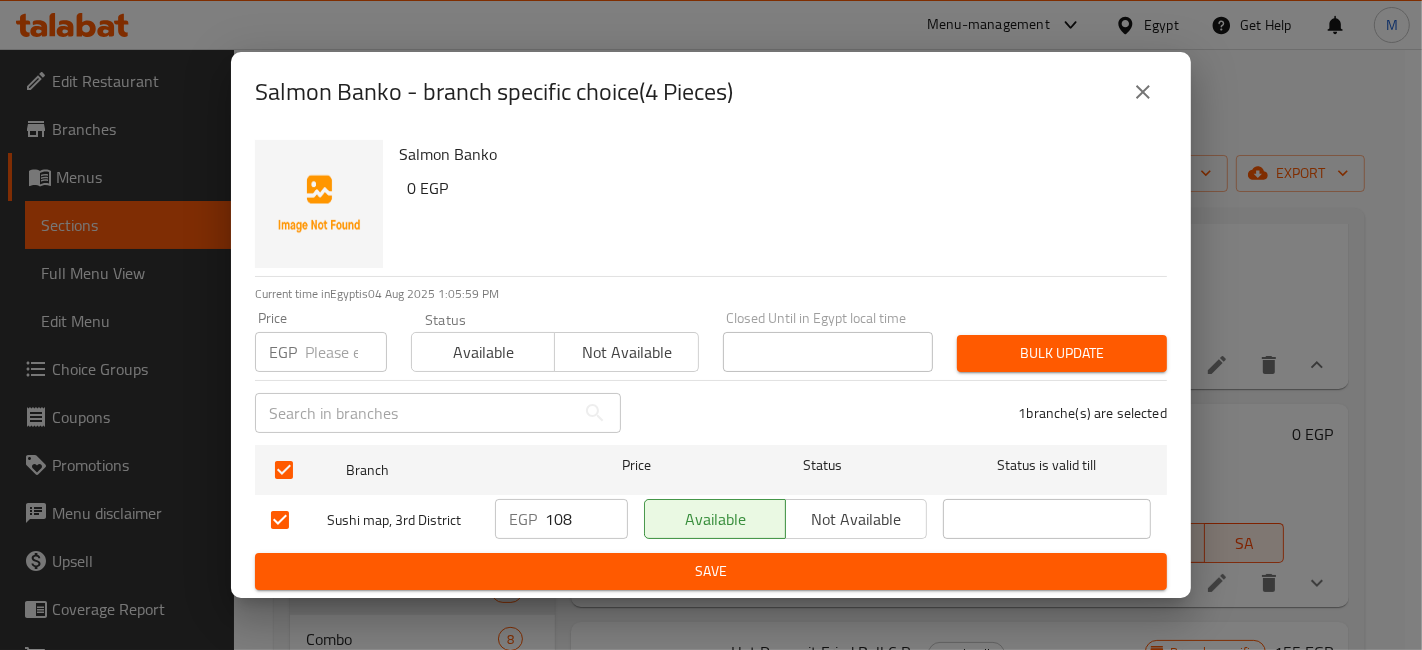 click on "108" at bounding box center [586, 519] 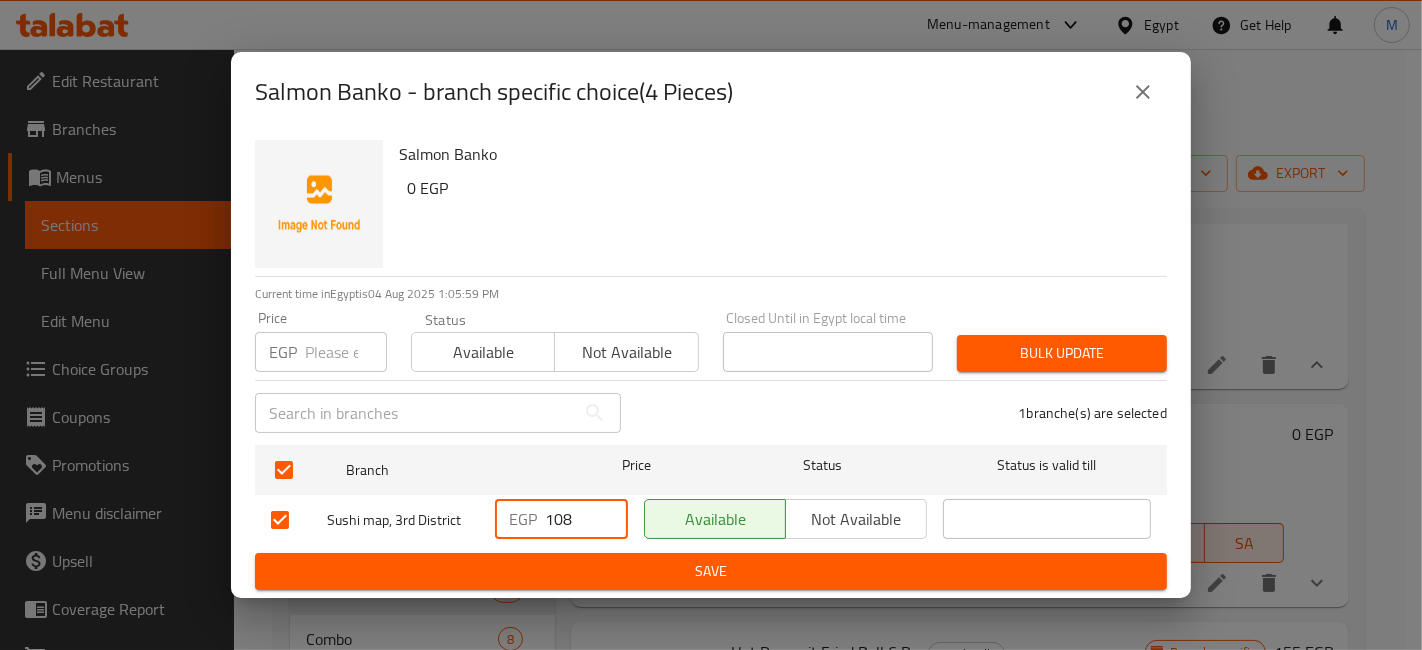 click on "108" at bounding box center [586, 519] 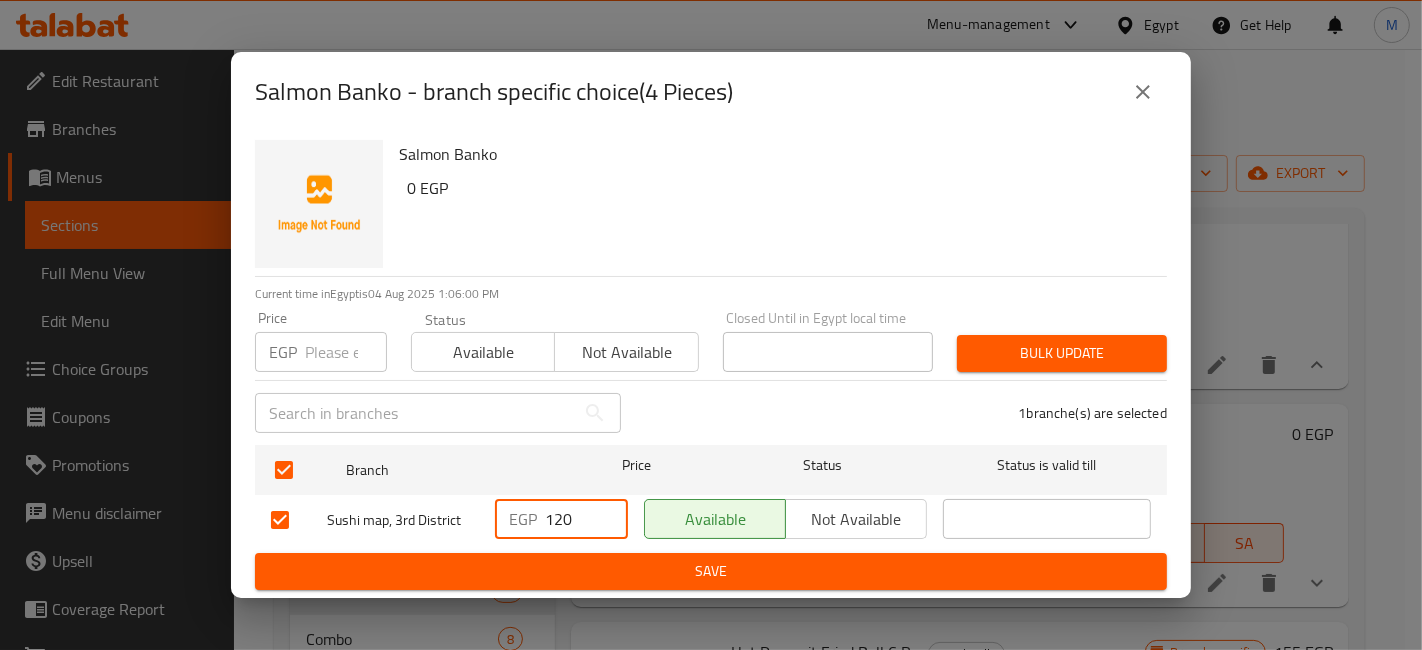 type on "120" 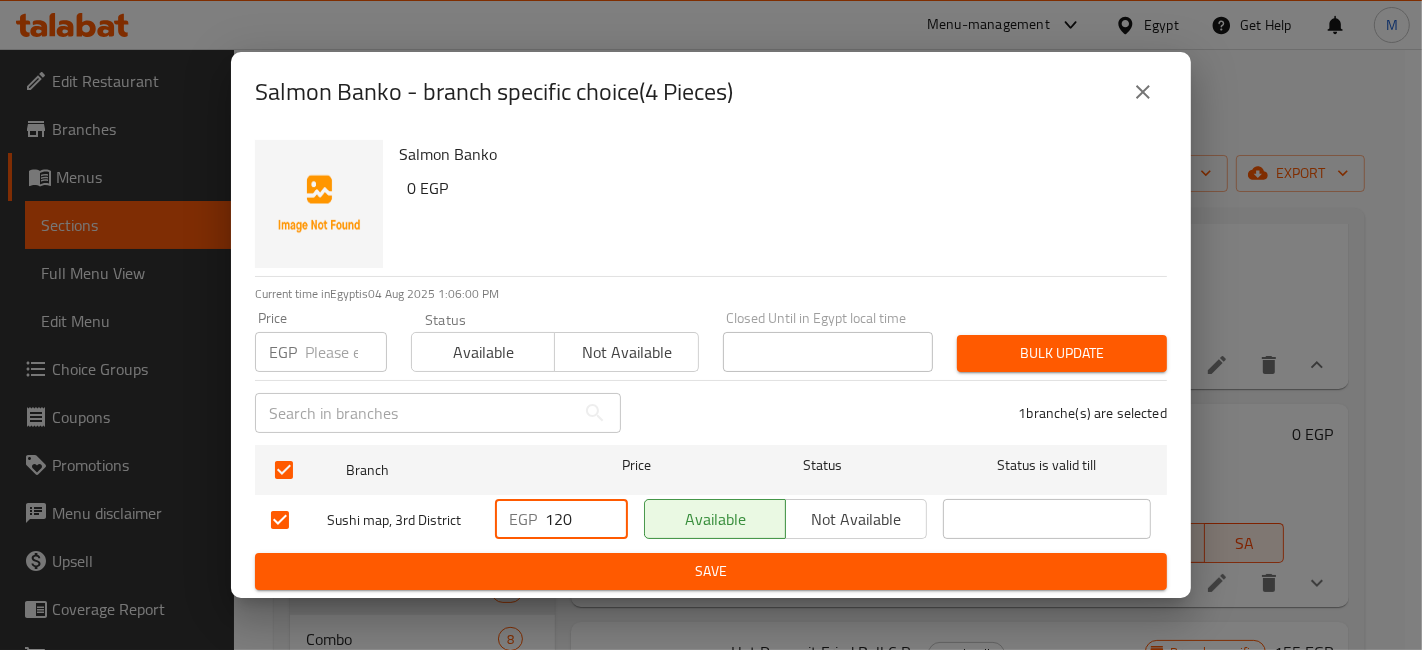 click on "Save" at bounding box center [711, 571] 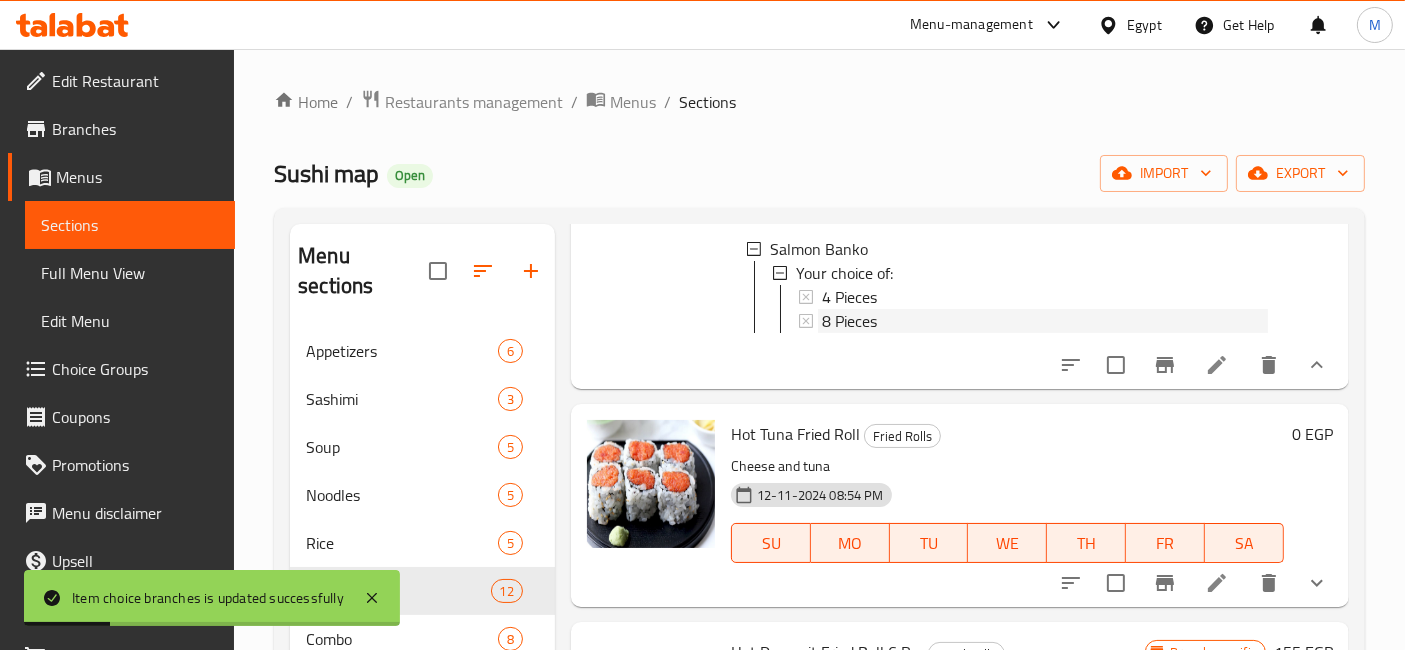click on "8 Pieces" at bounding box center [849, 321] 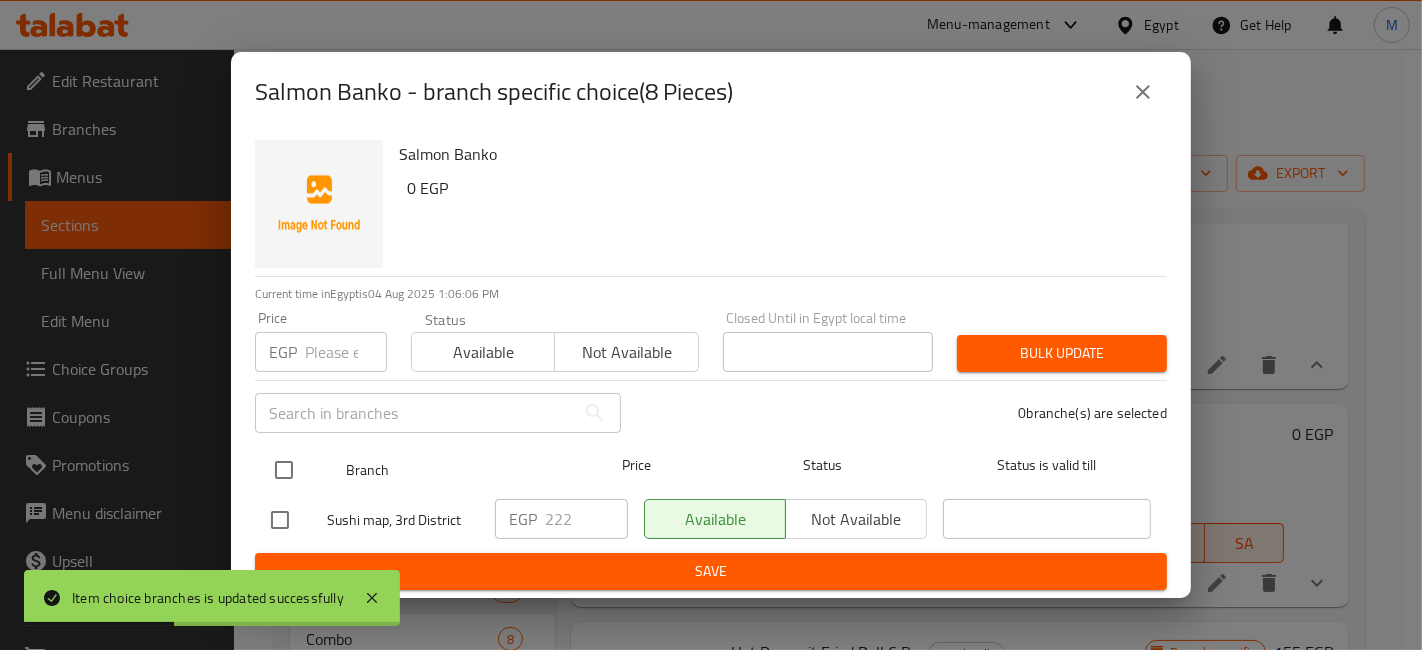 click at bounding box center (284, 470) 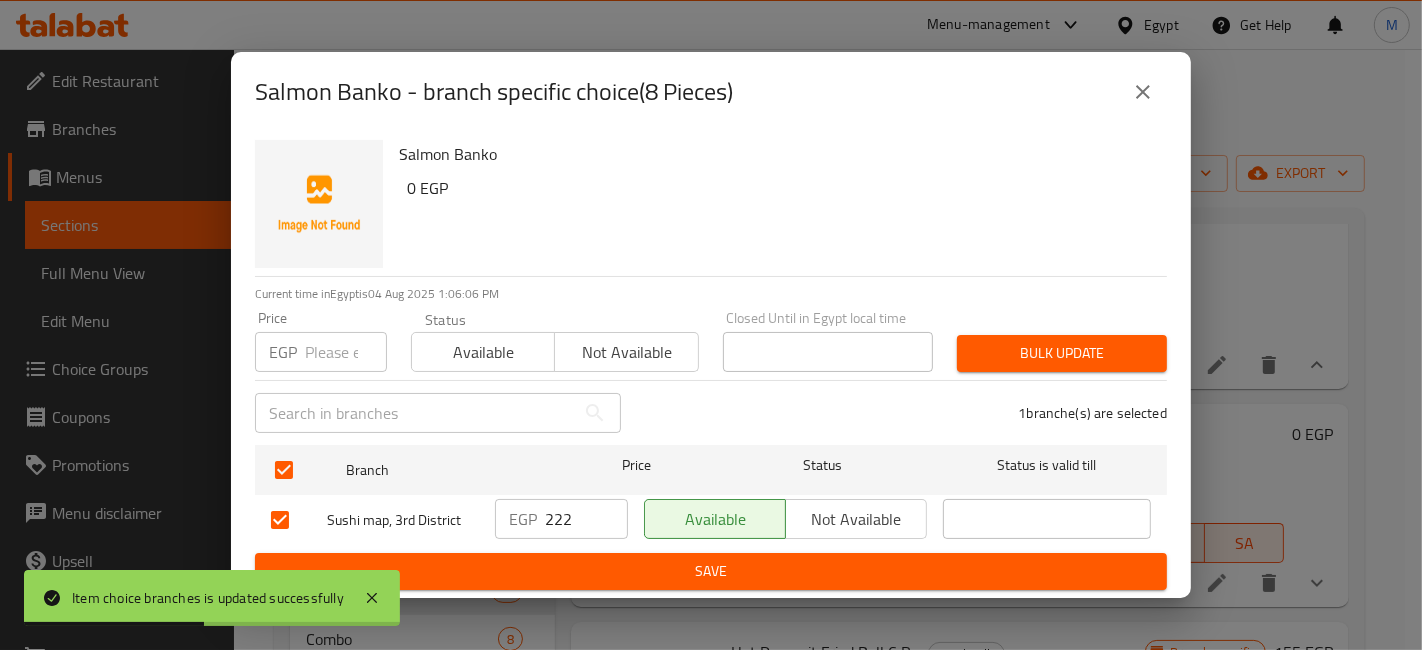 click on "222" at bounding box center [586, 519] 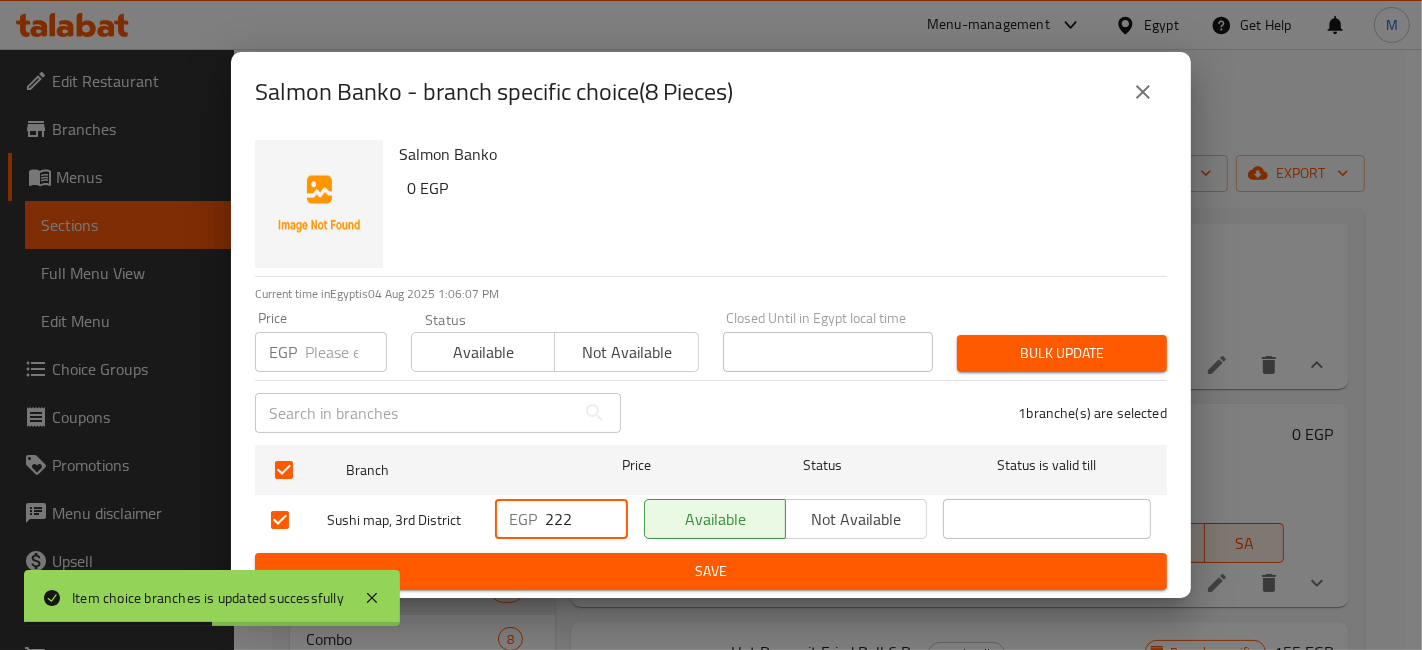 click on "222" at bounding box center (586, 519) 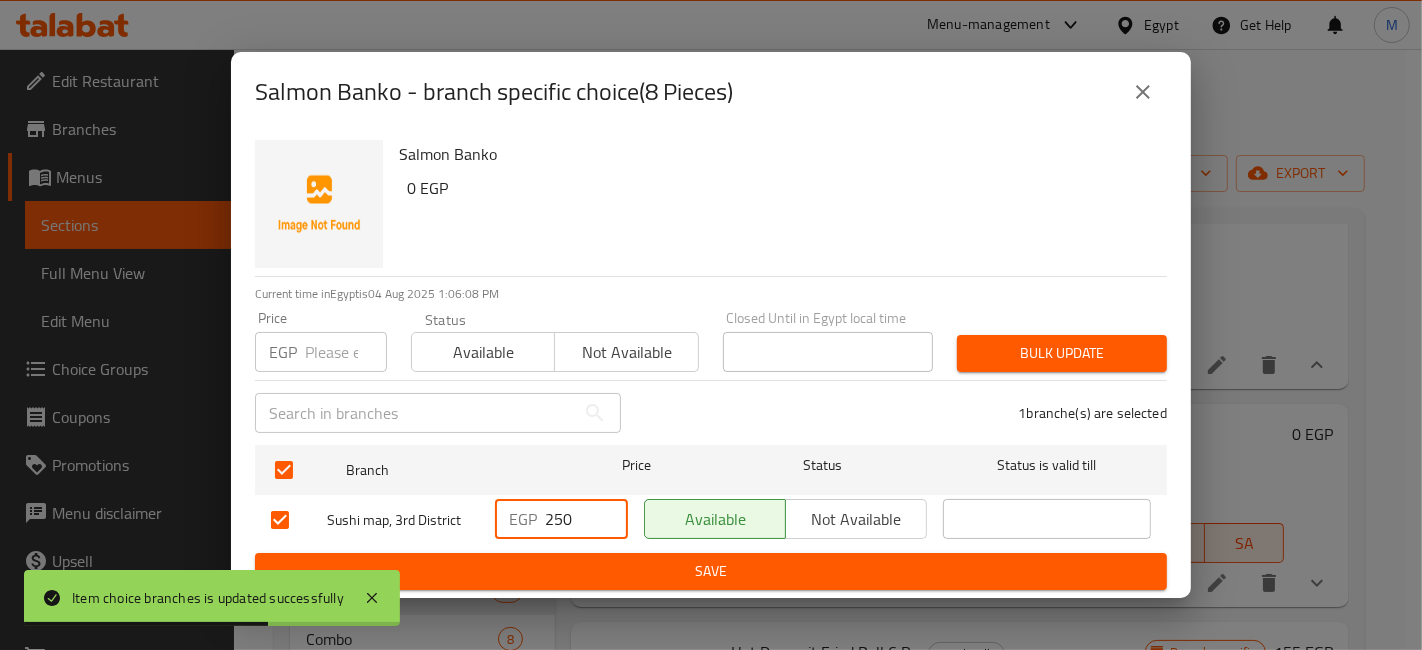 type on "250" 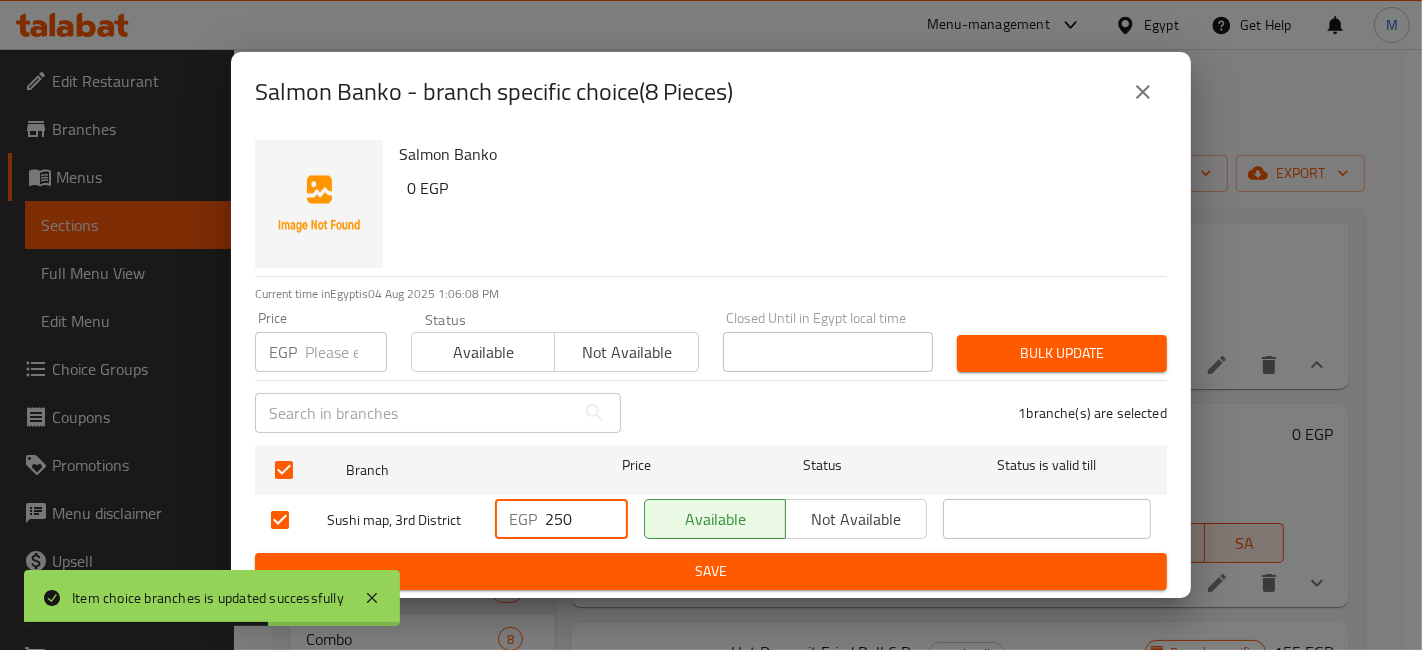 click on "Save" at bounding box center (711, 571) 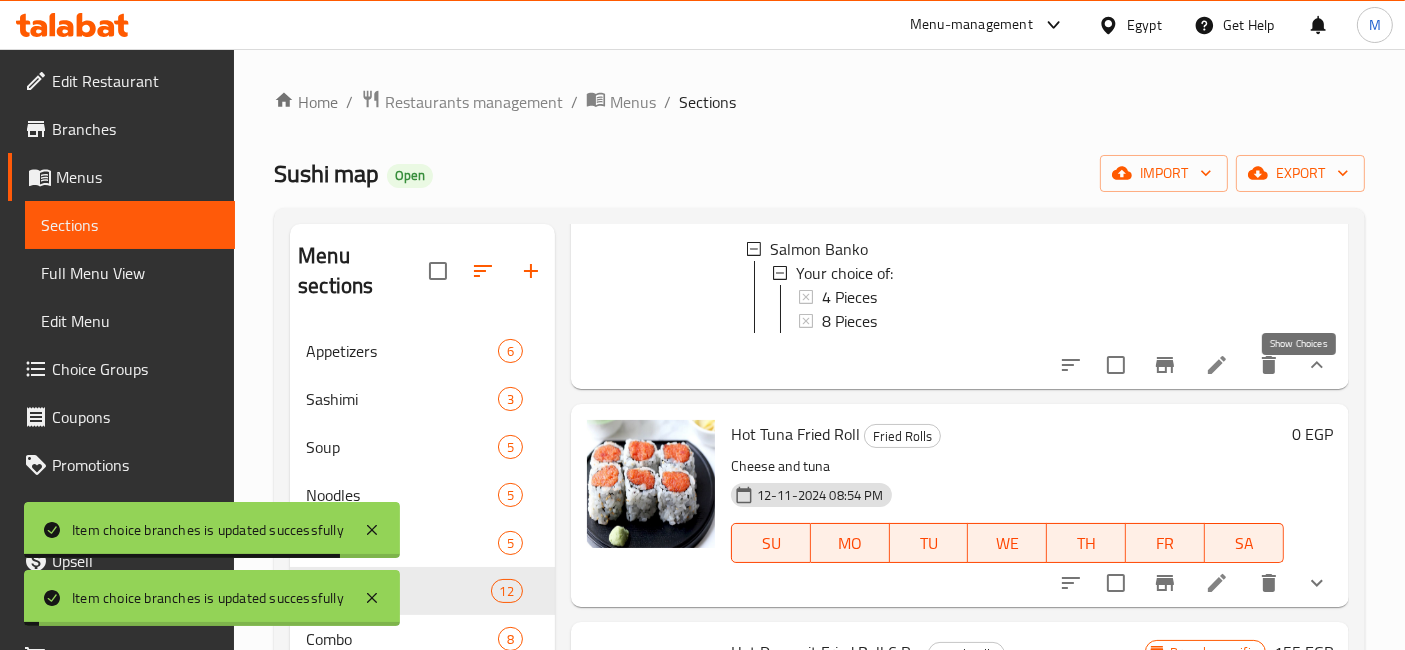 click 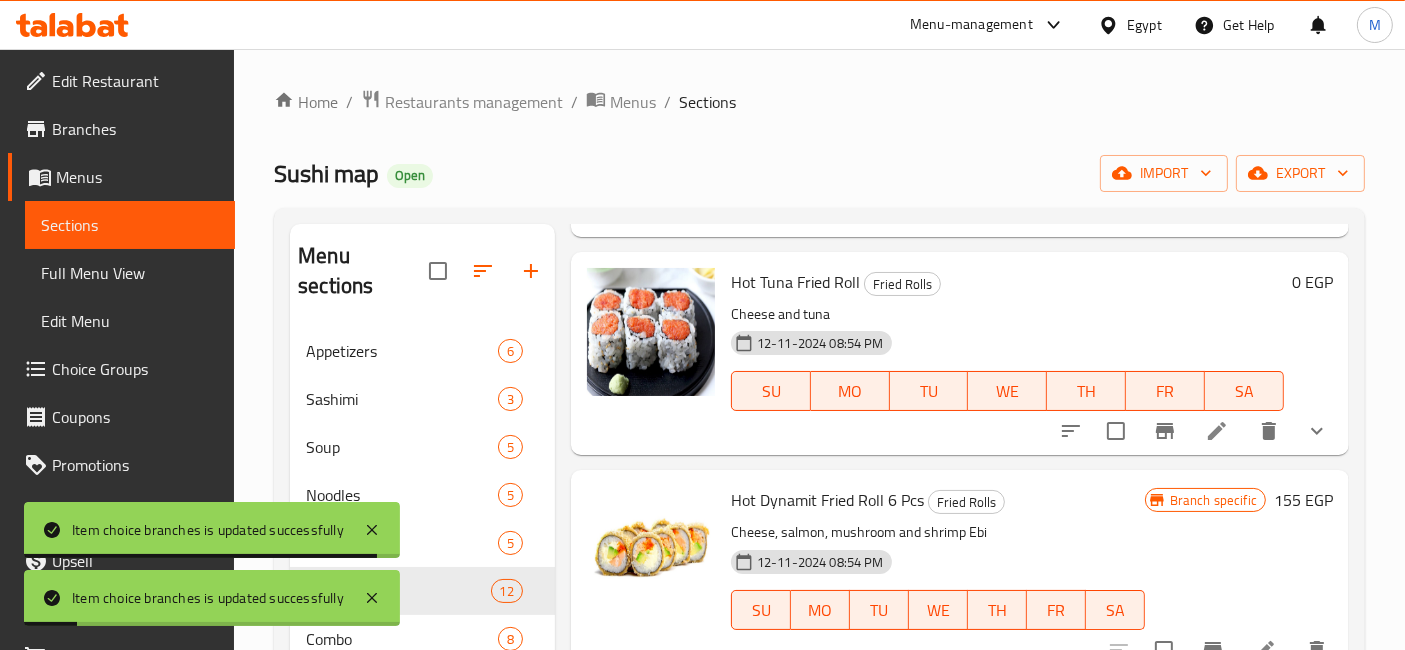 click 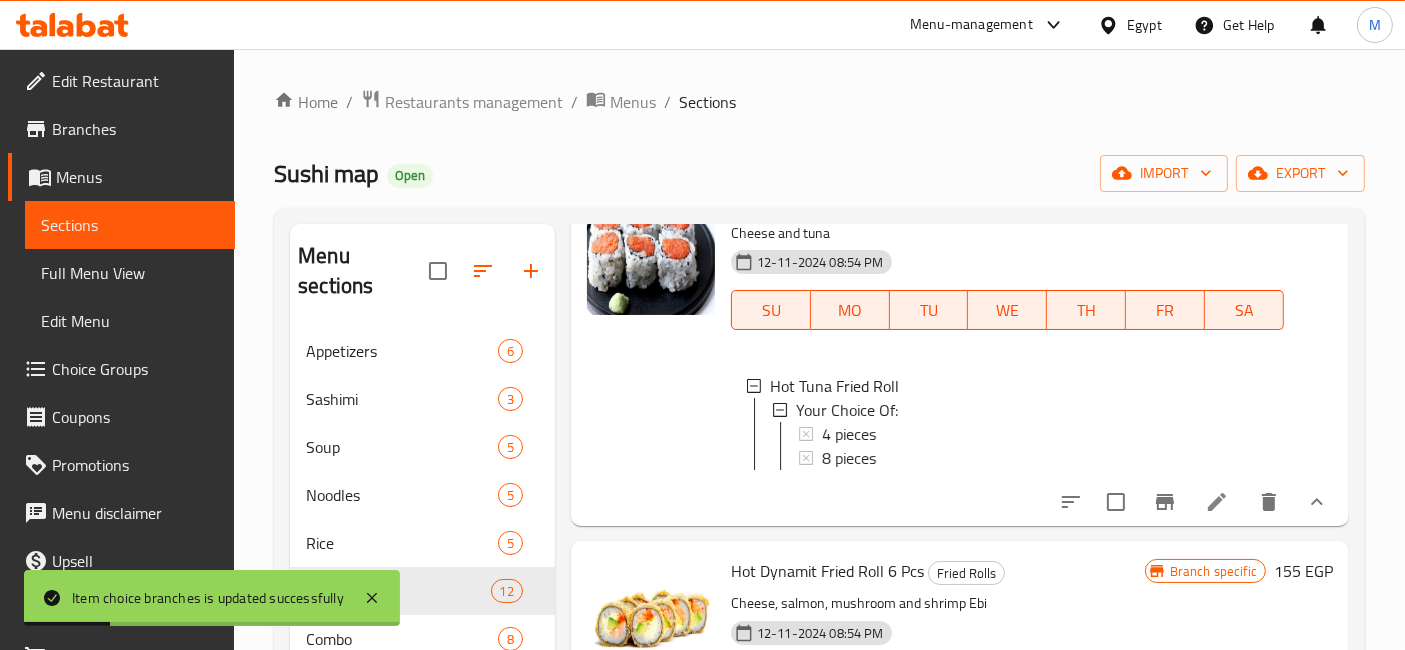 scroll, scrollTop: 555, scrollLeft: 0, axis: vertical 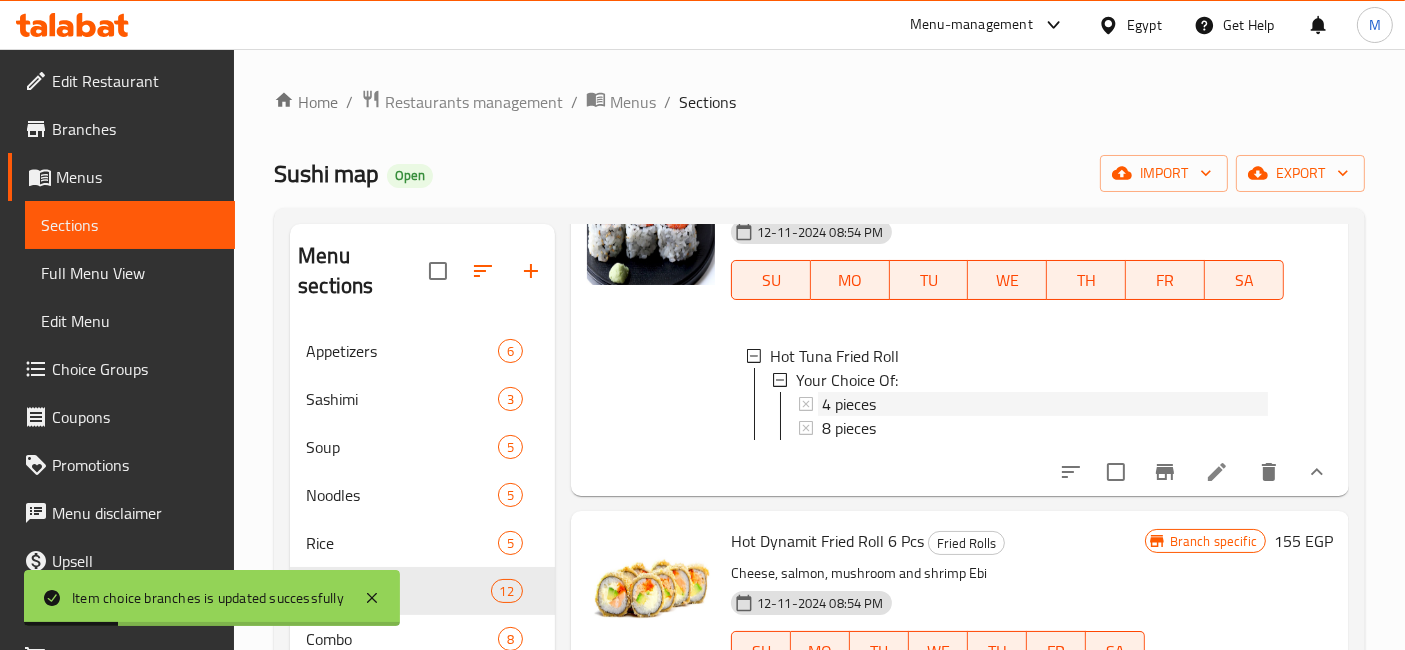 click on "4 pieces" at bounding box center (1045, 404) 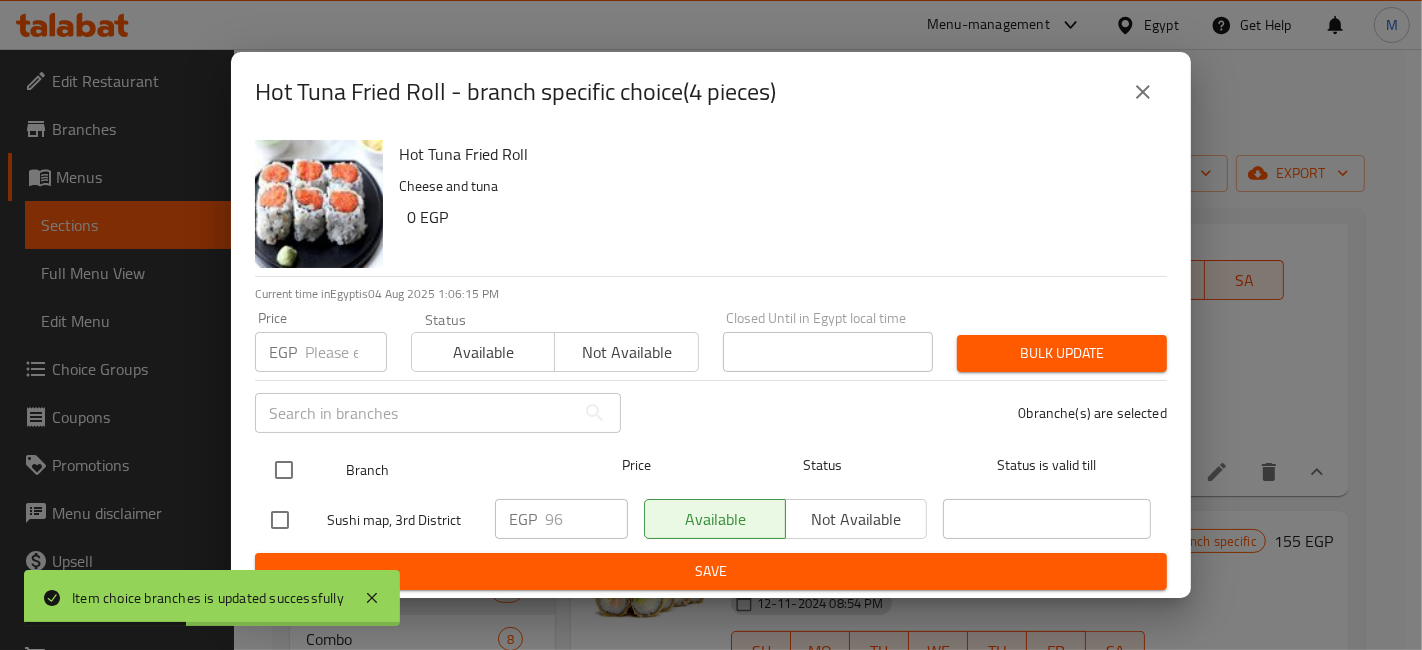 click at bounding box center [284, 470] 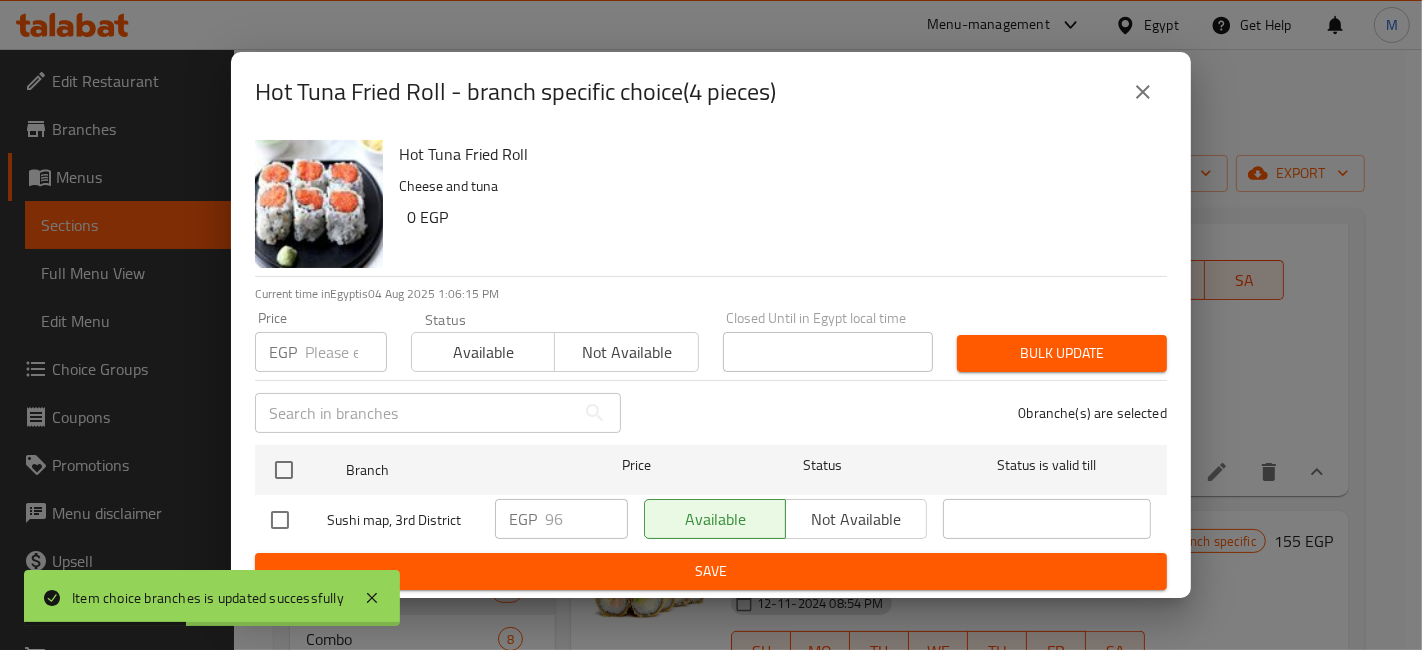 checkbox on "true" 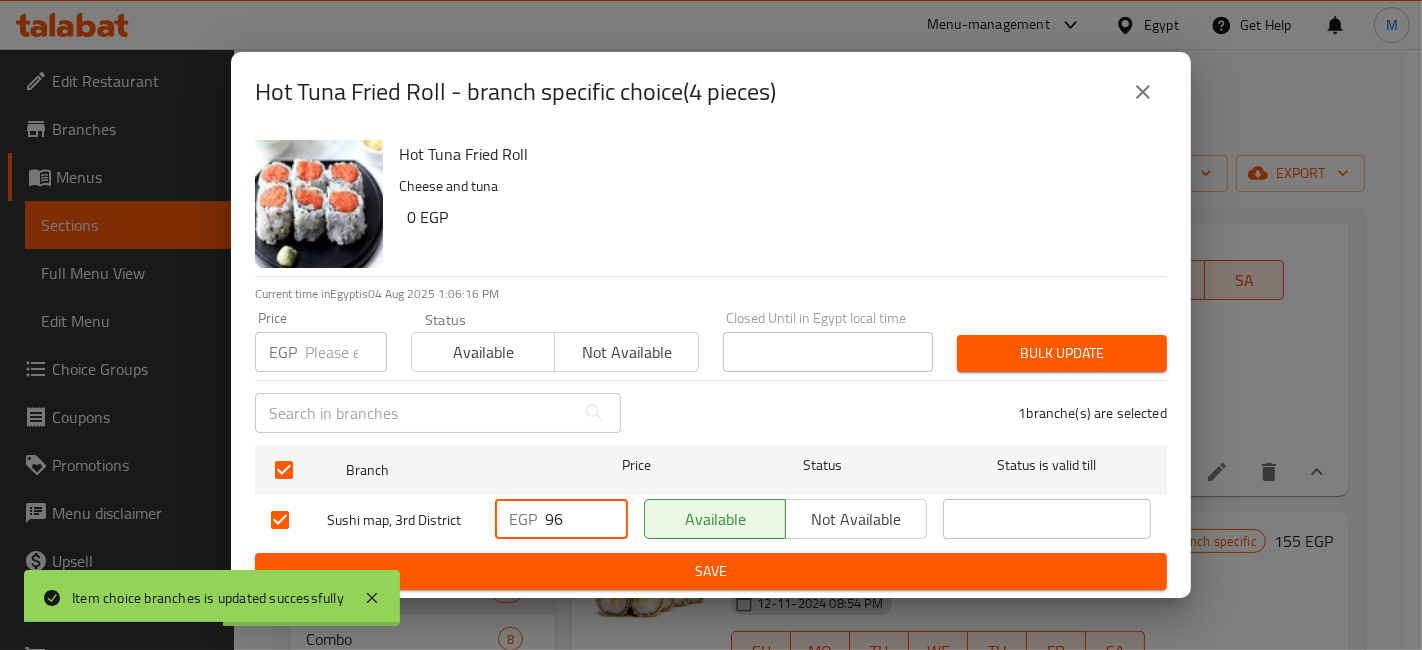 click on "96" at bounding box center (586, 519) 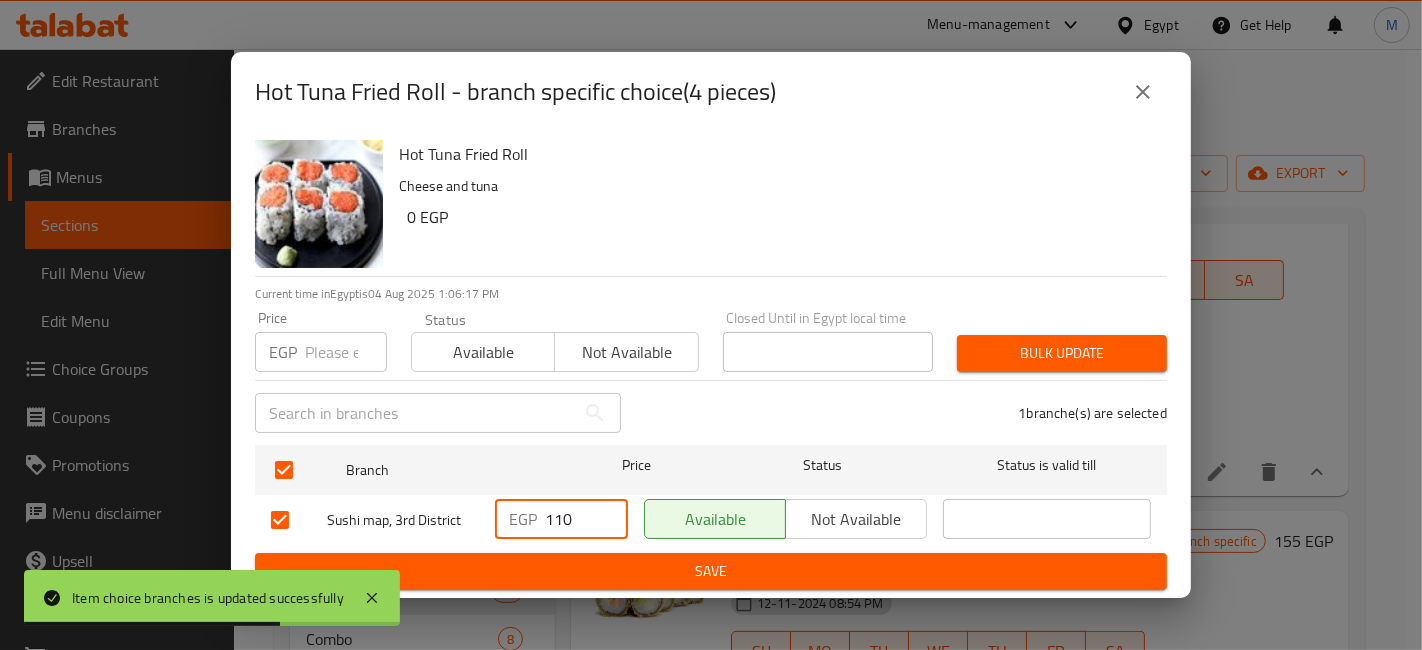 type on "110" 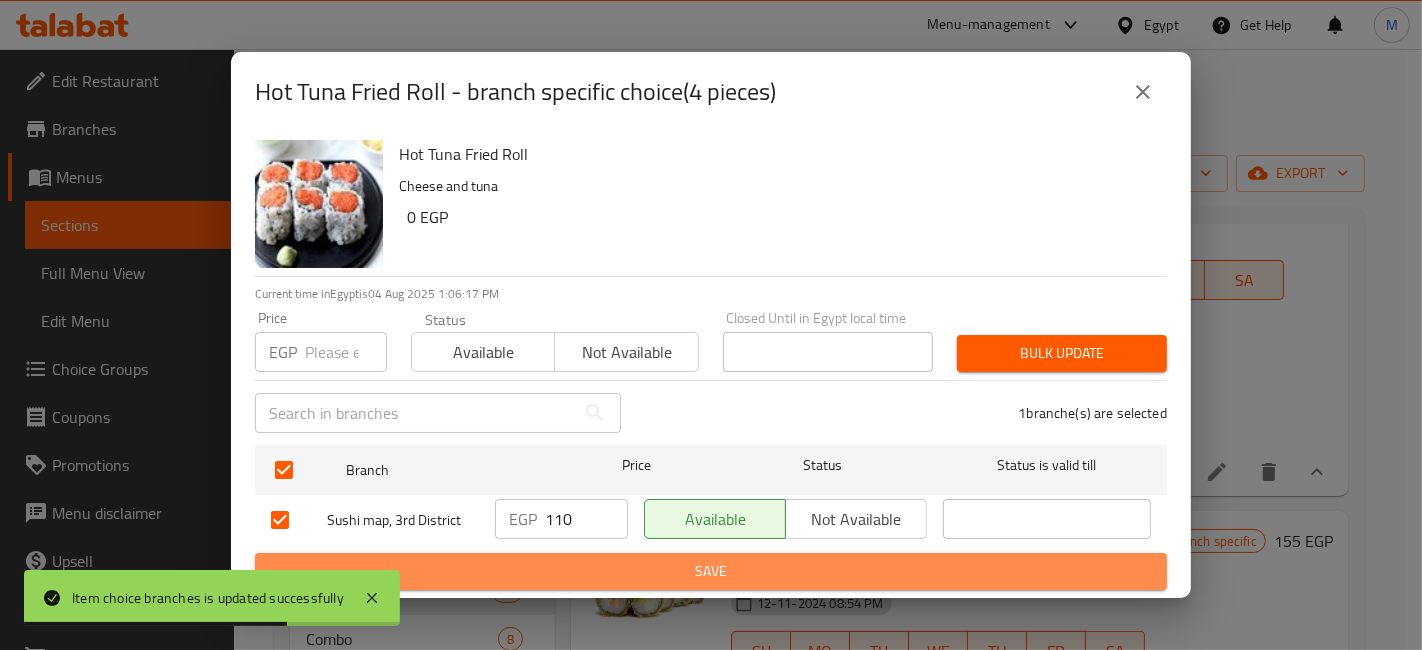 click on "Save" at bounding box center [711, 571] 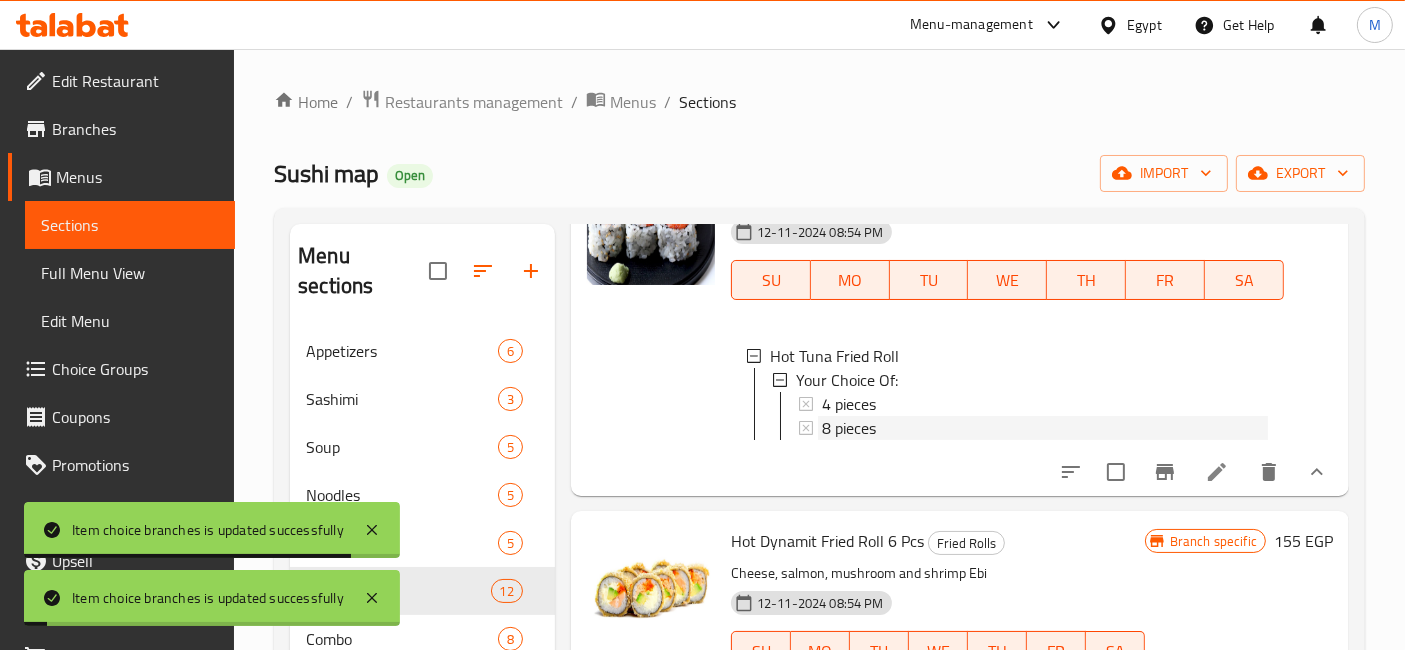 click on "8 pieces" at bounding box center [849, 428] 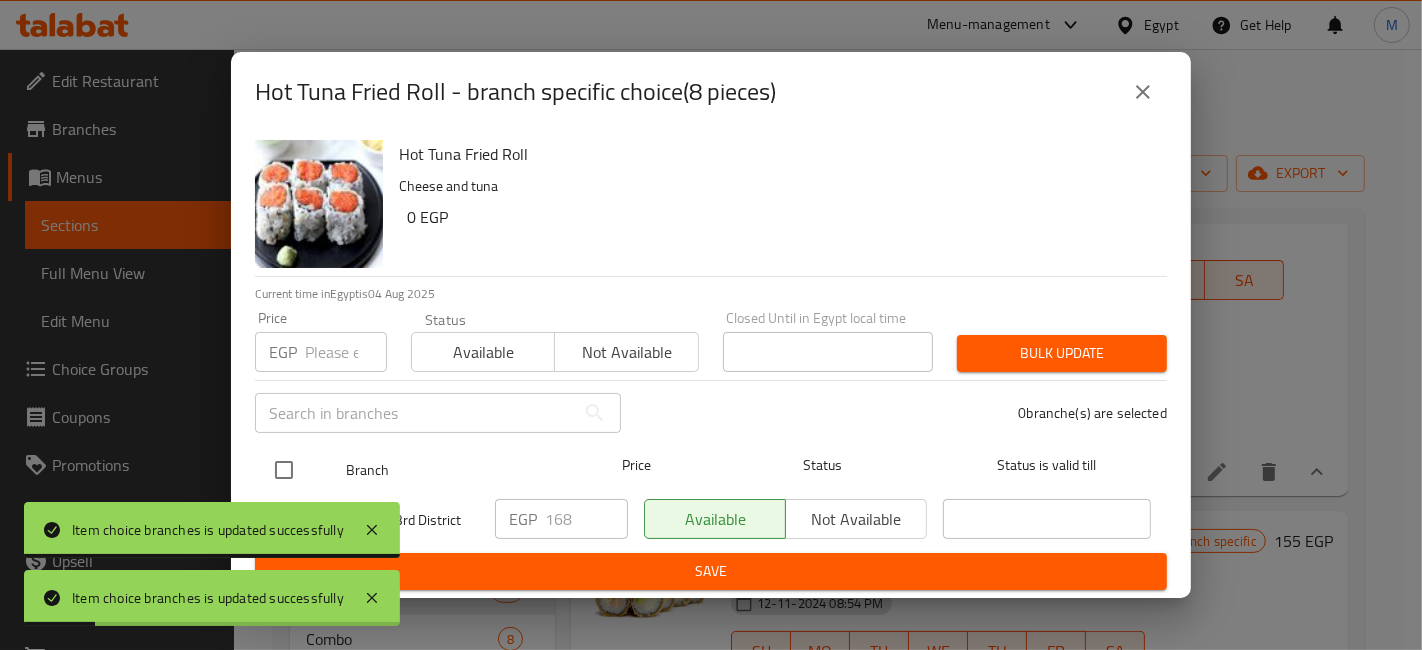 click at bounding box center [284, 470] 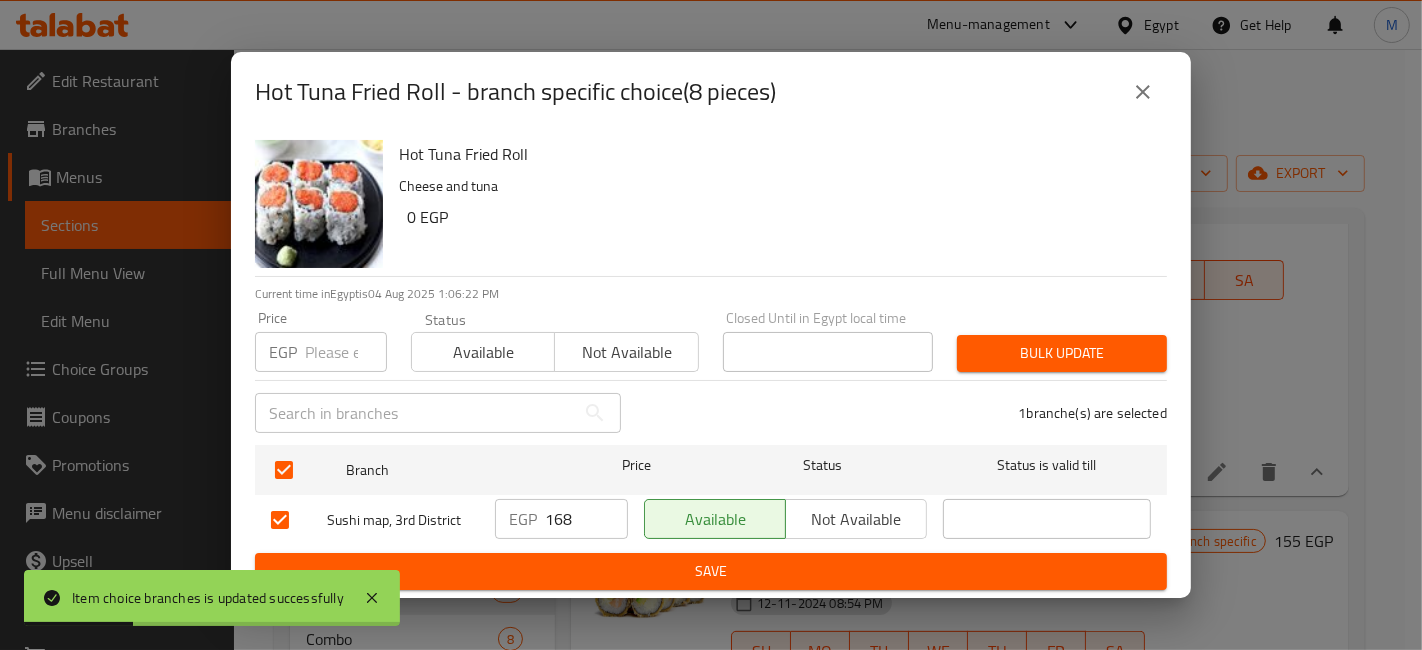 click on "168" at bounding box center [586, 519] 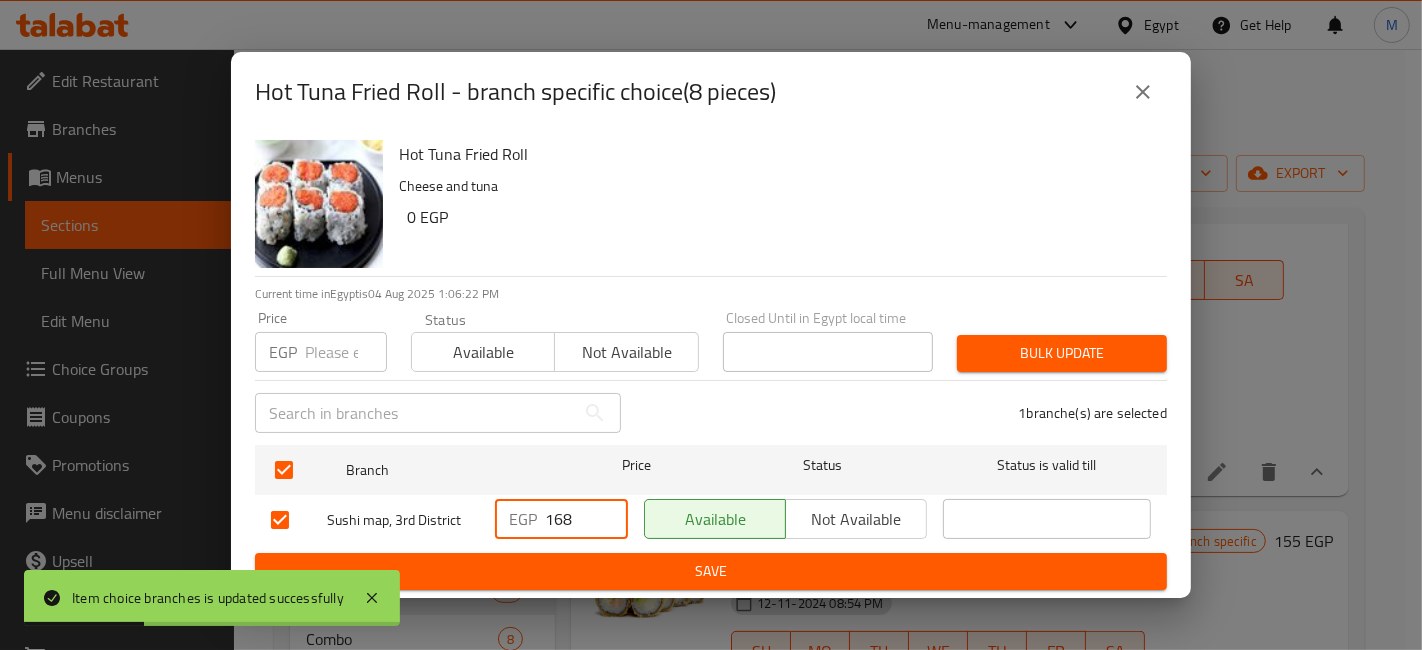 click on "168" at bounding box center (586, 519) 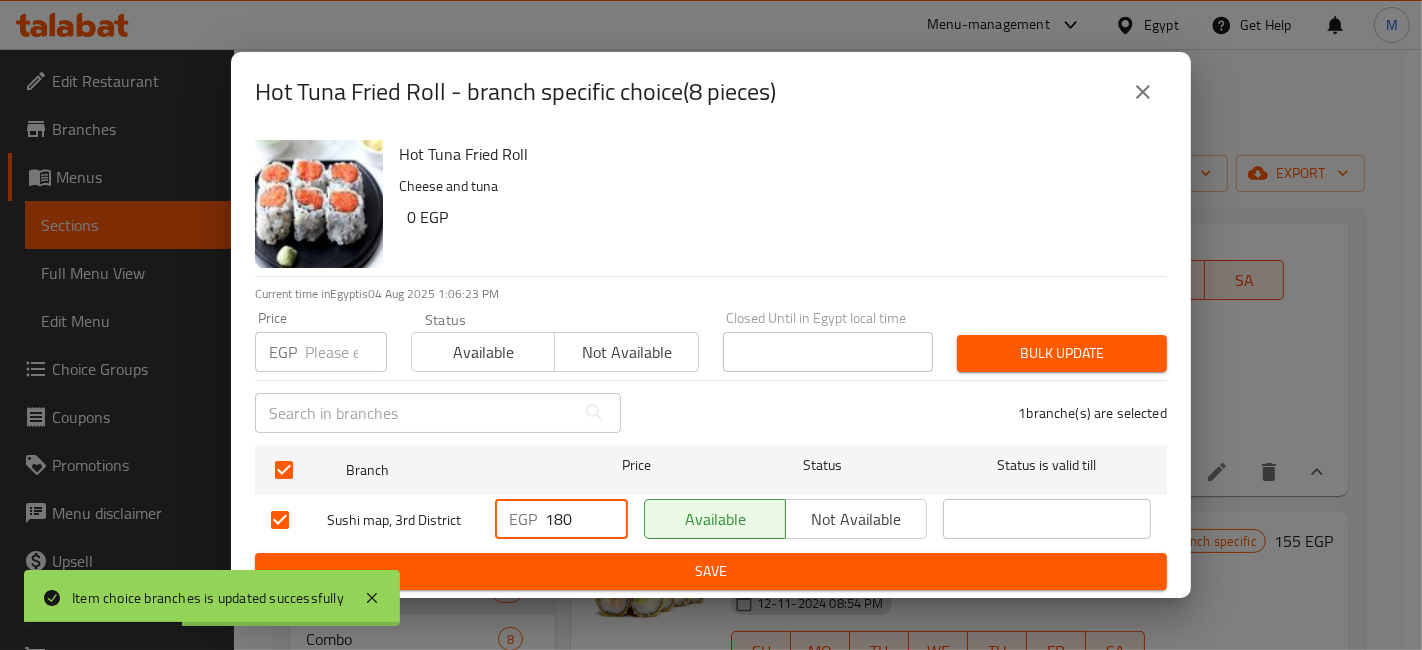 type on "180" 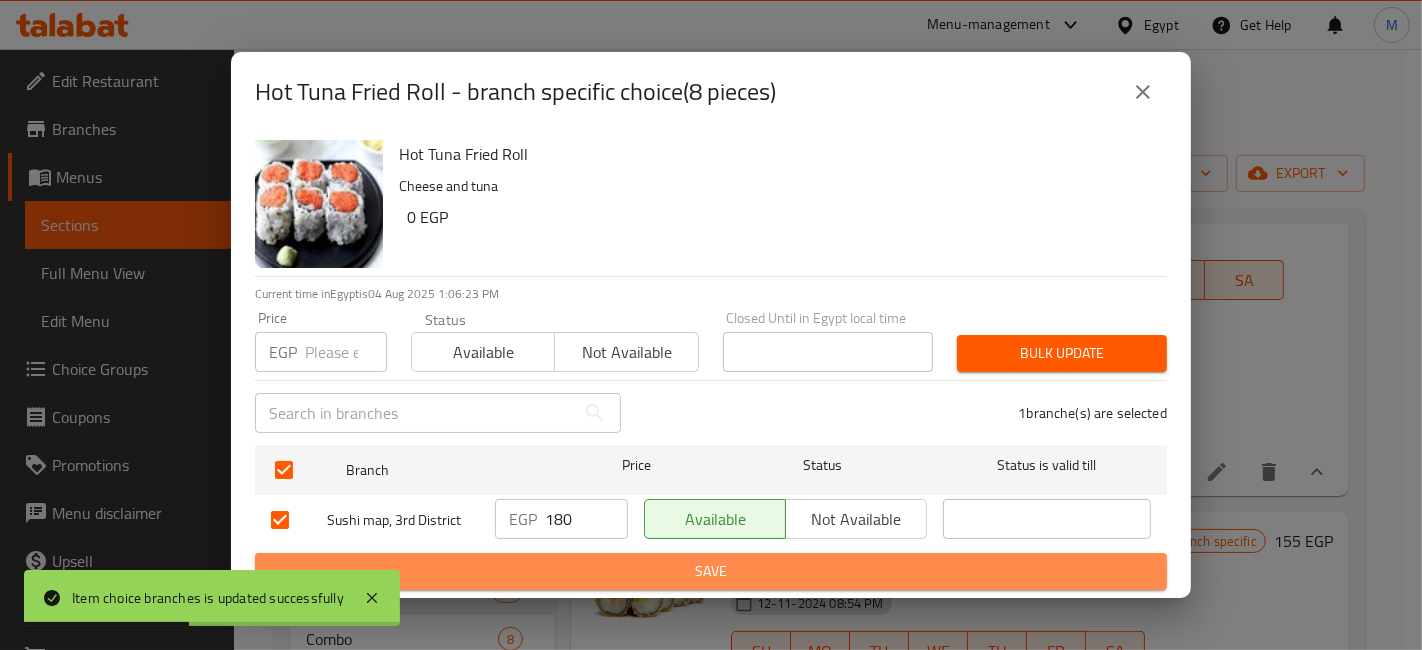 click on "Save" at bounding box center [711, 571] 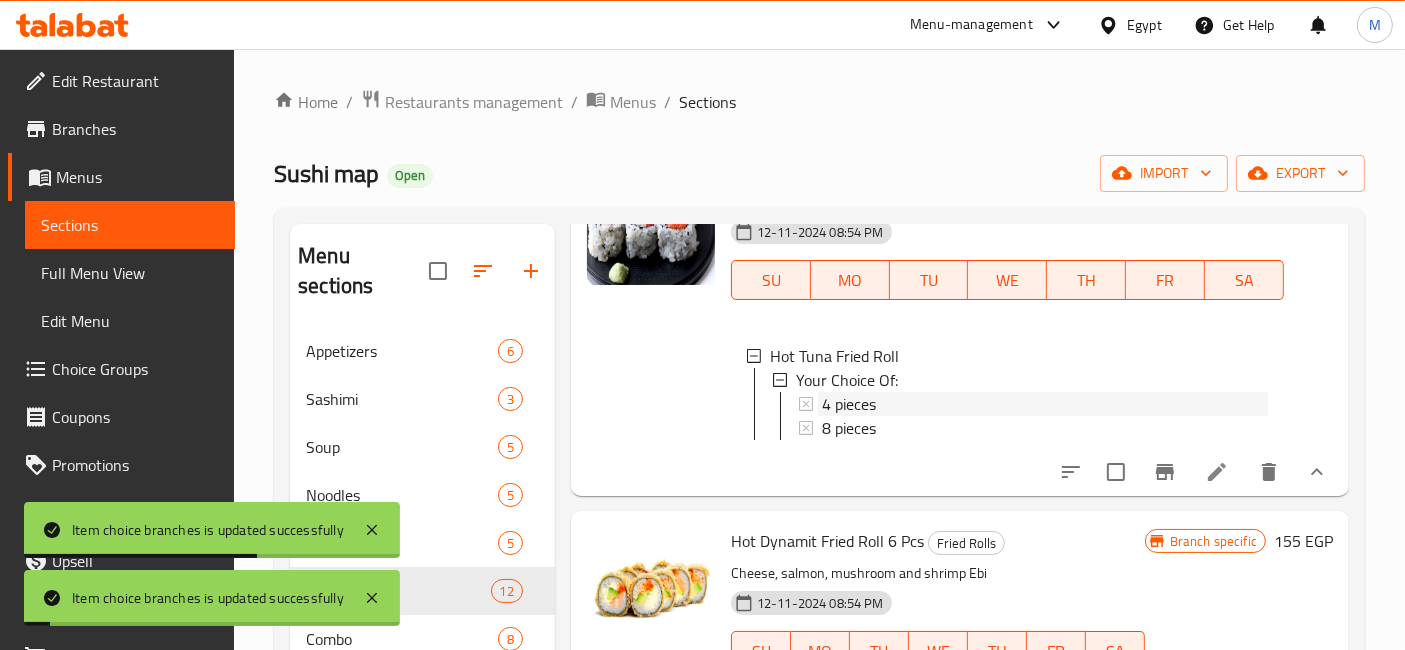 click on "4 pieces" at bounding box center [849, 404] 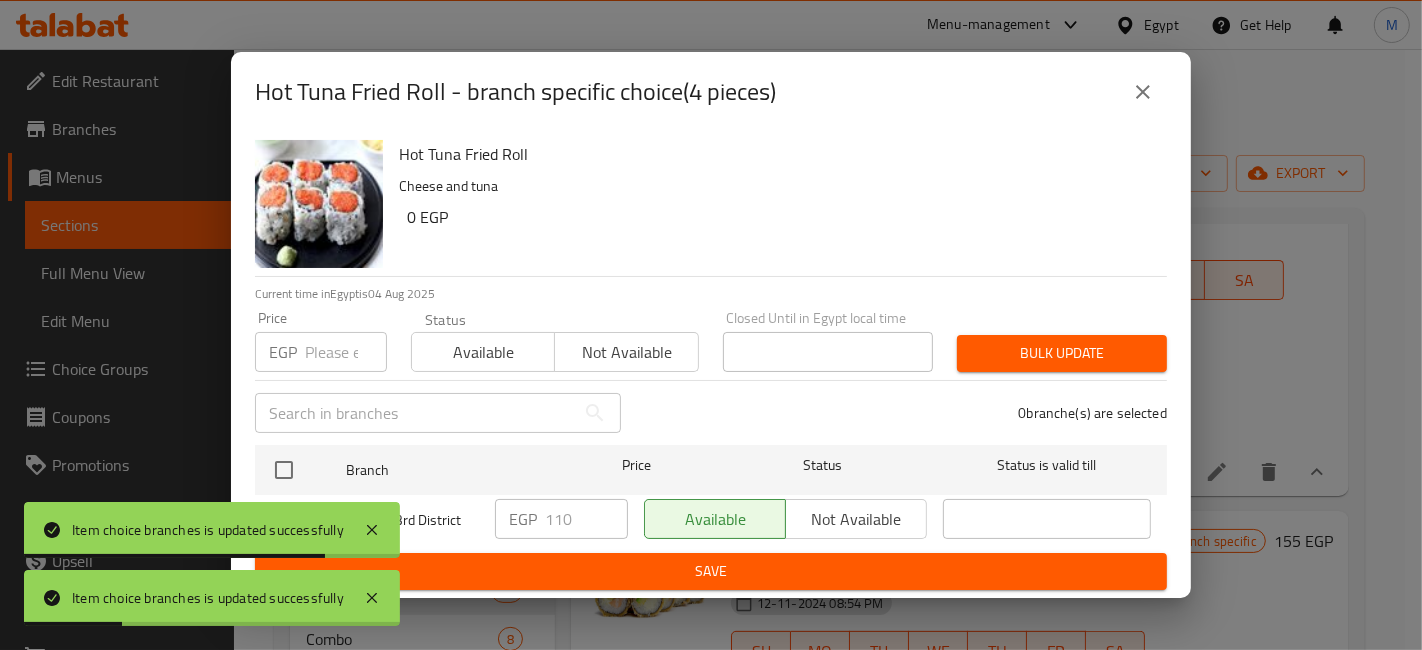 type 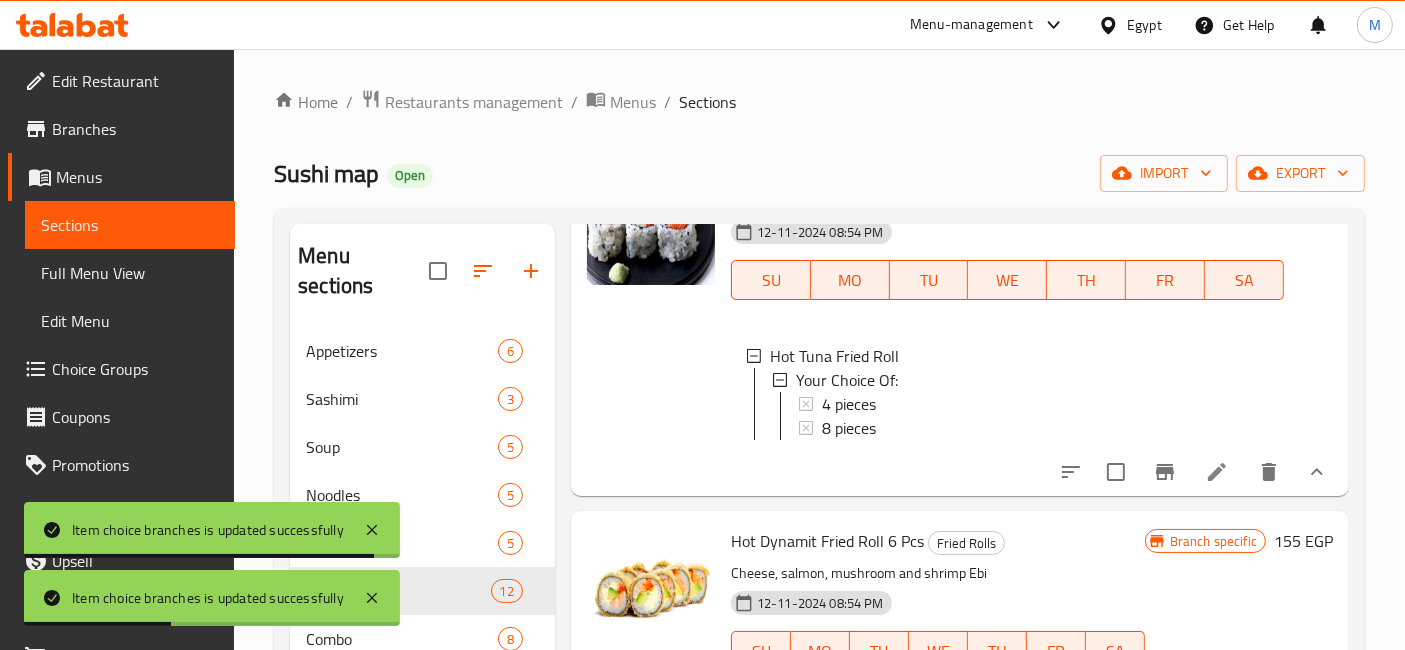 drag, startPoint x: 1292, startPoint y: 474, endPoint x: 1249, endPoint y: 376, distance: 107.01869 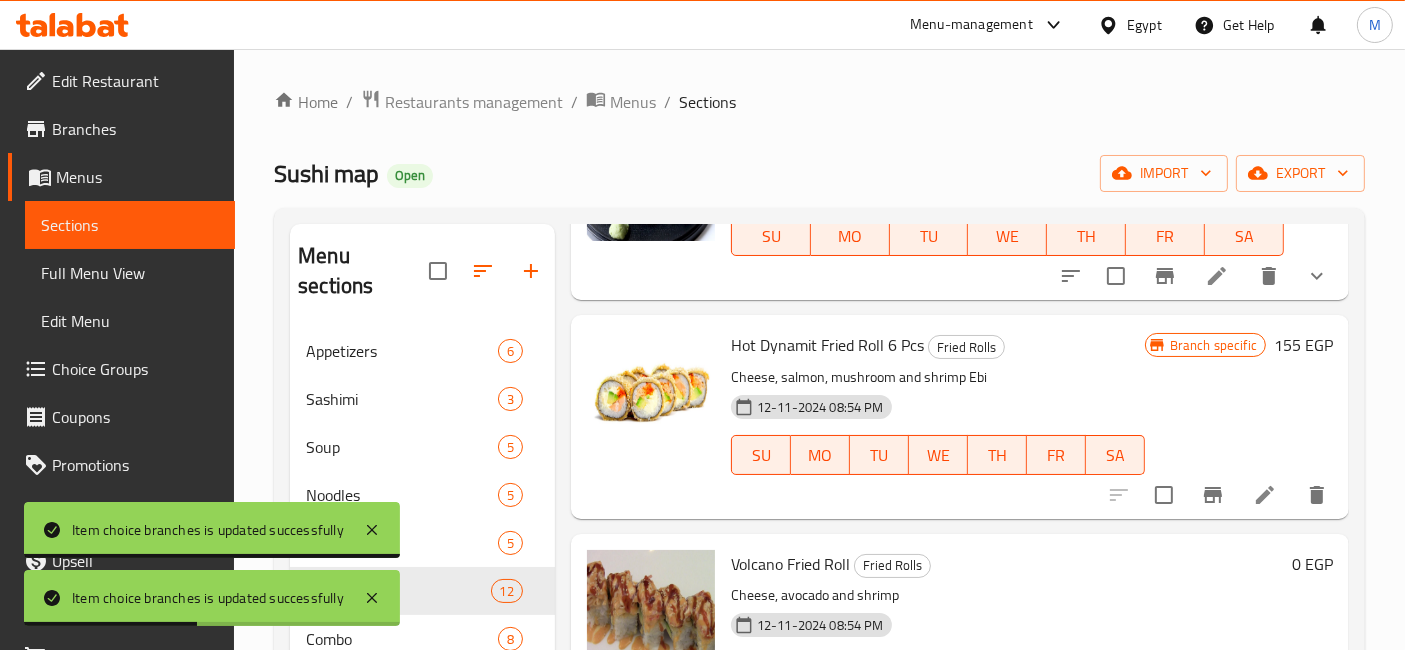 scroll, scrollTop: 666, scrollLeft: 0, axis: vertical 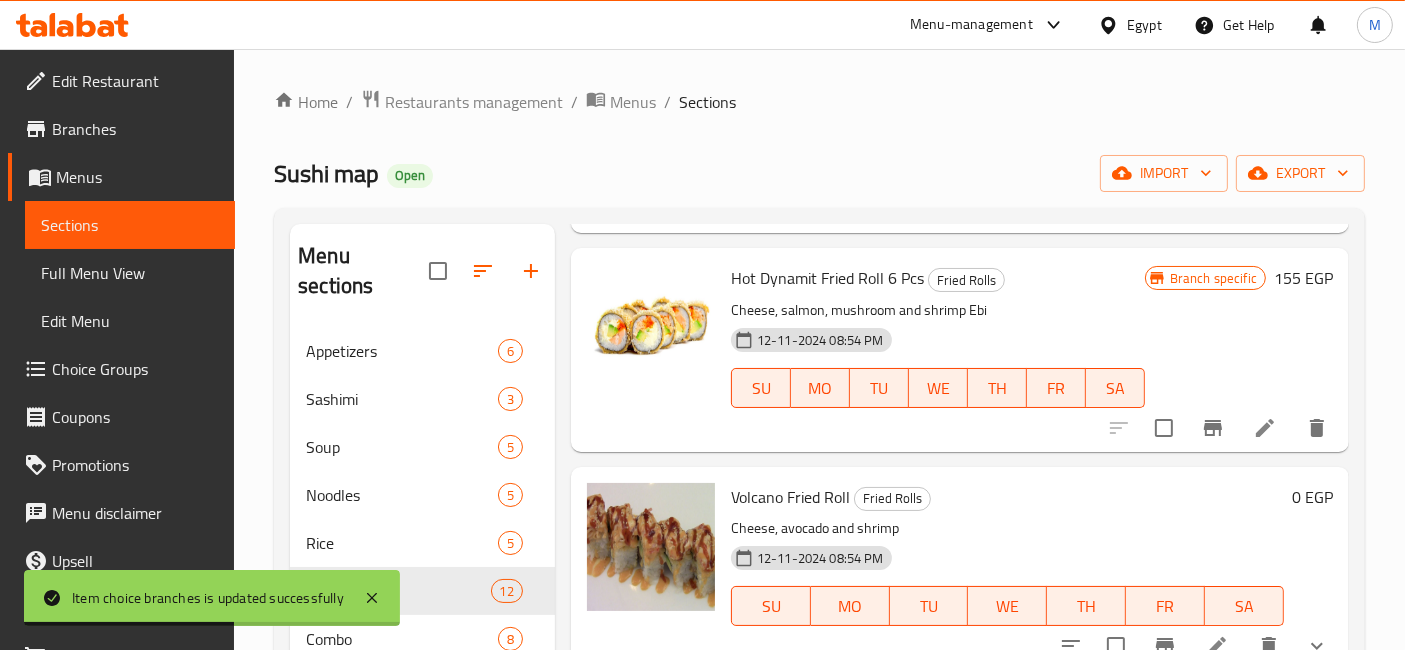 click 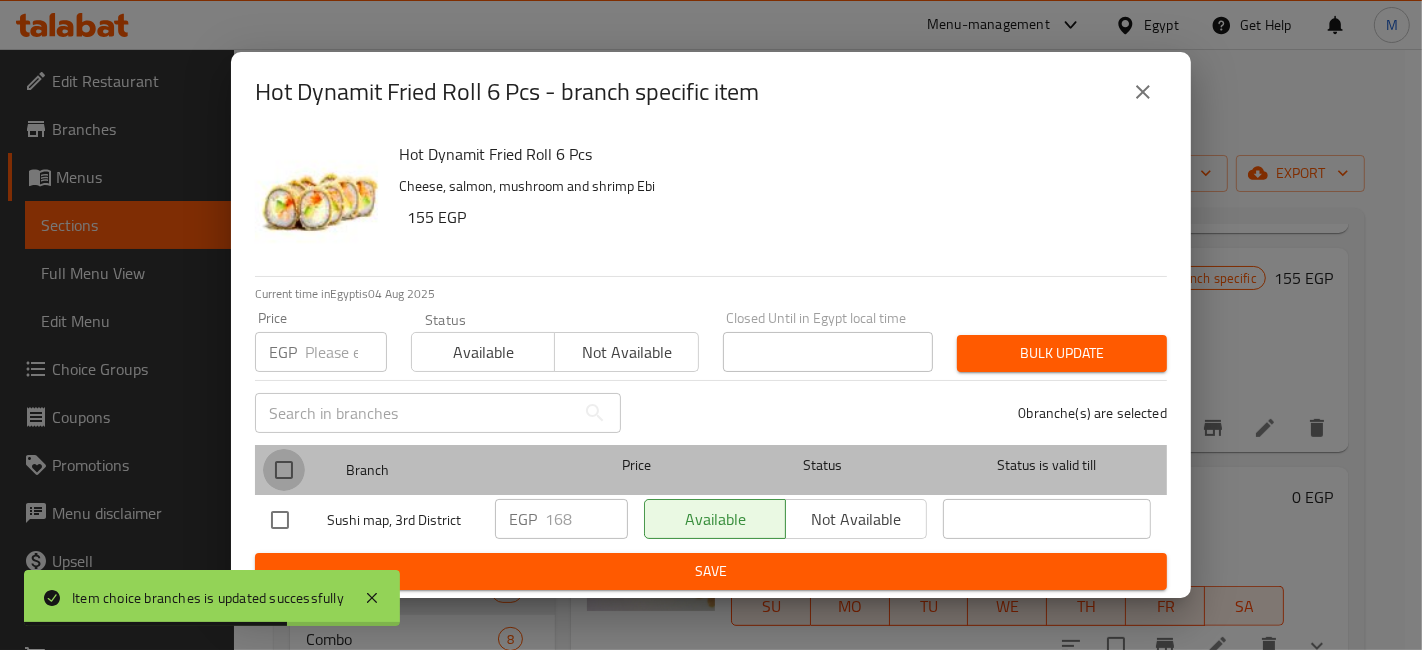click at bounding box center [284, 470] 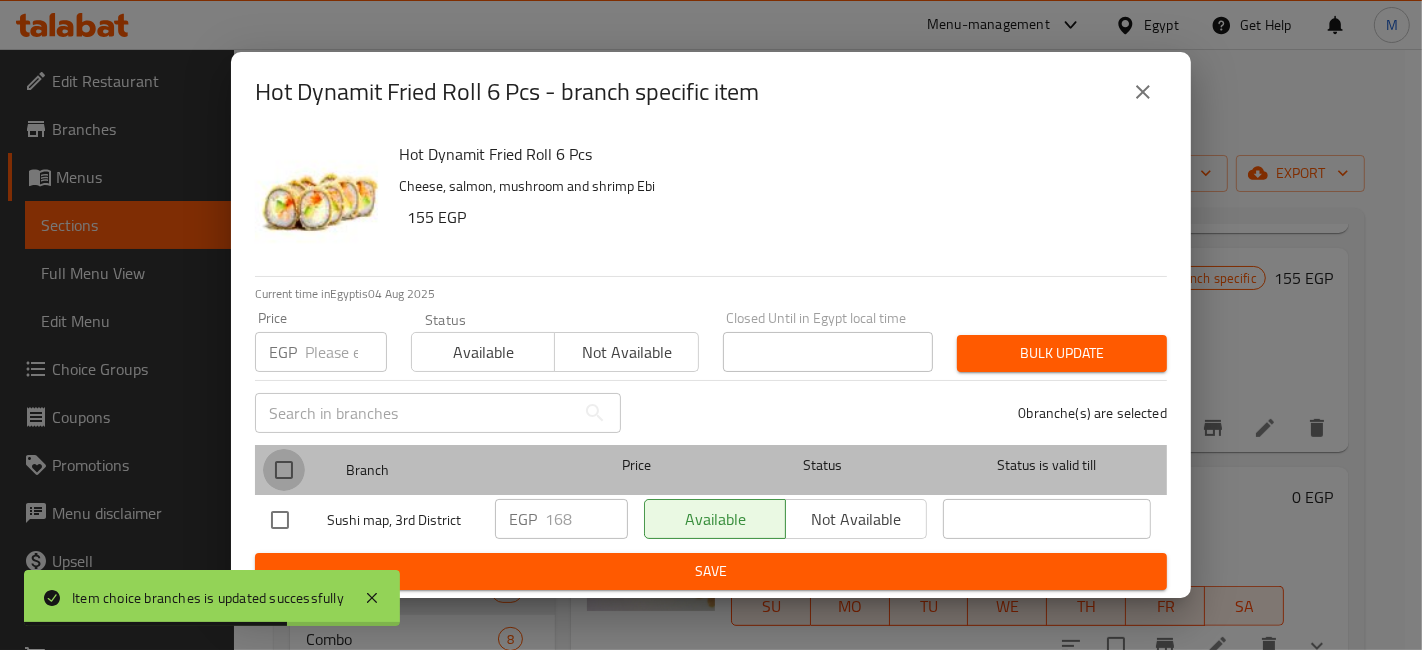 checkbox on "true" 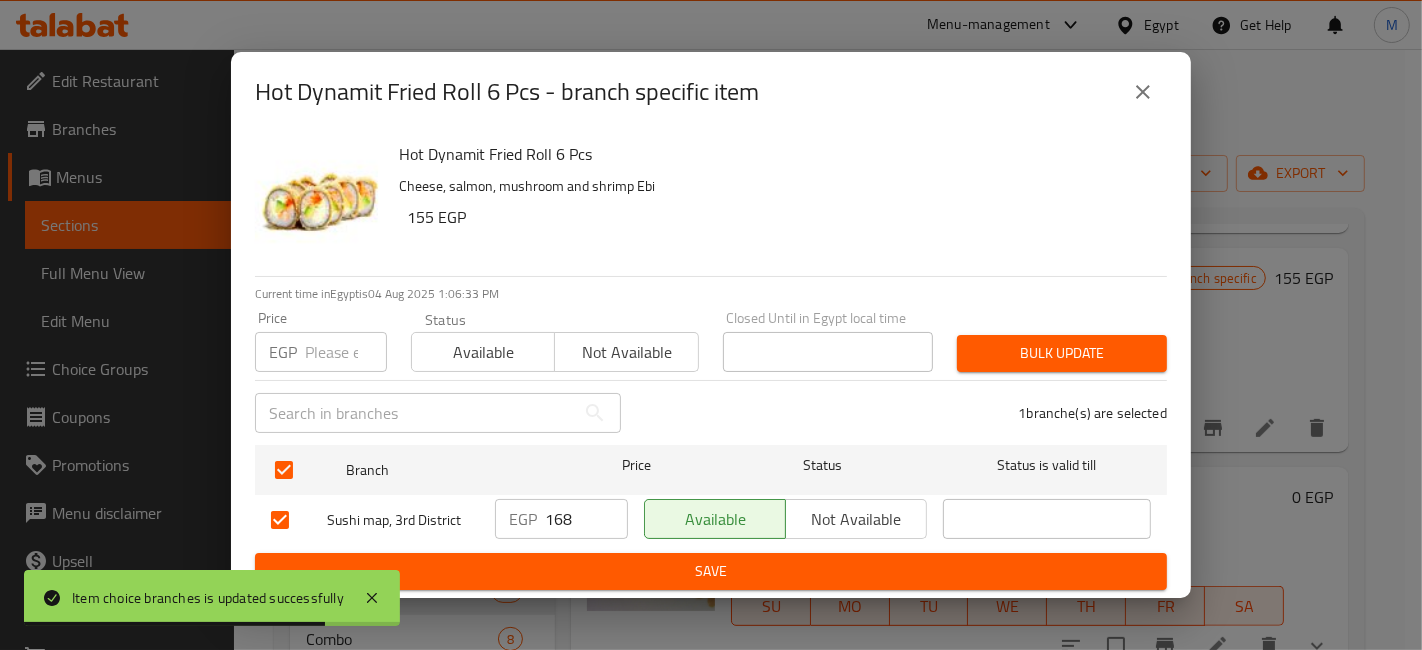 click on "168" at bounding box center (586, 519) 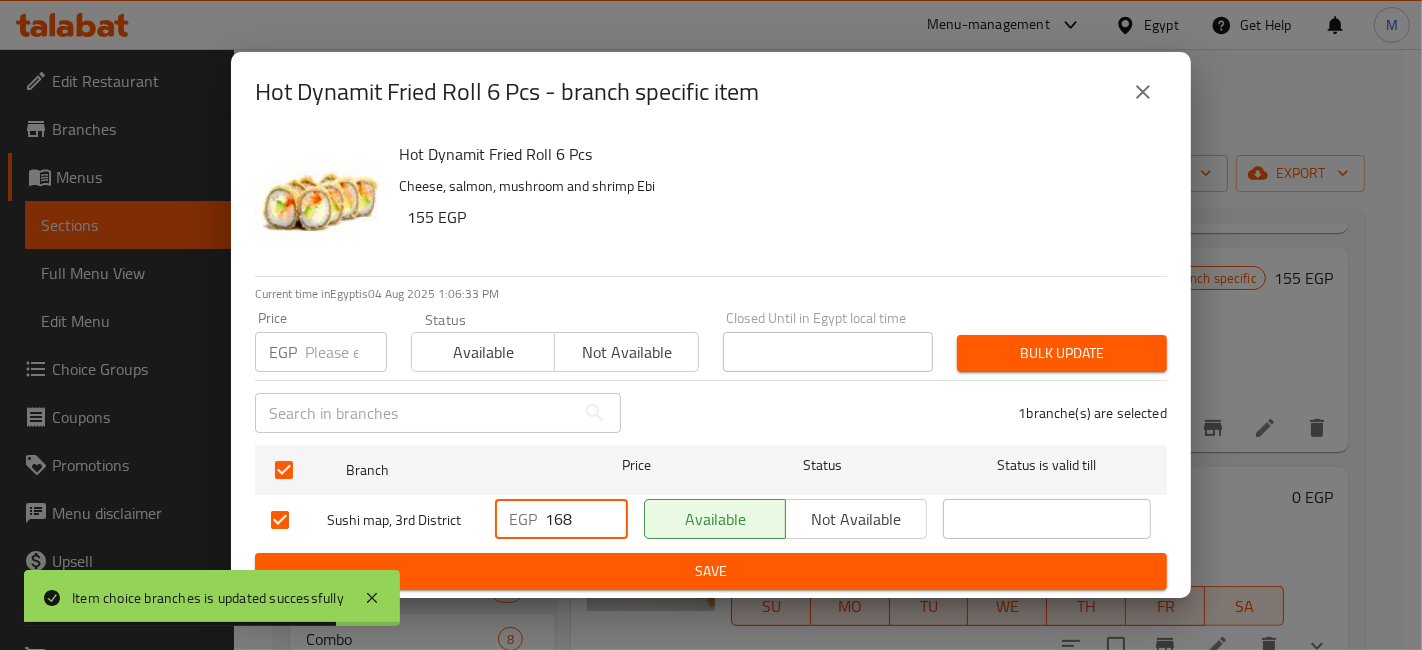 click on "168" at bounding box center (586, 519) 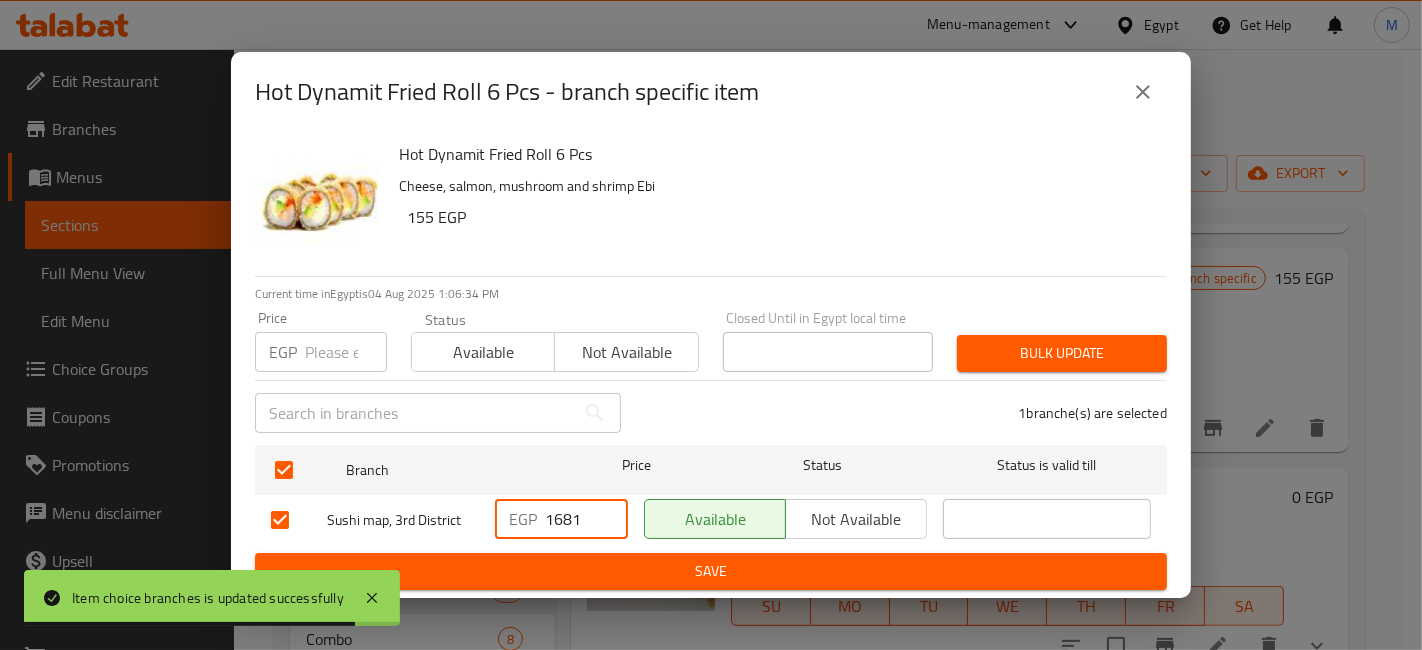 click on "1681" at bounding box center [586, 519] 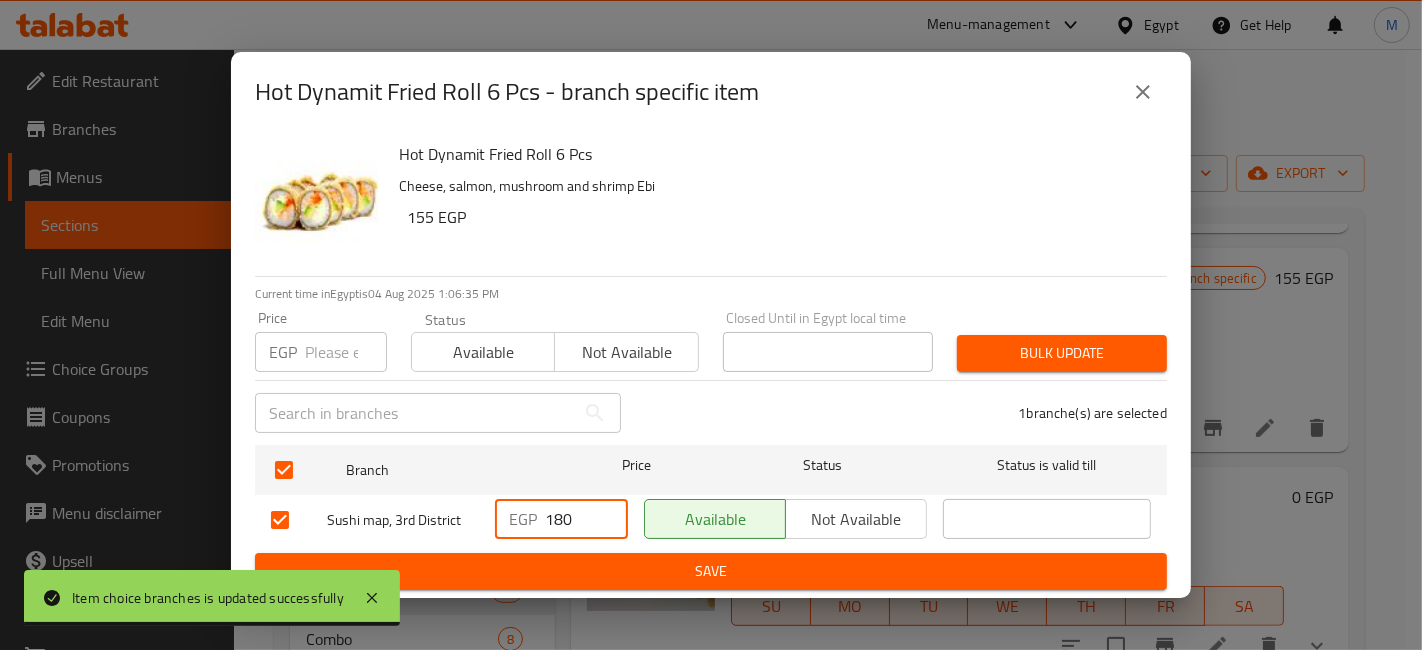 type on "180" 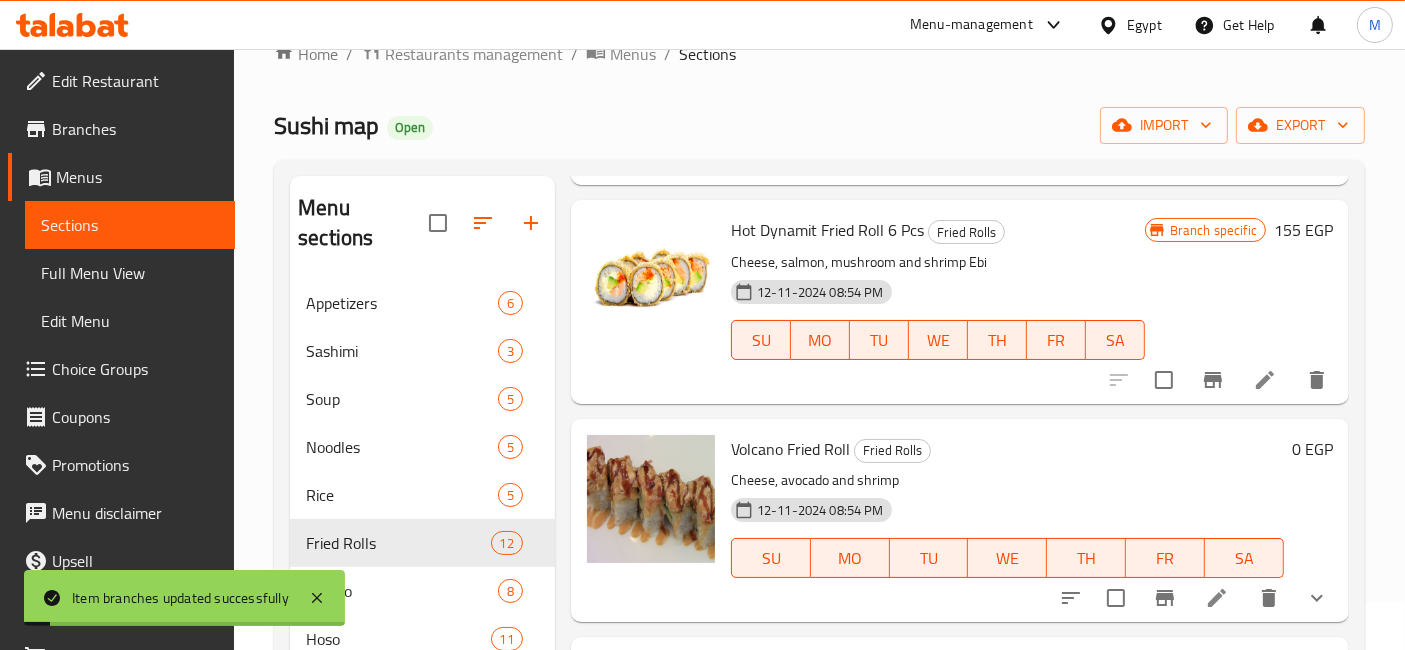 scroll, scrollTop: 313, scrollLeft: 0, axis: vertical 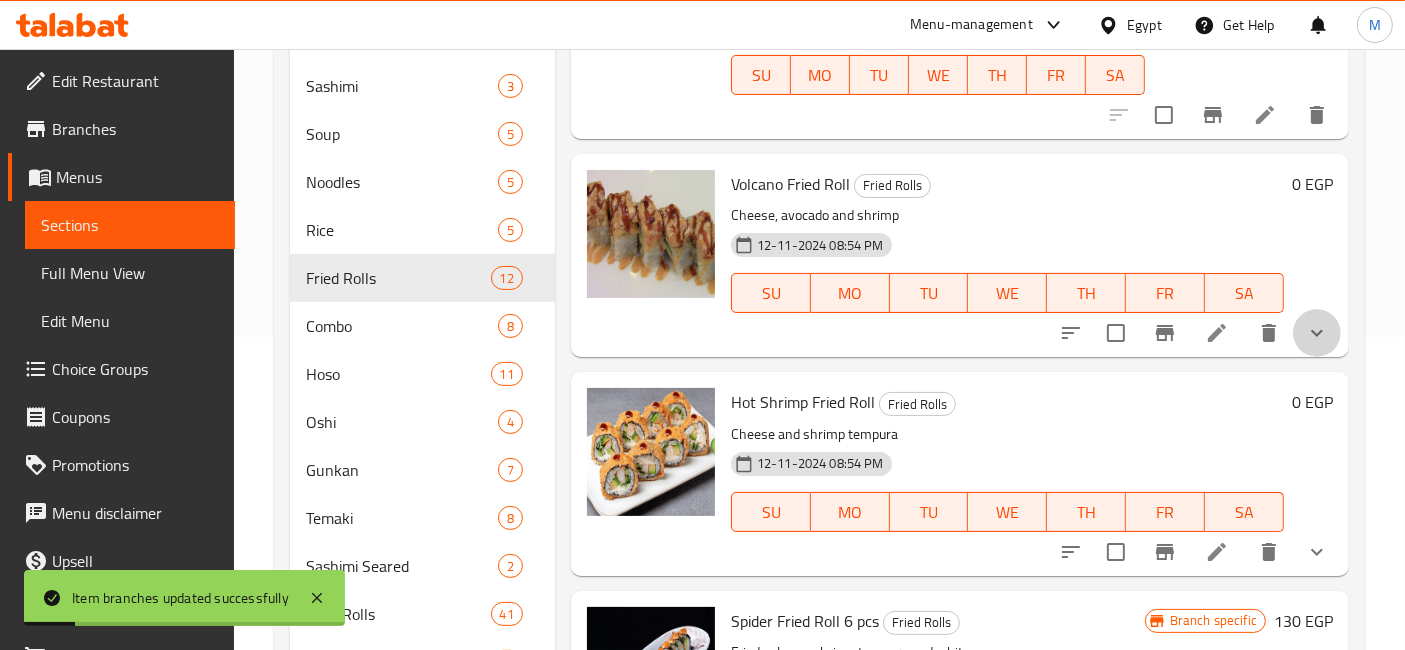 click at bounding box center [1317, 333] 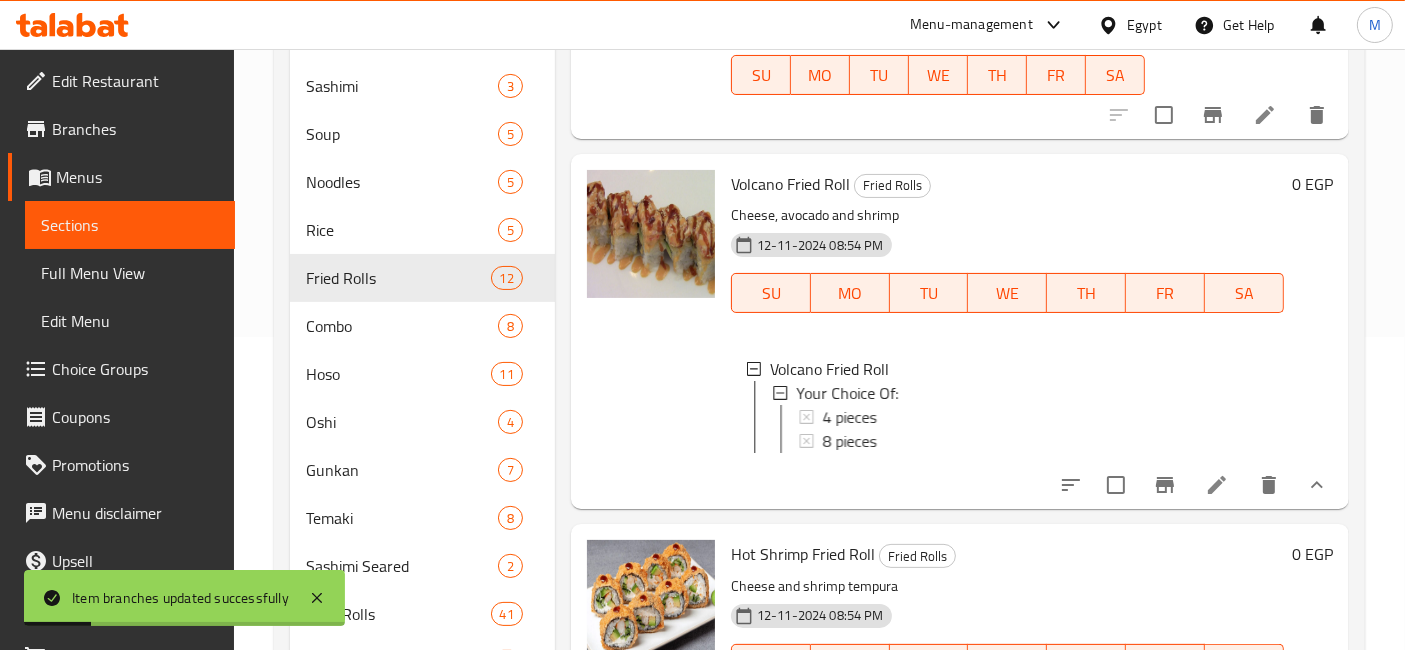 scroll, scrollTop: 2, scrollLeft: 0, axis: vertical 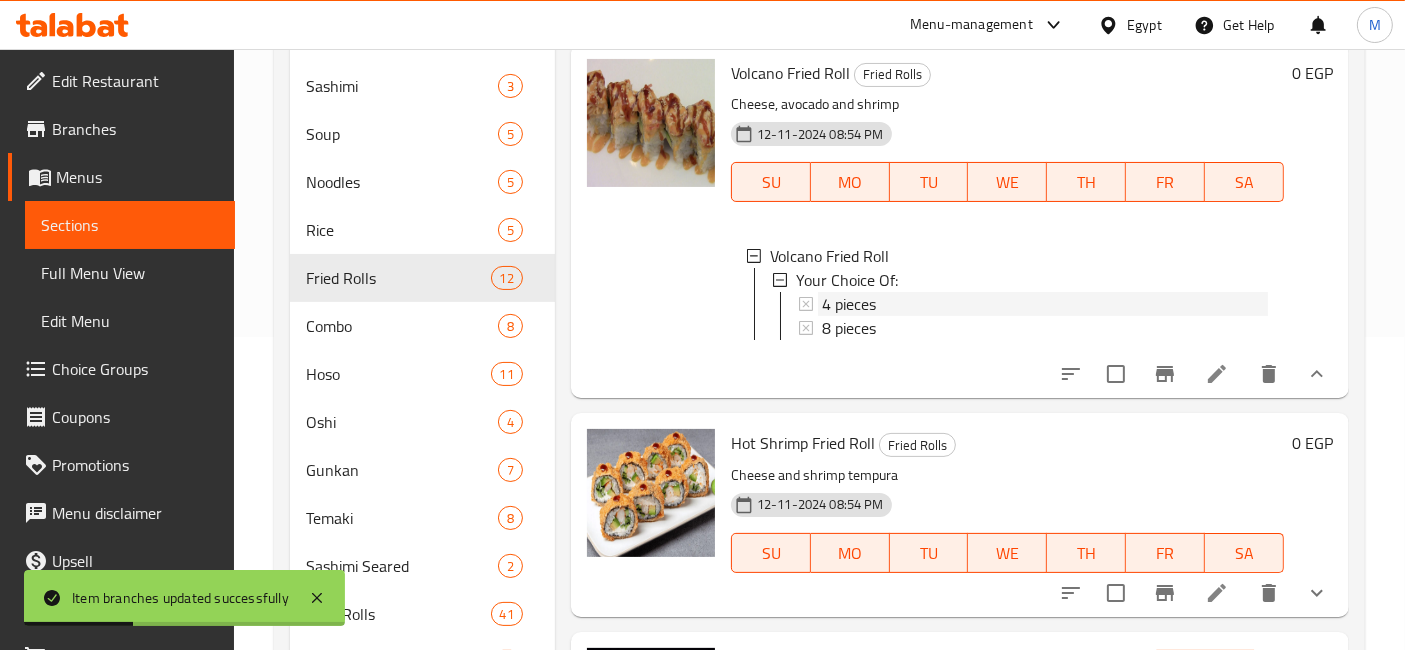 click on "4 pieces" at bounding box center (849, 304) 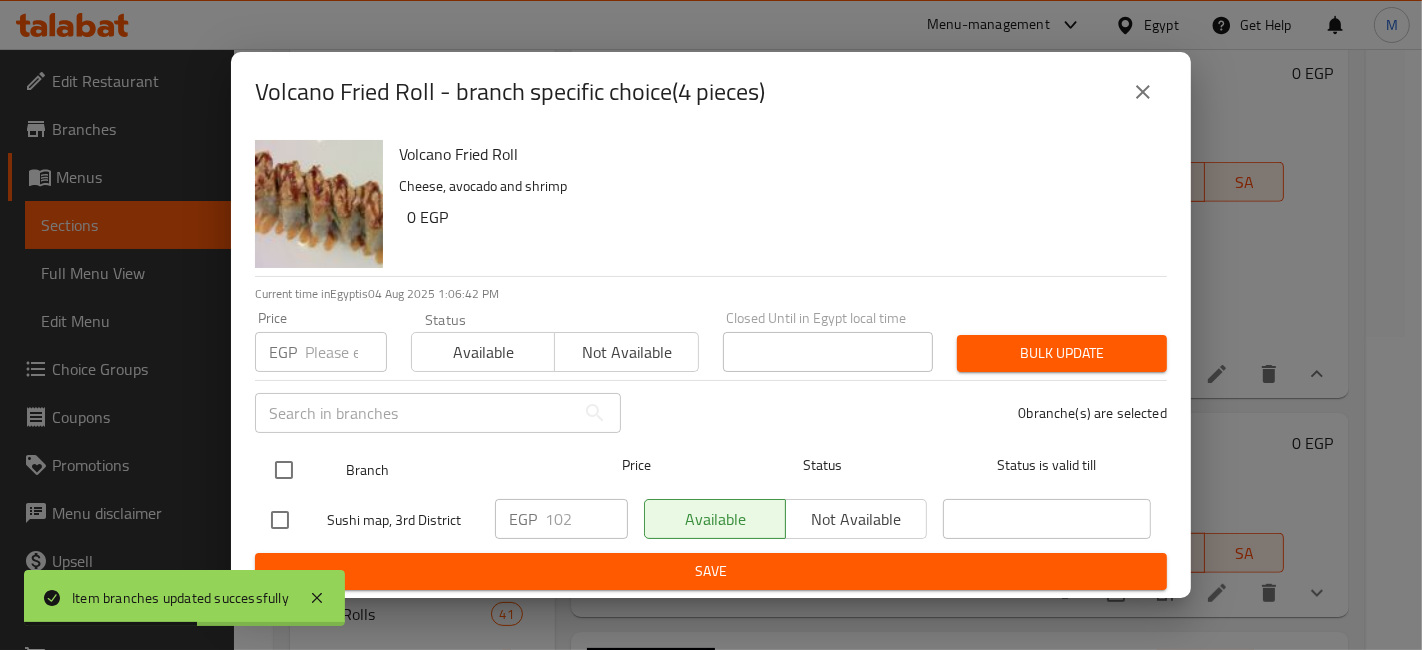 click at bounding box center (284, 470) 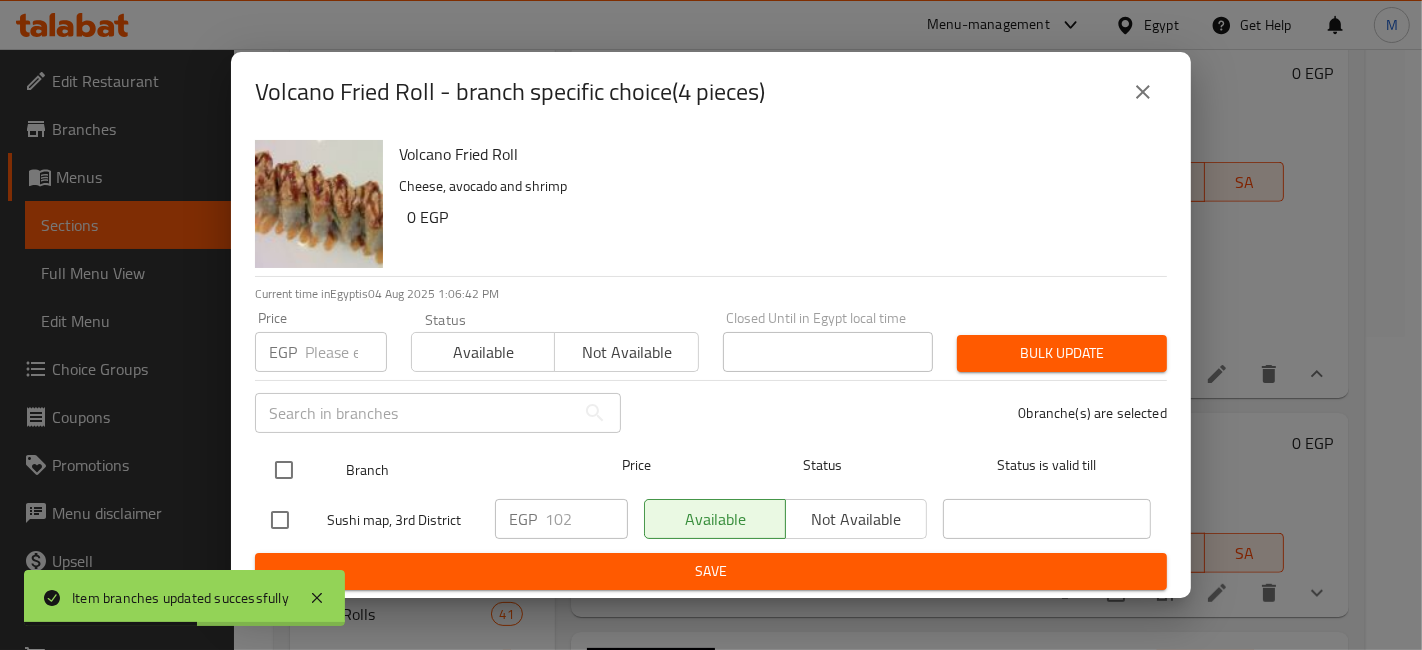 checkbox on "true" 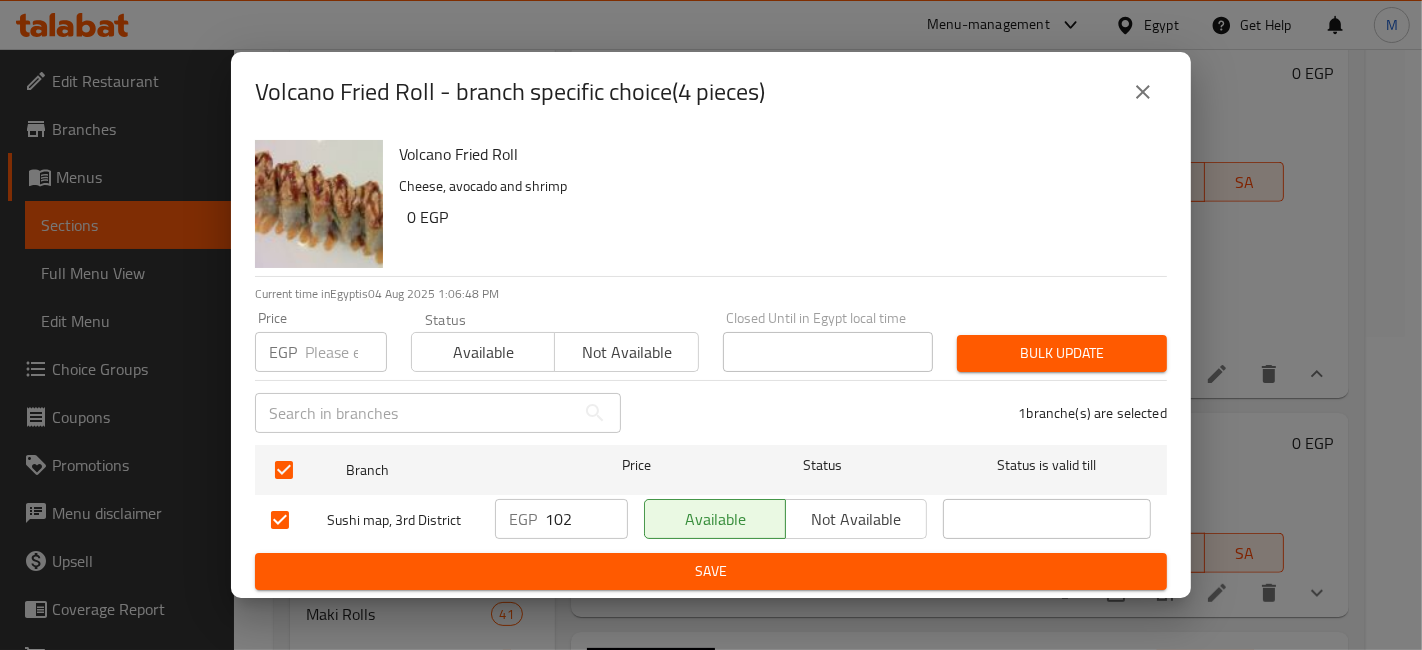 click on "102" at bounding box center (586, 519) 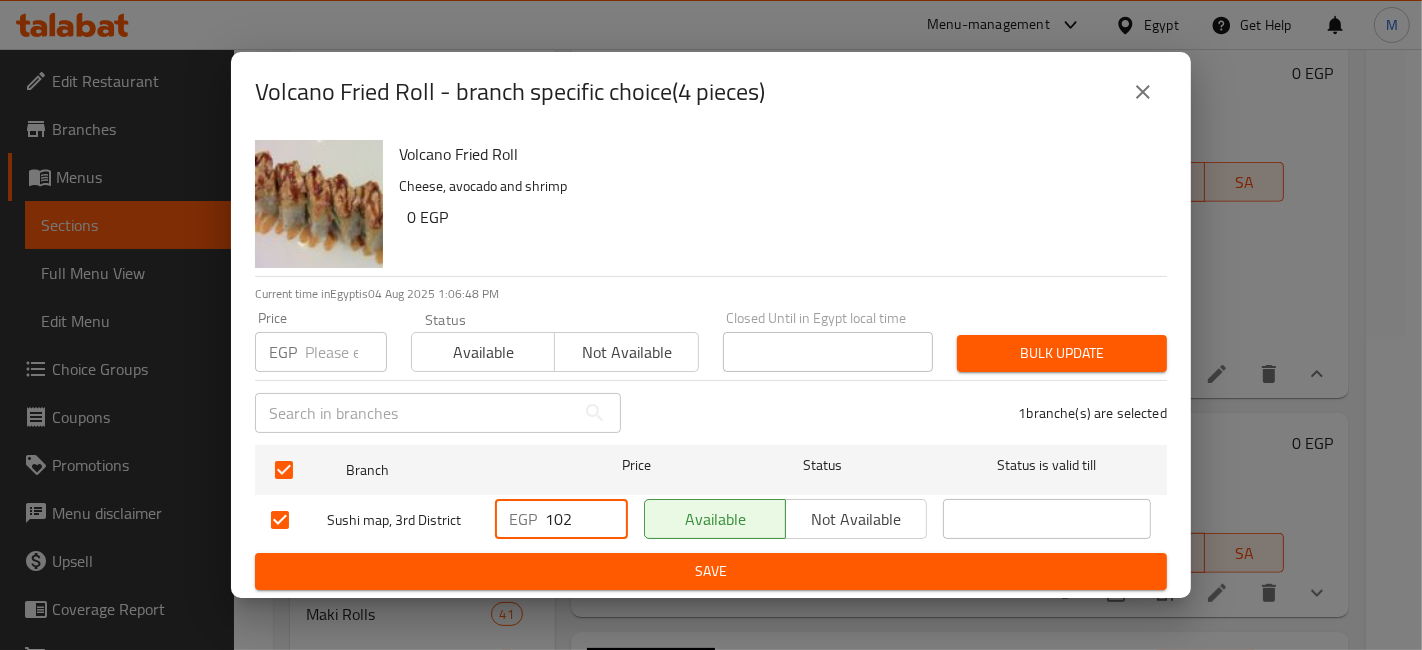 click on "102" at bounding box center (586, 519) 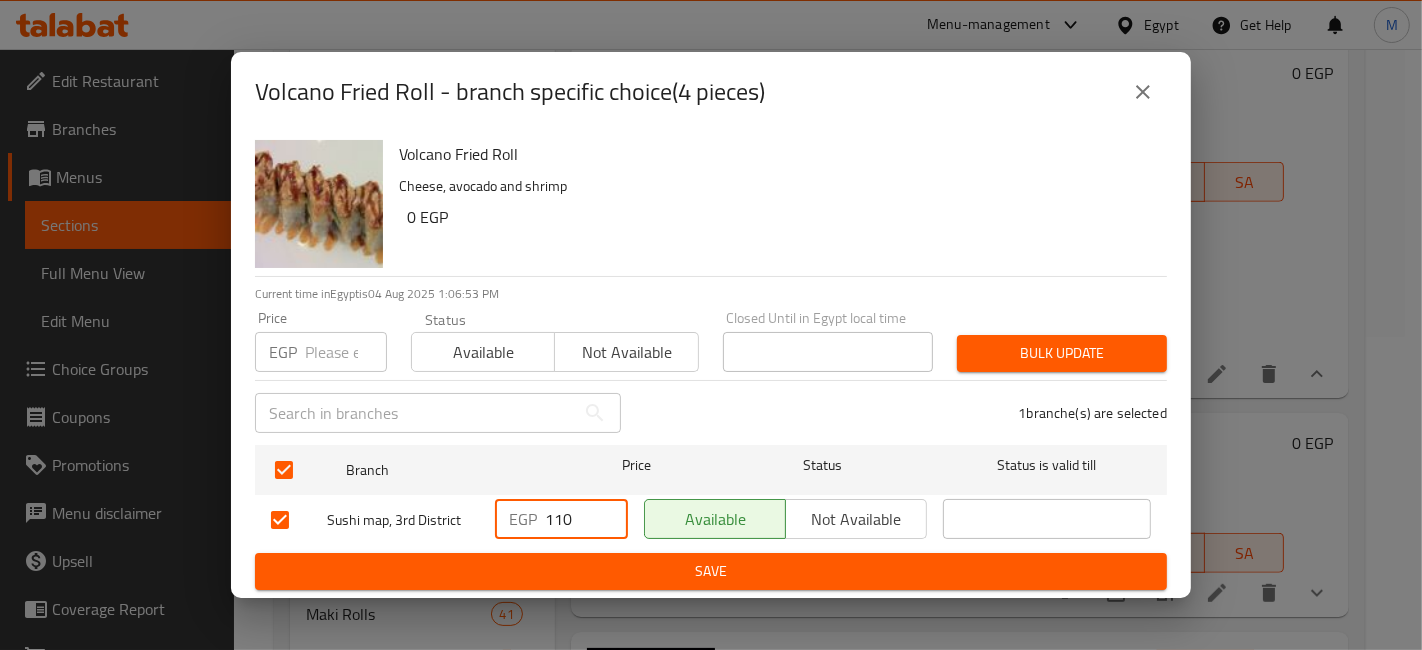 type on "110" 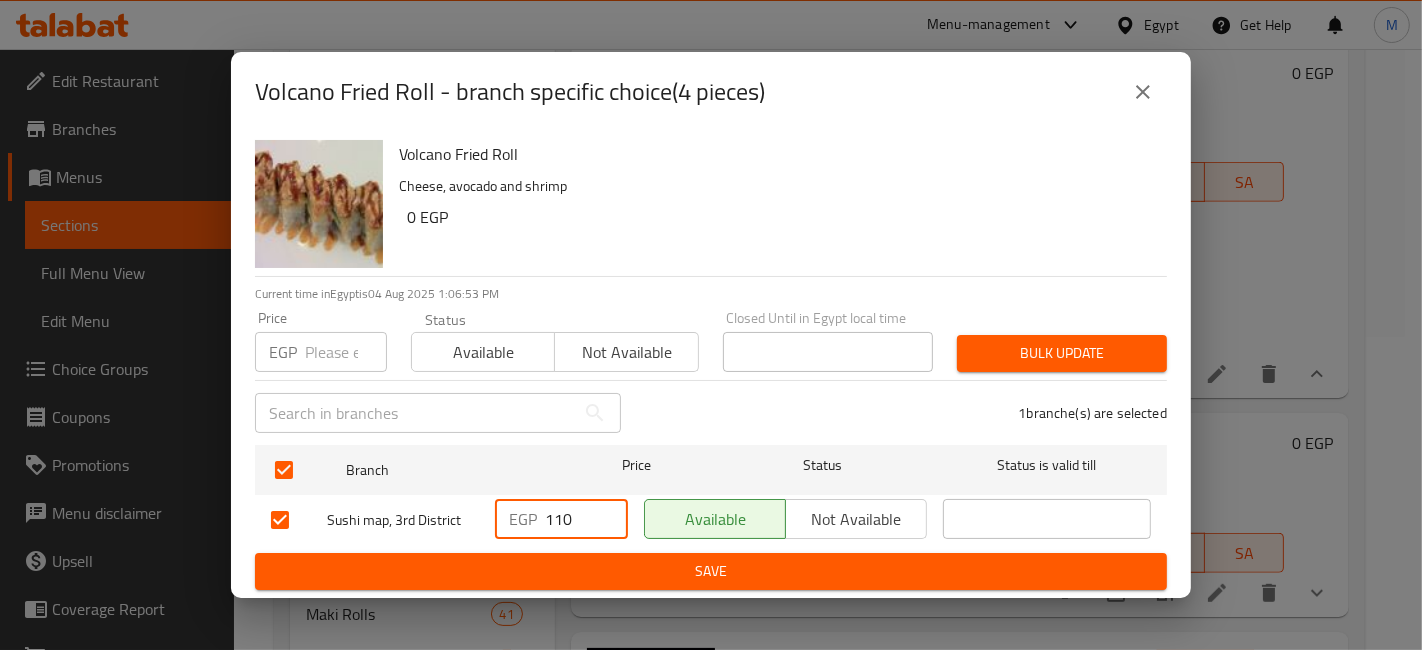 click on "Bulk update" at bounding box center [1062, 353] 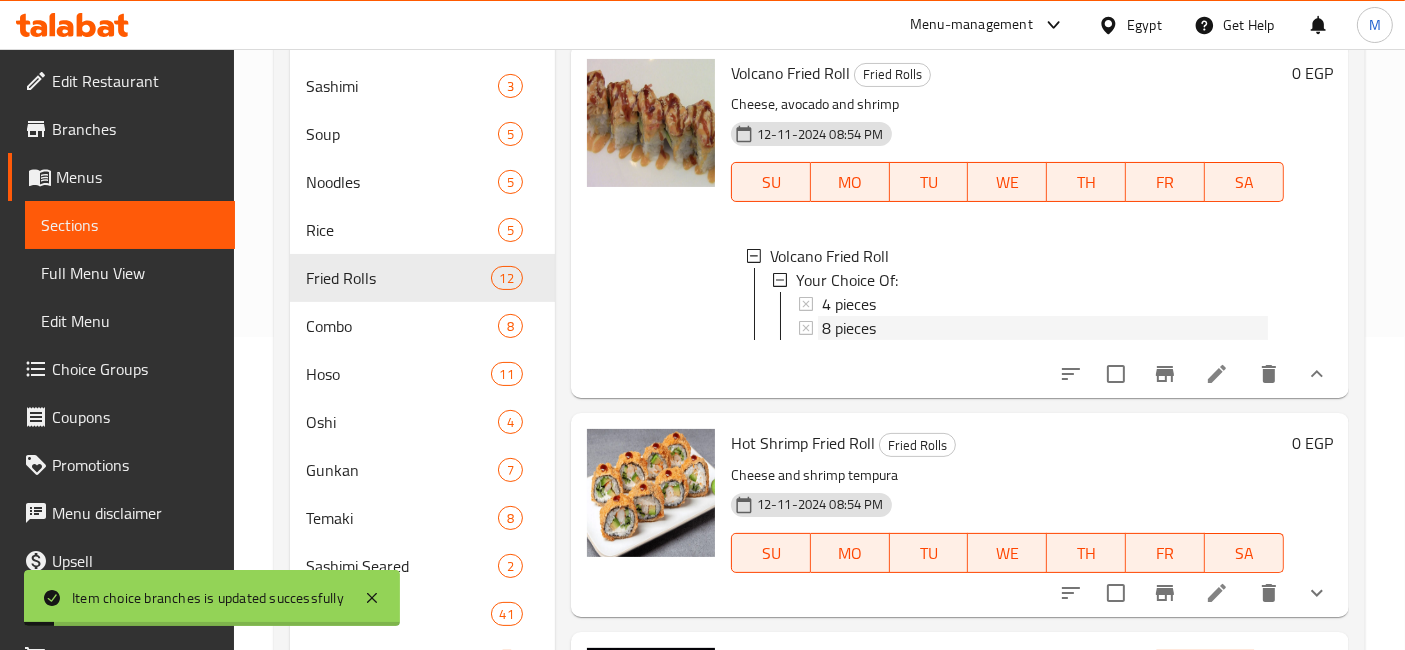 click on "8 pieces" at bounding box center [1045, 328] 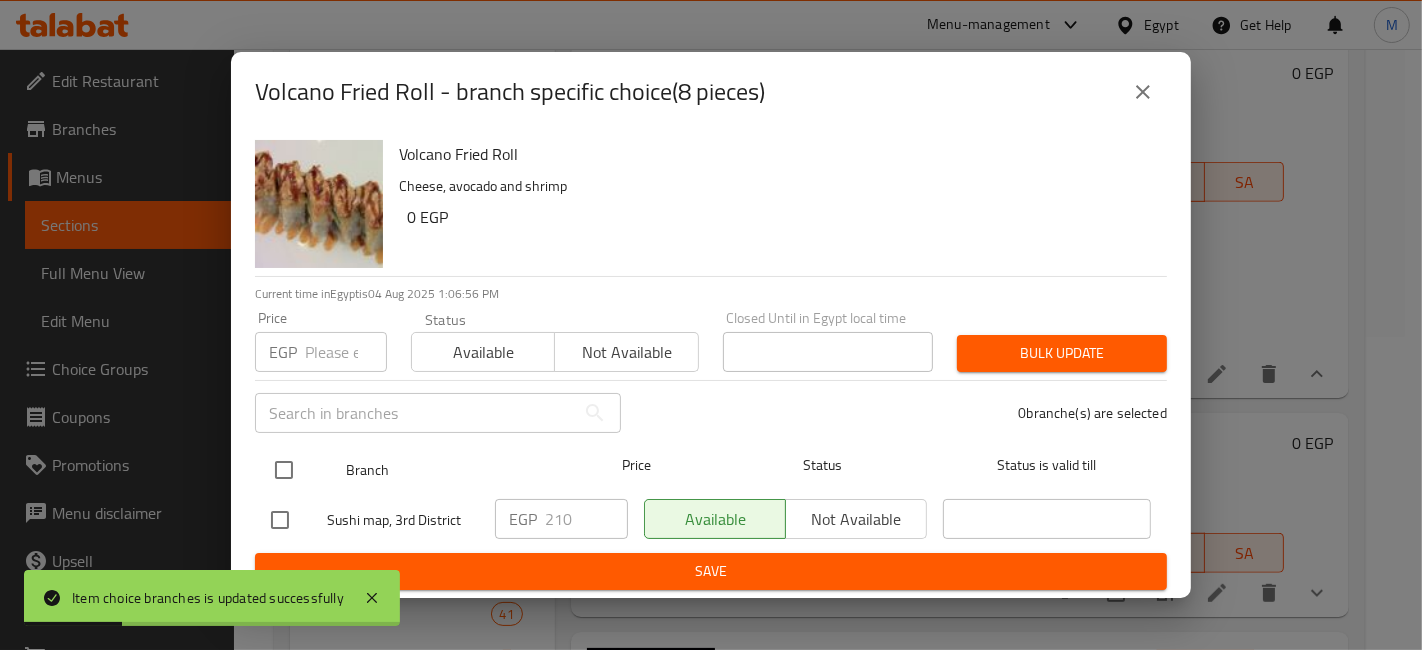 click at bounding box center (284, 470) 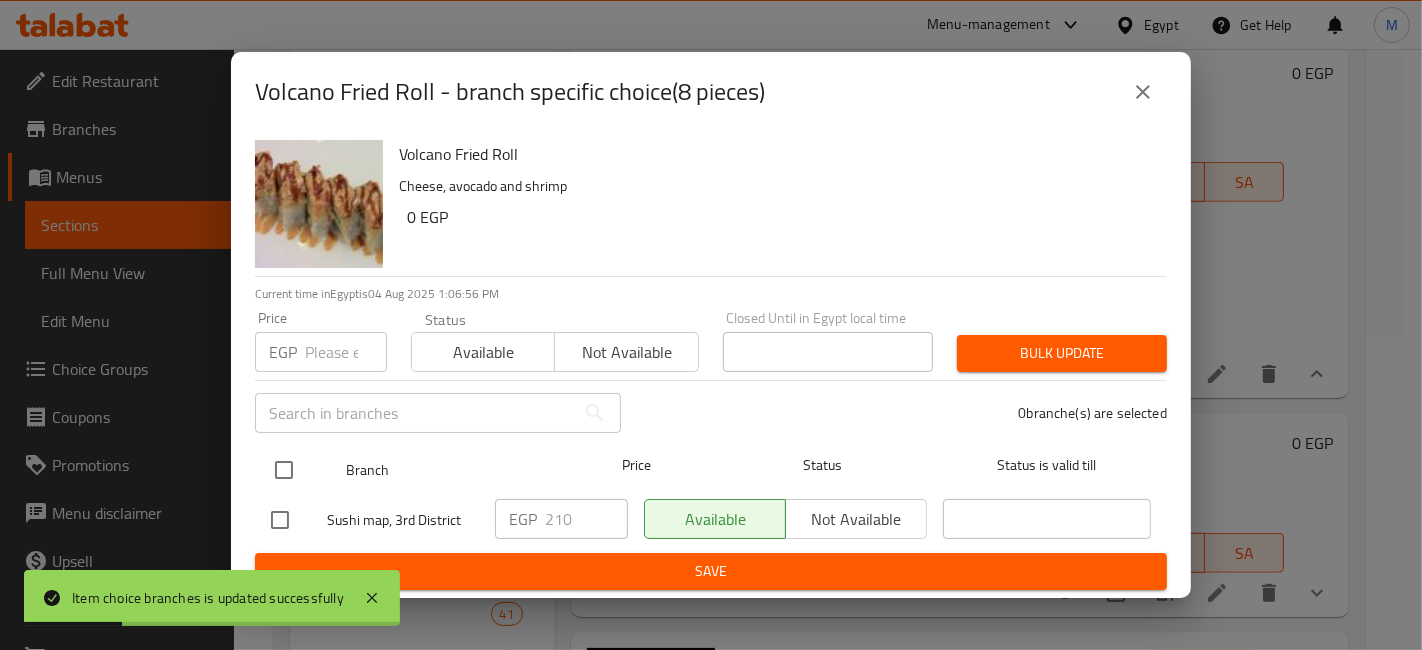 checkbox on "true" 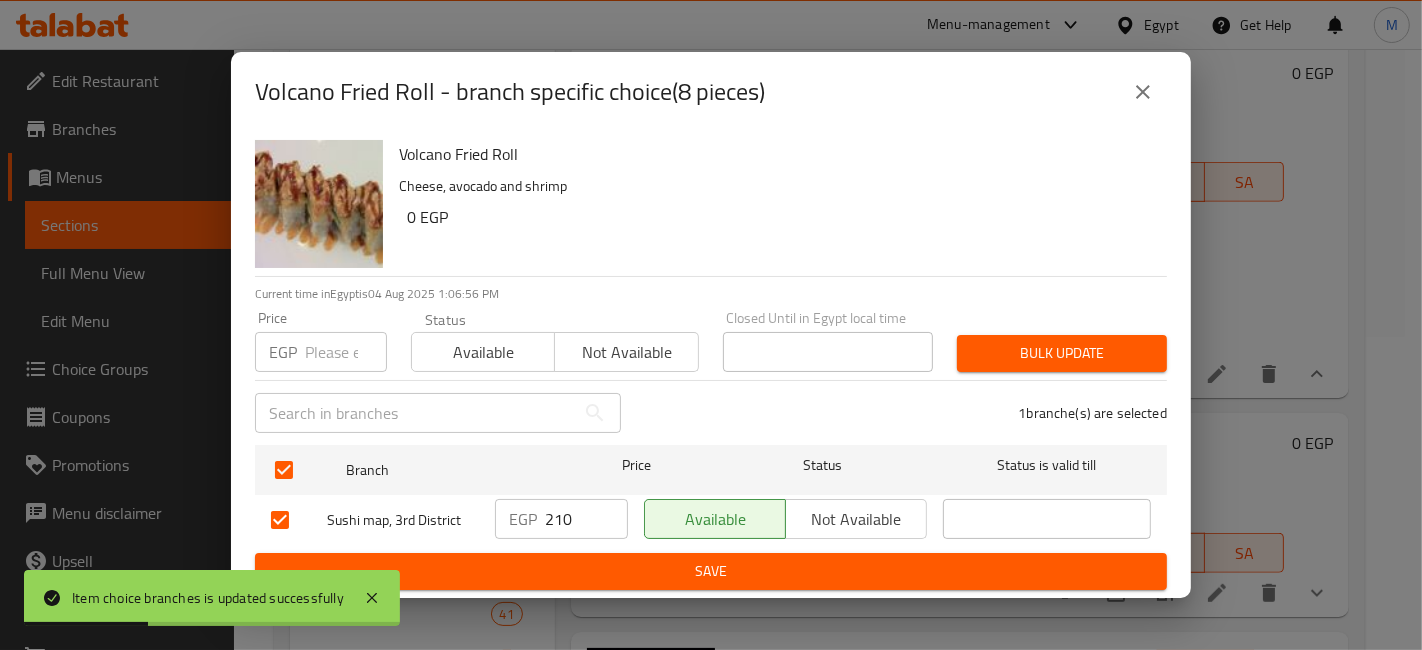click on "210" at bounding box center [586, 519] 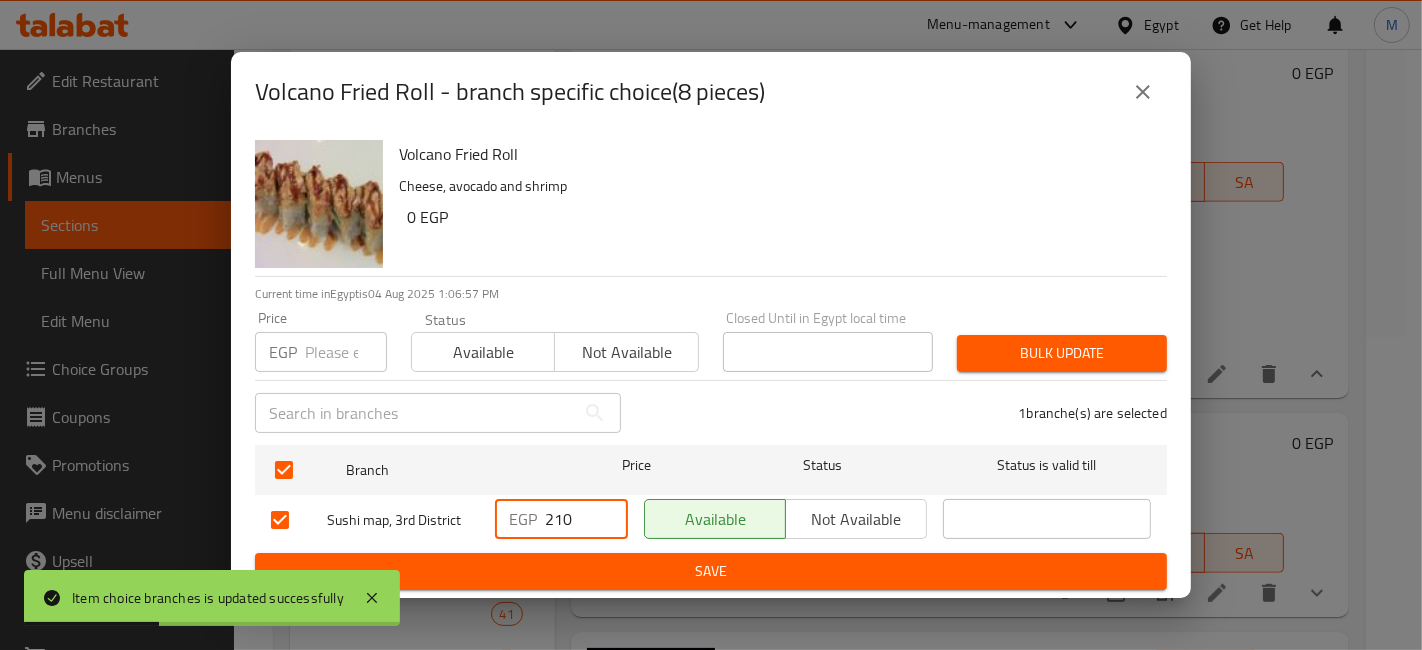 click on "210" at bounding box center (586, 519) 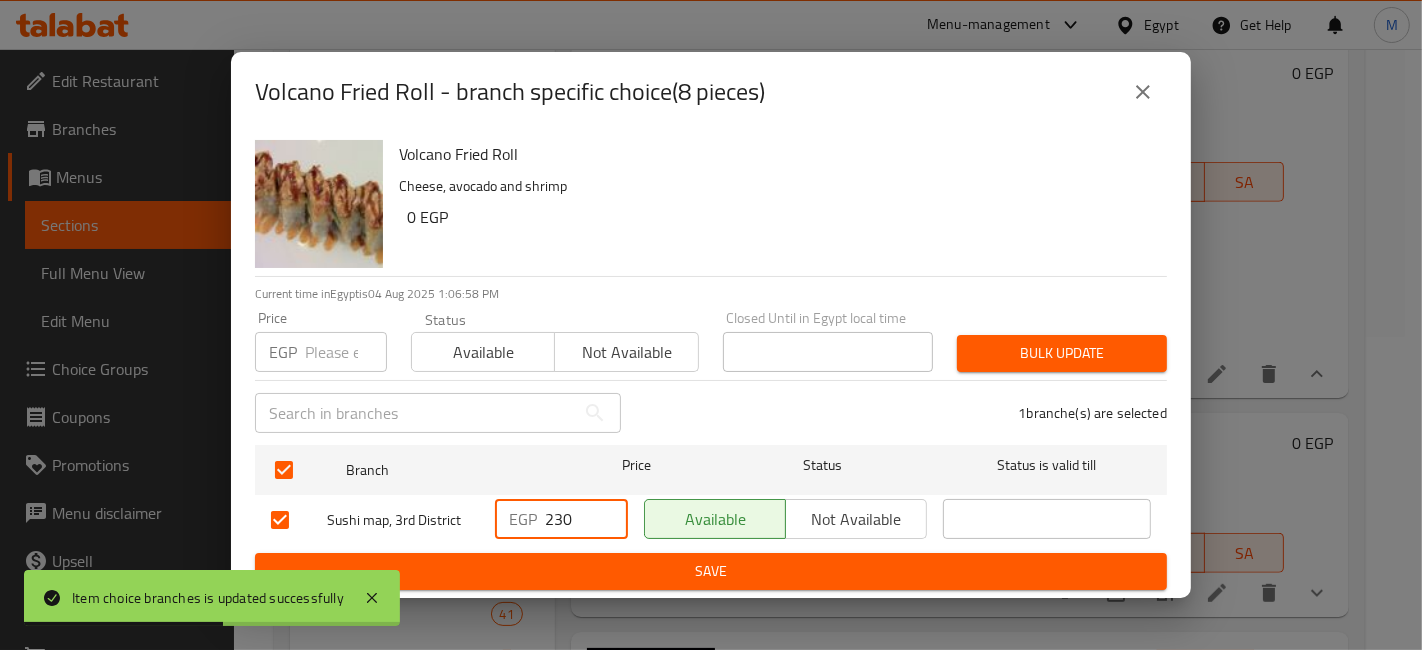type on "230" 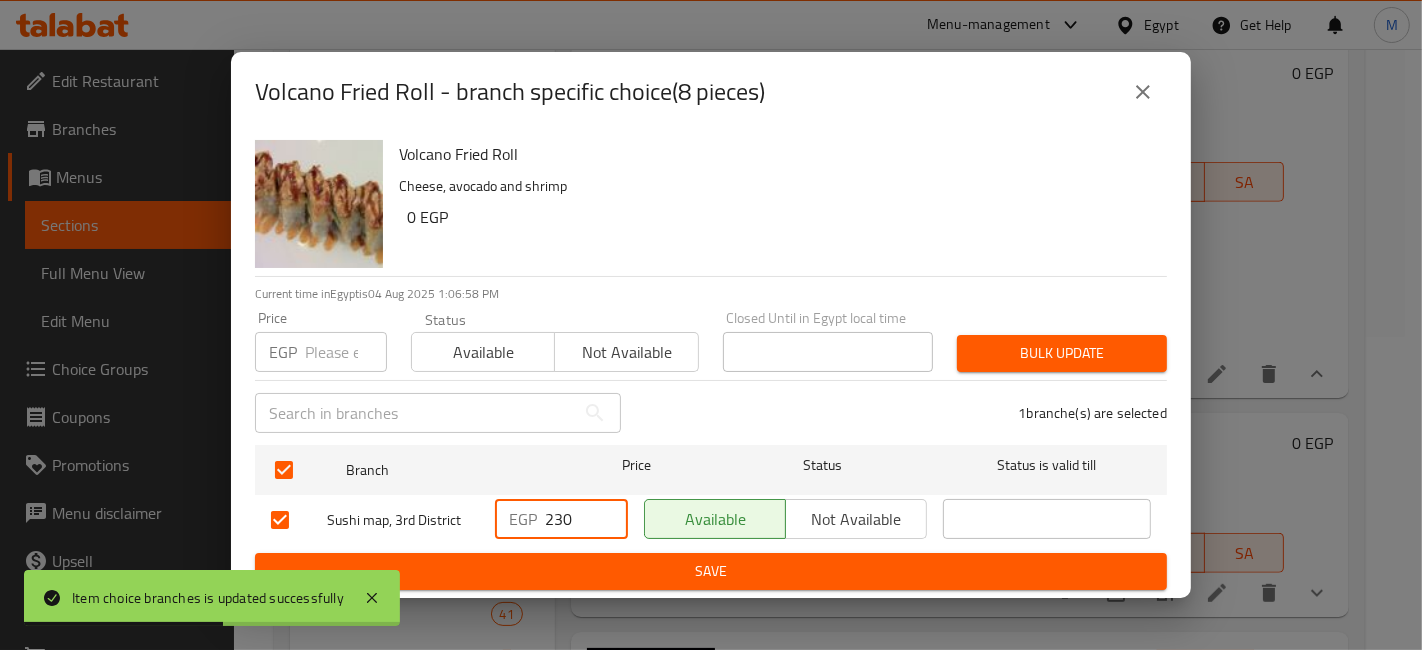 click on "Save" at bounding box center (711, 571) 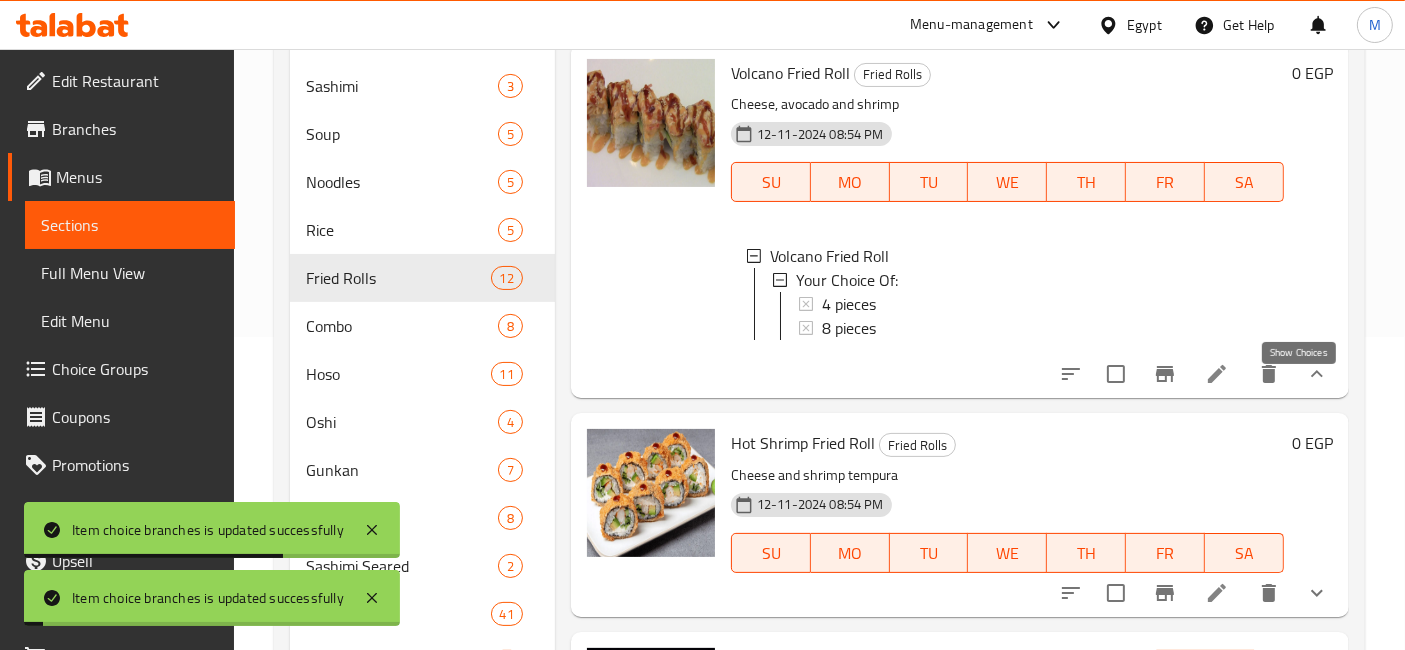 click 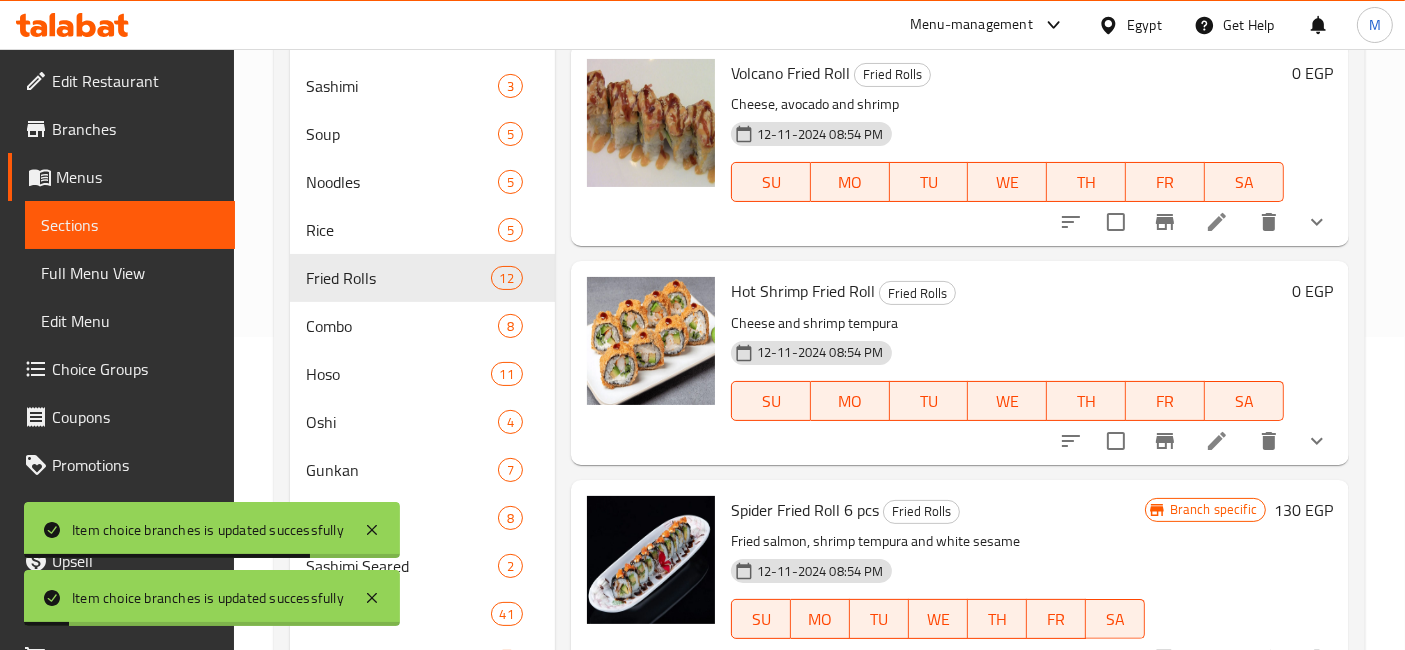 click at bounding box center (1317, 441) 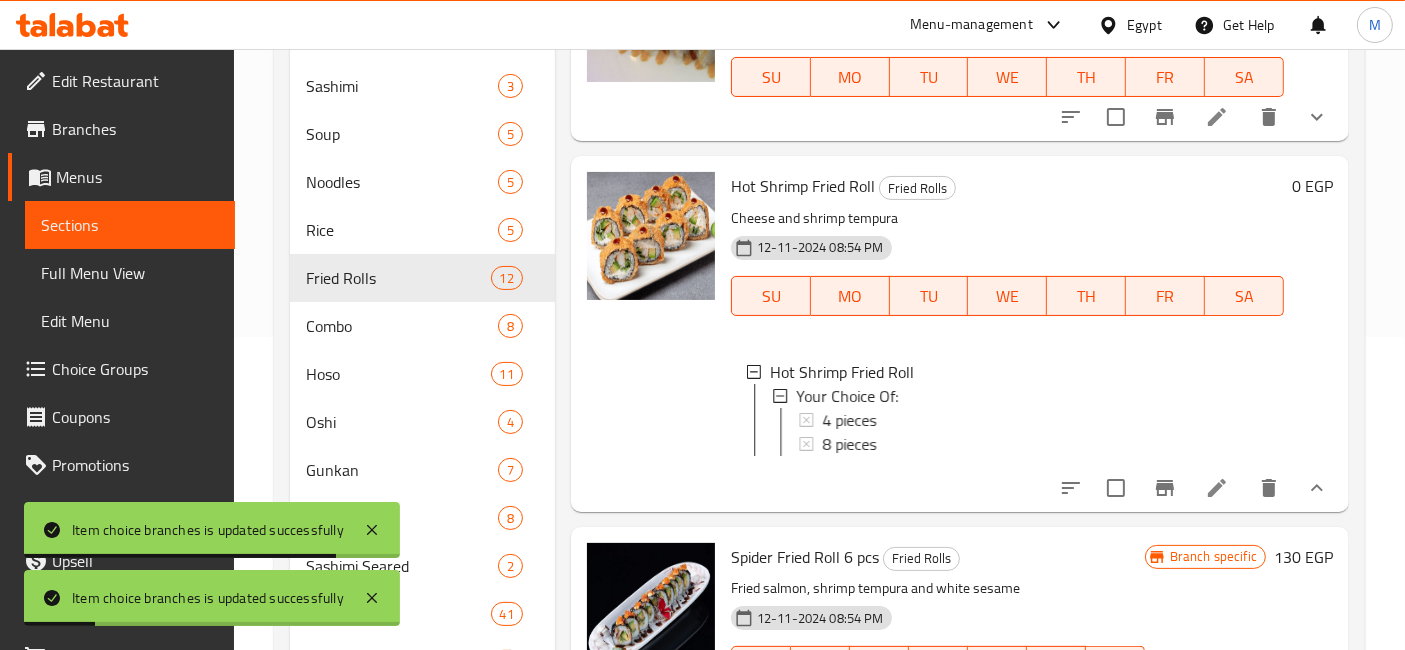 scroll, scrollTop: 888, scrollLeft: 0, axis: vertical 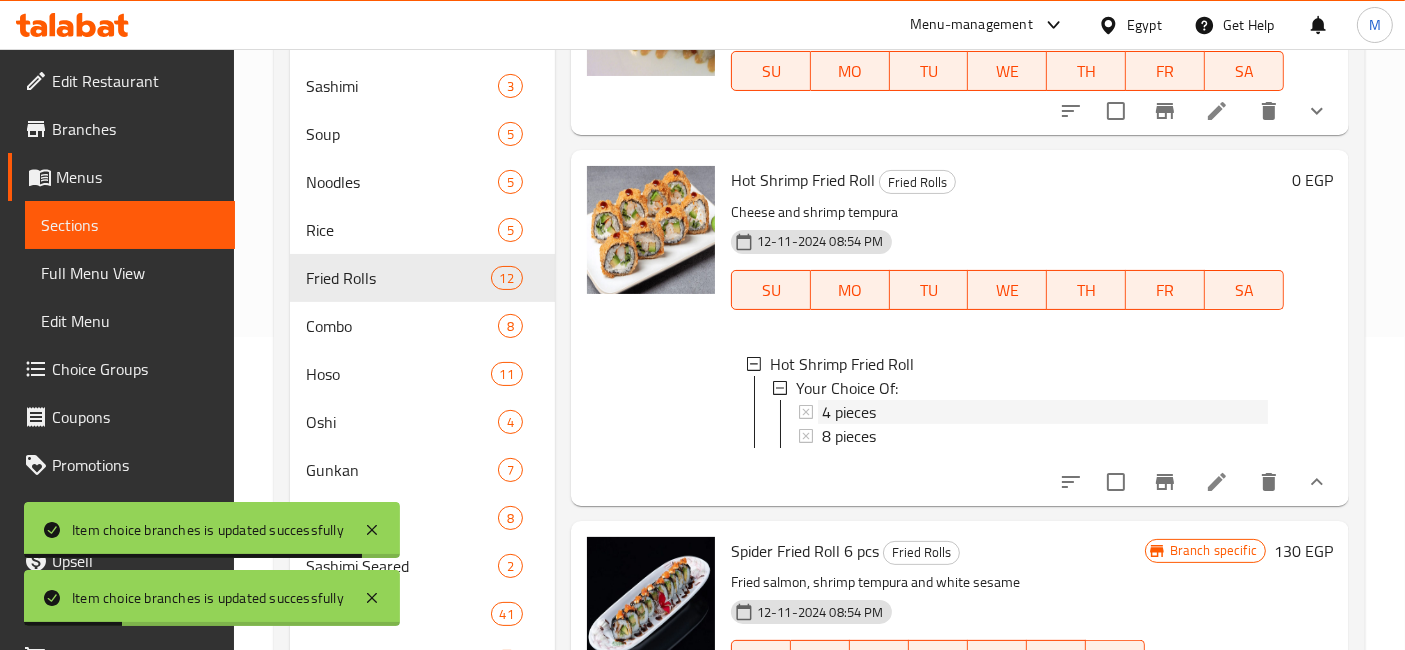 click on "4 pieces" at bounding box center [849, 412] 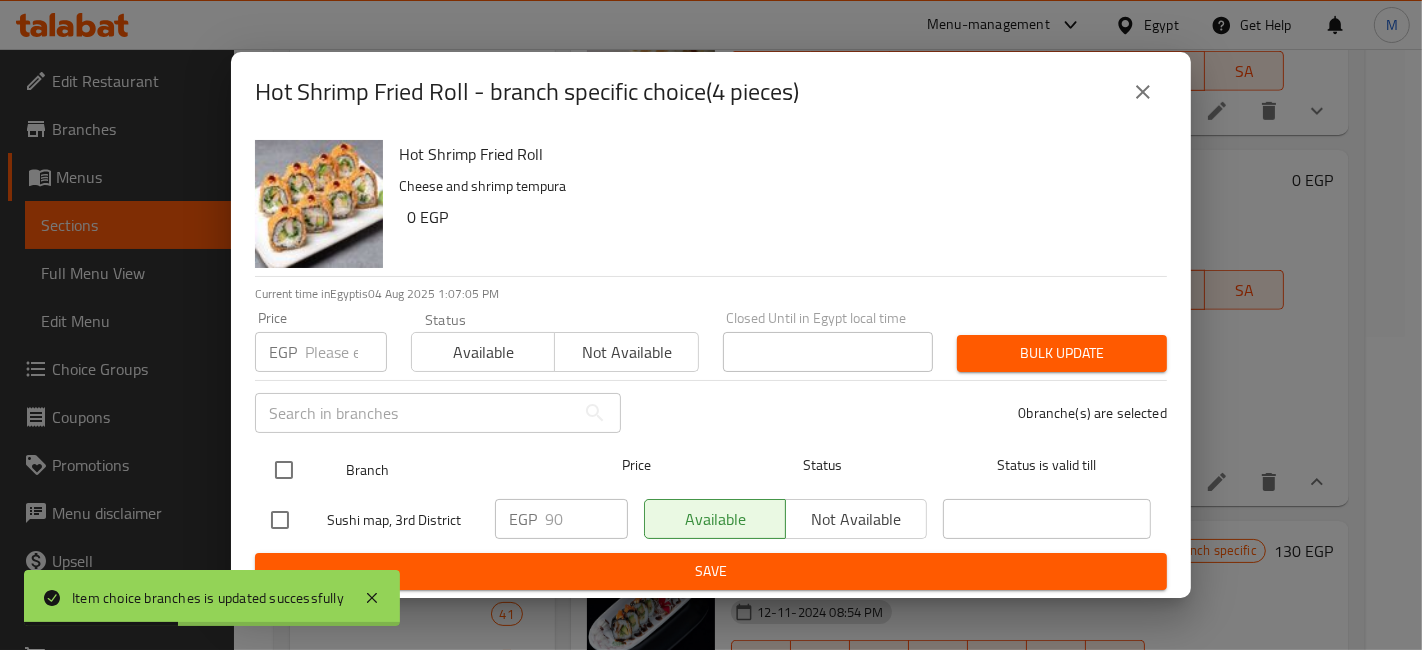 drag, startPoint x: 274, startPoint y: 459, endPoint x: 388, endPoint y: 483, distance: 116.498924 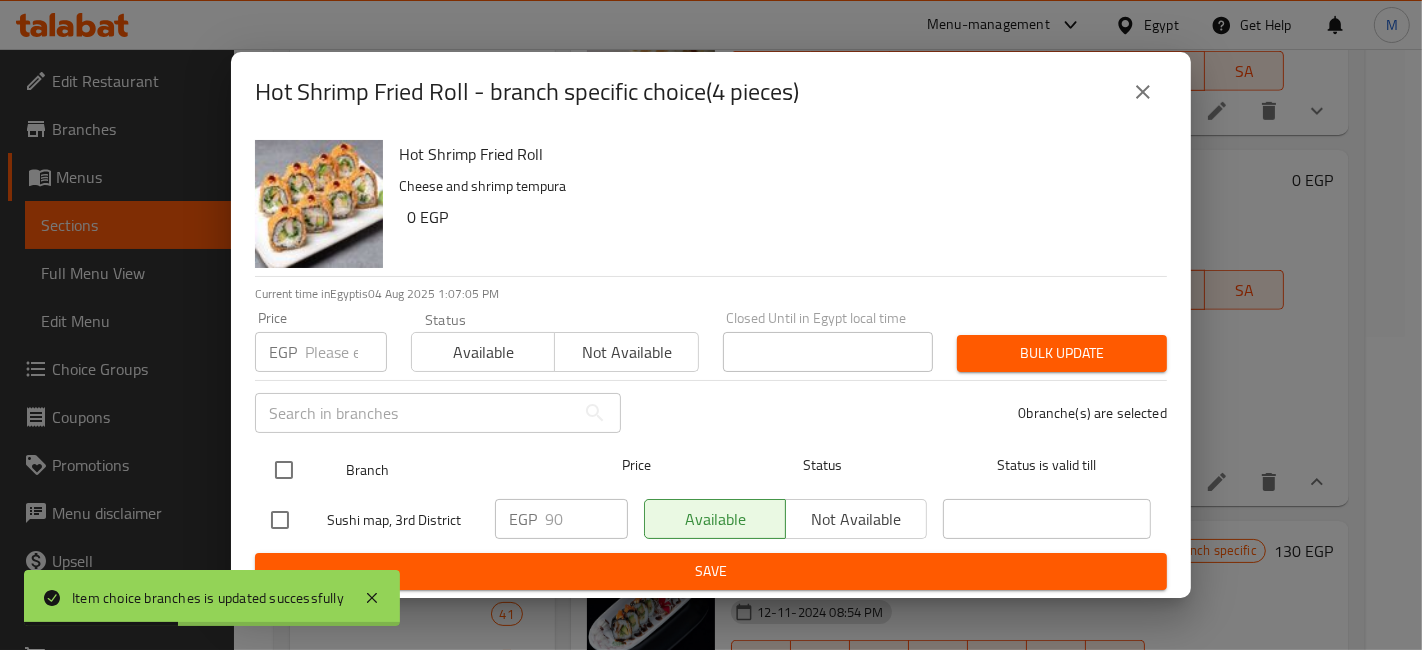 click at bounding box center [284, 470] 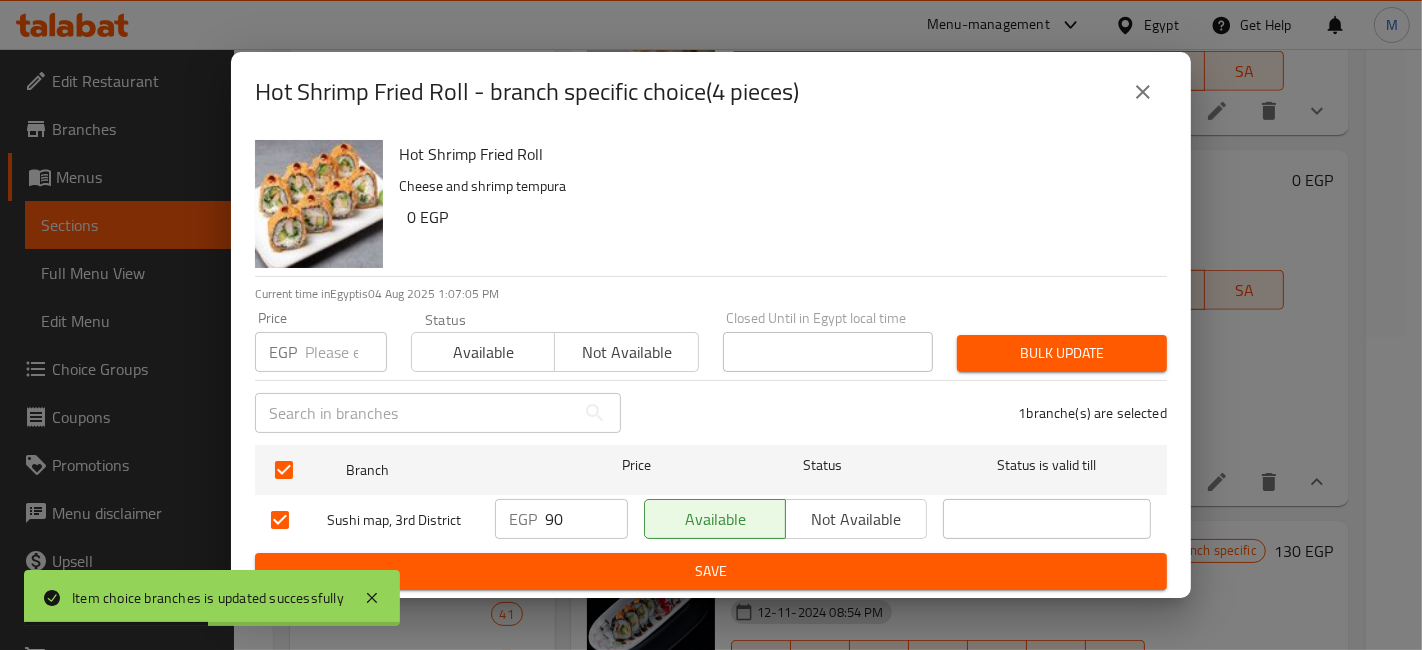 click on "90" at bounding box center (586, 519) 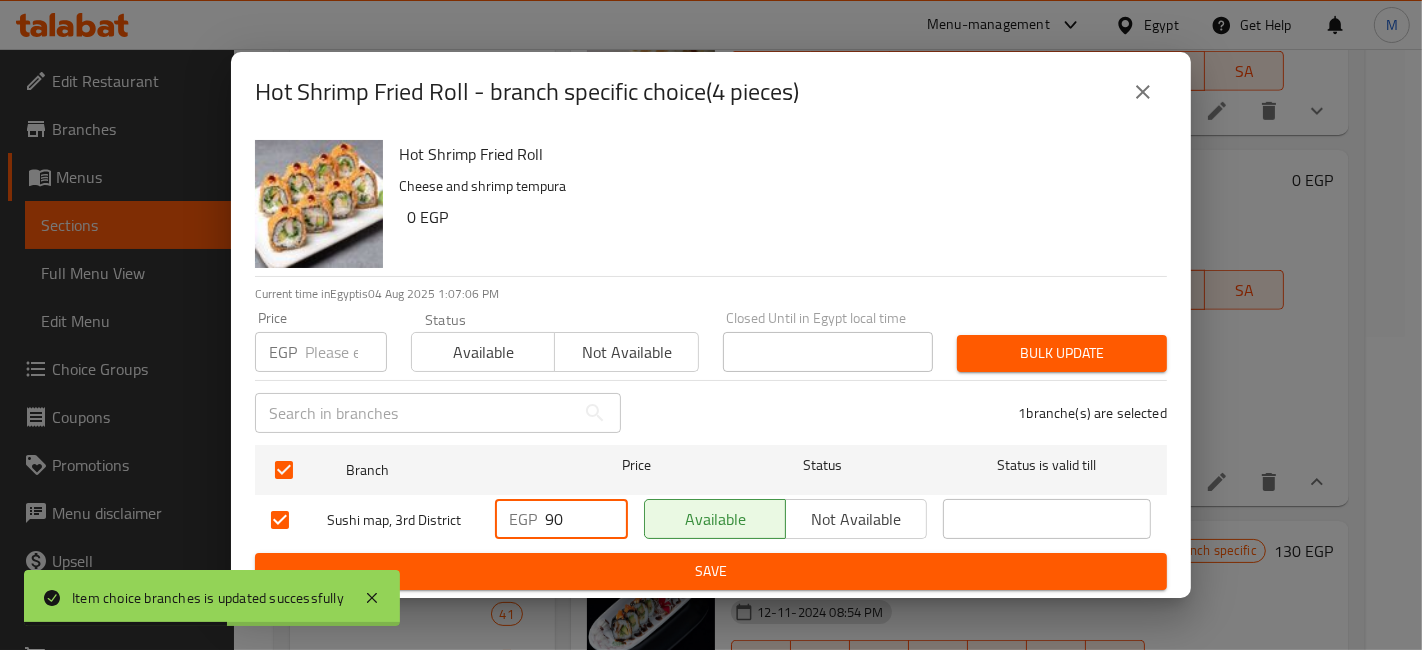 drag, startPoint x: 560, startPoint y: 521, endPoint x: 521, endPoint y: 534, distance: 41.109608 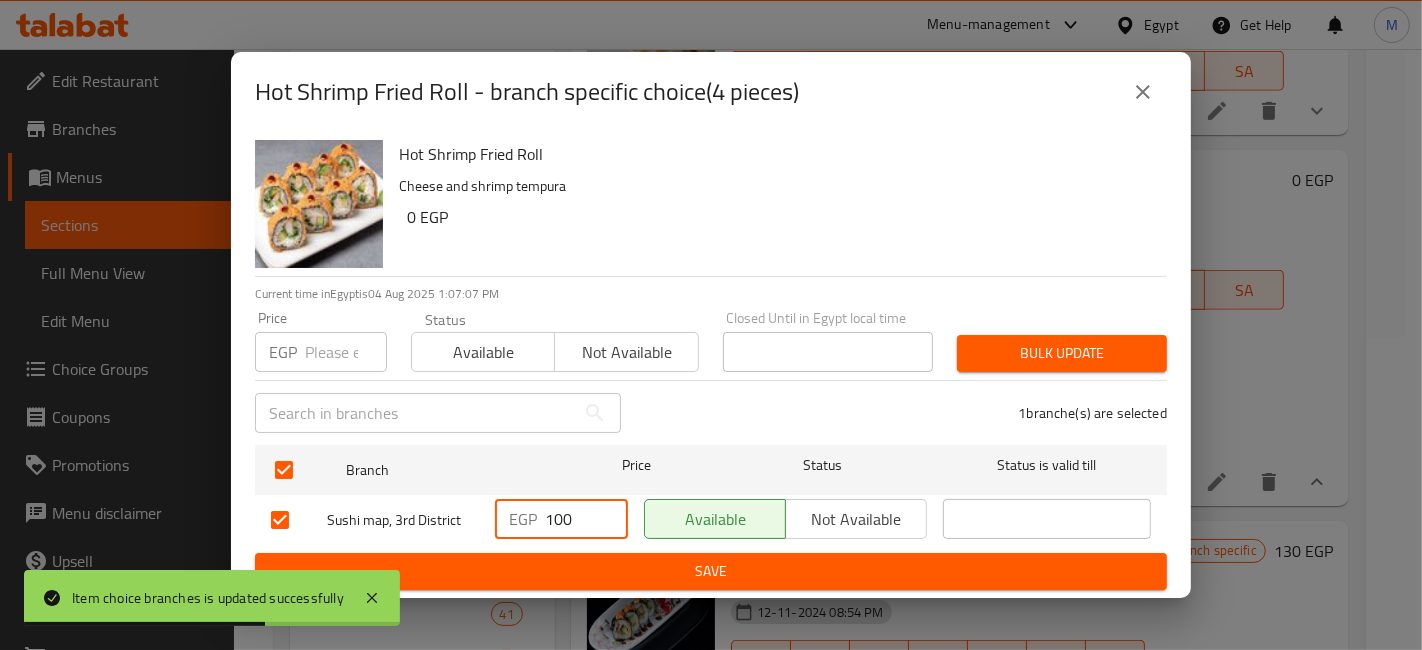 type on "100" 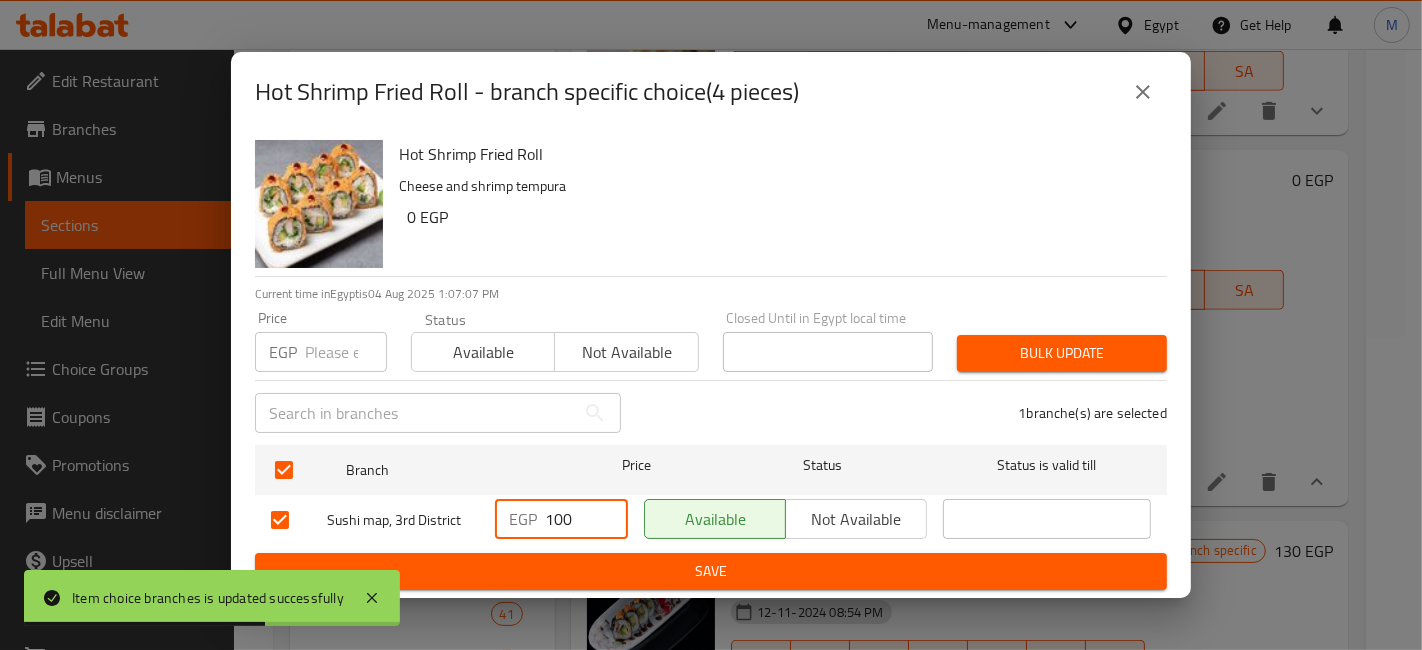 click on "Save" at bounding box center (711, 571) 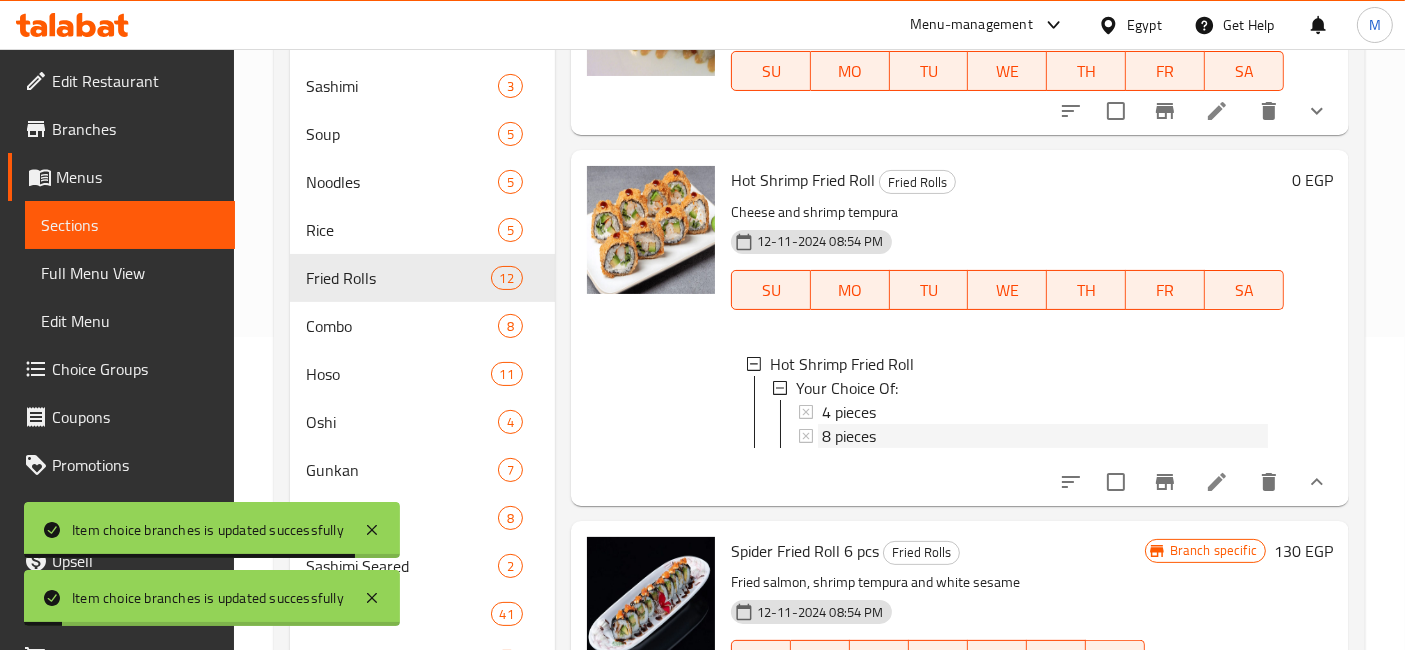 click on "8 pieces" at bounding box center [849, 436] 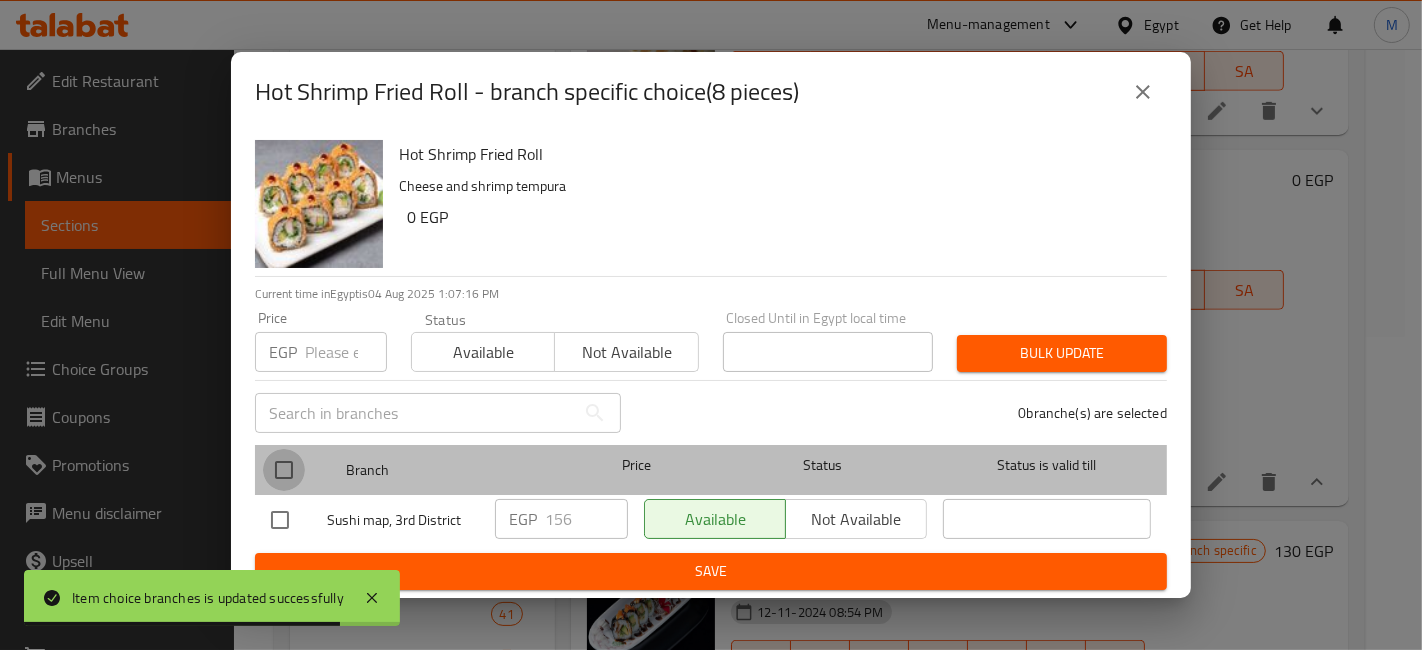 click at bounding box center (284, 470) 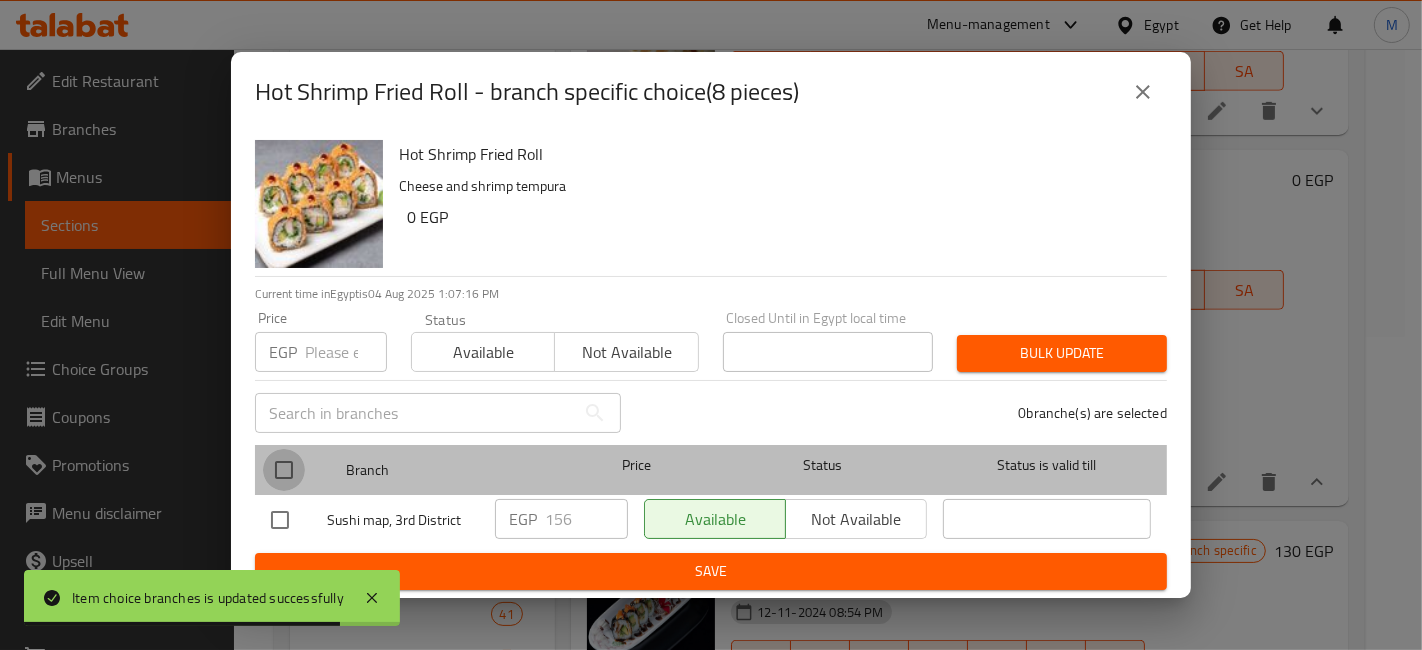 checkbox on "true" 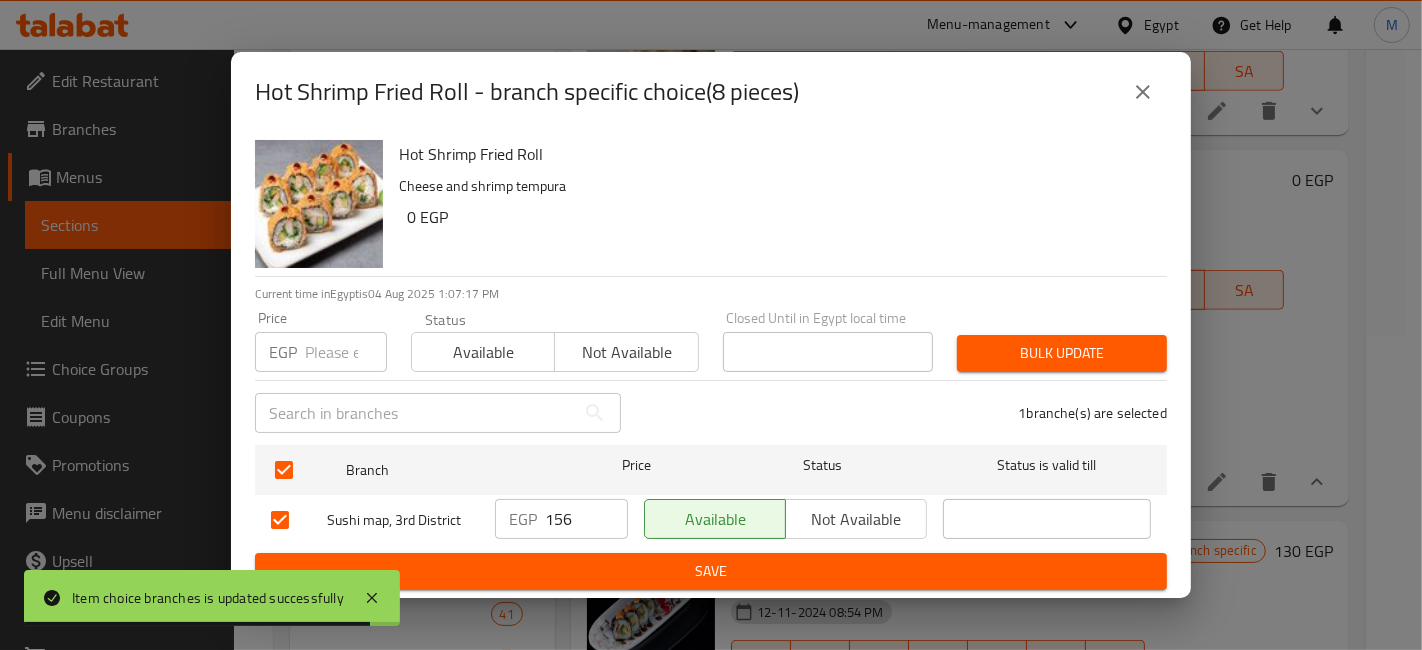 click on "156" at bounding box center [586, 519] 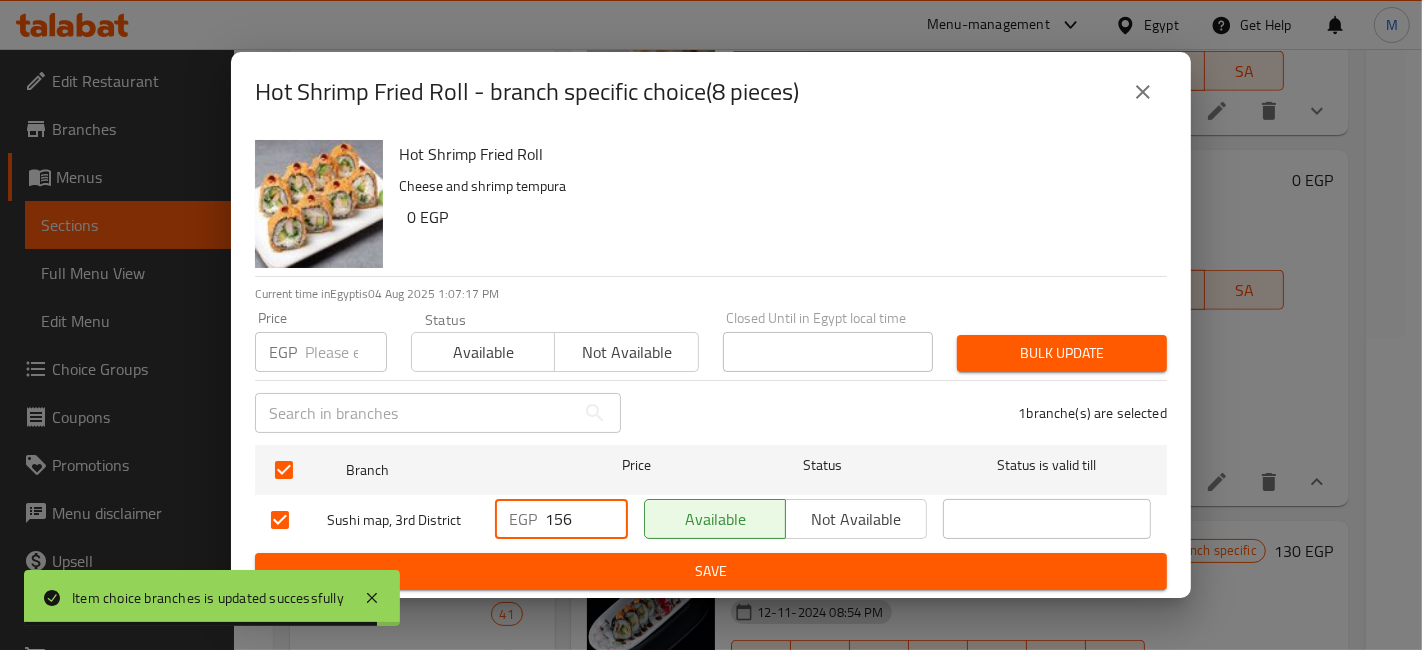 click on "156" at bounding box center [586, 519] 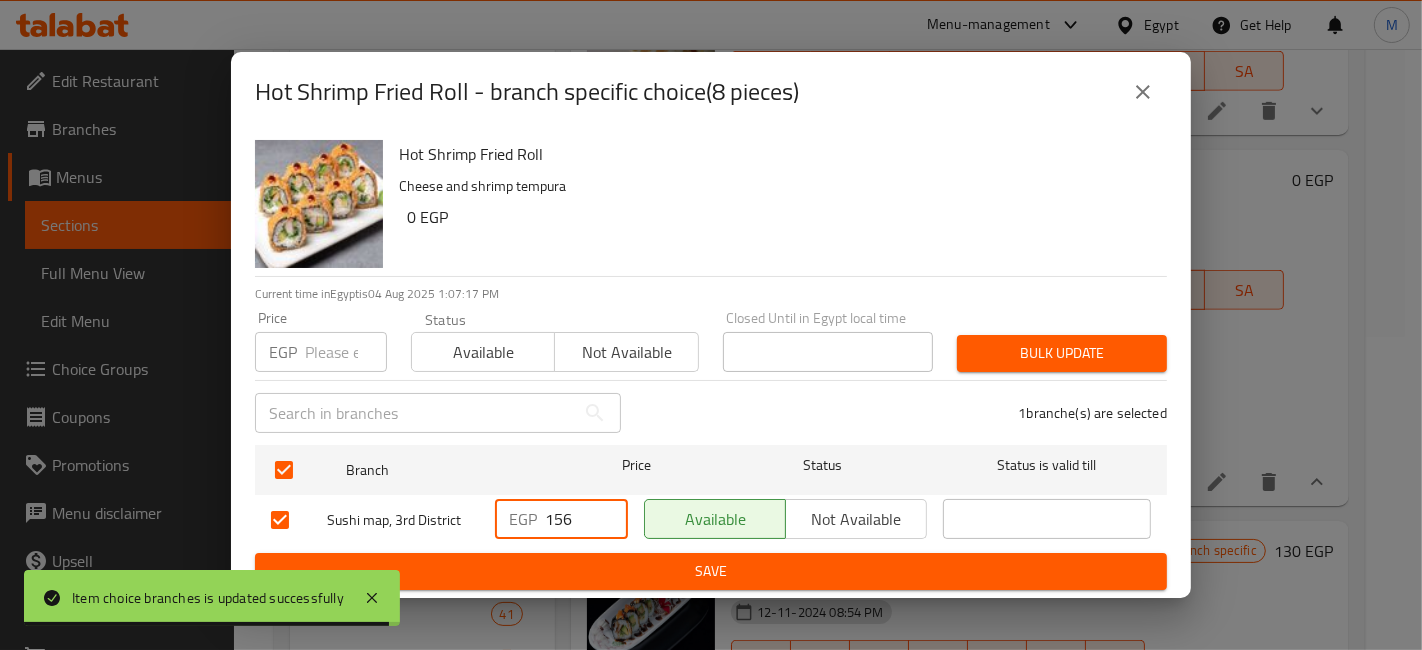 click on "156" at bounding box center [586, 519] 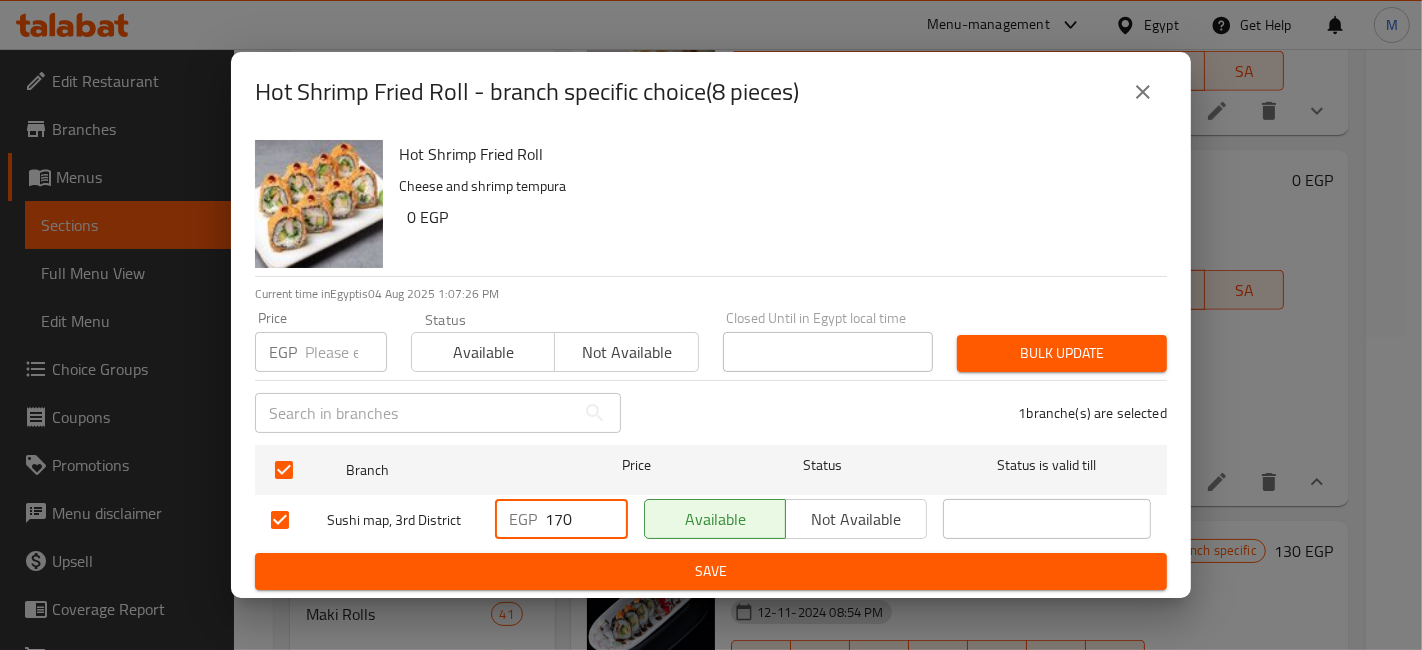 type on "170" 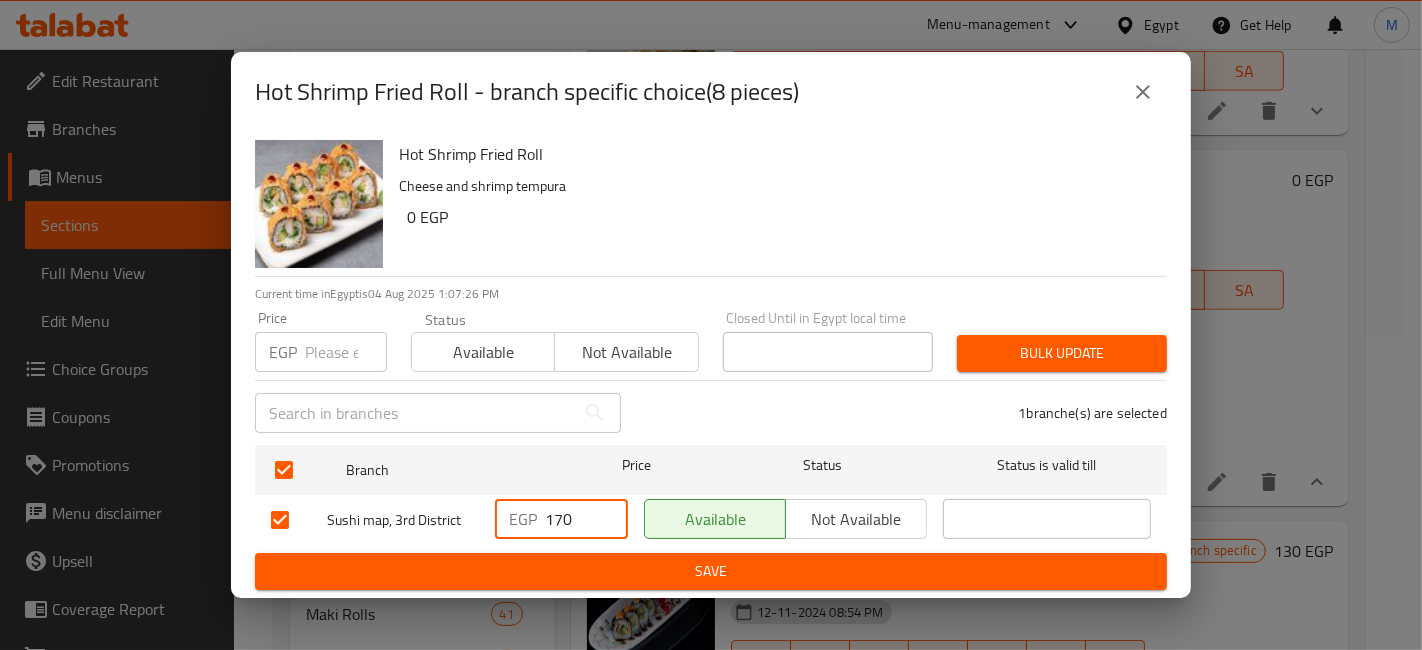 click on "Save" at bounding box center [711, 571] 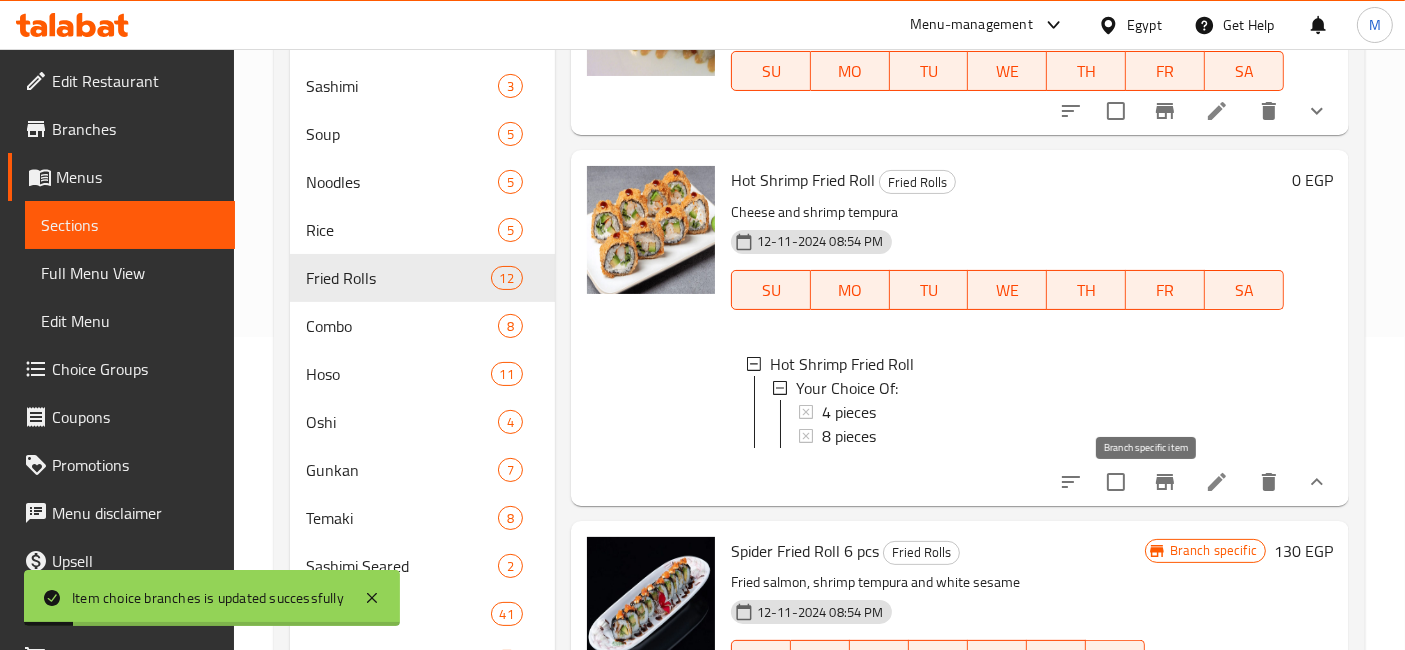 click at bounding box center (1165, 482) 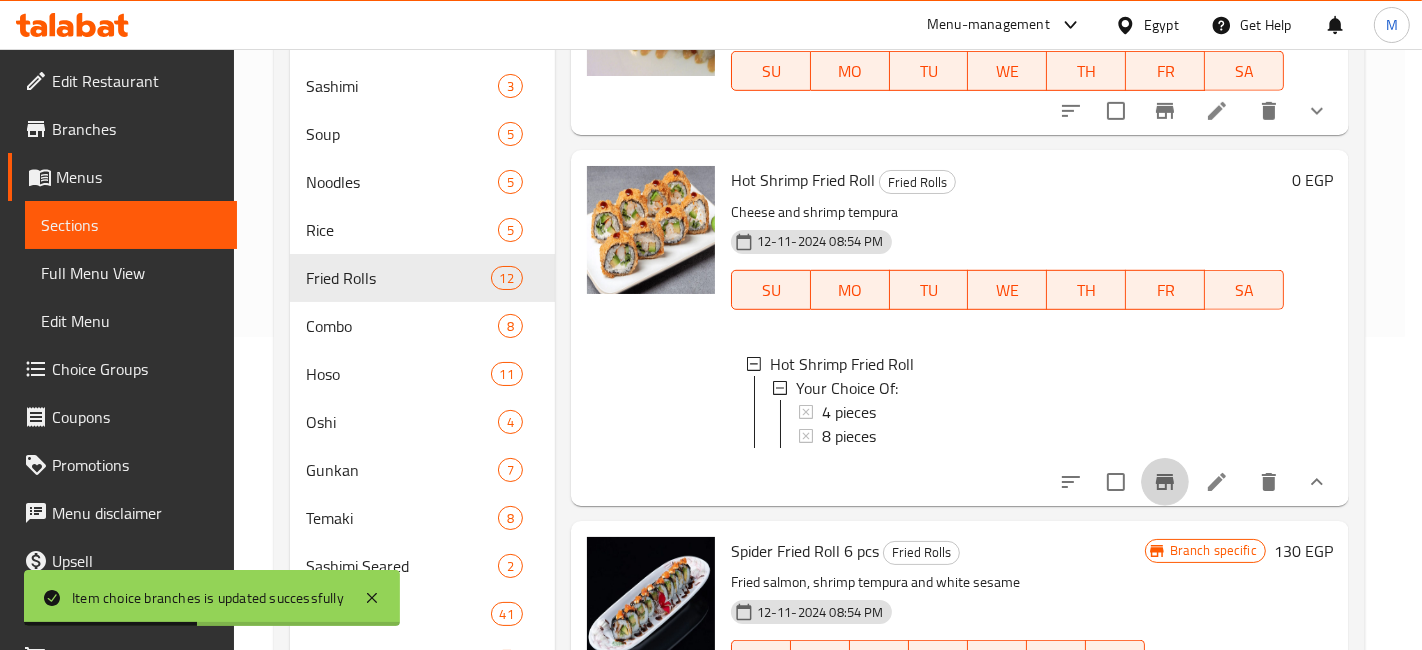 type 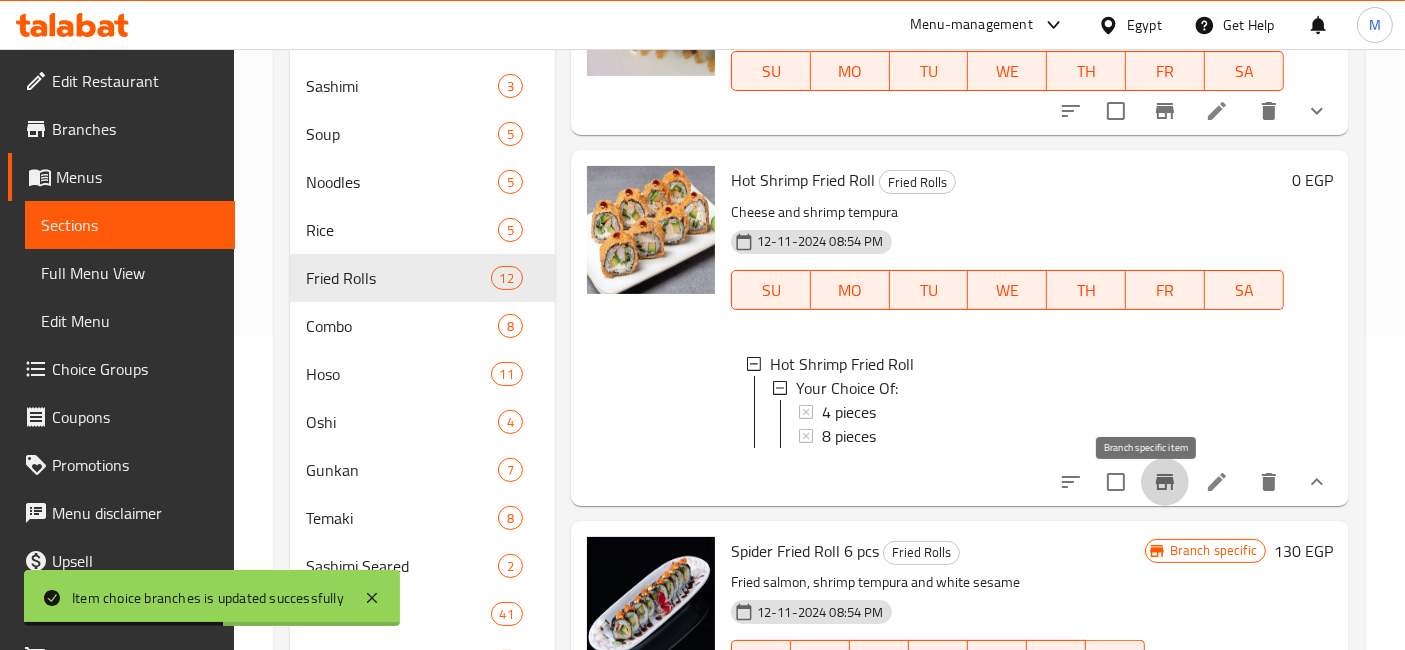 click at bounding box center [1317, 482] 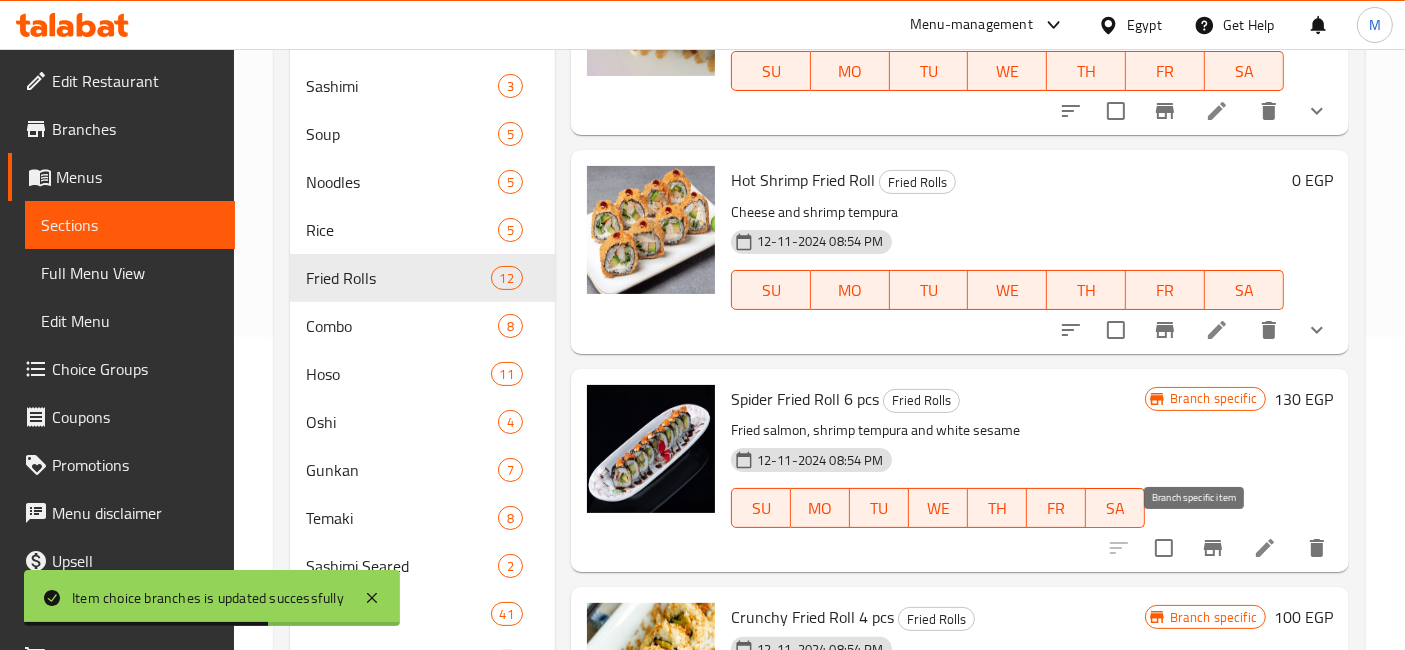click 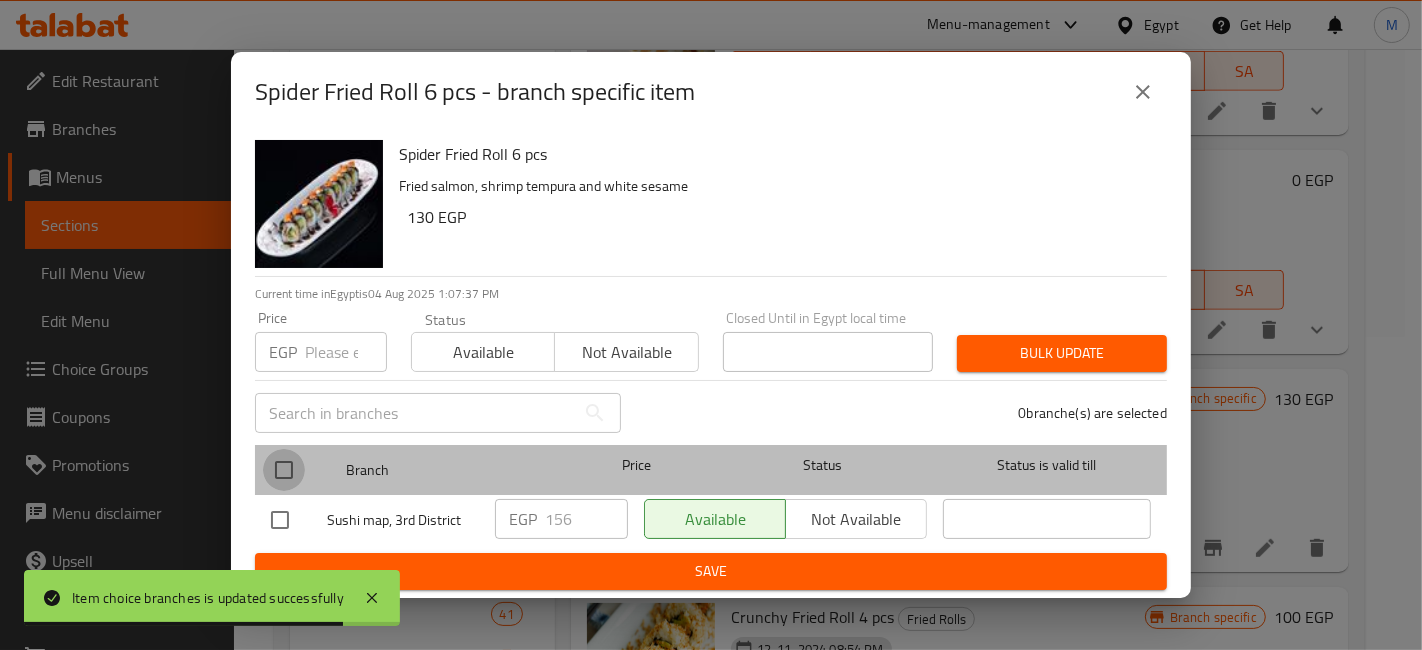 click at bounding box center [284, 470] 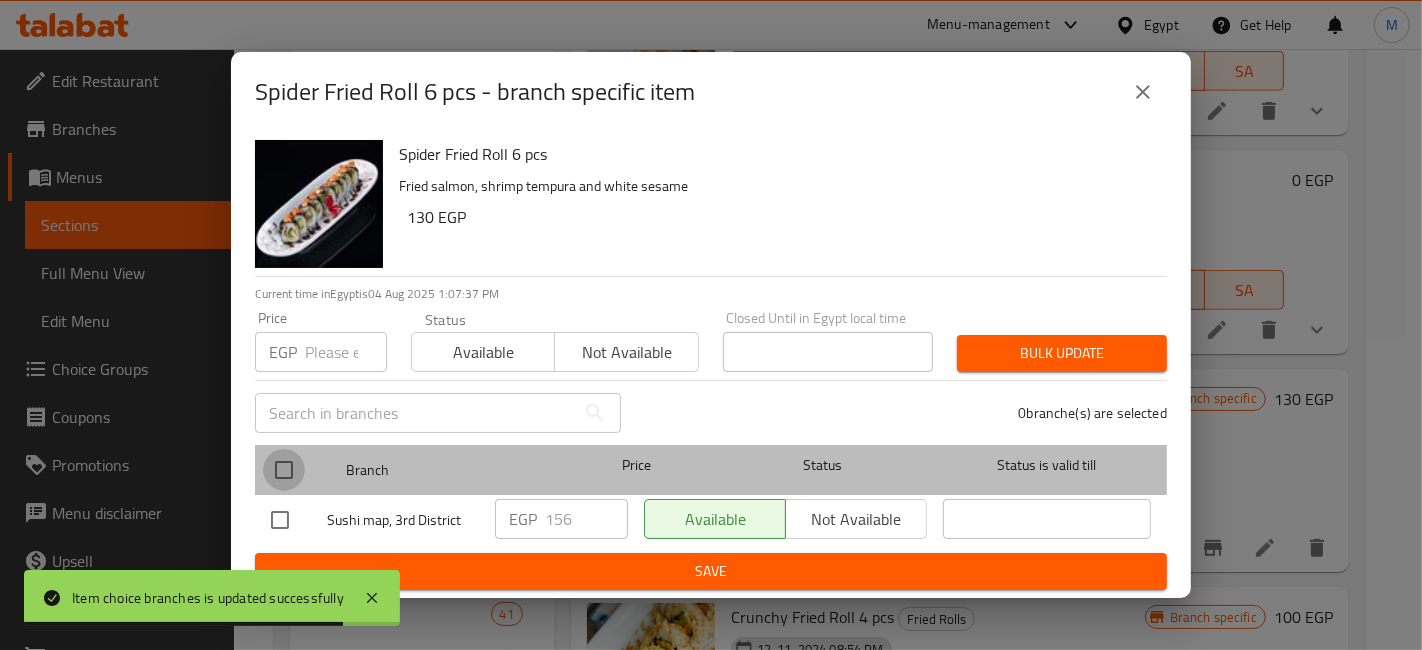 checkbox on "true" 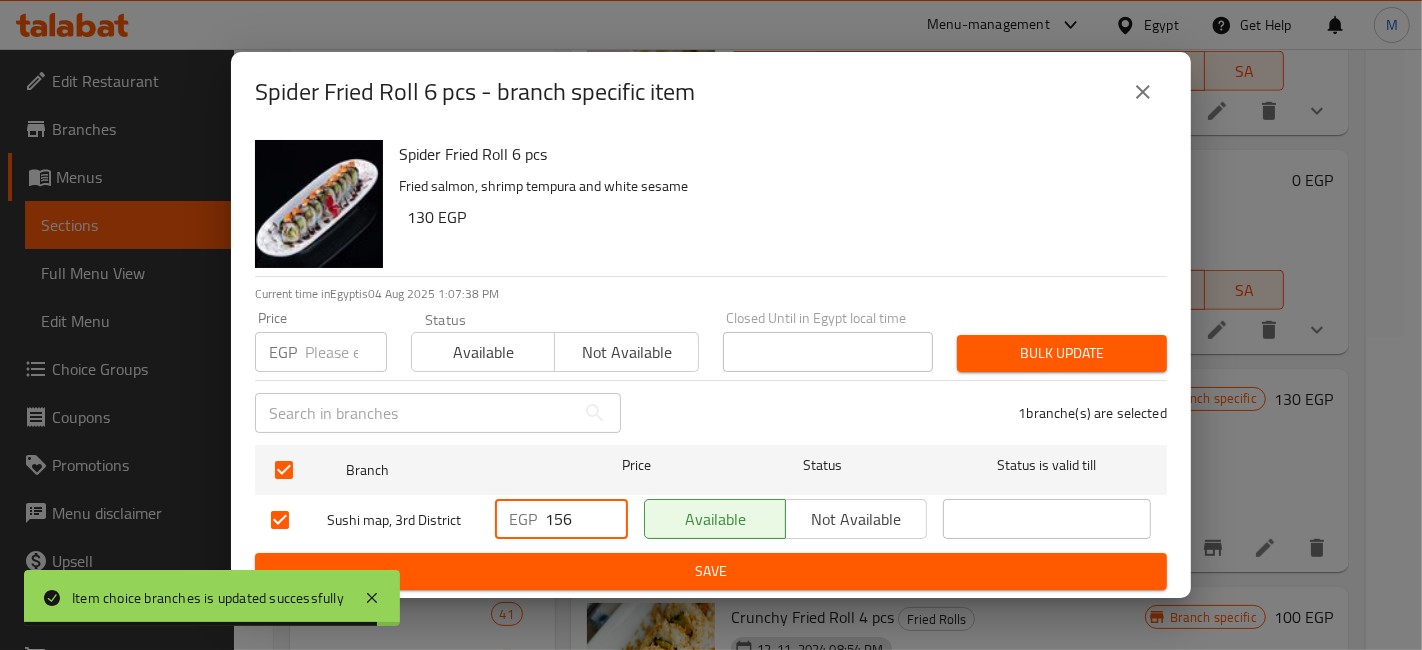 click on "156" at bounding box center [586, 519] 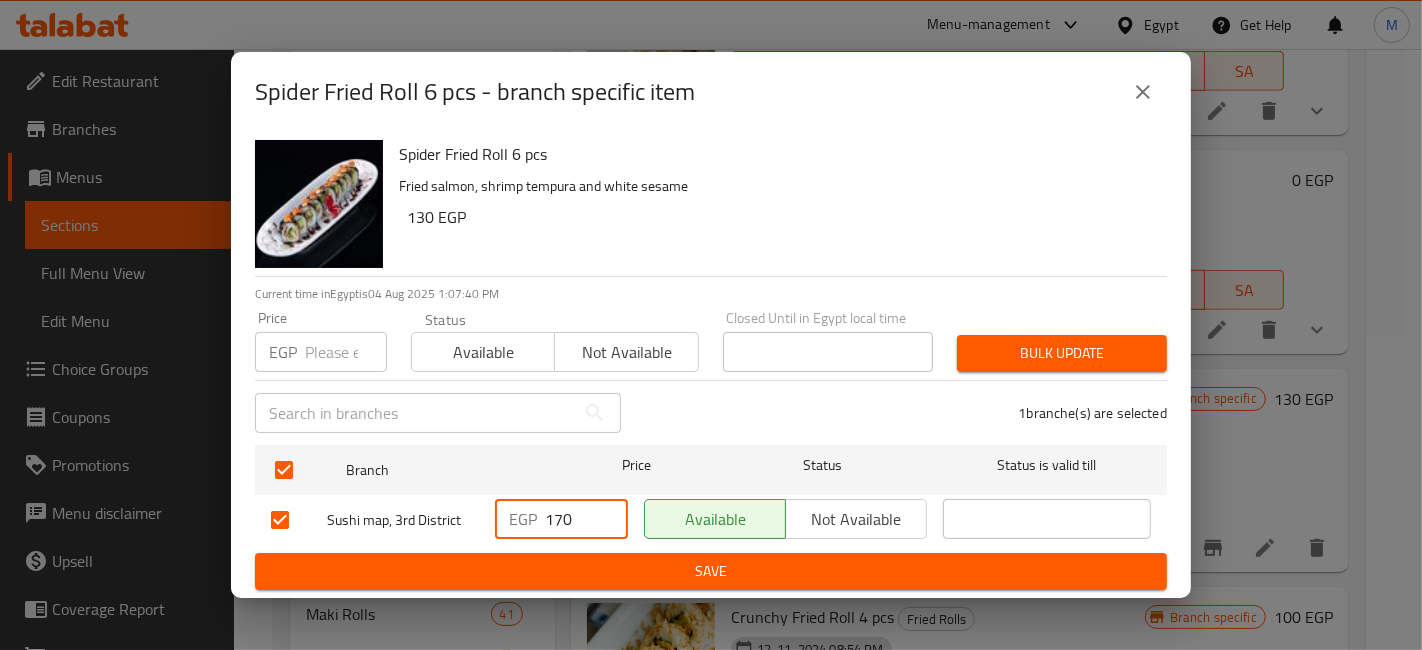 type on "170" 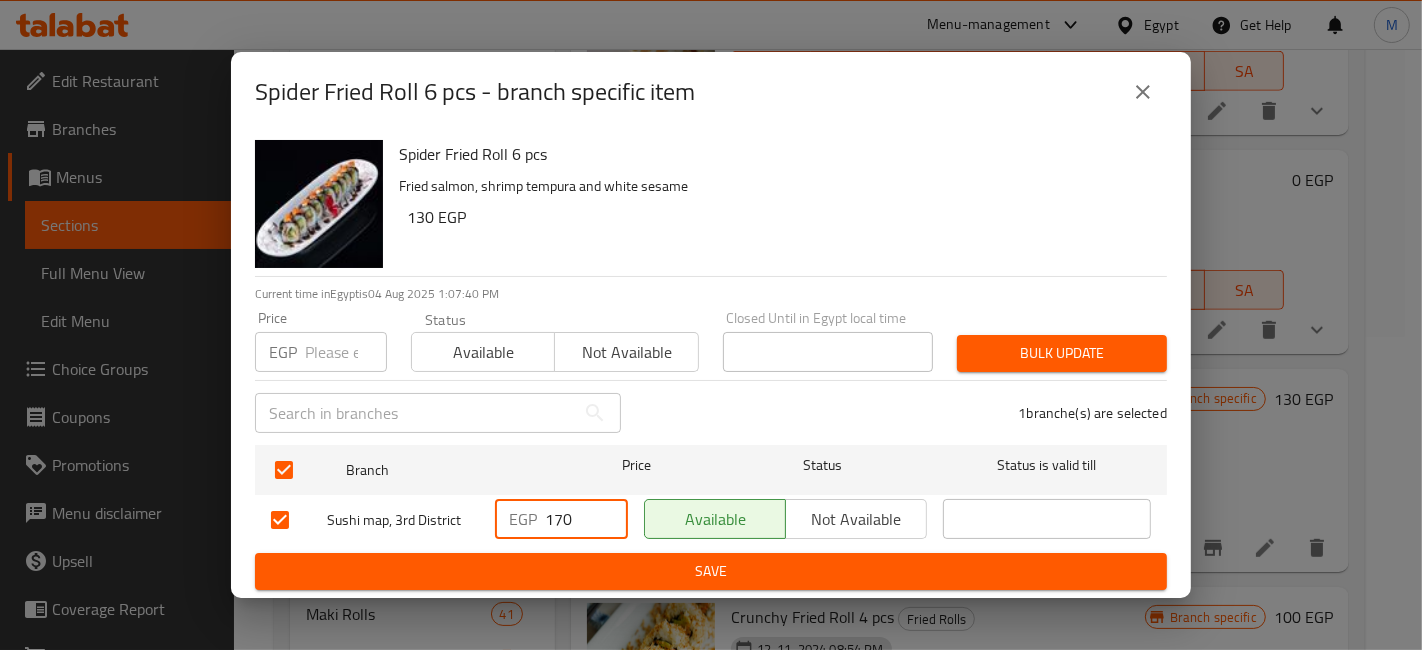 click on "Save" at bounding box center (711, 571) 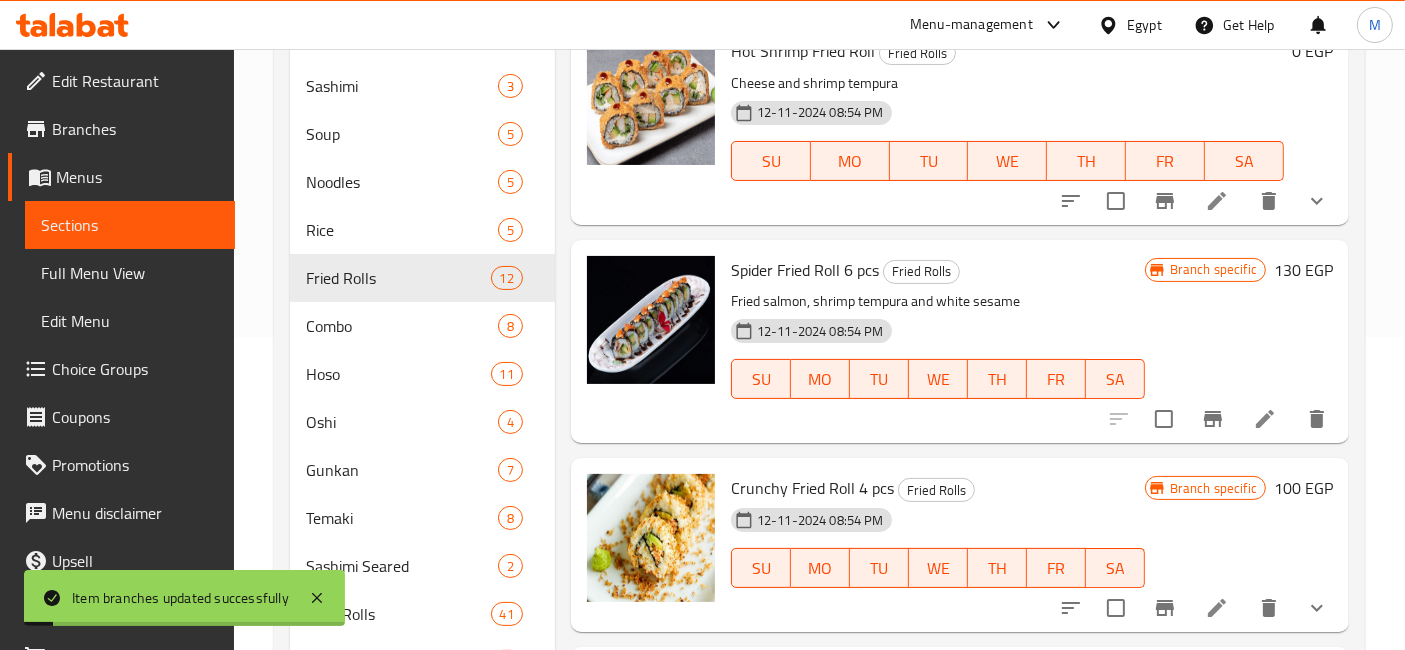 scroll, scrollTop: 1111, scrollLeft: 0, axis: vertical 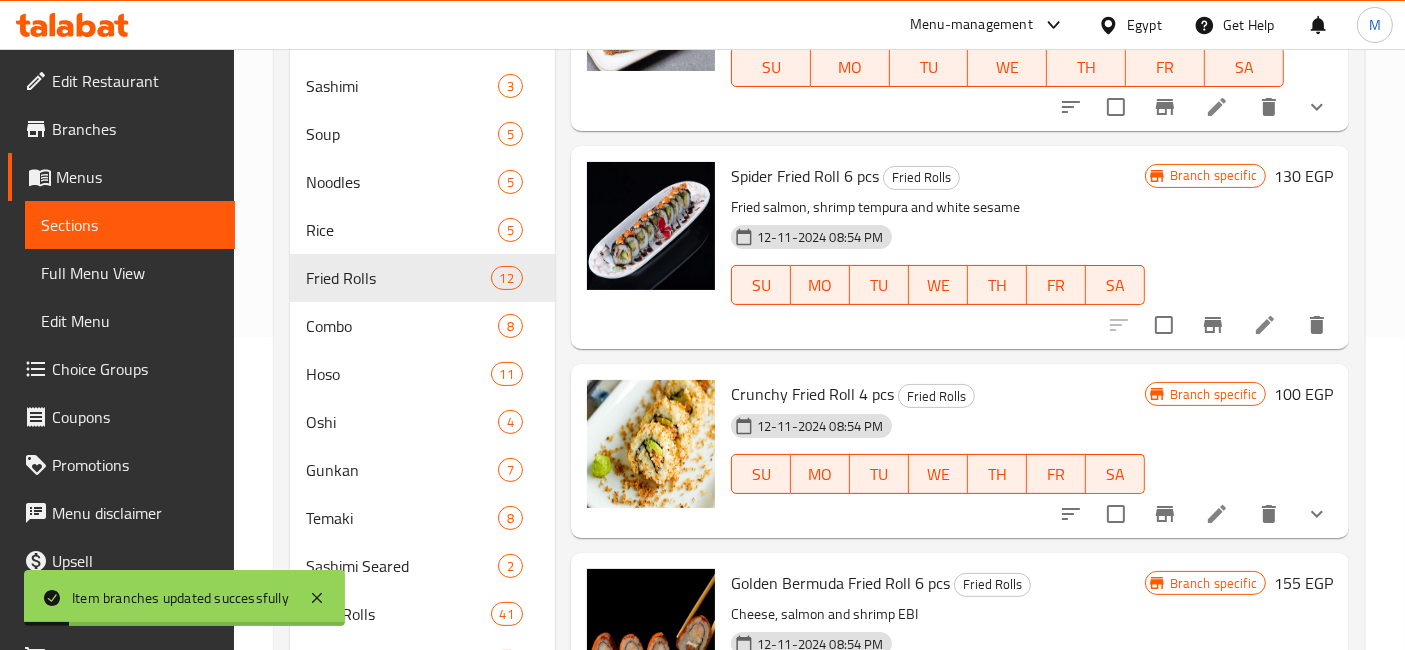 click 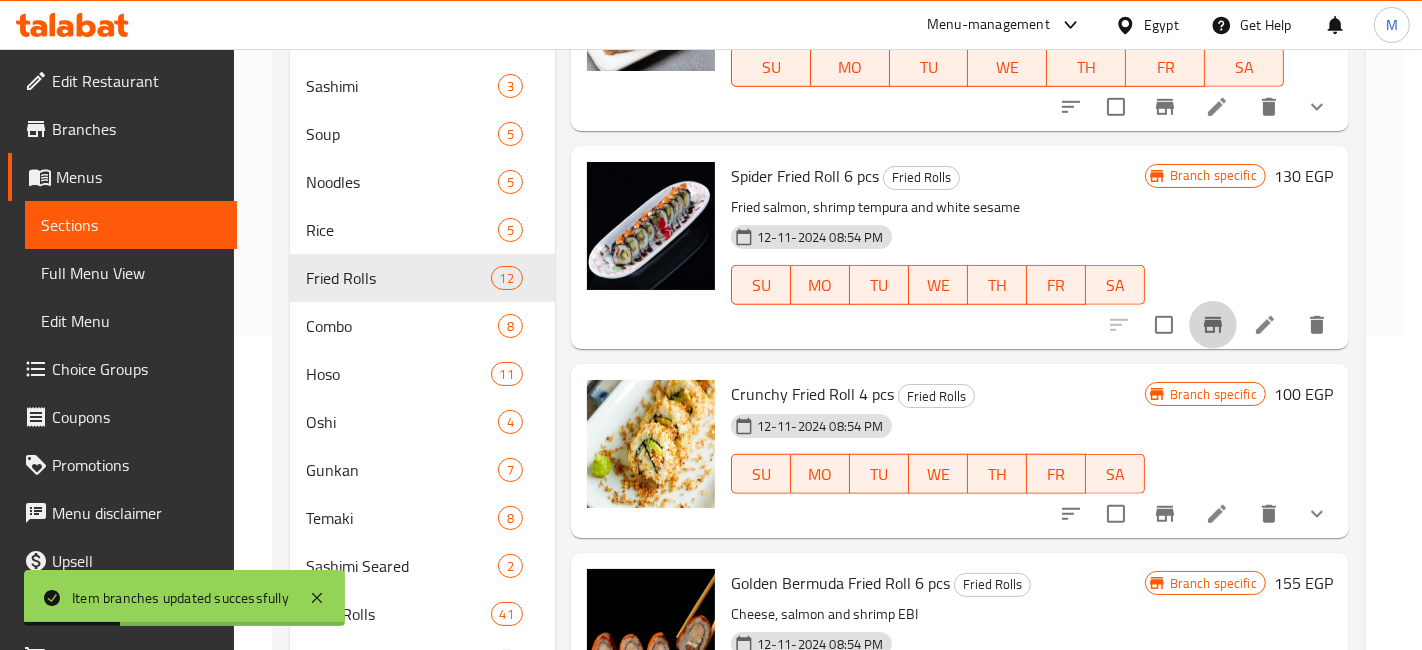 type 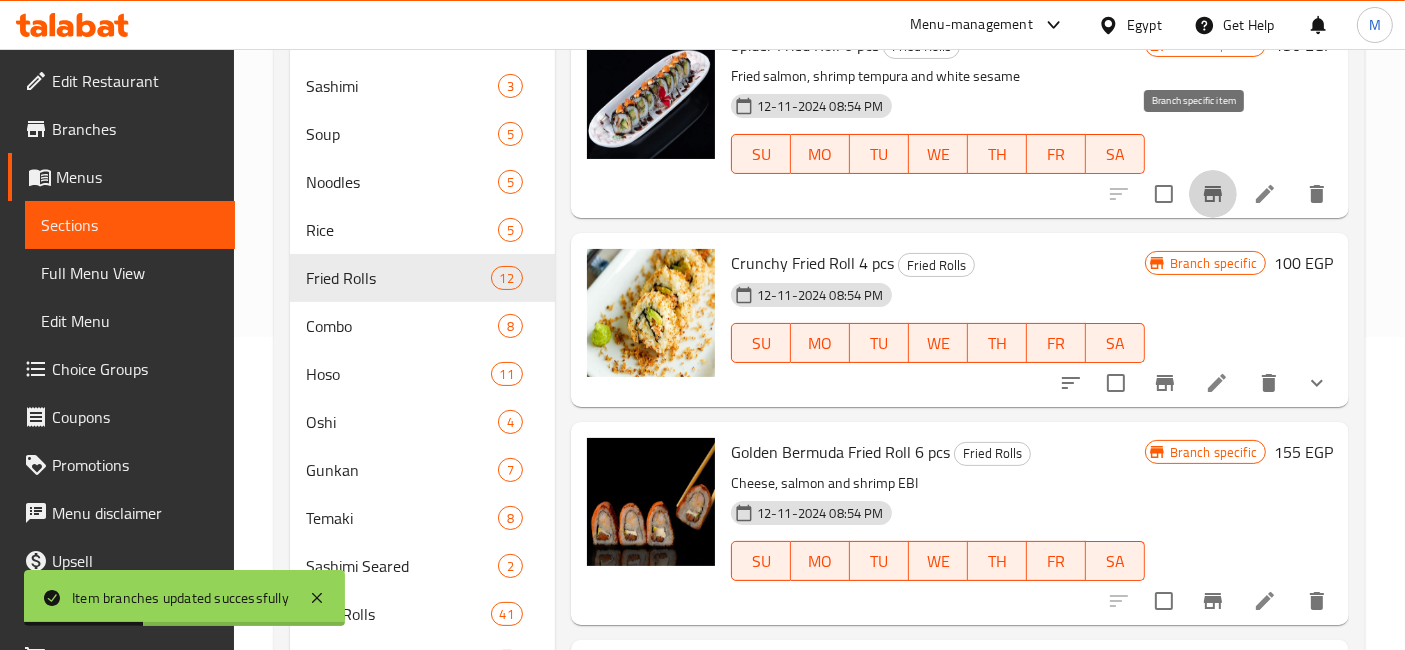 scroll, scrollTop: 1333, scrollLeft: 0, axis: vertical 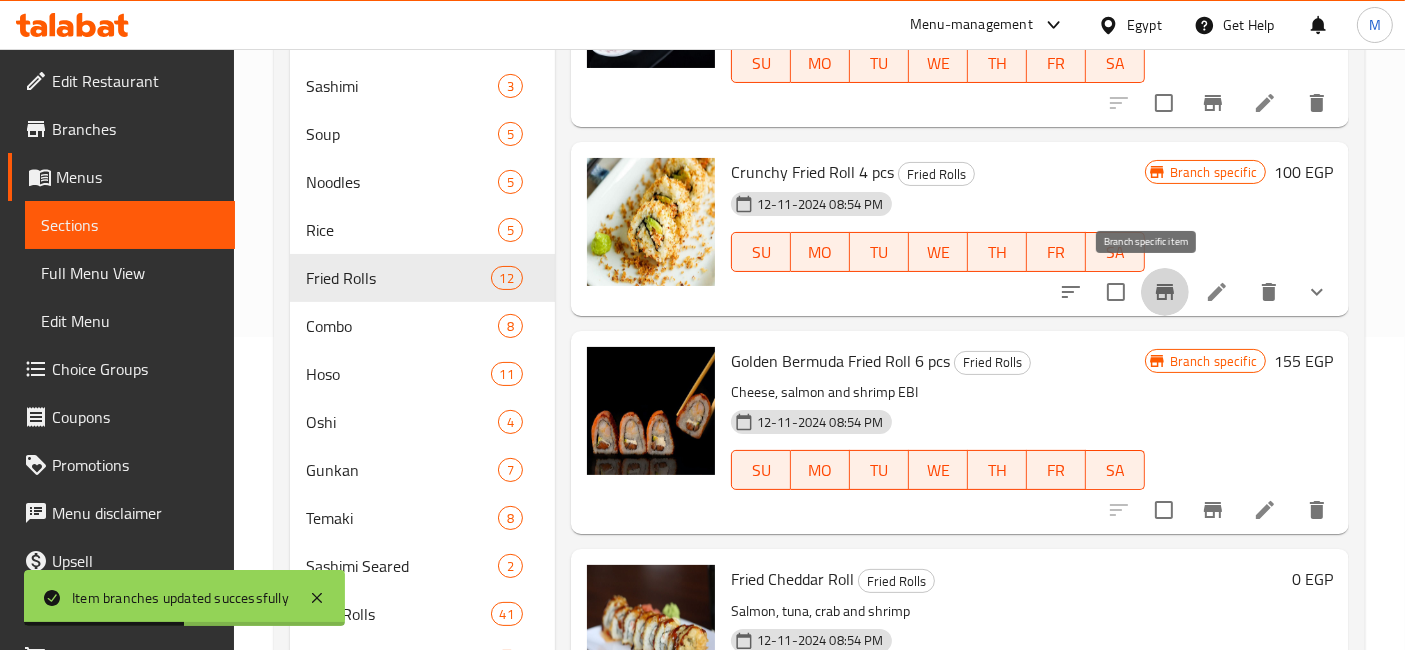click 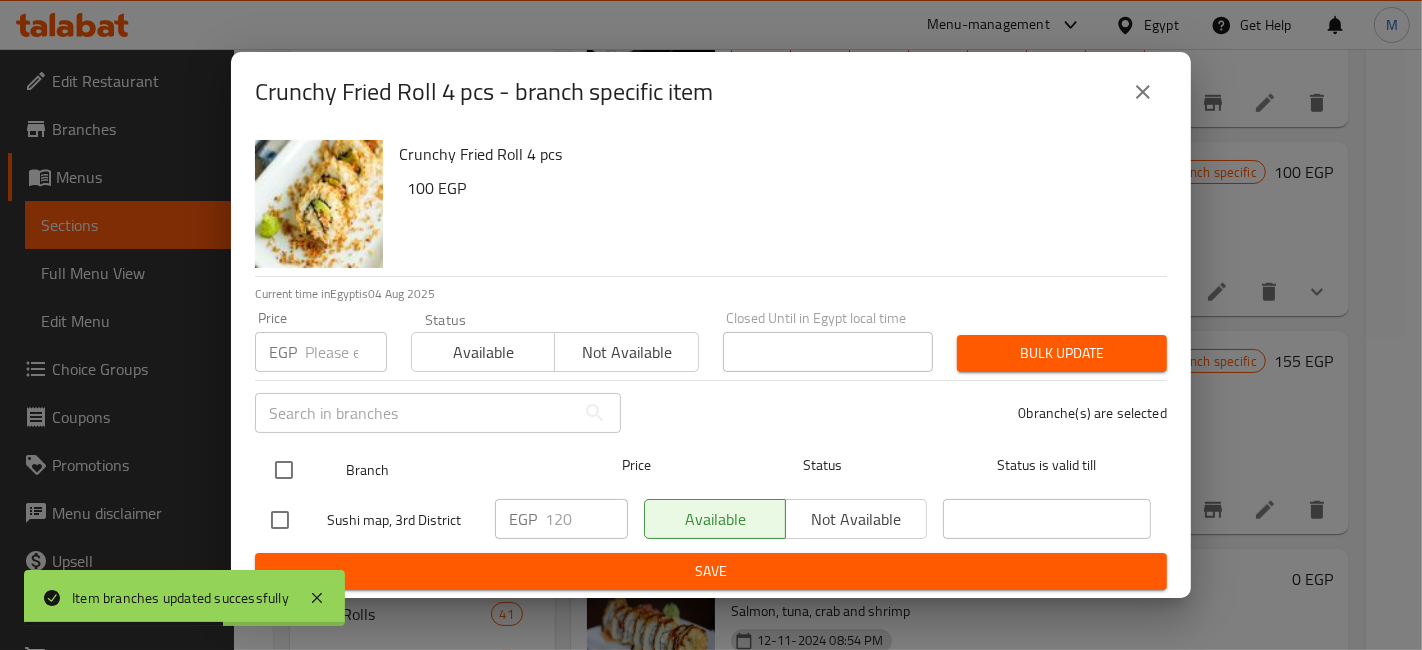 click at bounding box center [284, 470] 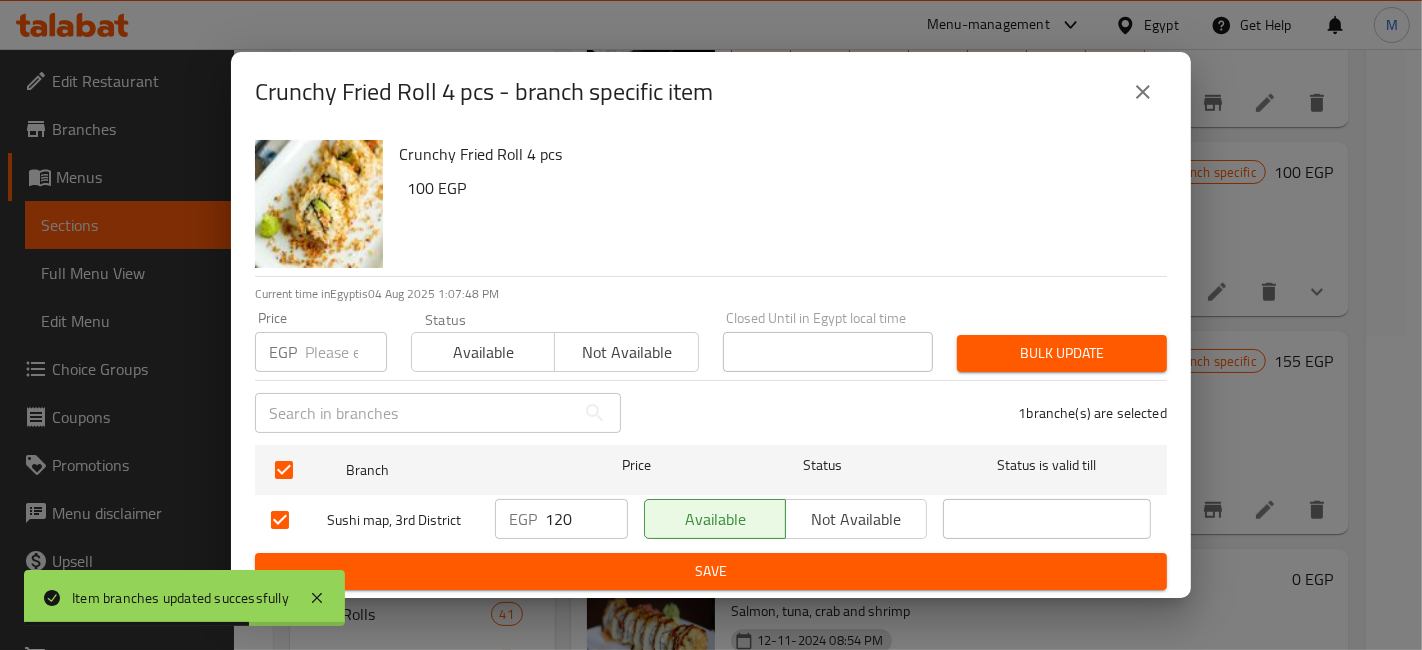 click on "120" at bounding box center (586, 519) 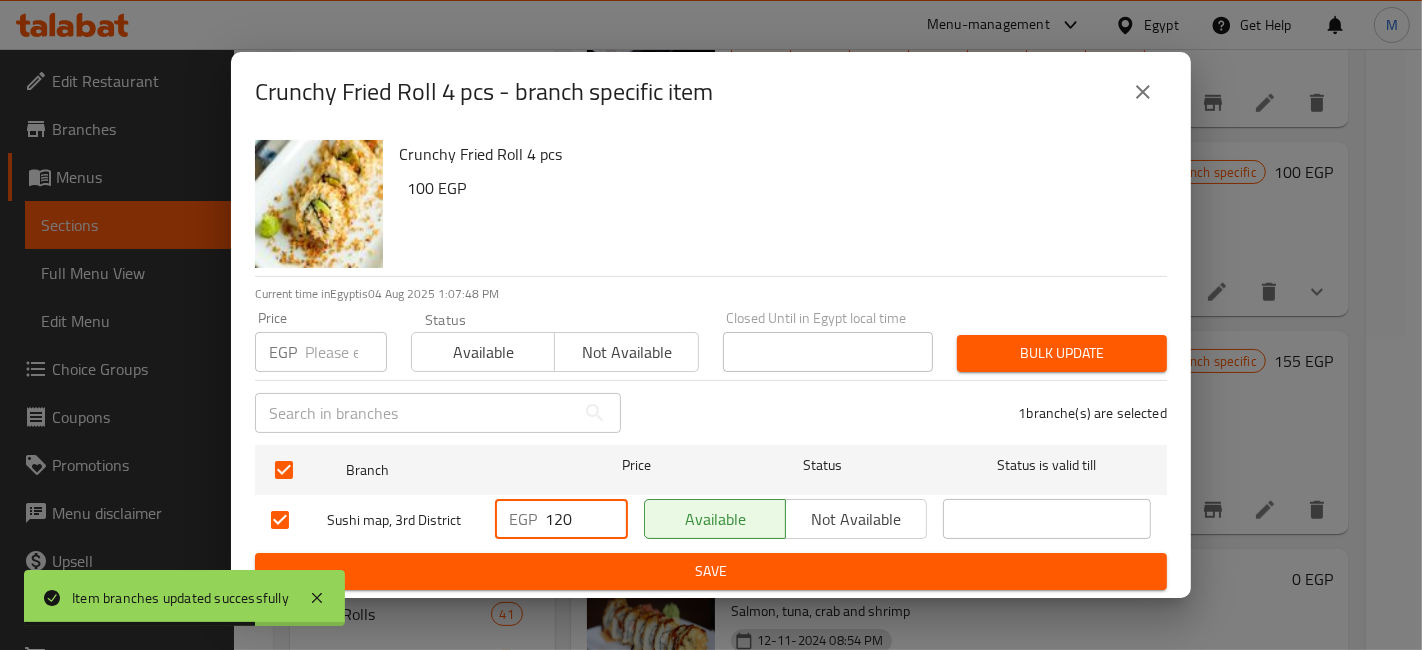 click on "120" at bounding box center [586, 519] 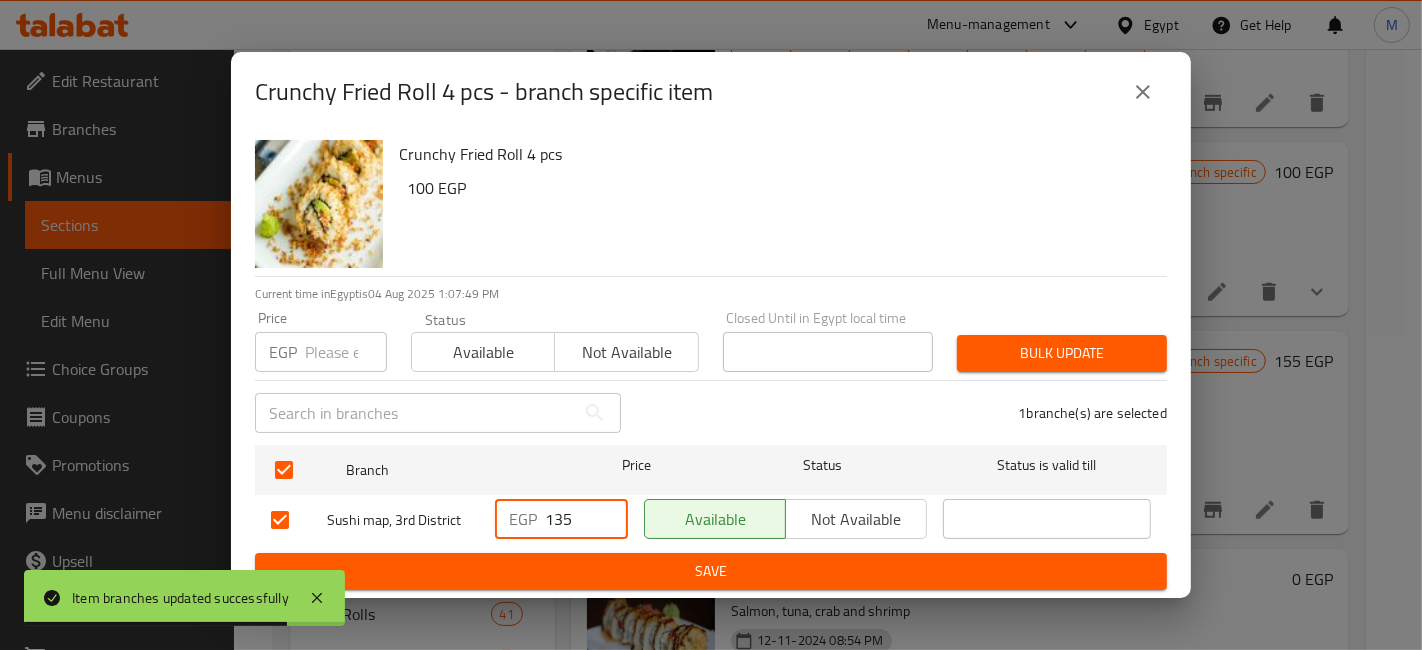 type on "135" 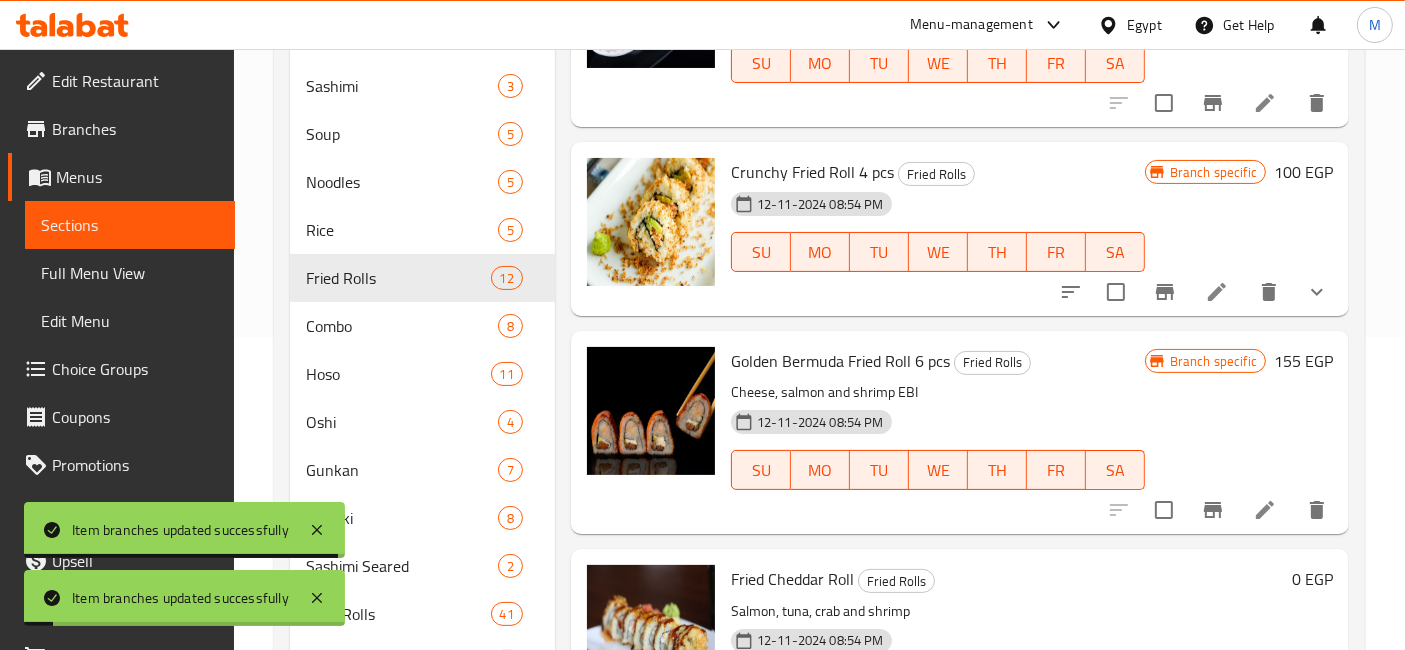 click 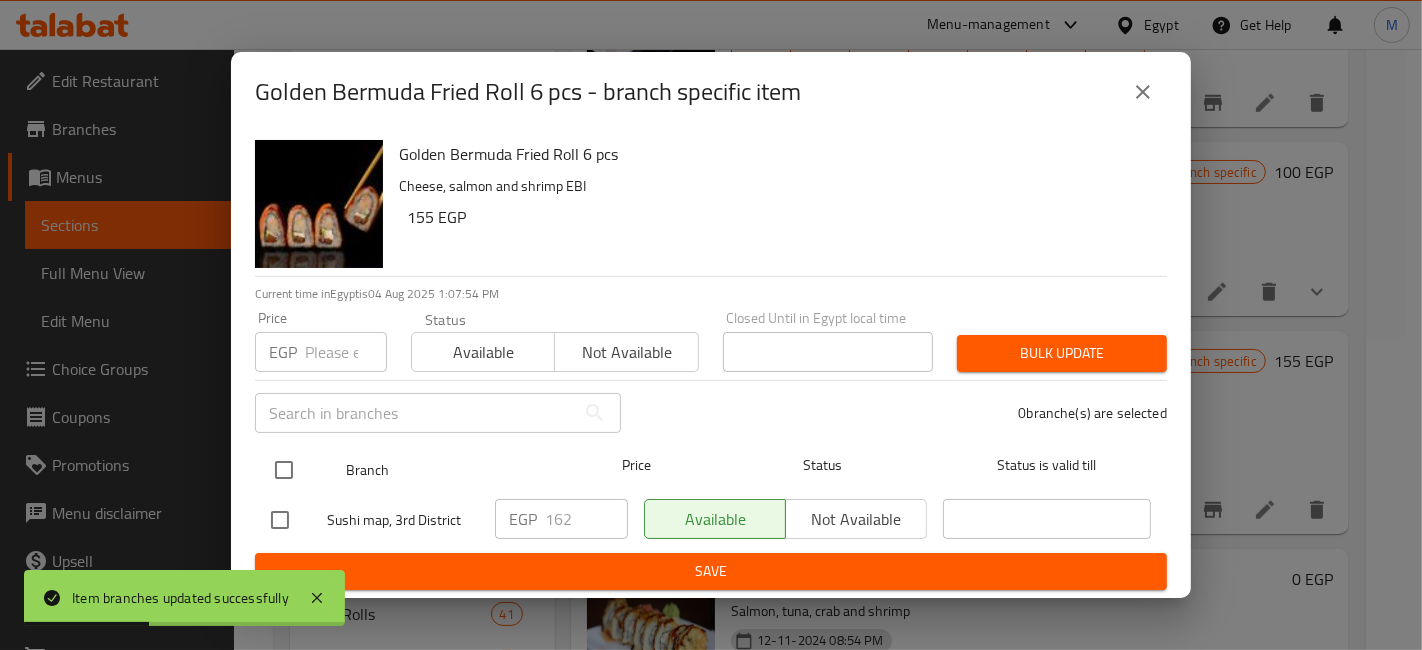 click at bounding box center [284, 470] 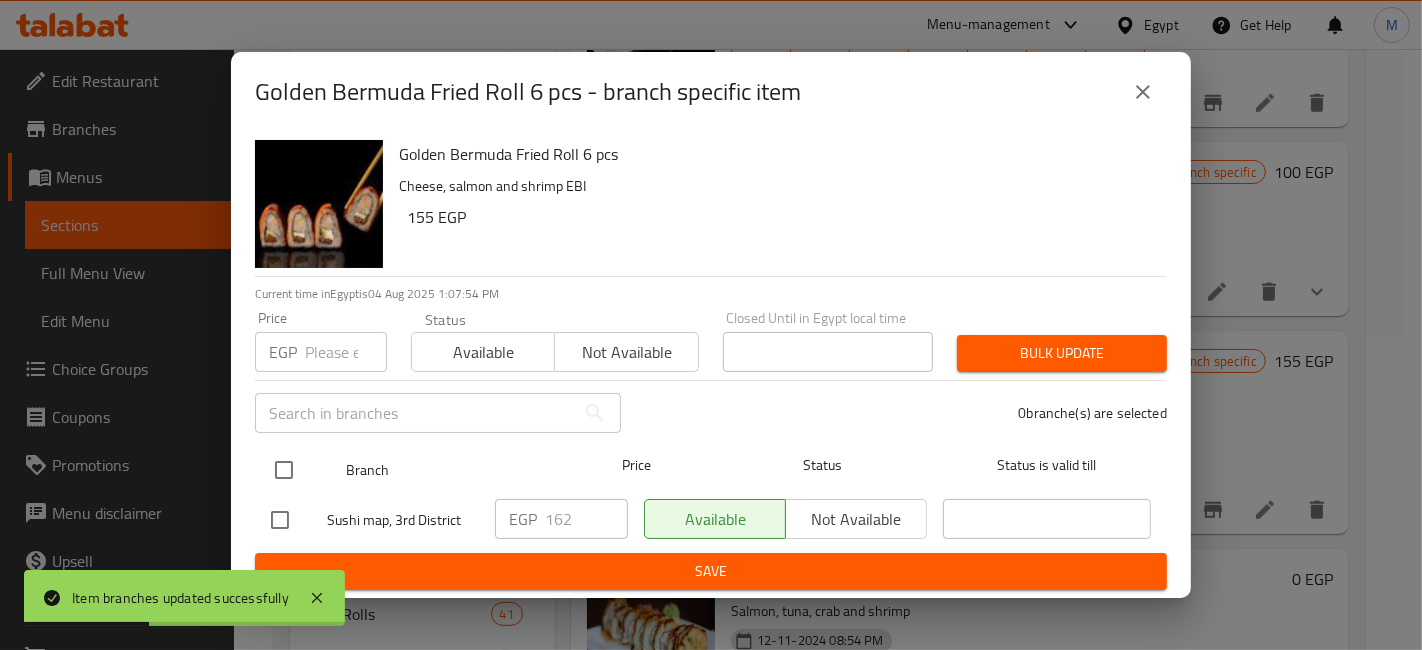checkbox on "true" 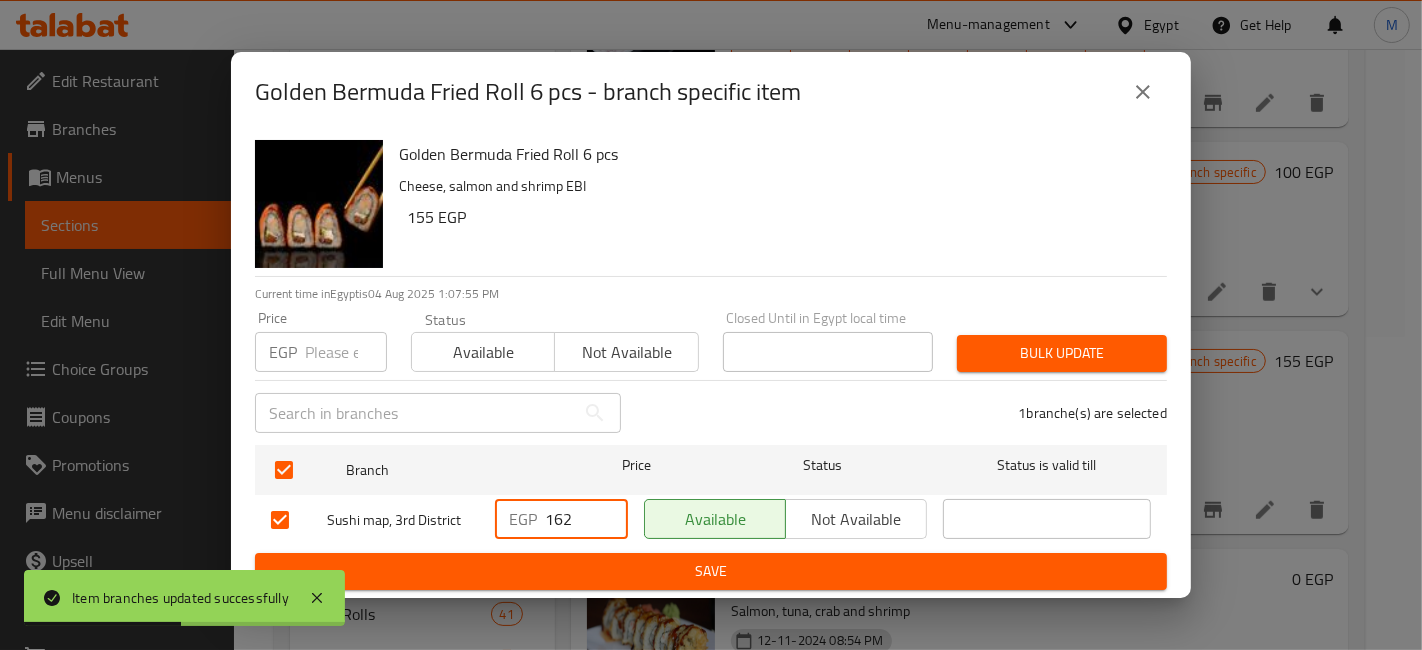 click on "162" at bounding box center [586, 519] 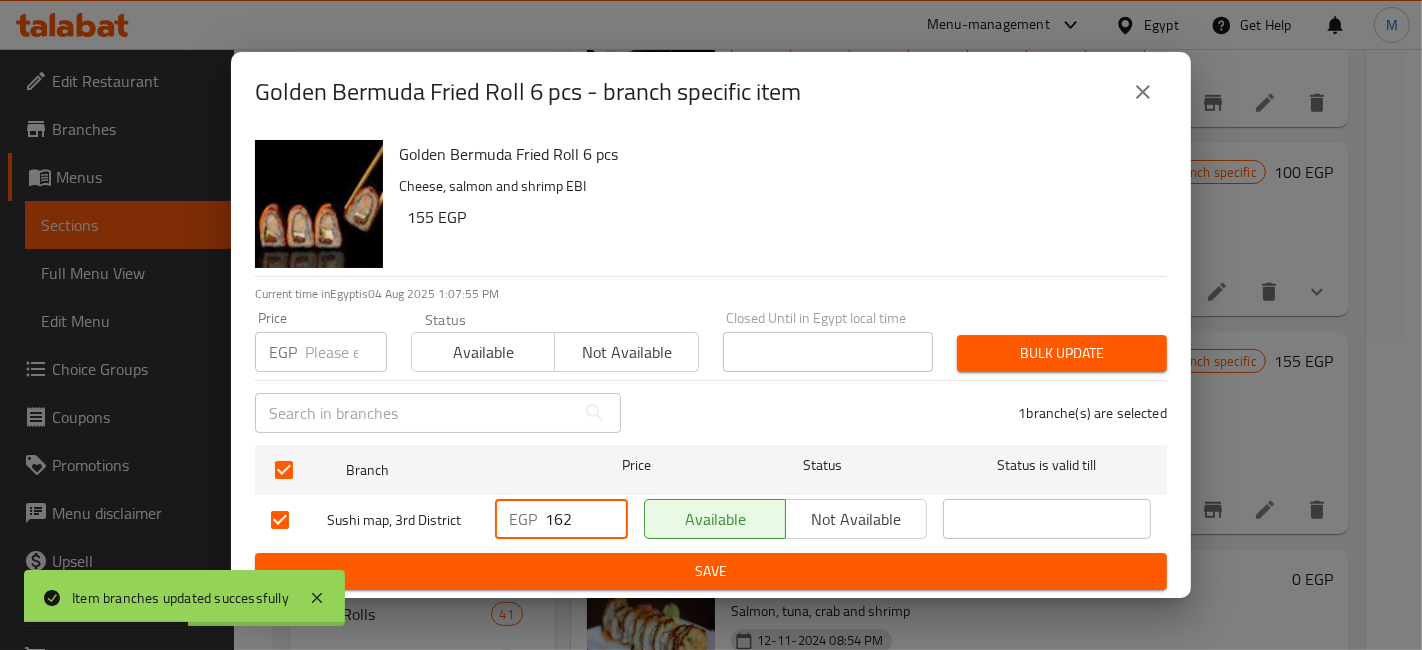 click on "162" at bounding box center [586, 519] 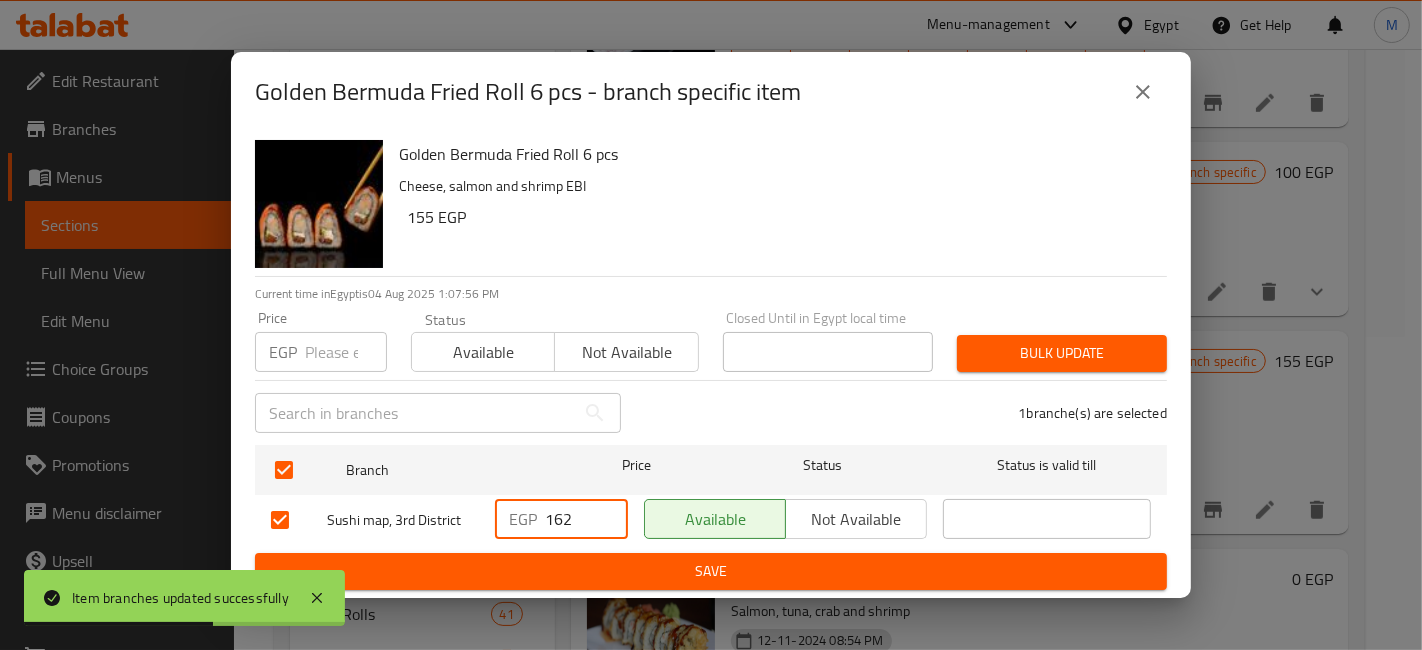 click on "162" at bounding box center [586, 519] 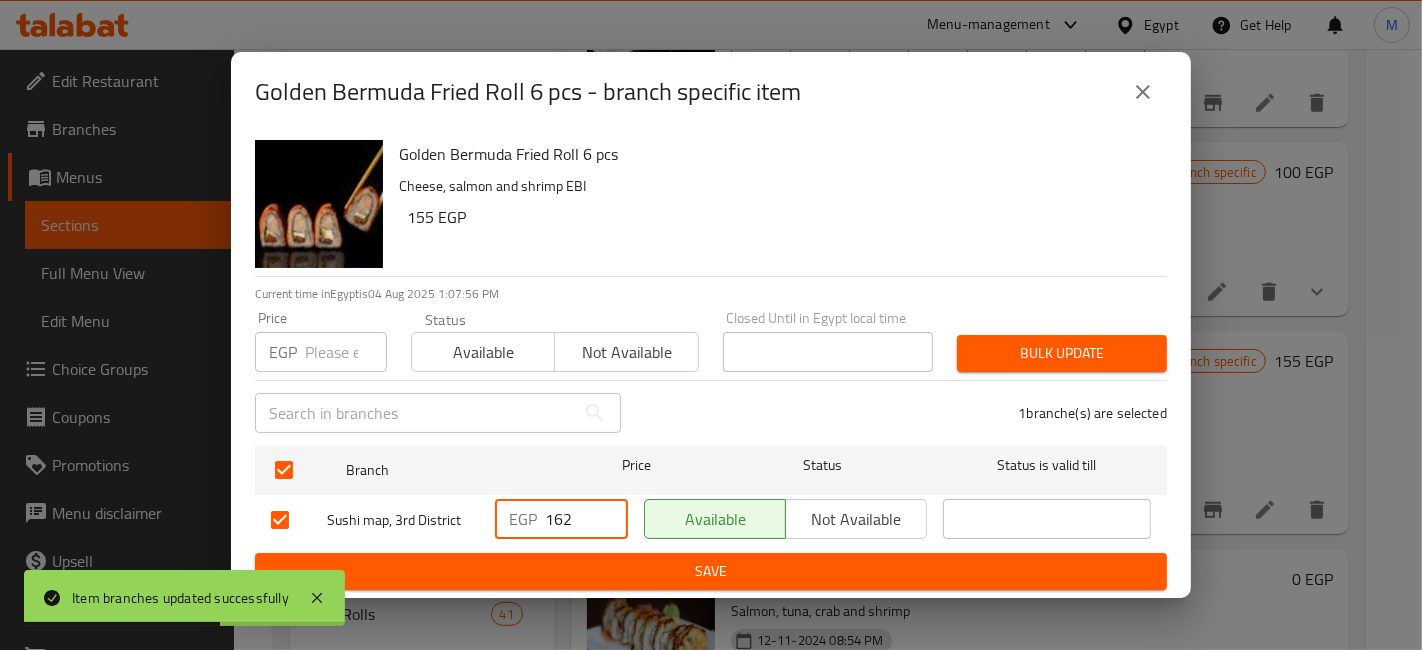 click on "162" at bounding box center [586, 519] 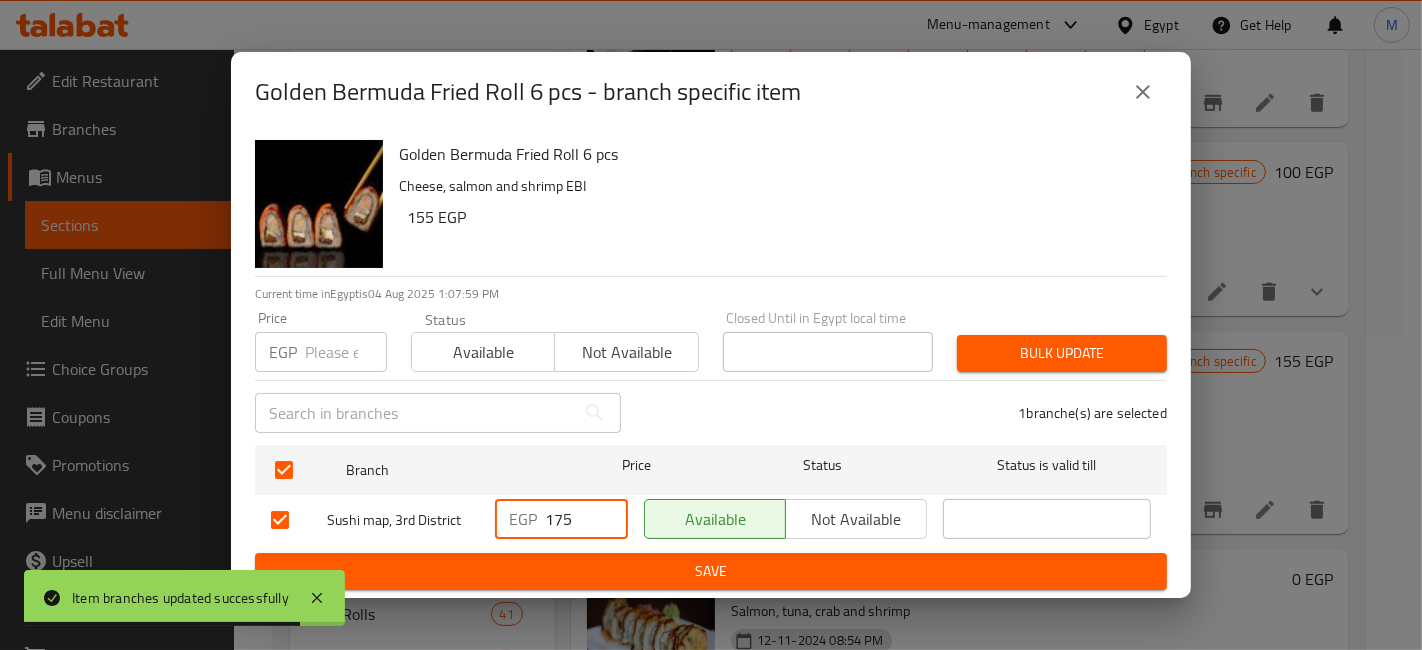 type on "175" 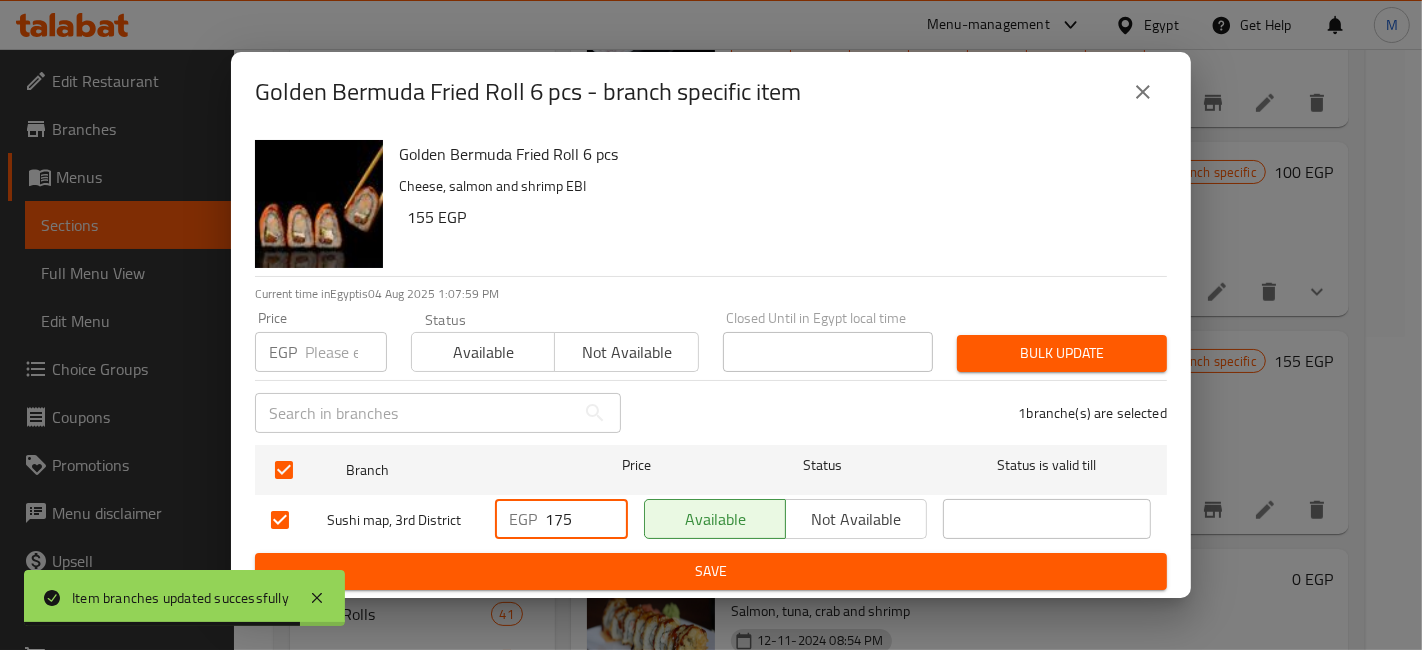 click on "Branch Price Status Status is valid till Sushi map, 3rd District EGP 175 ​ Available Not available ​" at bounding box center (711, 495) 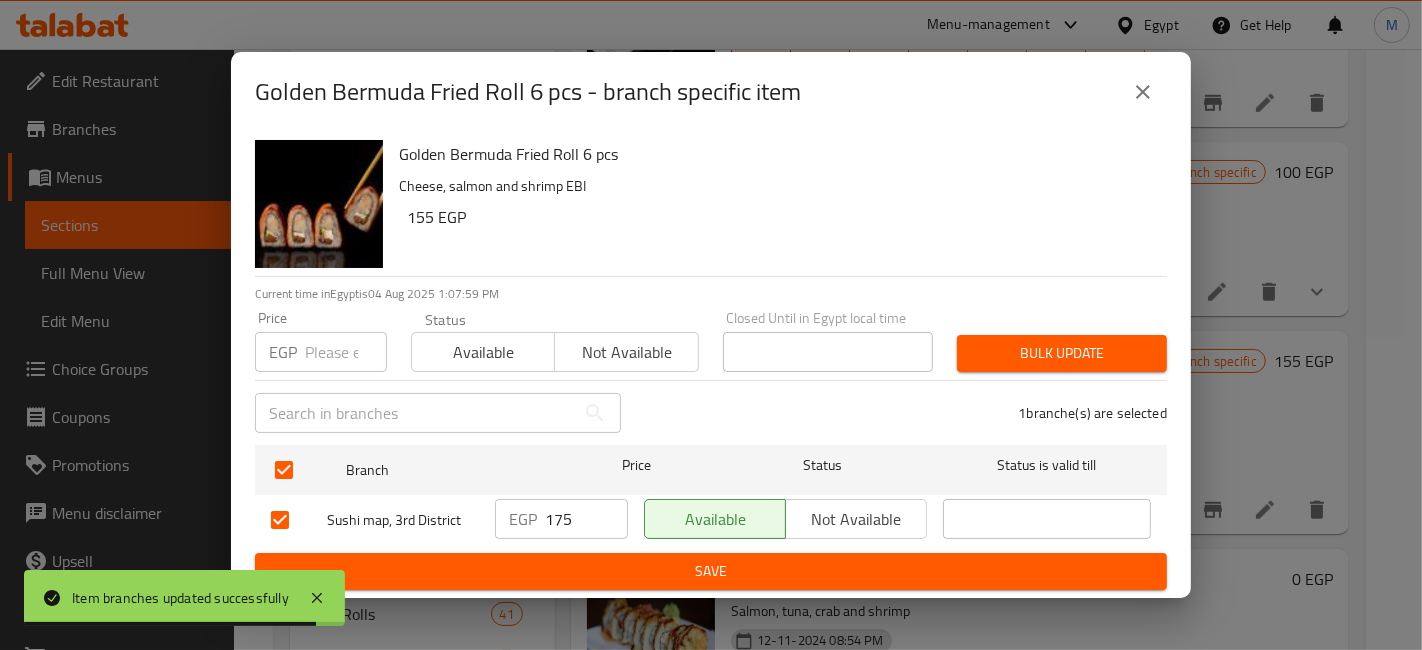 click on "Save" at bounding box center [711, 571] 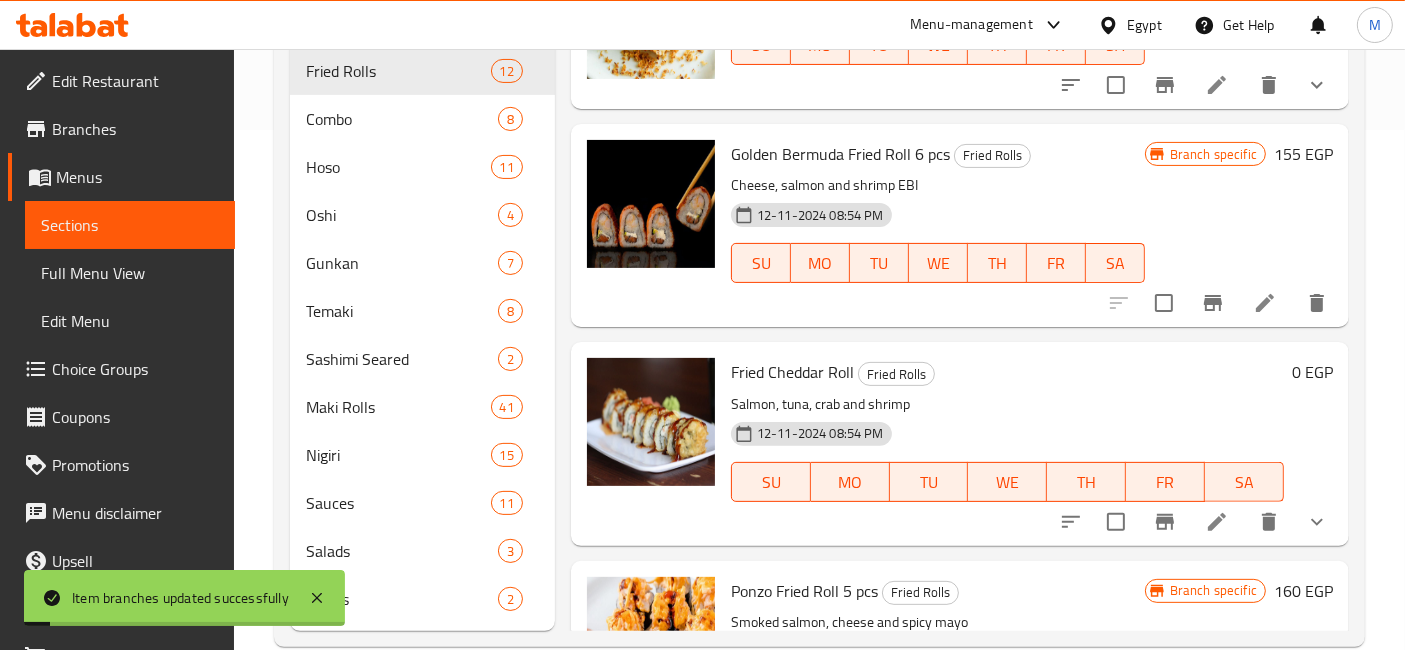 scroll, scrollTop: 525, scrollLeft: 0, axis: vertical 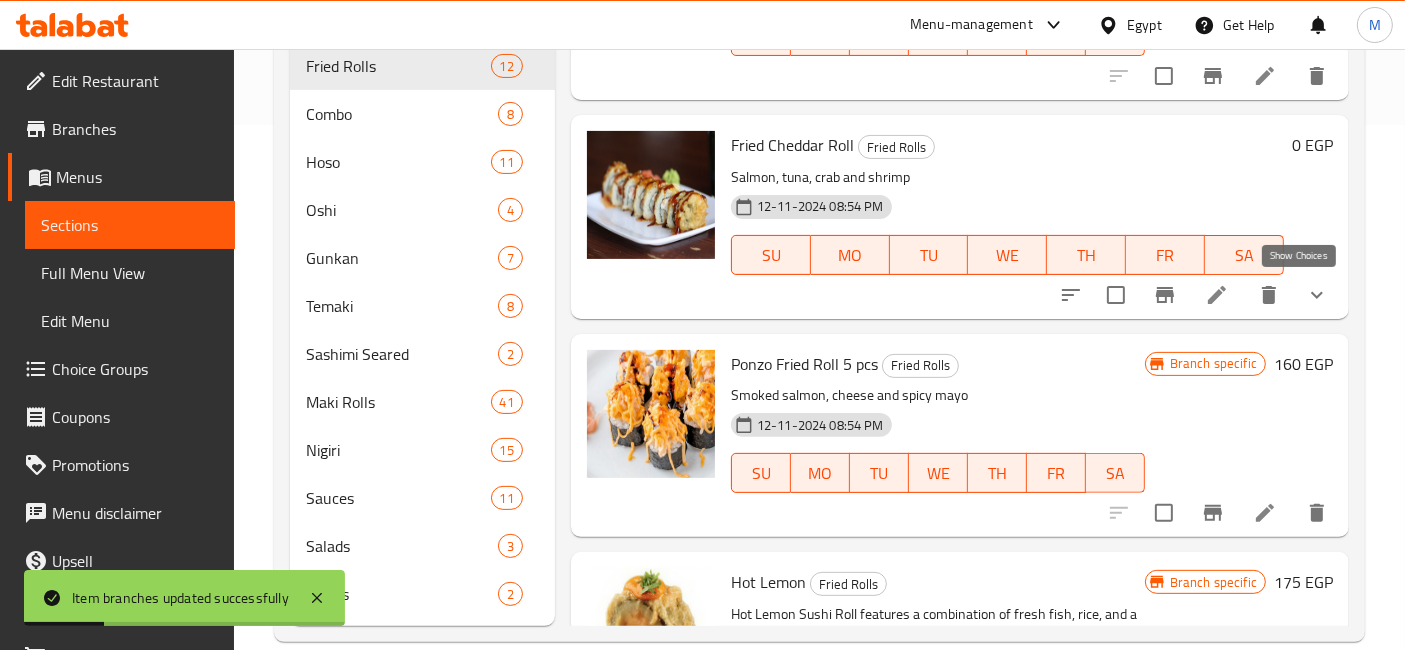 click 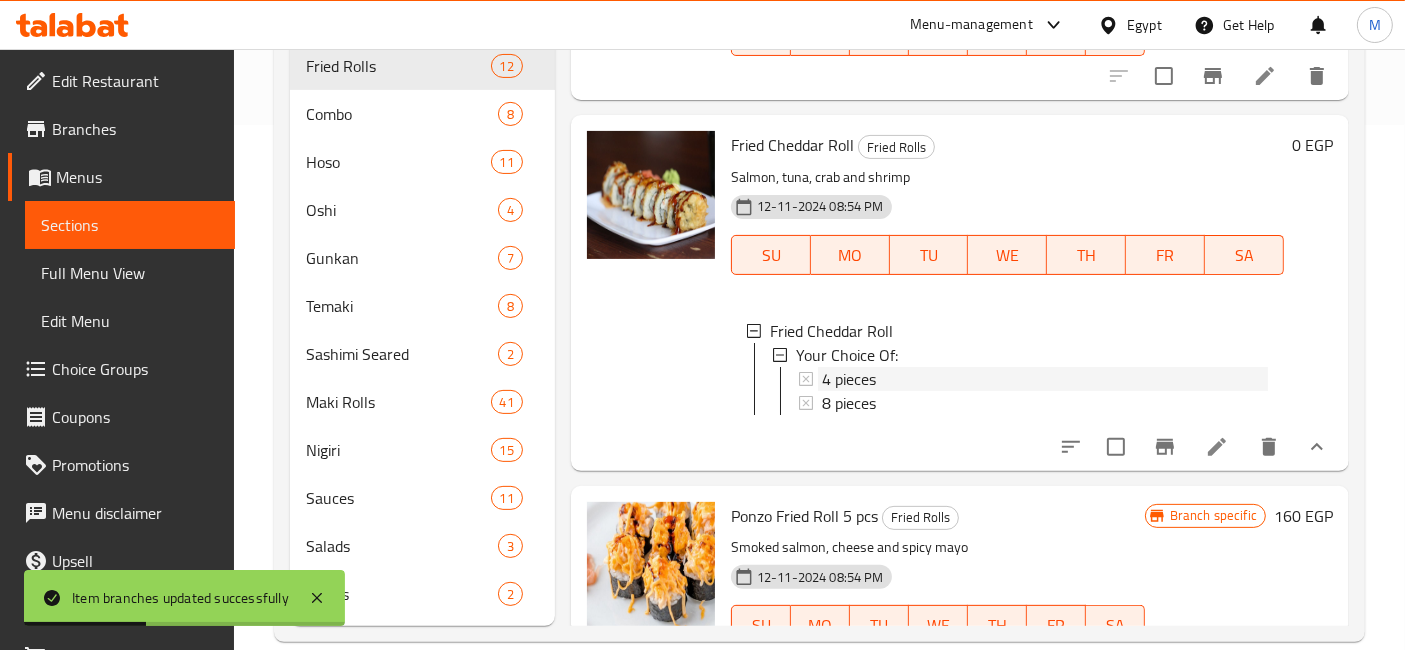 click on "4 pieces" at bounding box center [1045, 379] 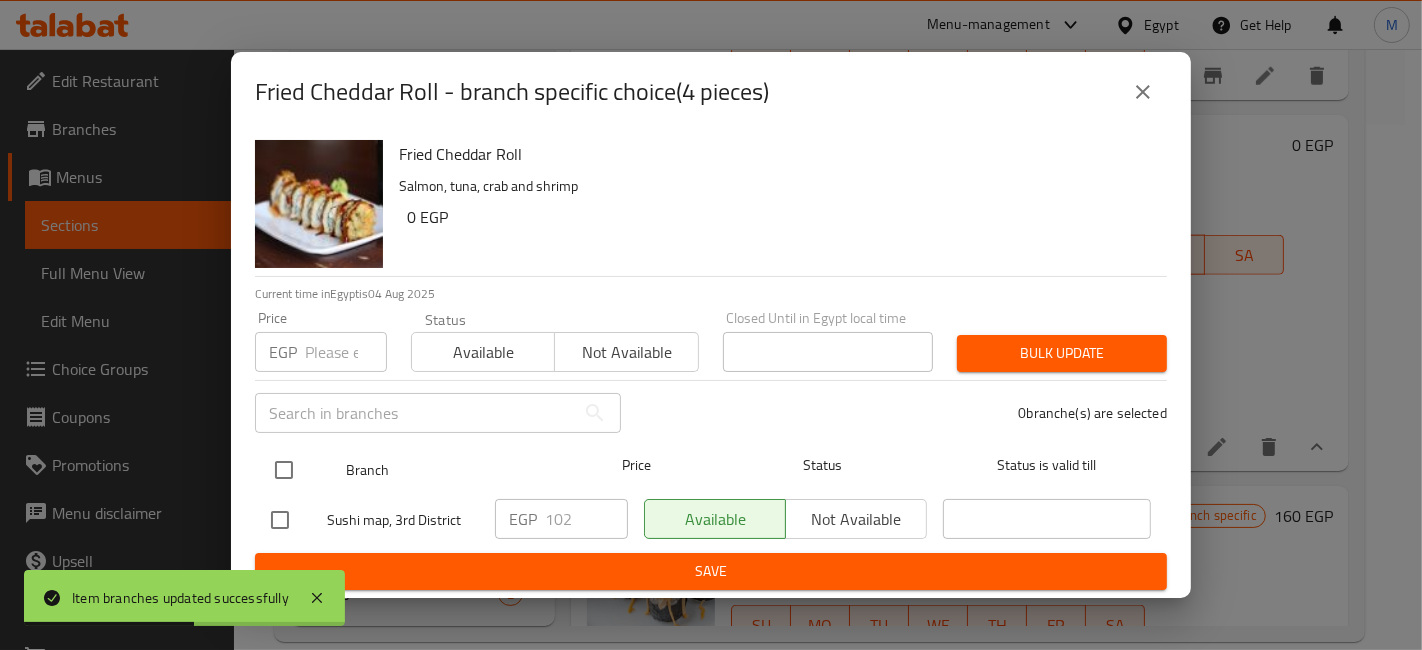 click at bounding box center (284, 470) 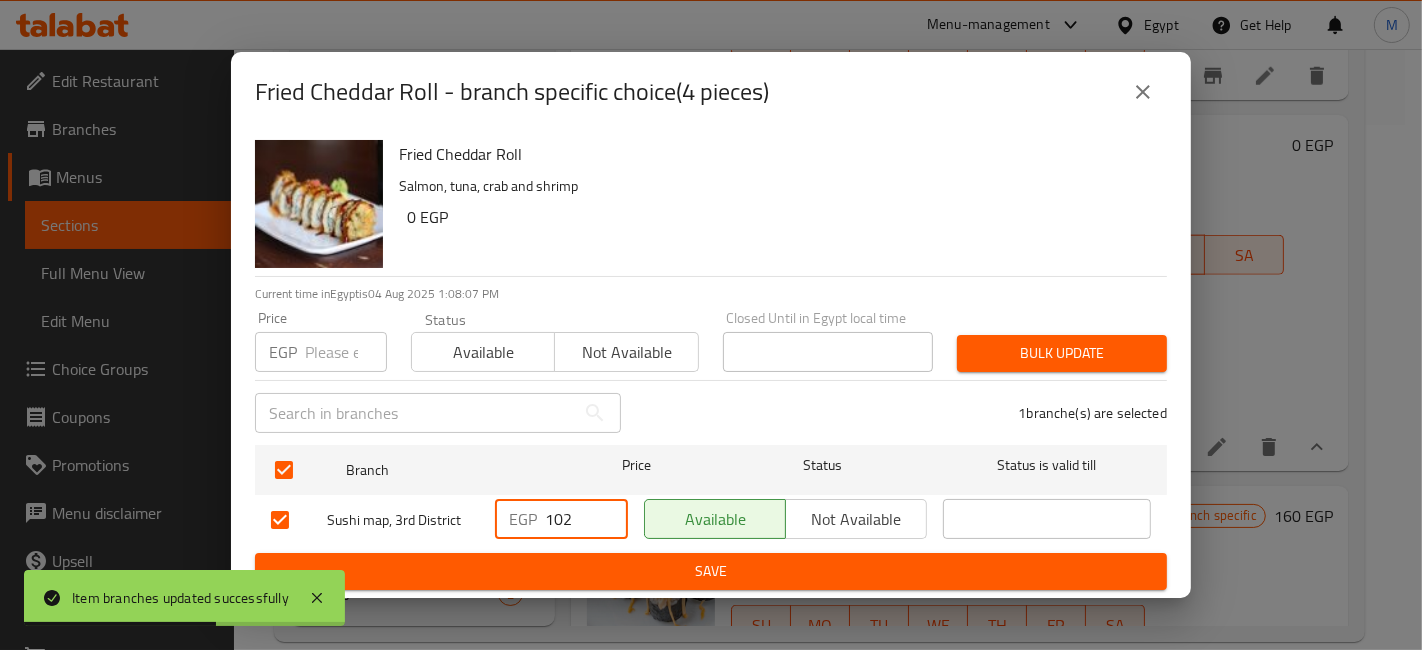 click on "102" at bounding box center [586, 519] 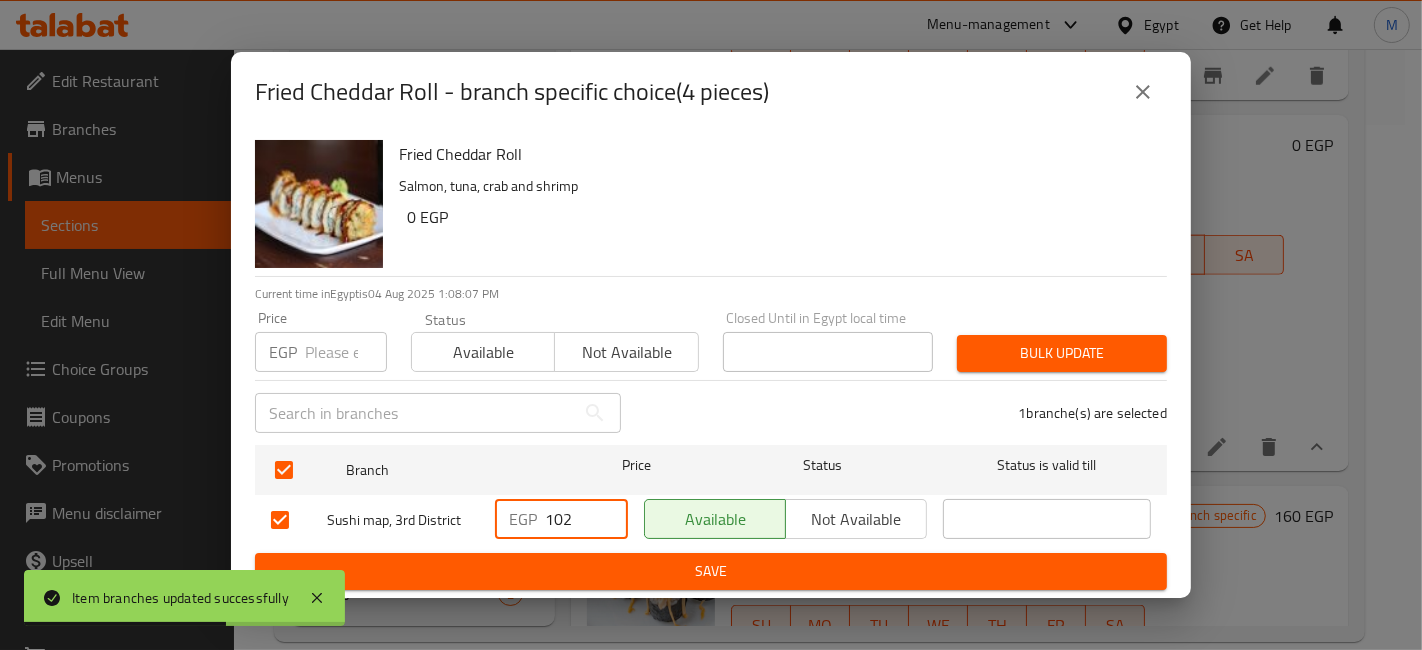 click on "102" at bounding box center [586, 519] 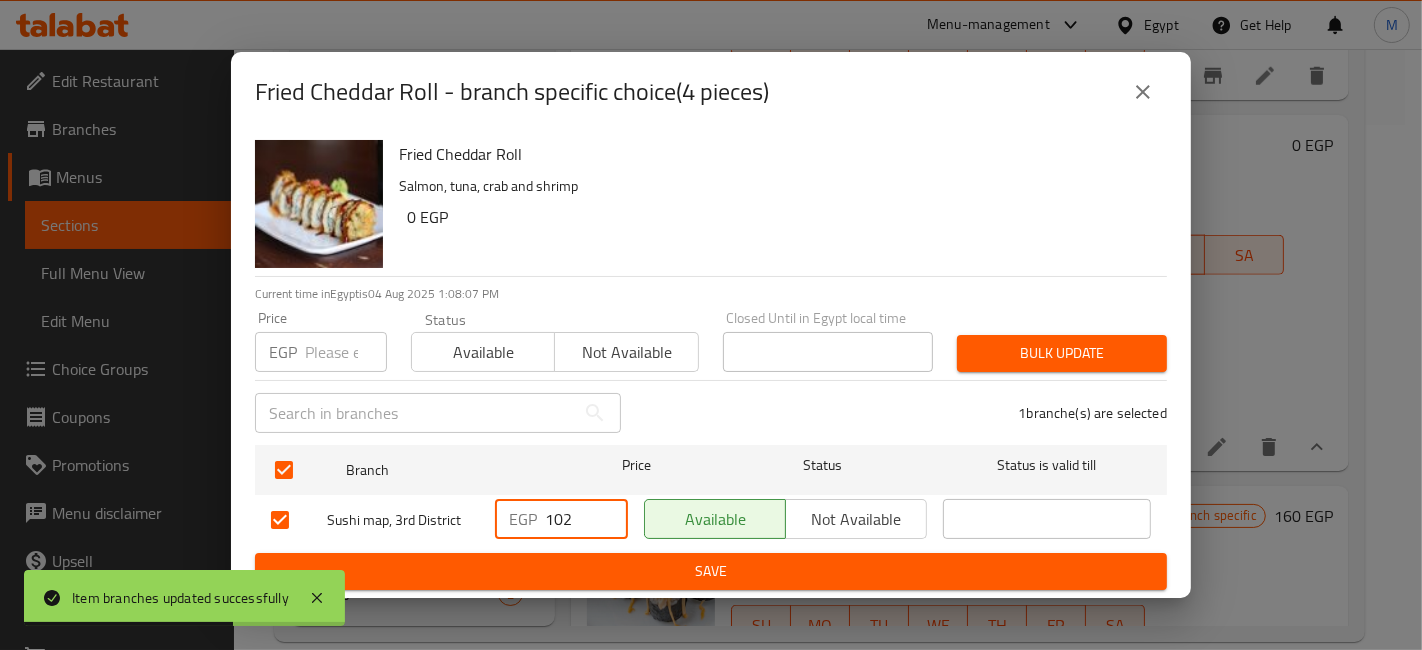 click on "102" at bounding box center [586, 519] 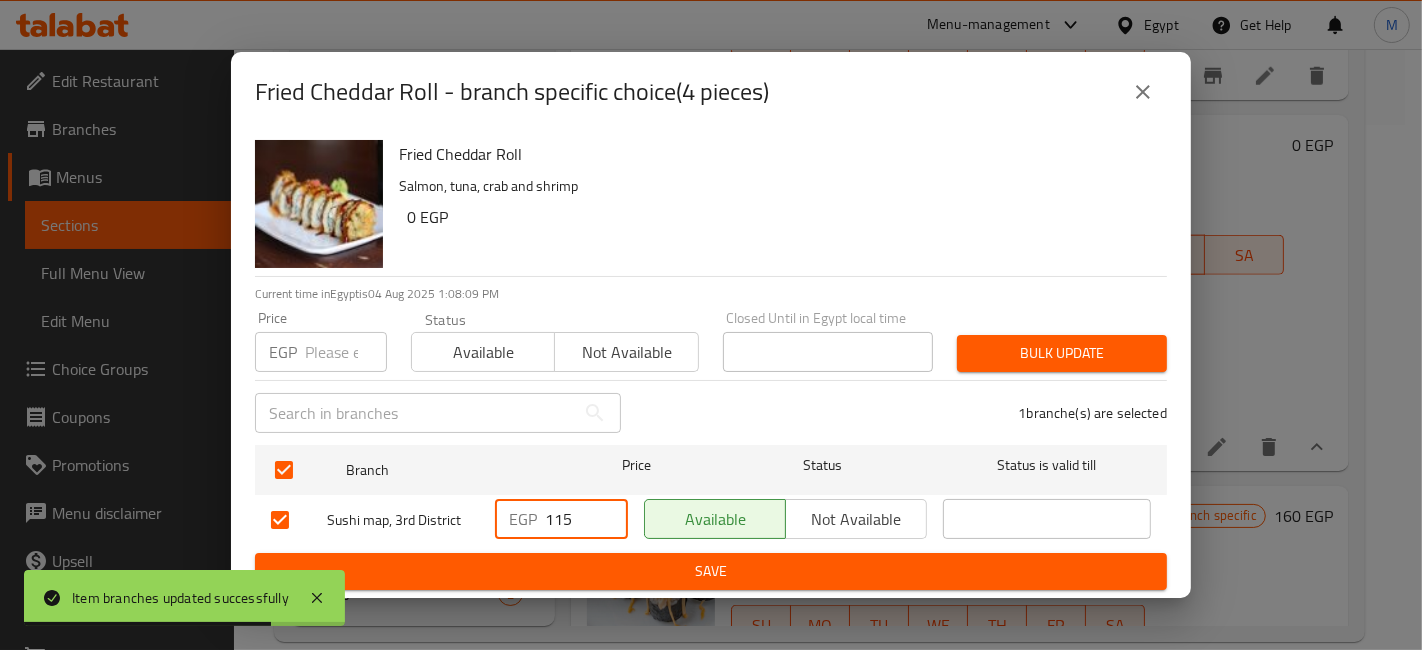 type on "115" 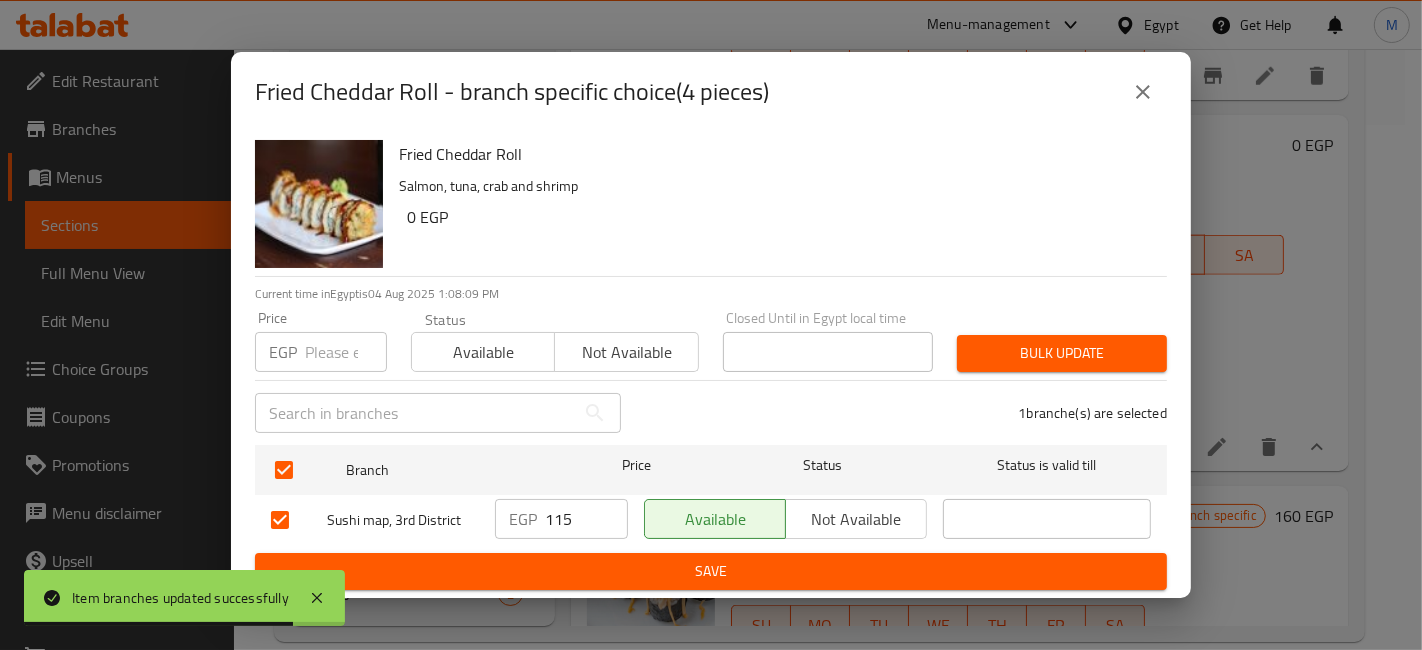 click on "EGP 115 ​" at bounding box center (561, 520) 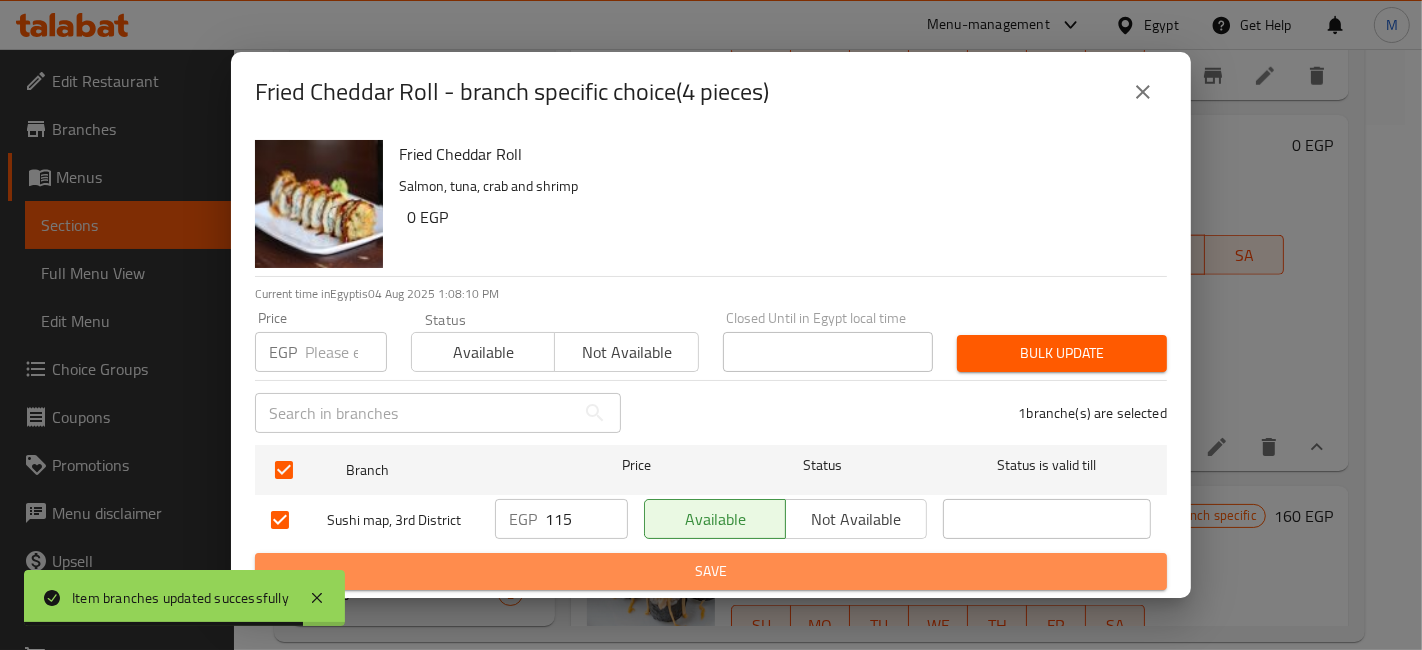 click on "Save" at bounding box center [711, 571] 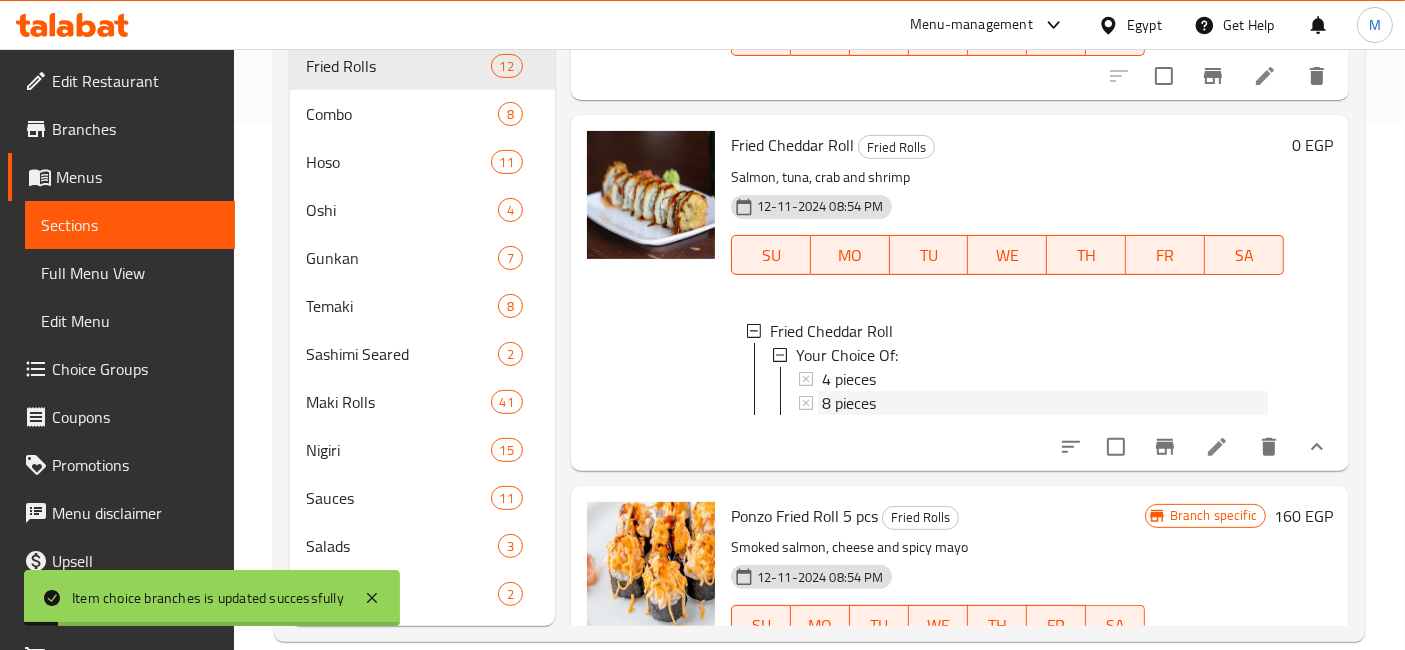 click on "8 pieces" at bounding box center [849, 403] 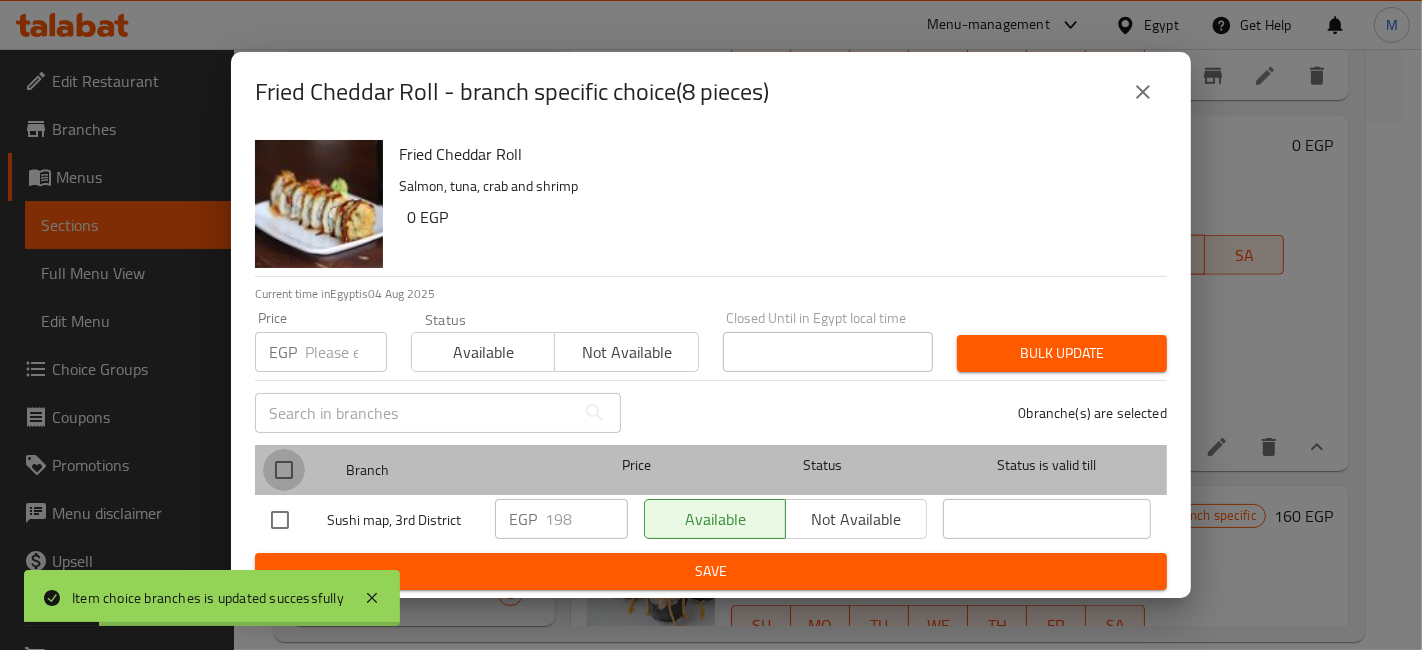 click at bounding box center (284, 470) 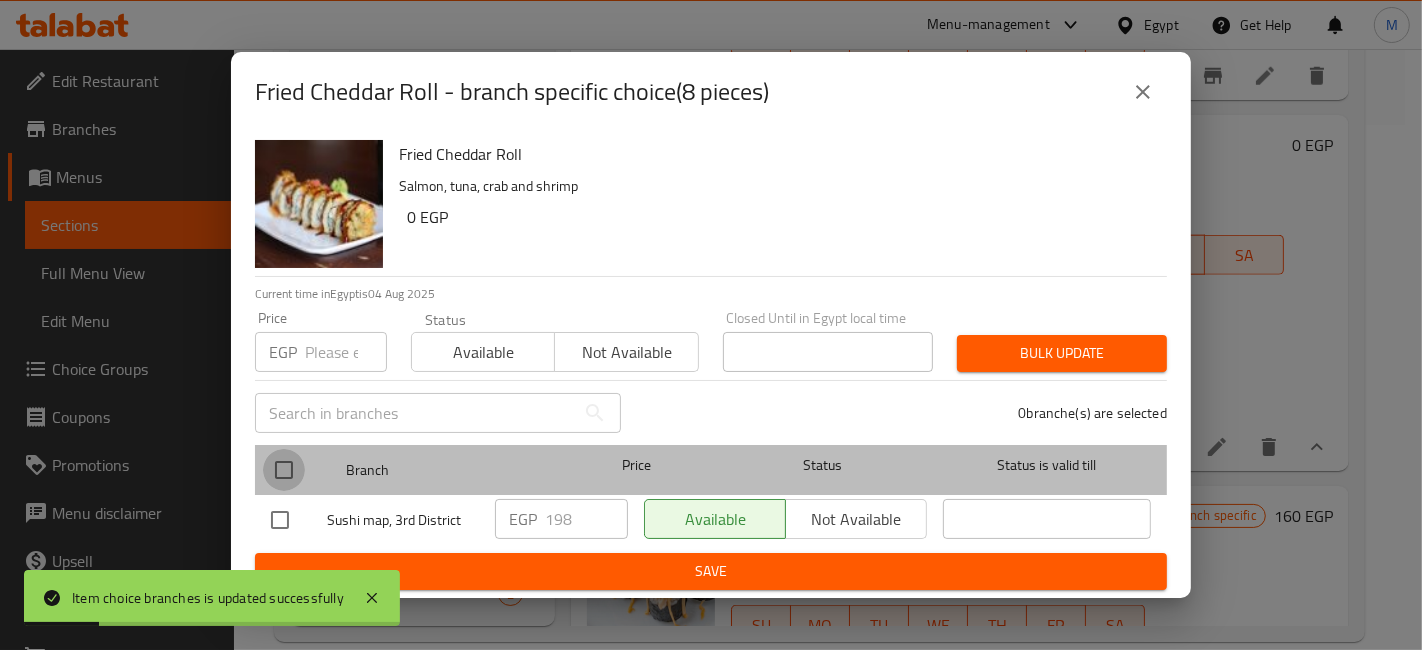 checkbox on "true" 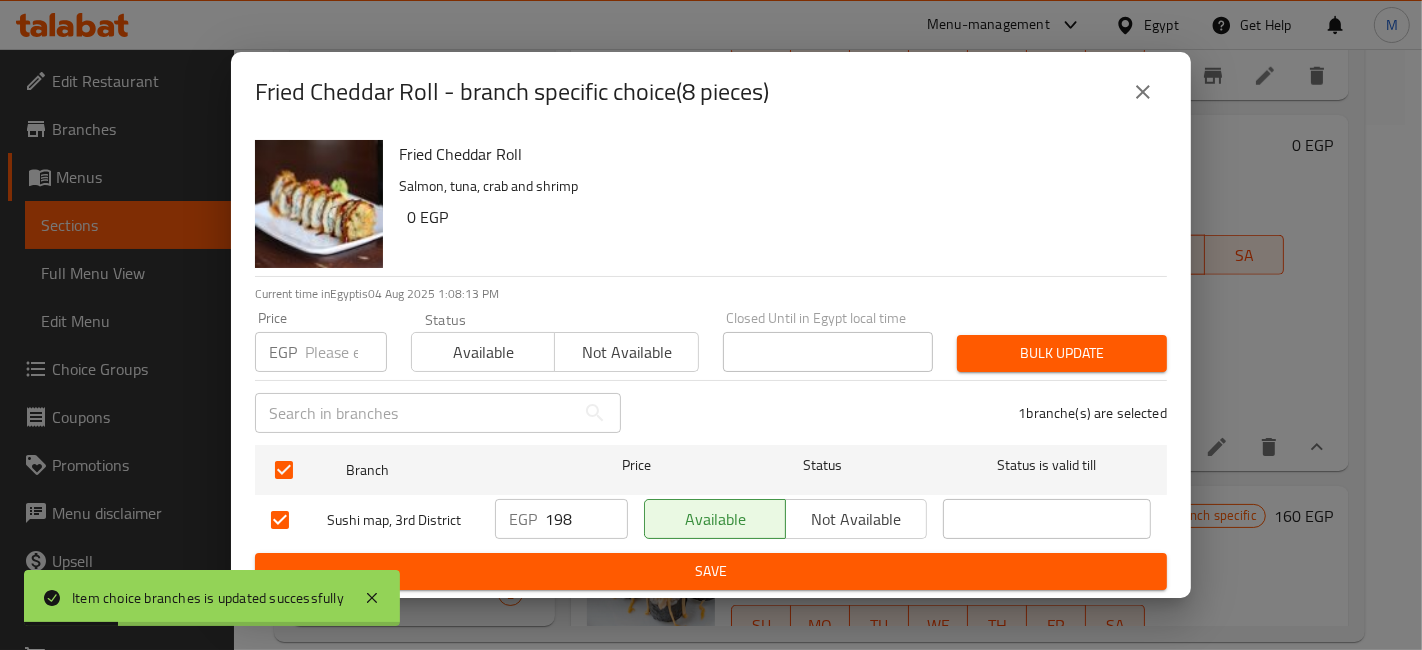 click on "198" at bounding box center [586, 519] 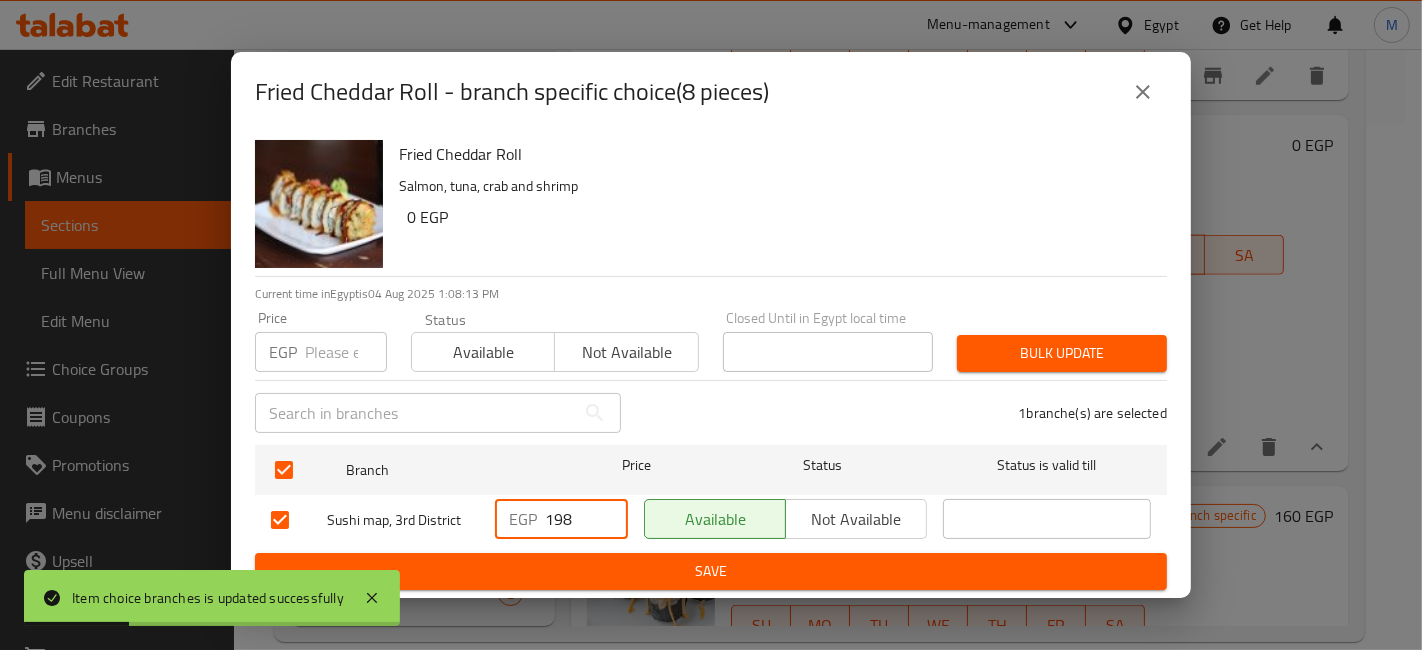 click on "198" at bounding box center (586, 519) 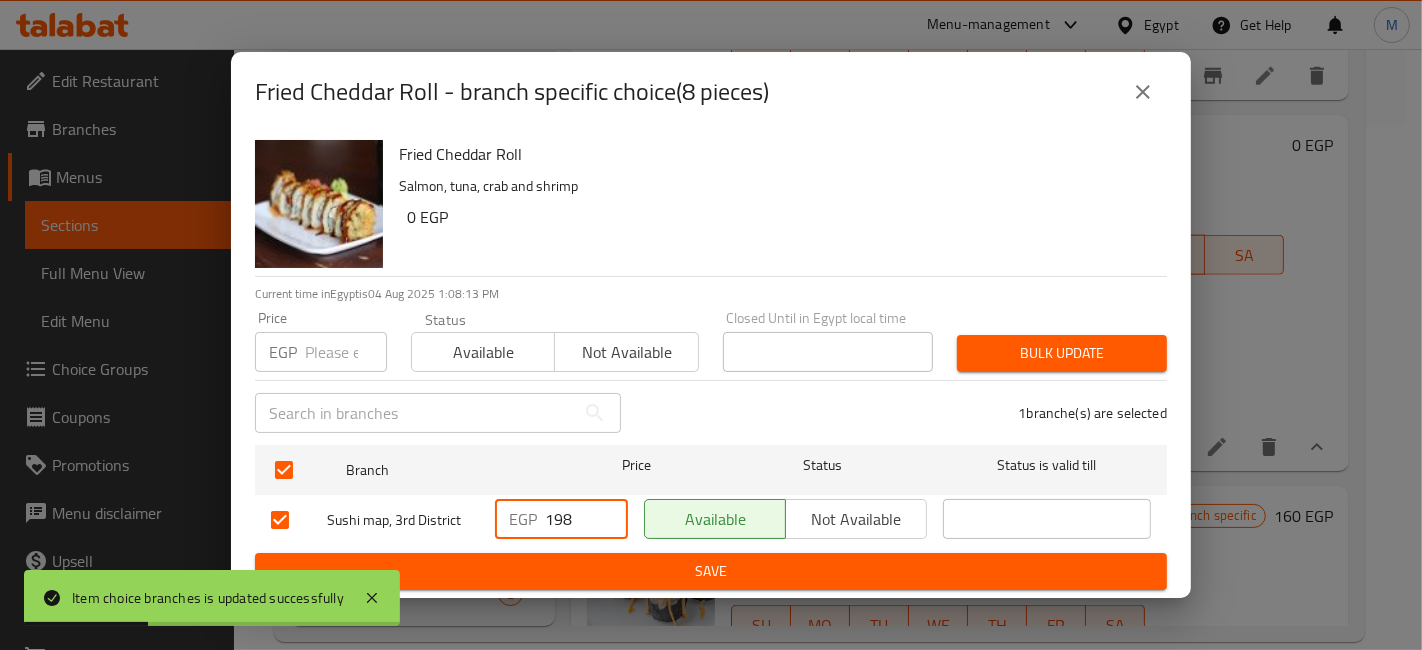 click on "198" at bounding box center (586, 519) 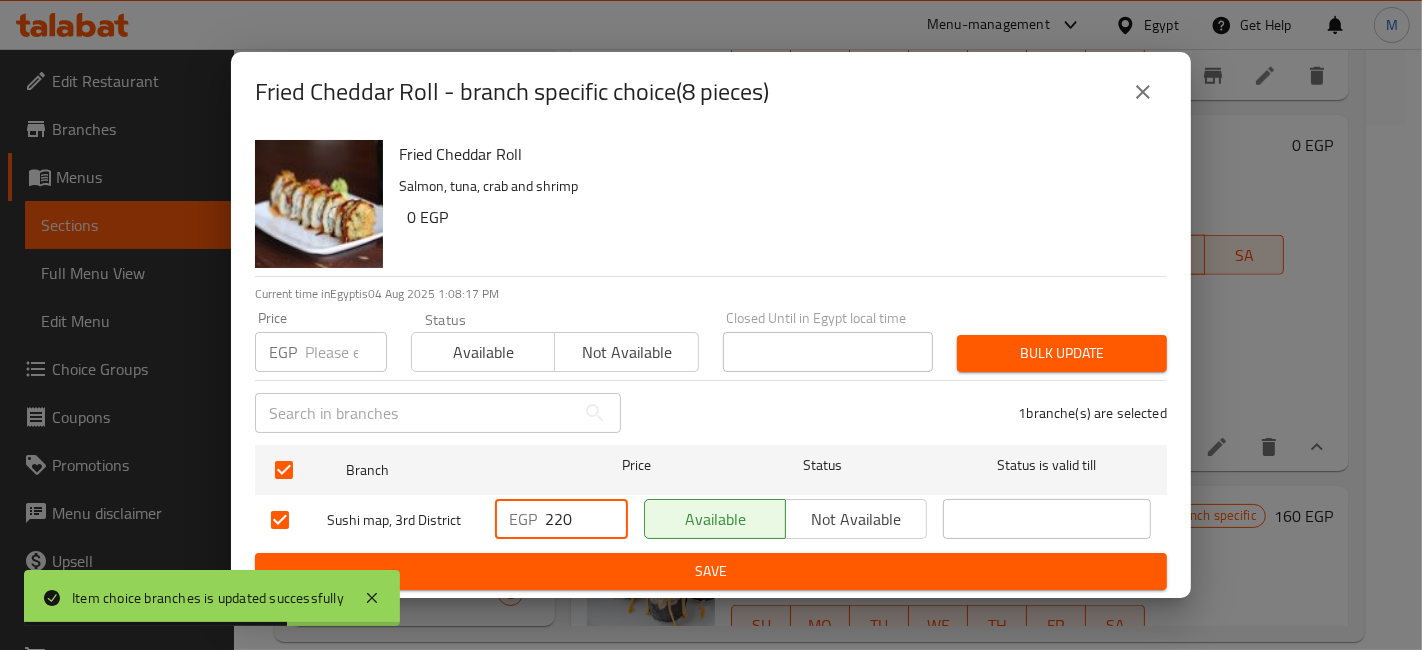 type on "220" 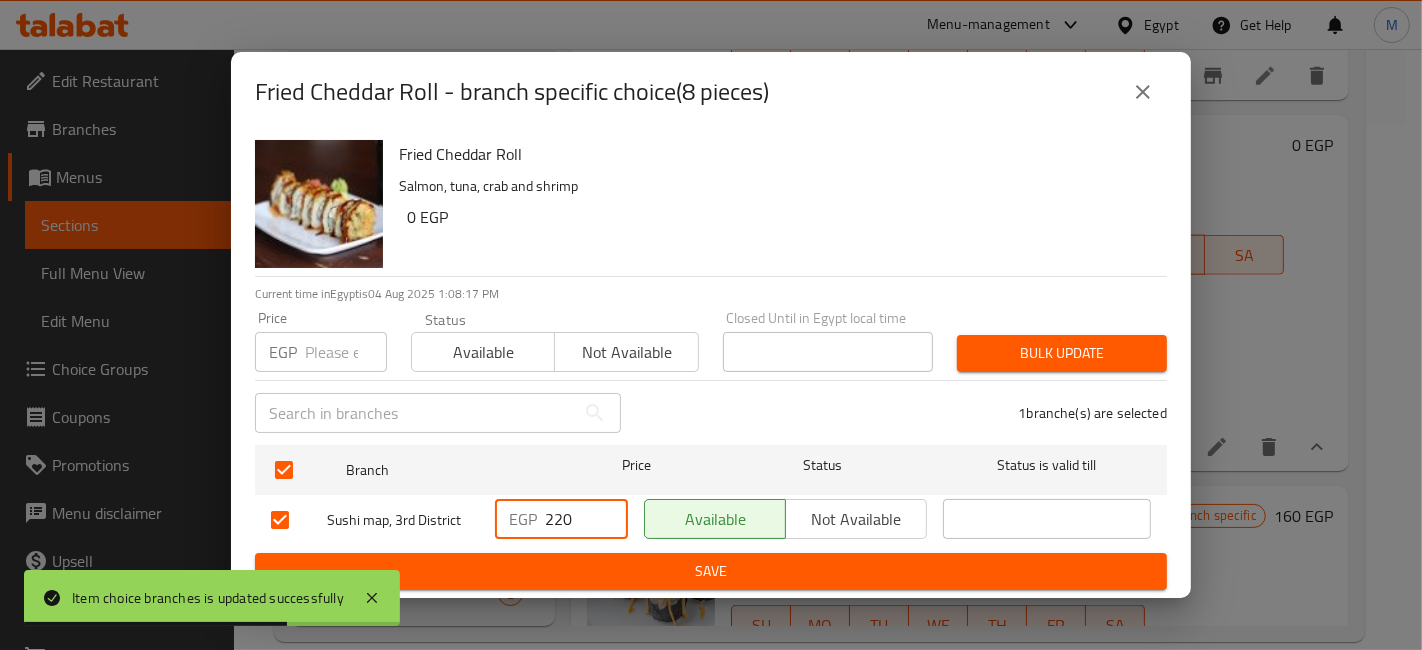 click on "Save" at bounding box center [711, 571] 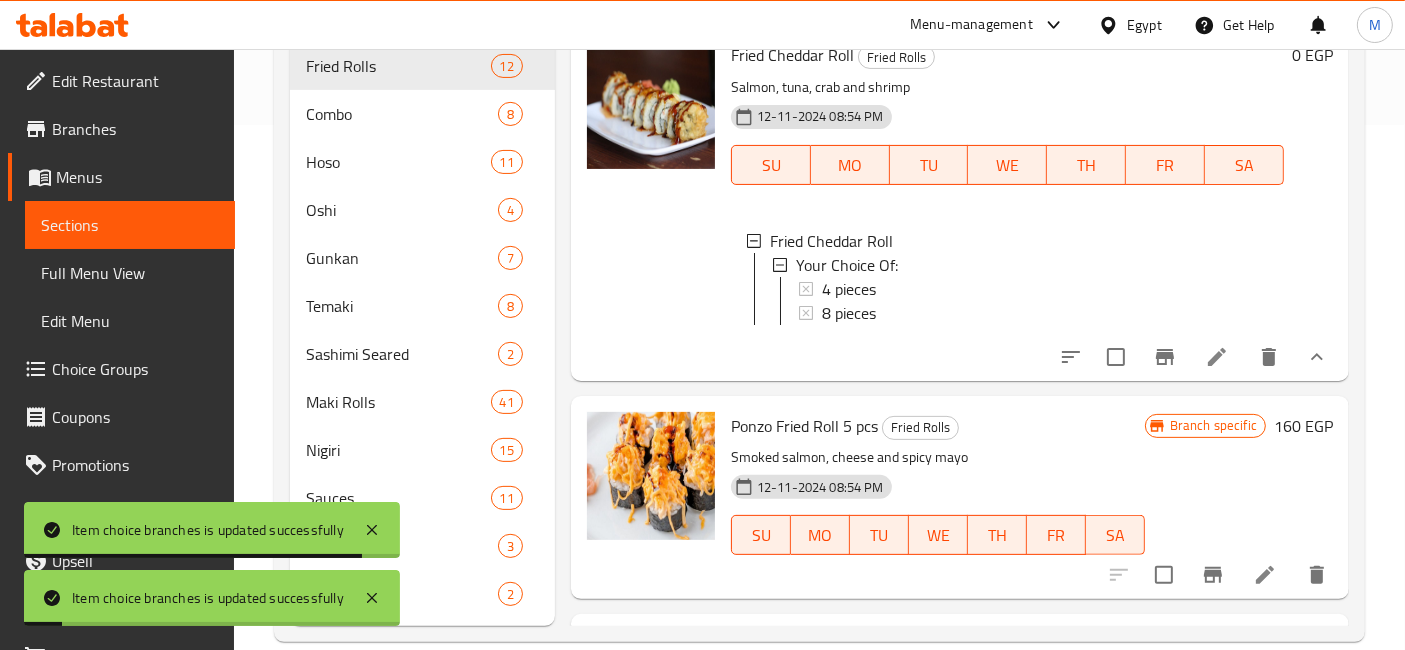 scroll, scrollTop: 1666, scrollLeft: 0, axis: vertical 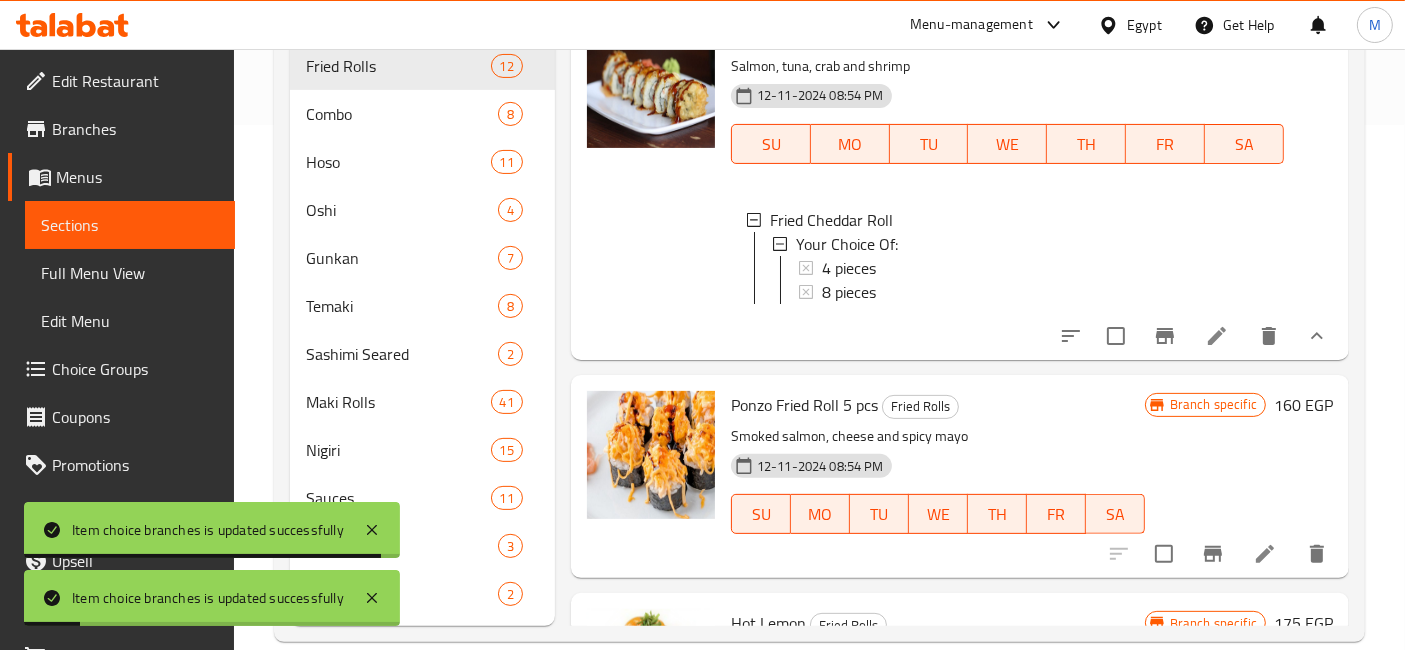click 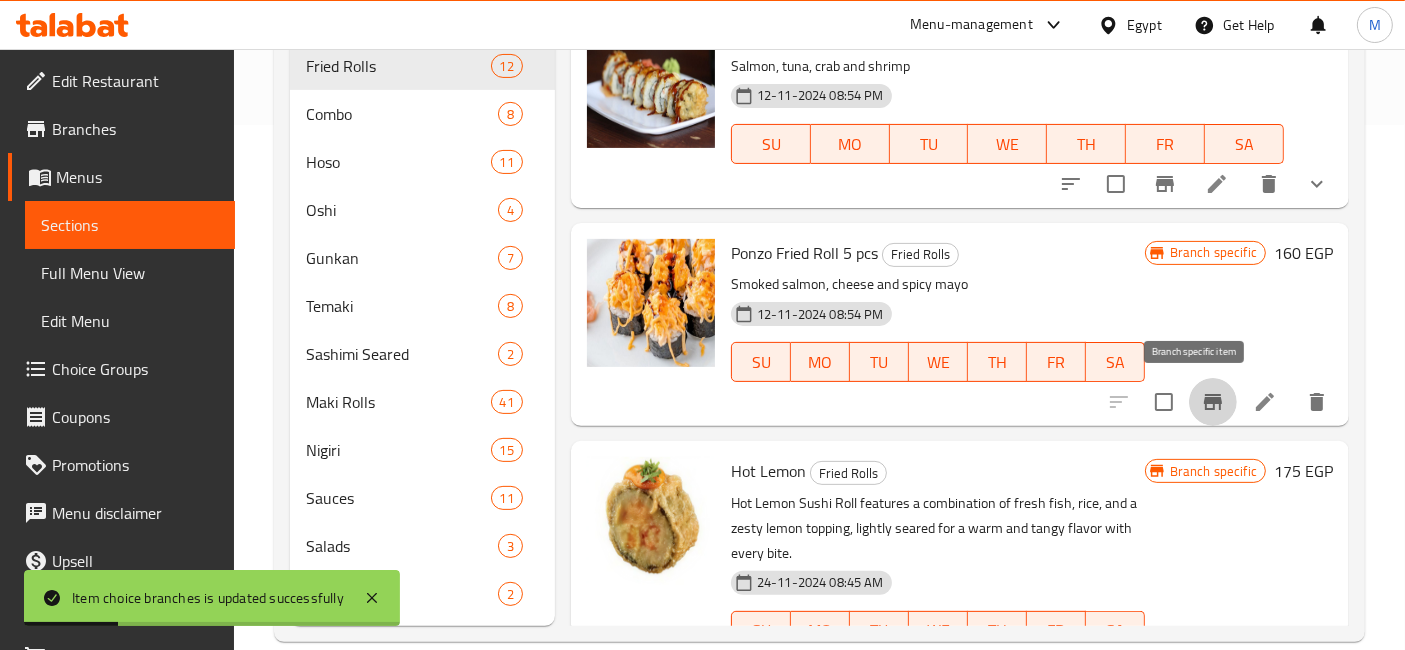 click 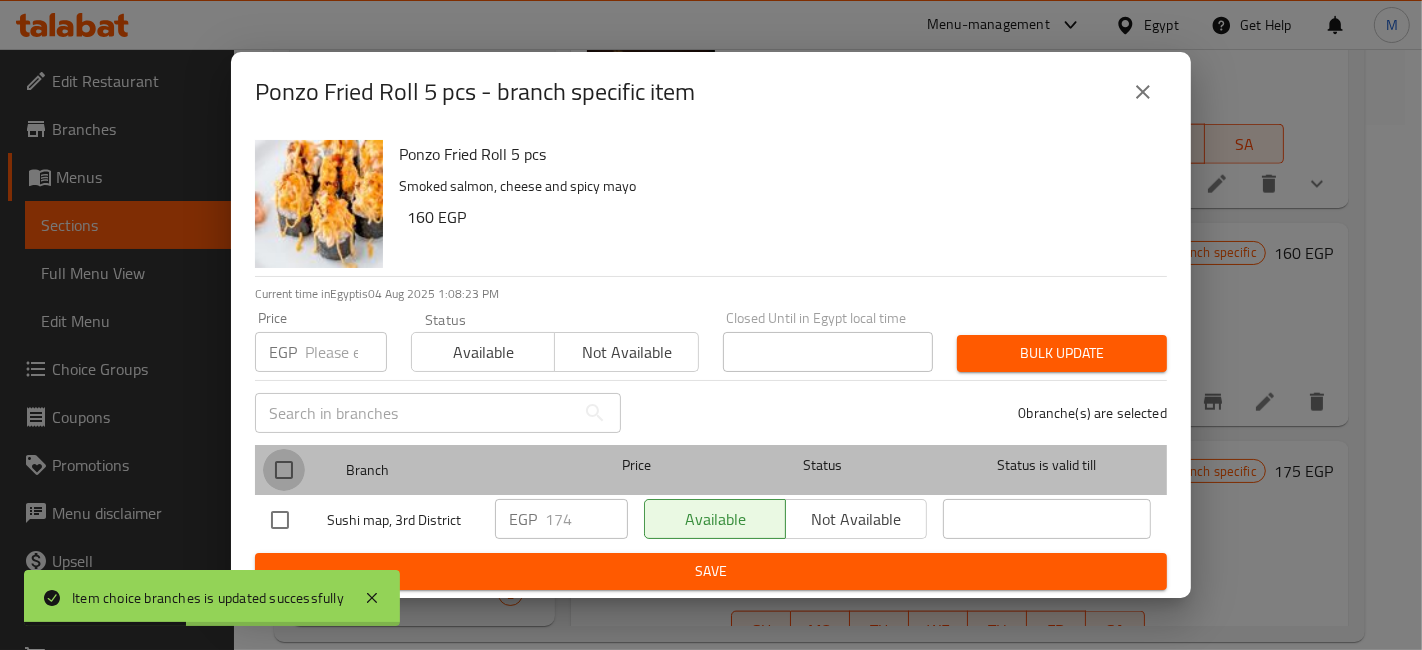 click at bounding box center (284, 470) 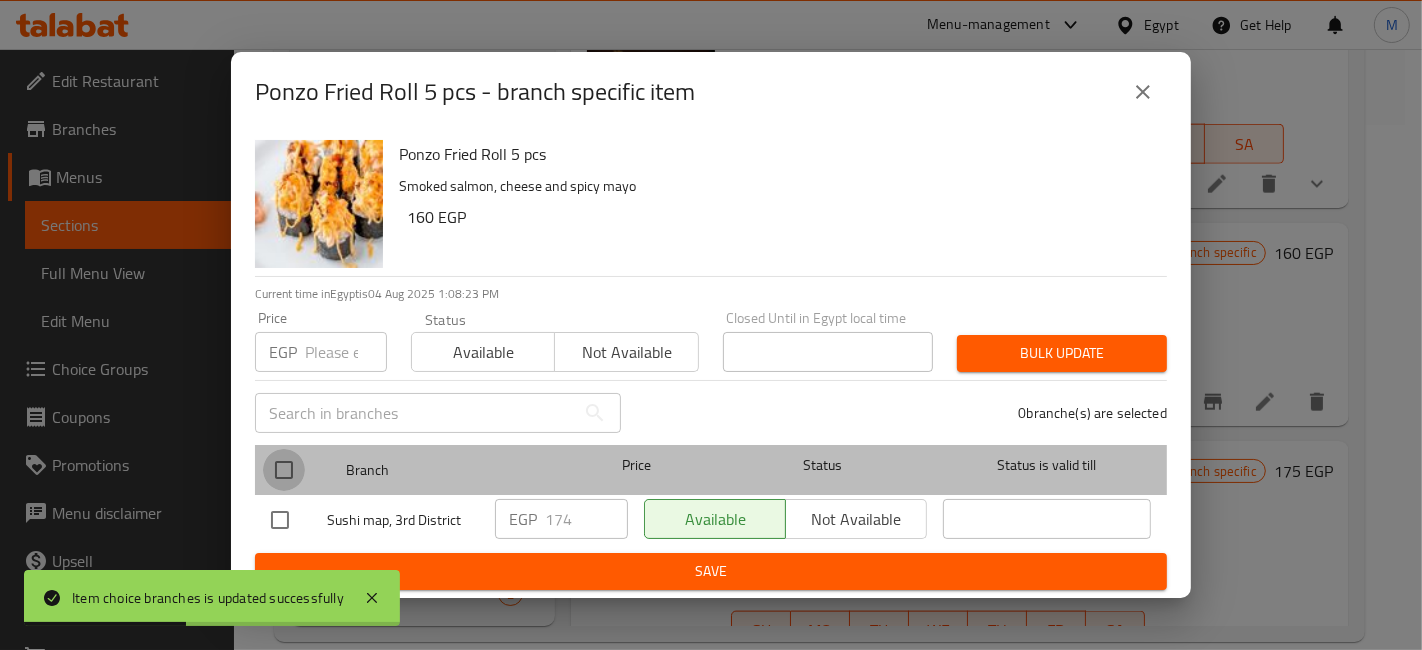 checkbox on "true" 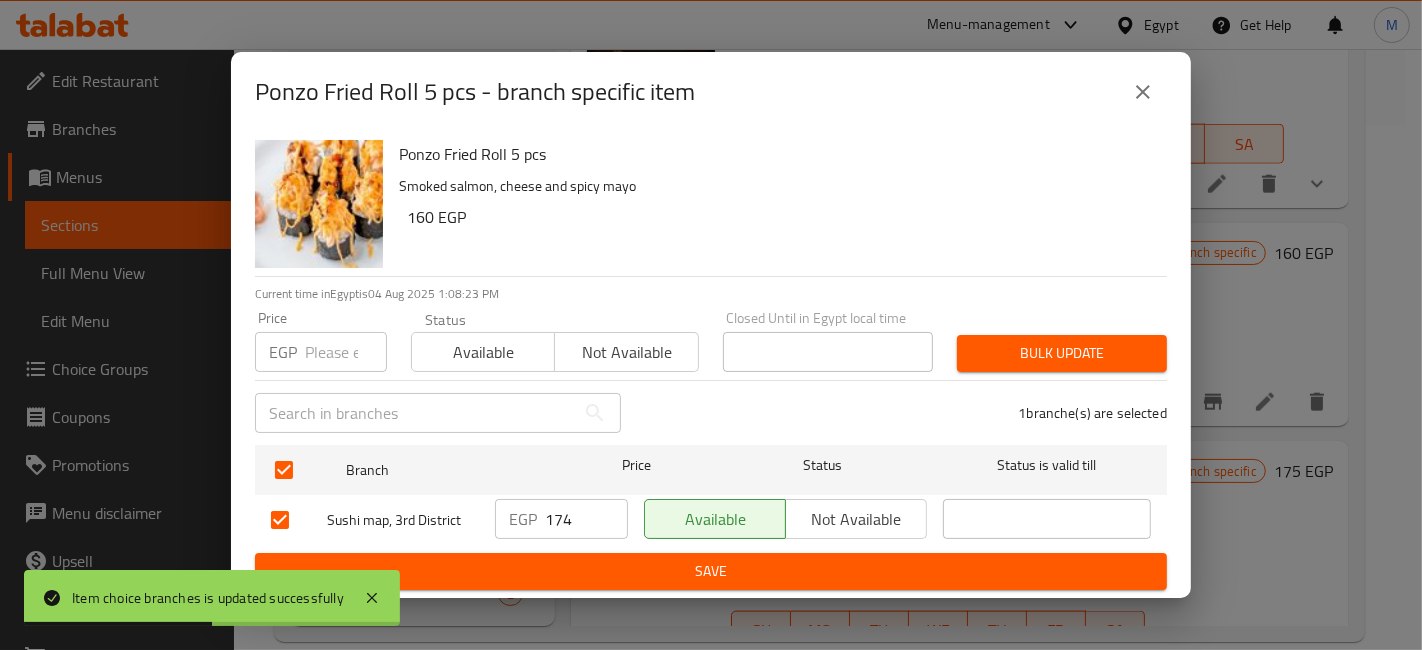 click on "174" at bounding box center [586, 519] 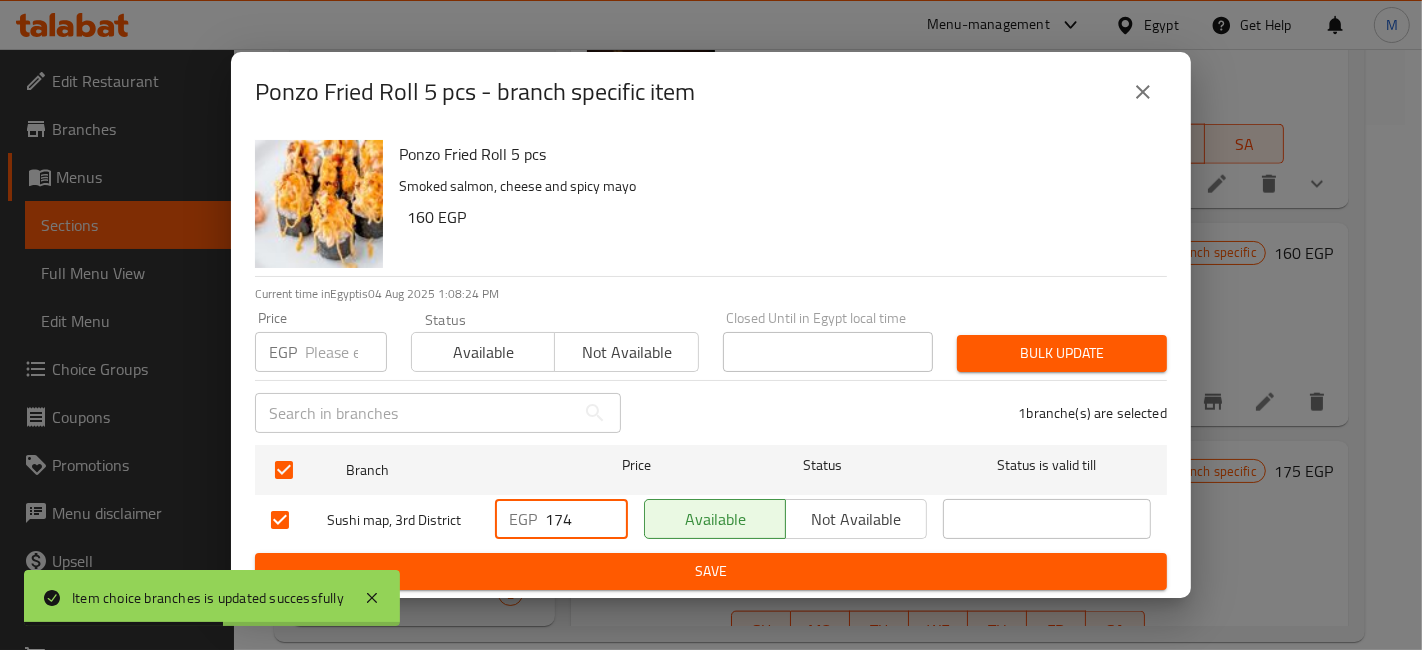 click on "174" at bounding box center [586, 519] 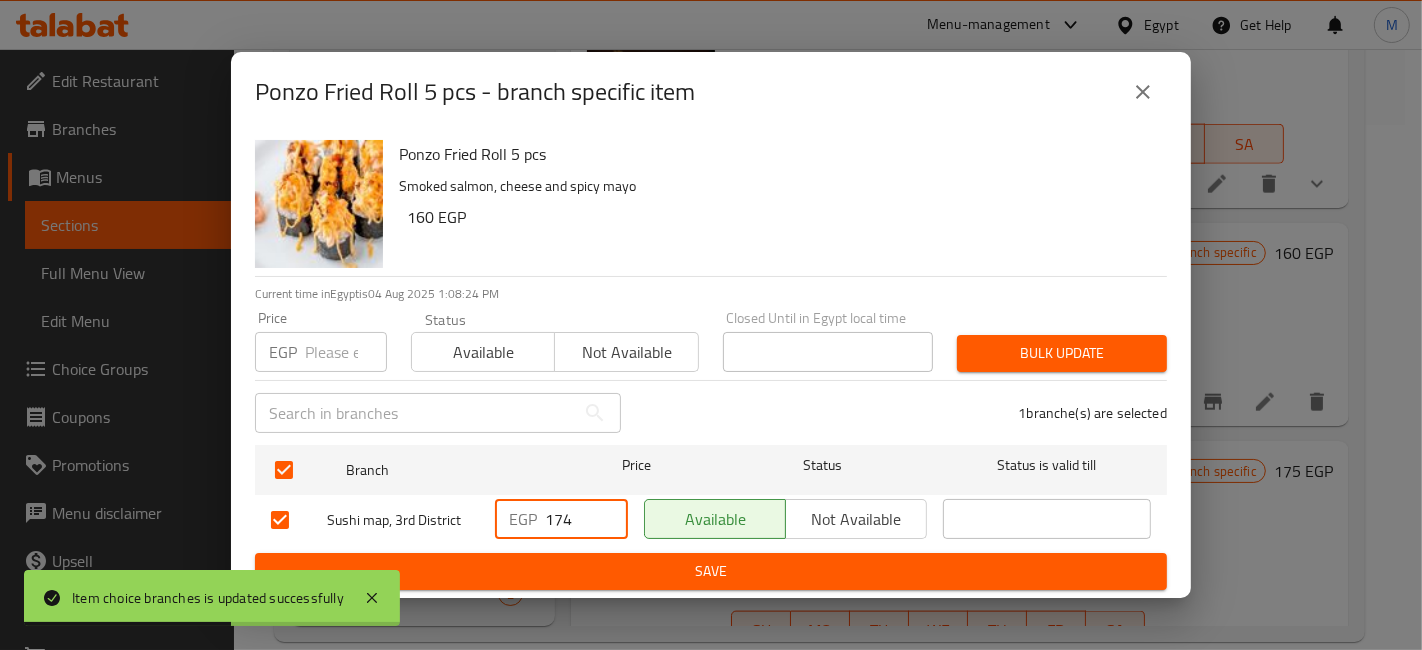 click on "174" at bounding box center [586, 519] 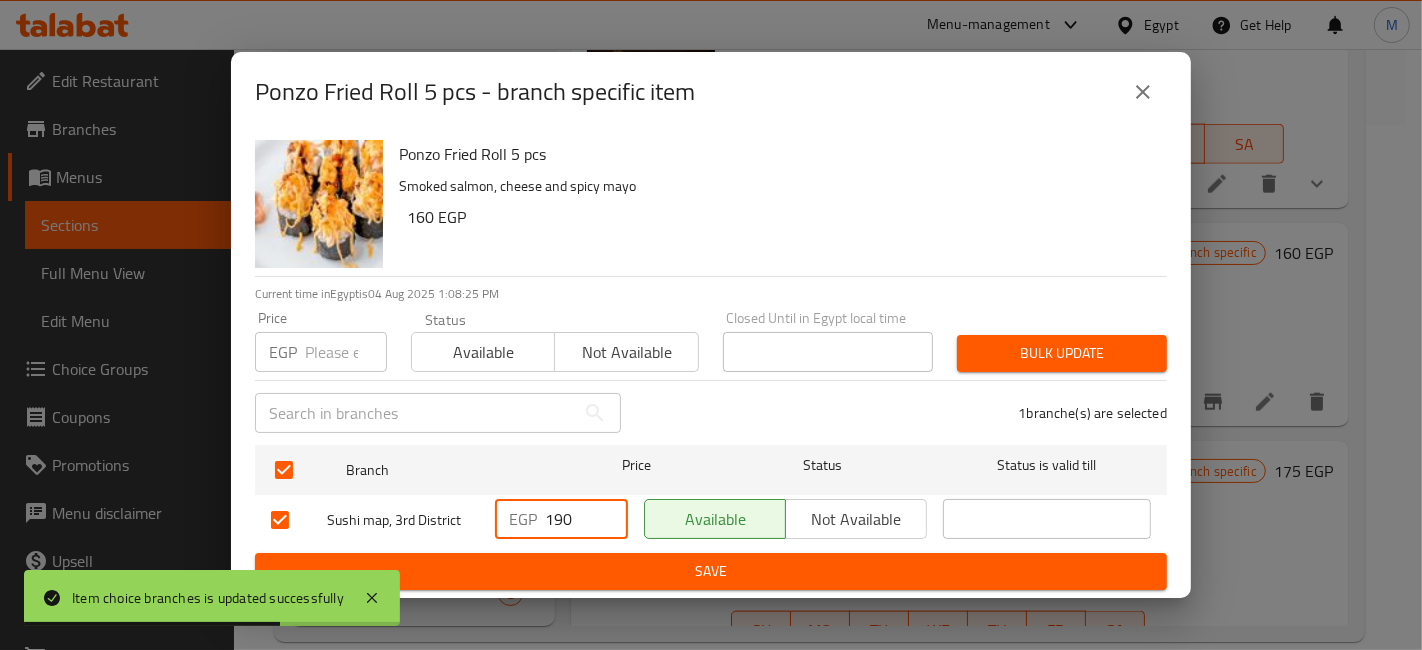 type on "190" 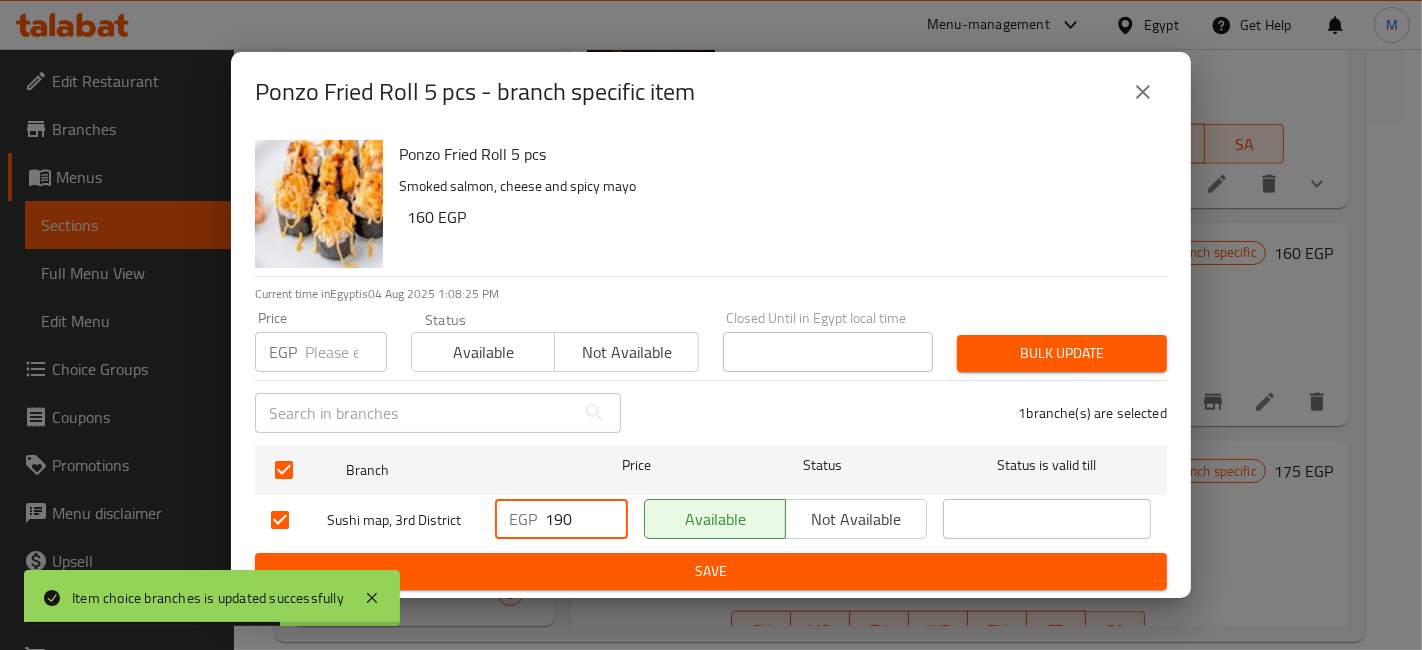 click on "Ponzo Fried Roll 5 pcs - branch specific item Ponzo Fried Roll 5 pcs Smoked salmon, cheese and spicy mayo 160   EGP Current time in  [COUNTRY]  is  04 Aug 2025   1:08:25 PM Price EGP Price Status Available Not available Closed Until in [COUNTRY] local time Closed Until in [COUNTRY] local time Bulk update ​ 1  branche(s) are selected Branch Price Status Status is valid till Sushi map, 3rd District EGP 190 ​ Available Not available ​ Save" at bounding box center [711, 325] 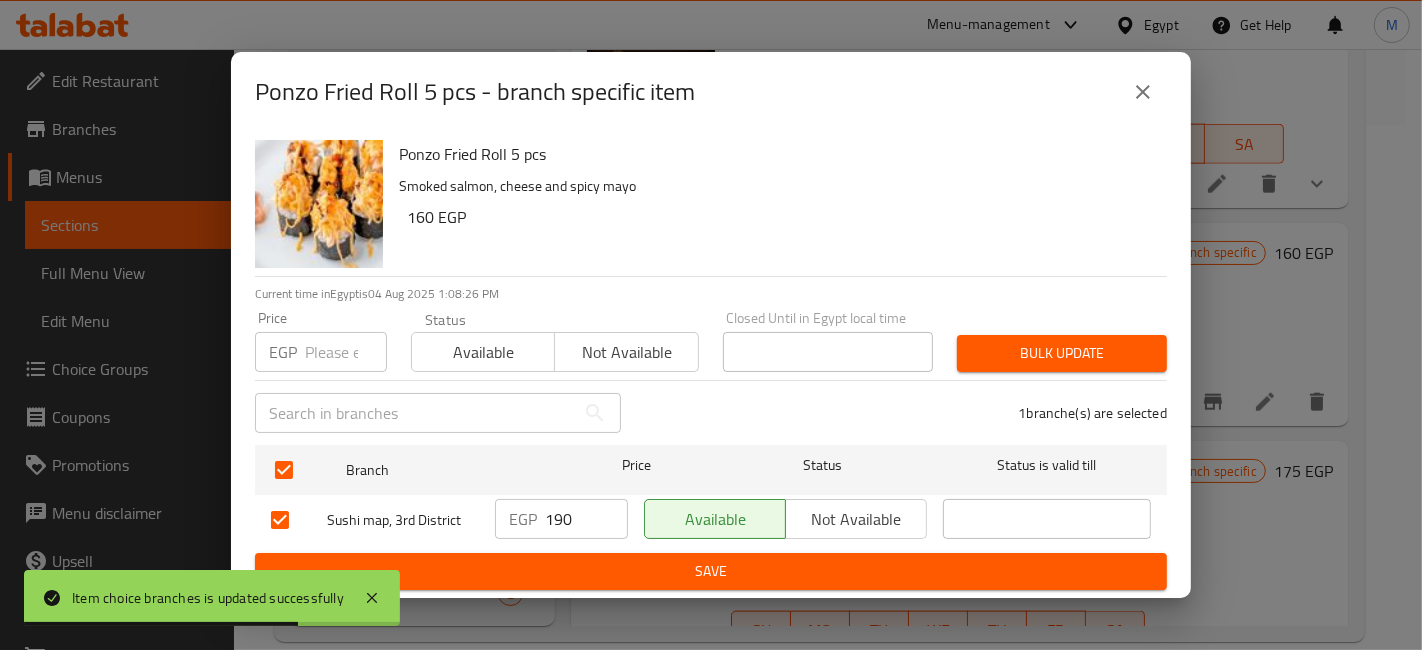 click on "Save" at bounding box center (711, 571) 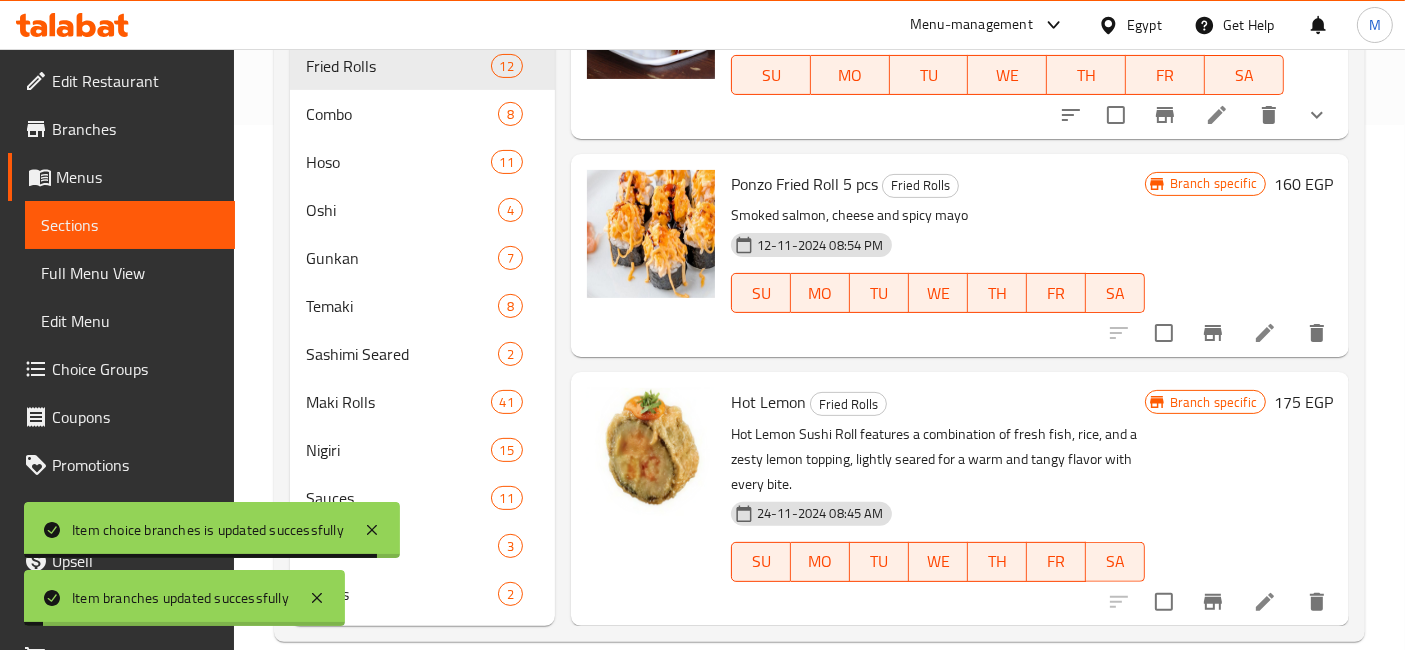 scroll, scrollTop: 1764, scrollLeft: 0, axis: vertical 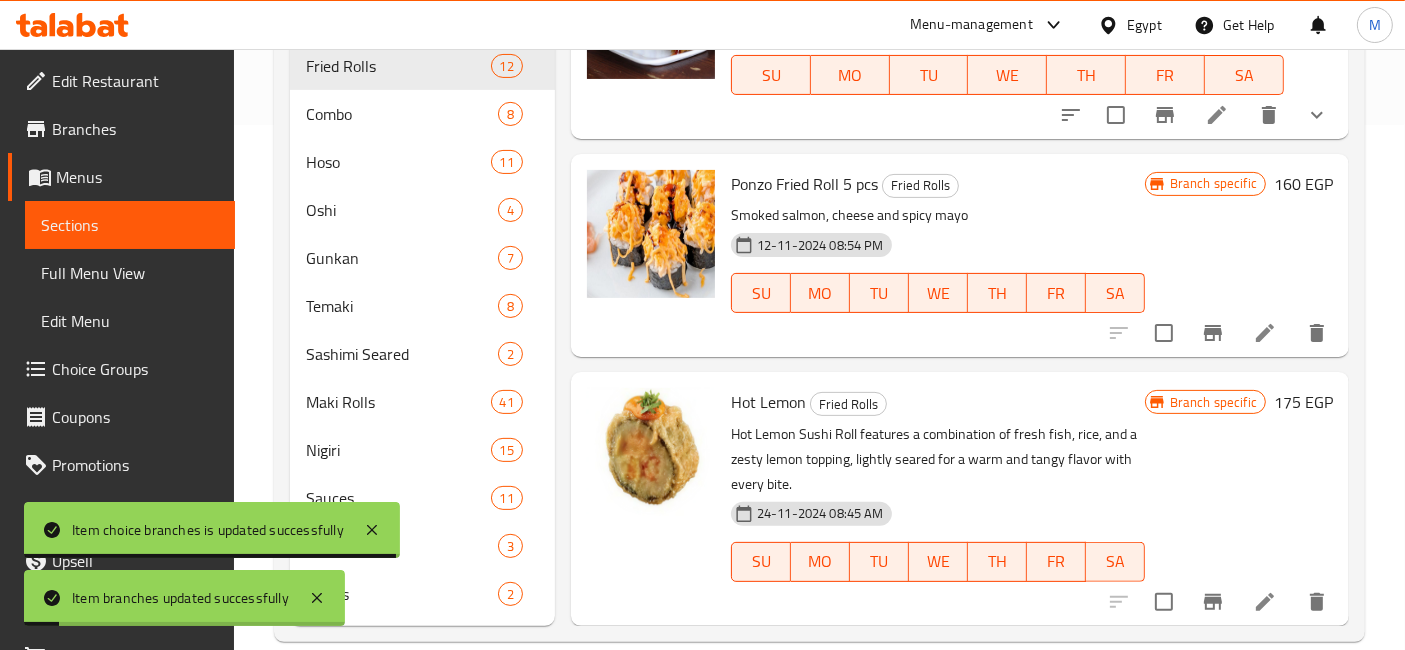 click 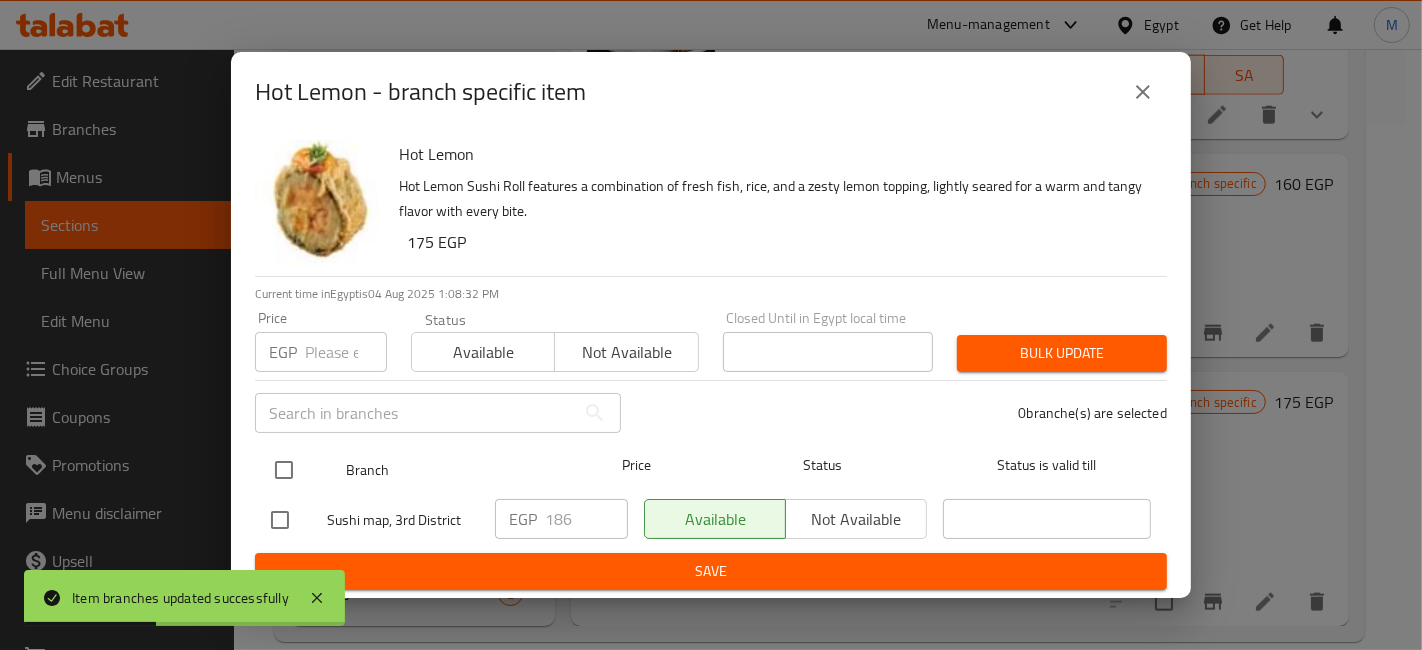 click at bounding box center (284, 470) 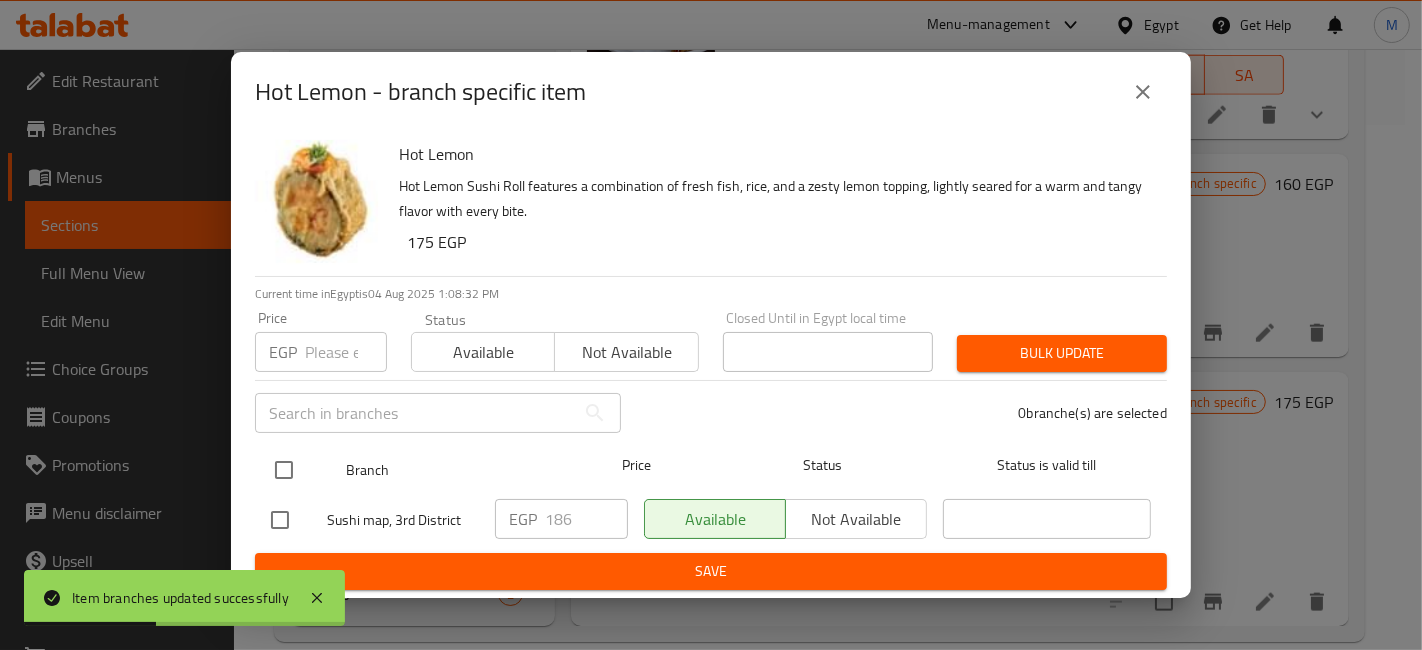 checkbox on "true" 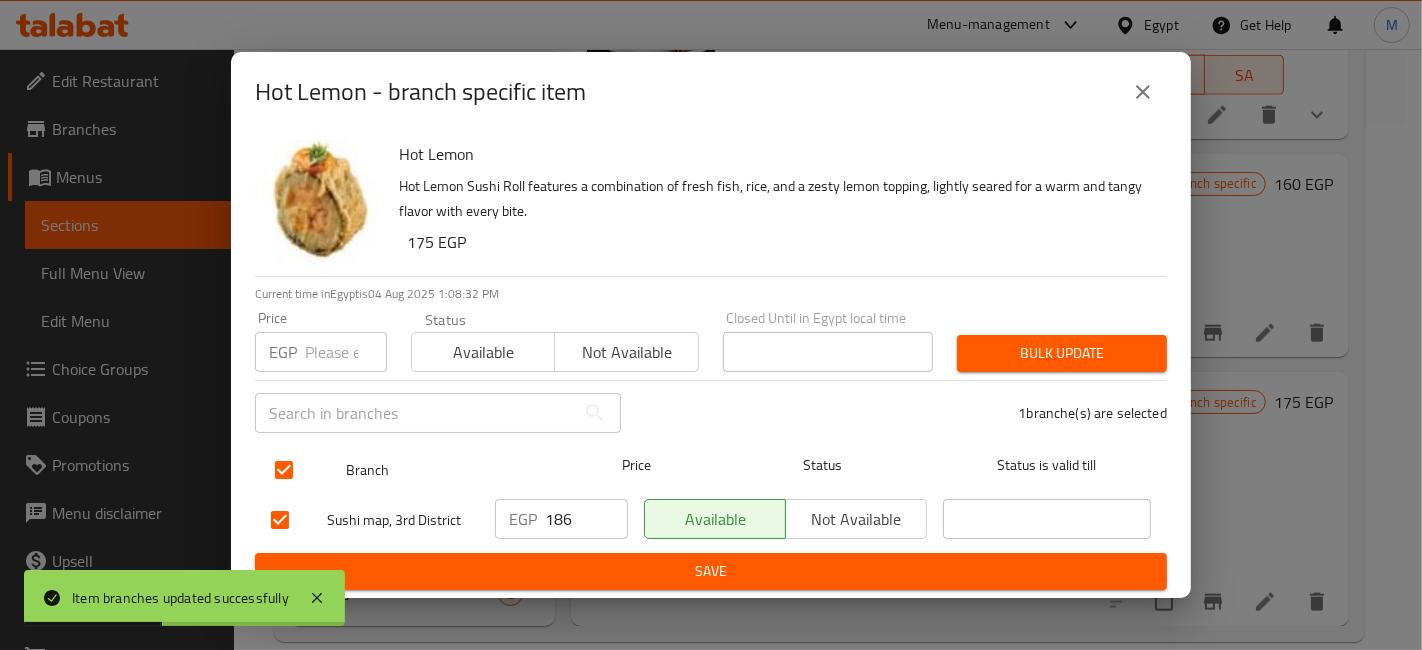 checkbox on "true" 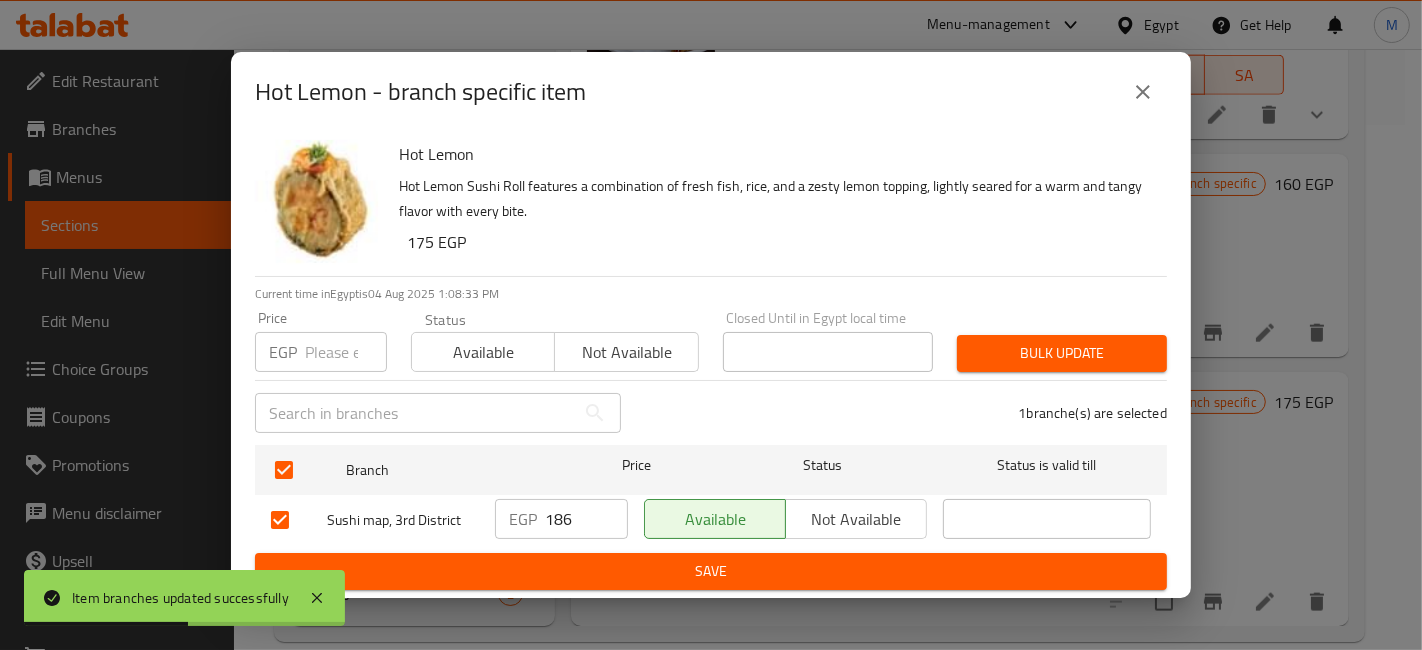 click on "186" at bounding box center (586, 519) 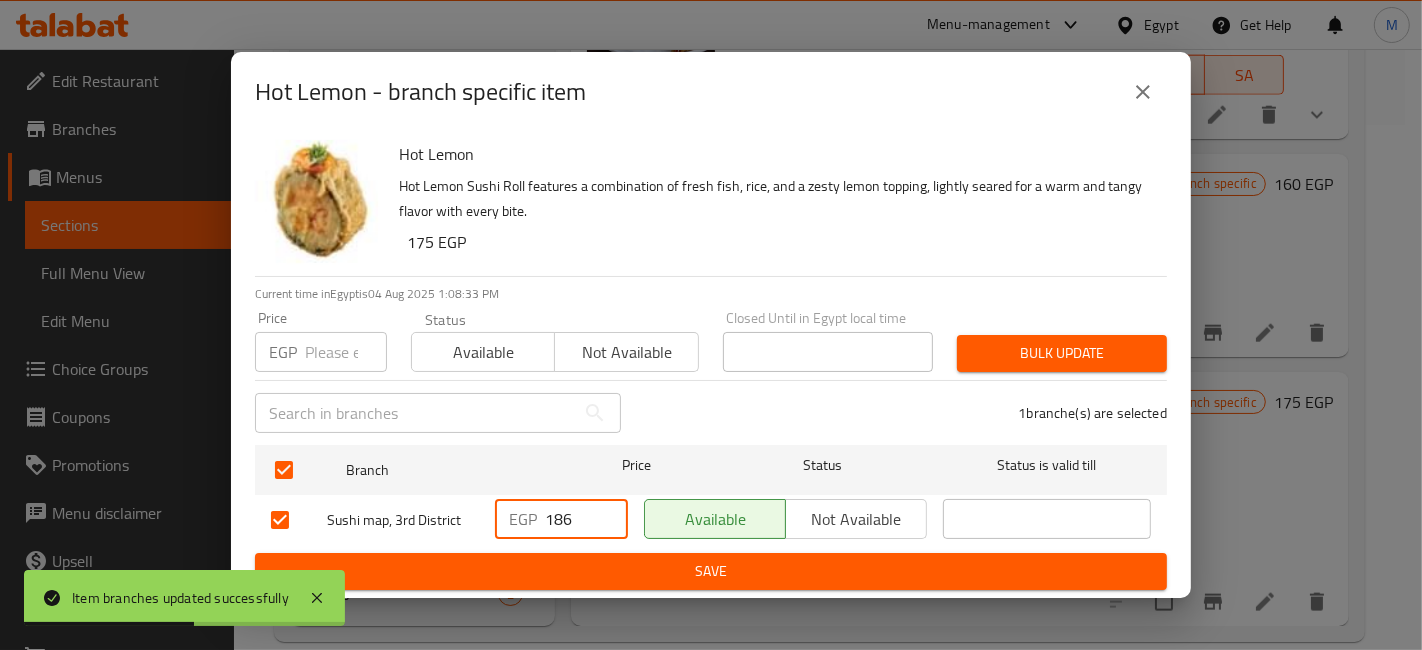 click on "186" at bounding box center [586, 519] 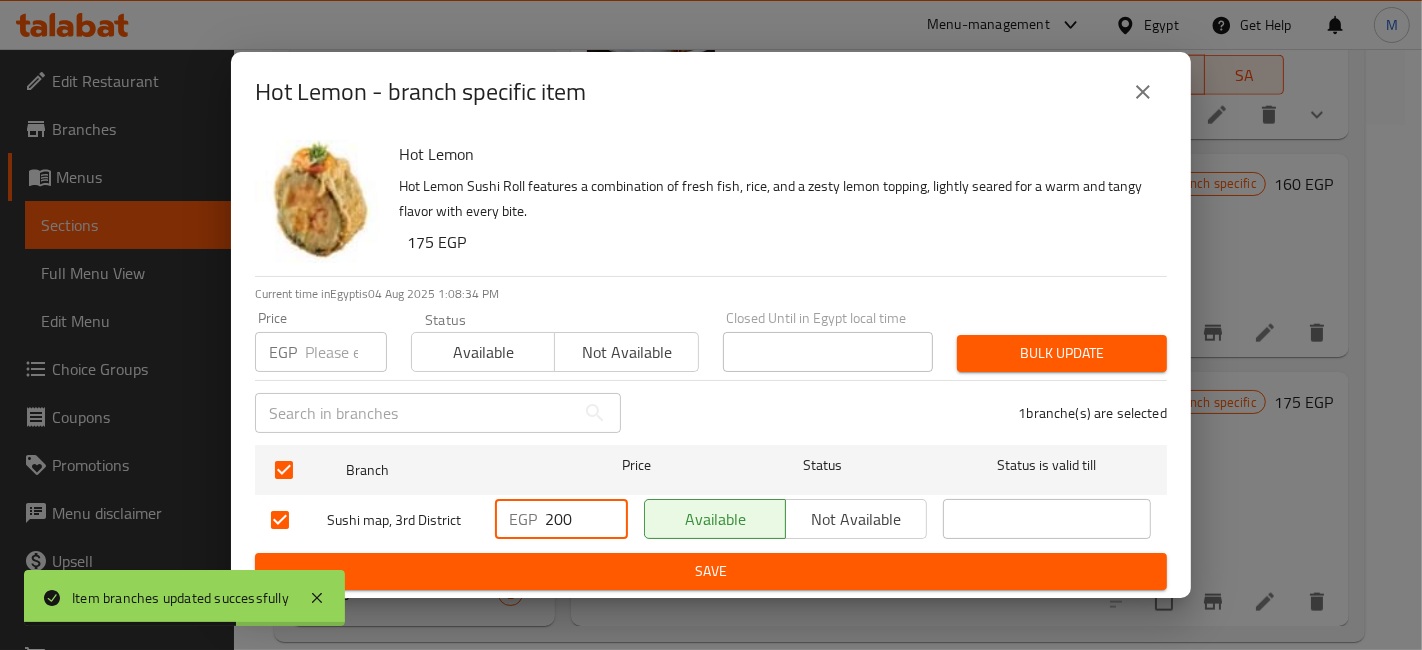 type on "200" 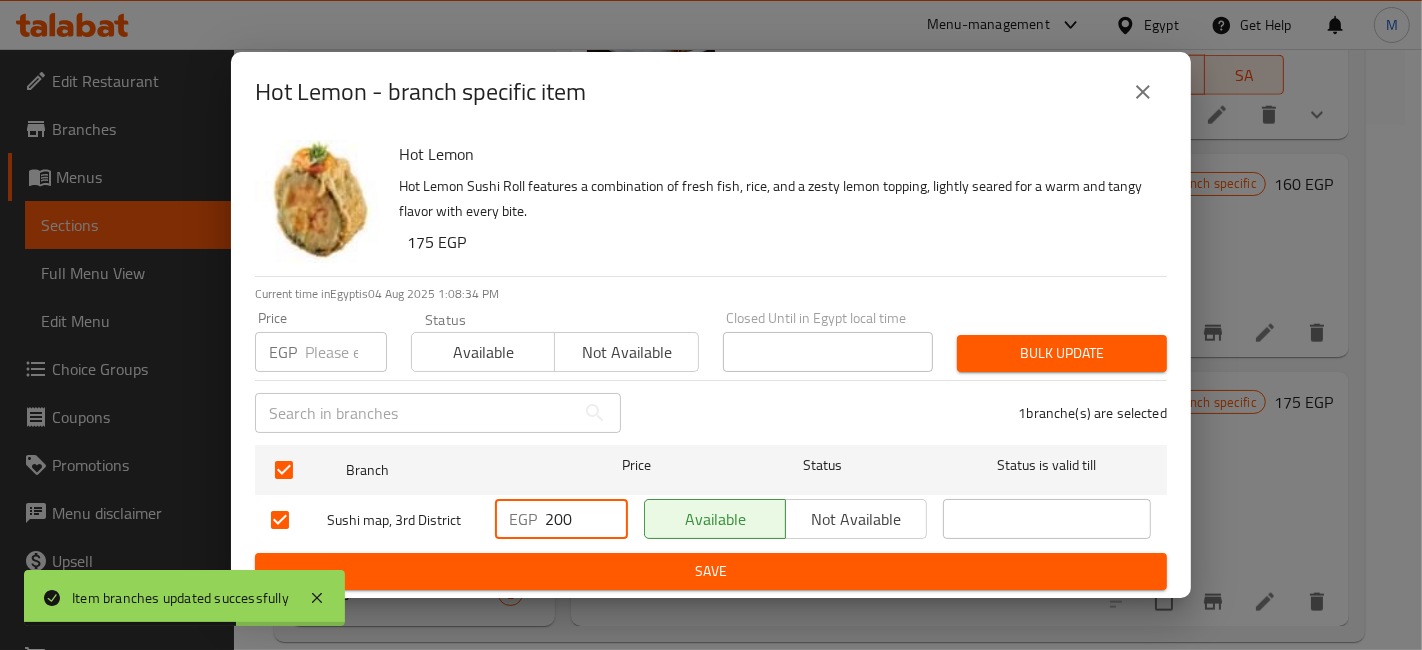 click on "Hot Lemon  Hot Lemon Sushi Roll features a combination of fresh fish, rice, and a zesty lemon topping, lightly seared for a warm and tangy flavor with every bite.
175   EGP Current time in  [COUNTRY]  is  04 Aug 2025   1:08:34 PM Price EGP Price Status Available Not available Closed Until in [COUNTRY] local time Closed Until in [COUNTRY] local time Bulk update ​ 1  branche(s) are selected Branch Price Status Status is valid till Sushi map, 3rd District EGP 200 ​ Available Not available ​ Save" at bounding box center [711, 365] 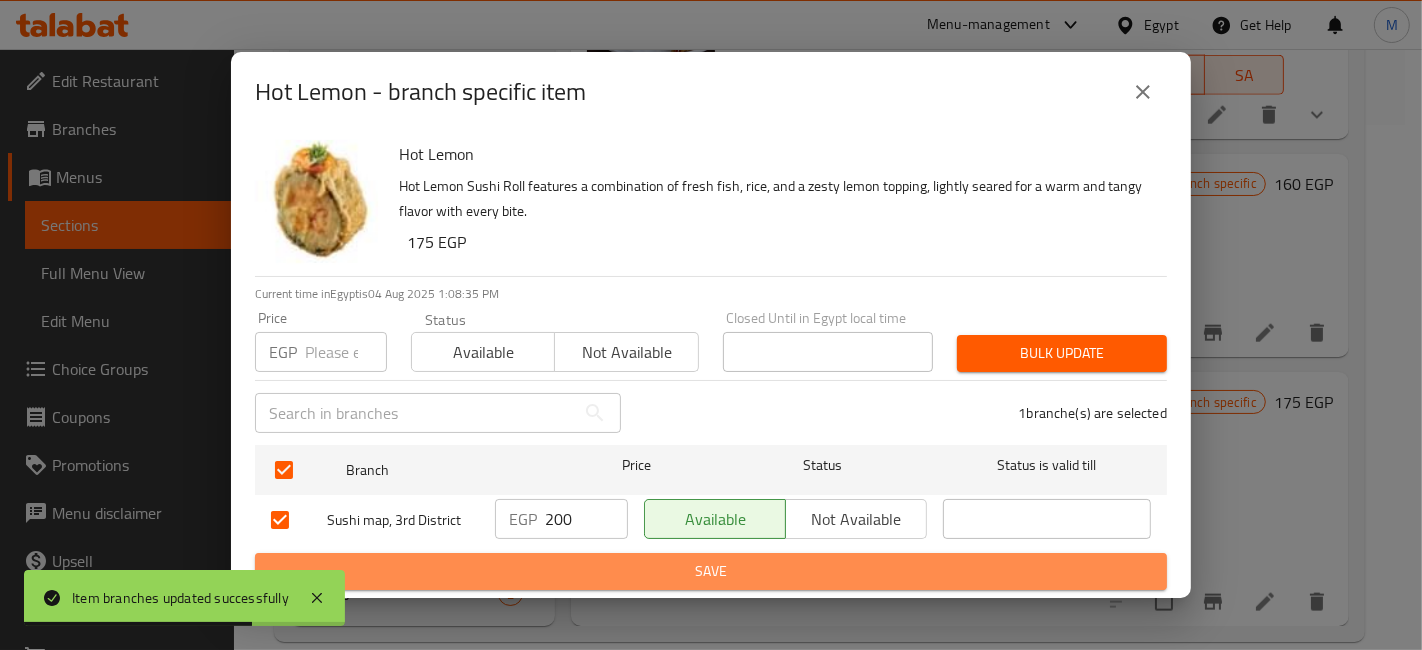 click on "Save" at bounding box center [711, 571] 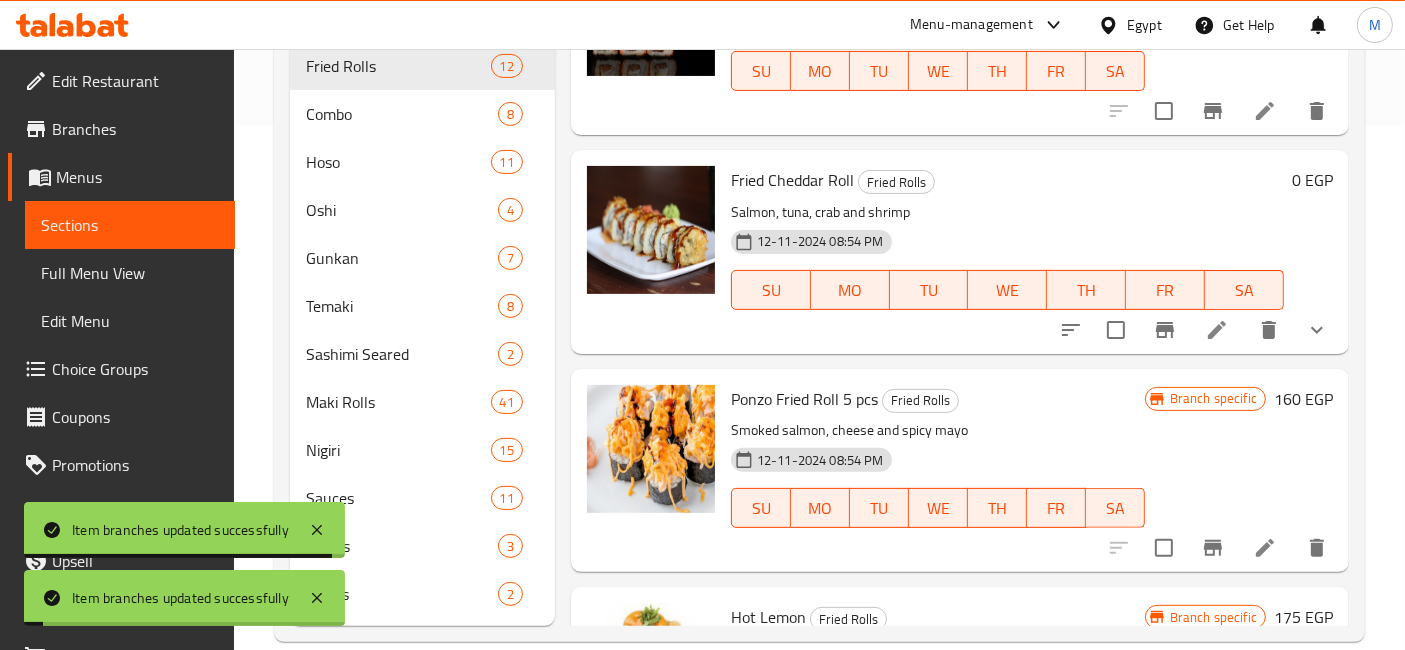 scroll, scrollTop: 1431, scrollLeft: 0, axis: vertical 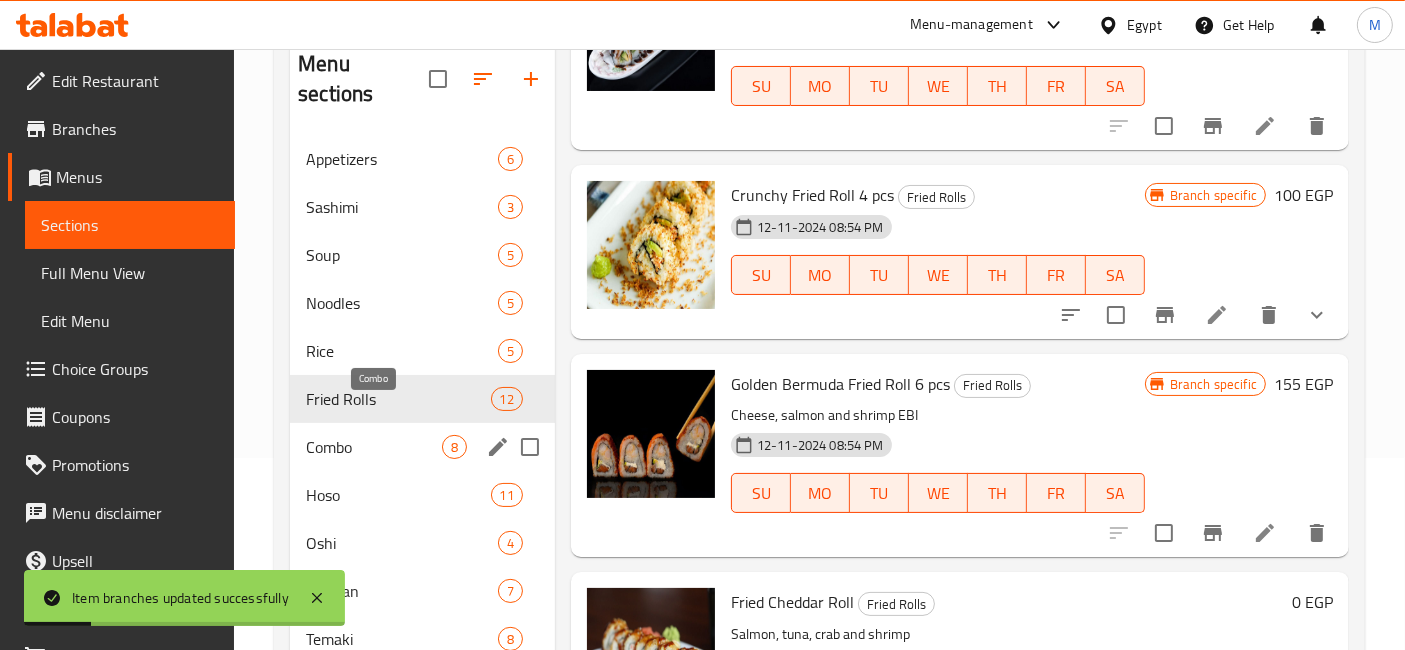 click on "Combo" at bounding box center (374, 447) 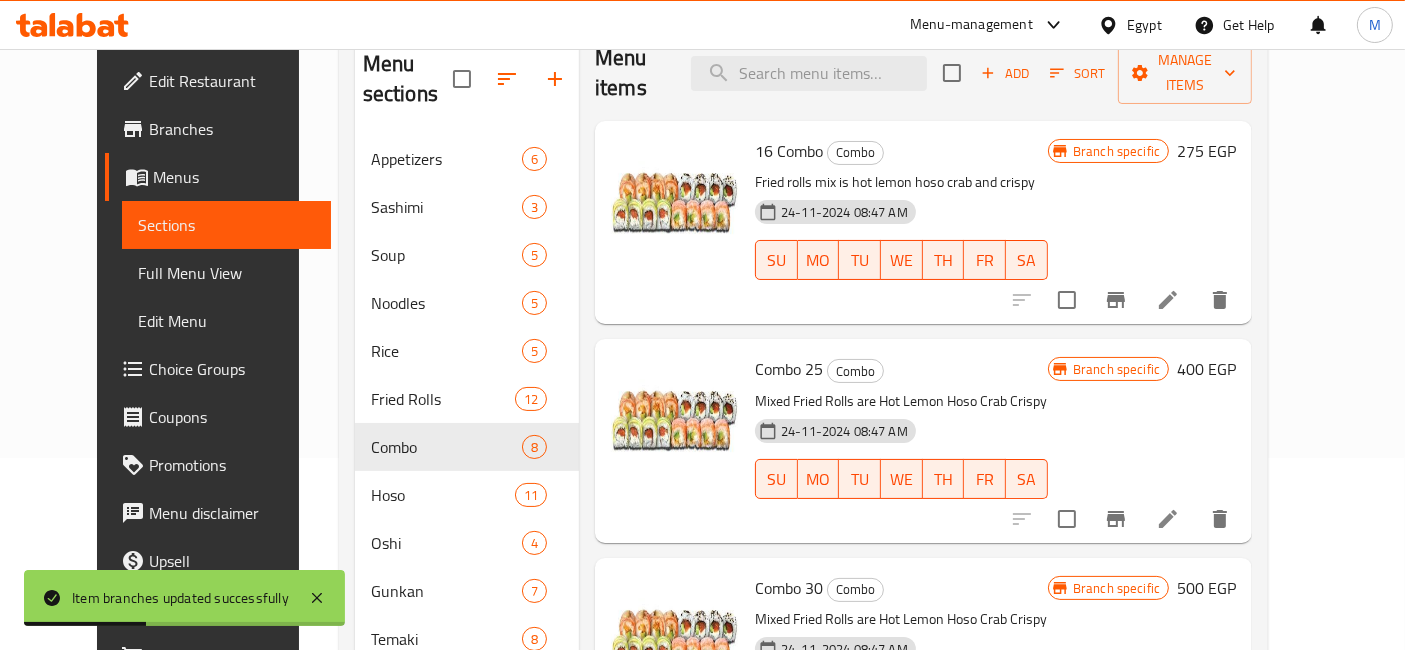 scroll, scrollTop: 0, scrollLeft: 0, axis: both 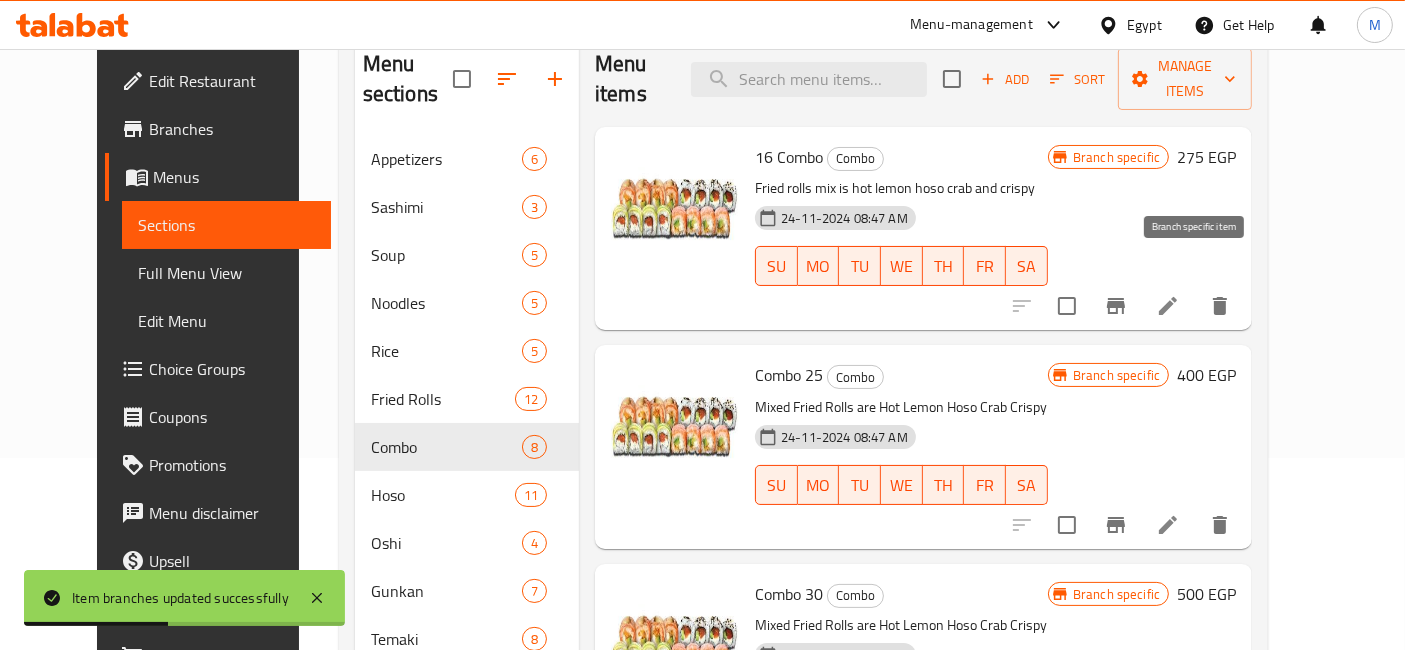 click 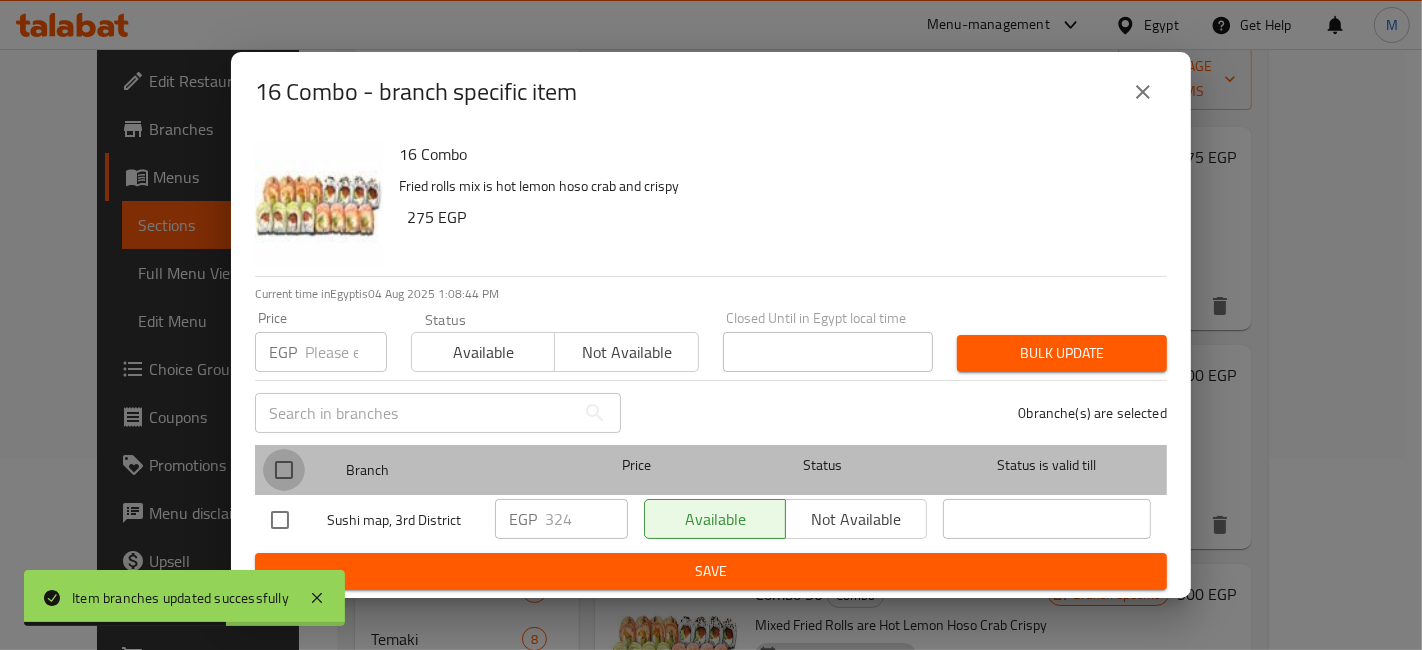click at bounding box center [284, 470] 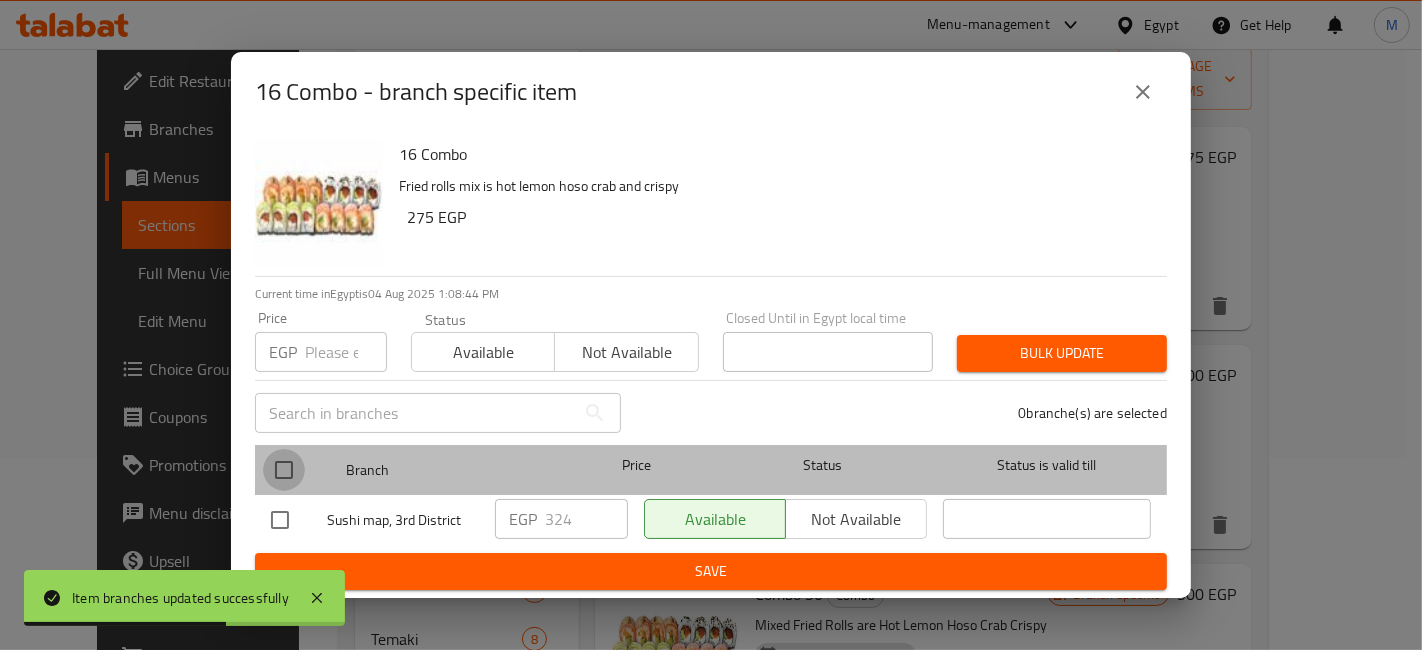 checkbox on "true" 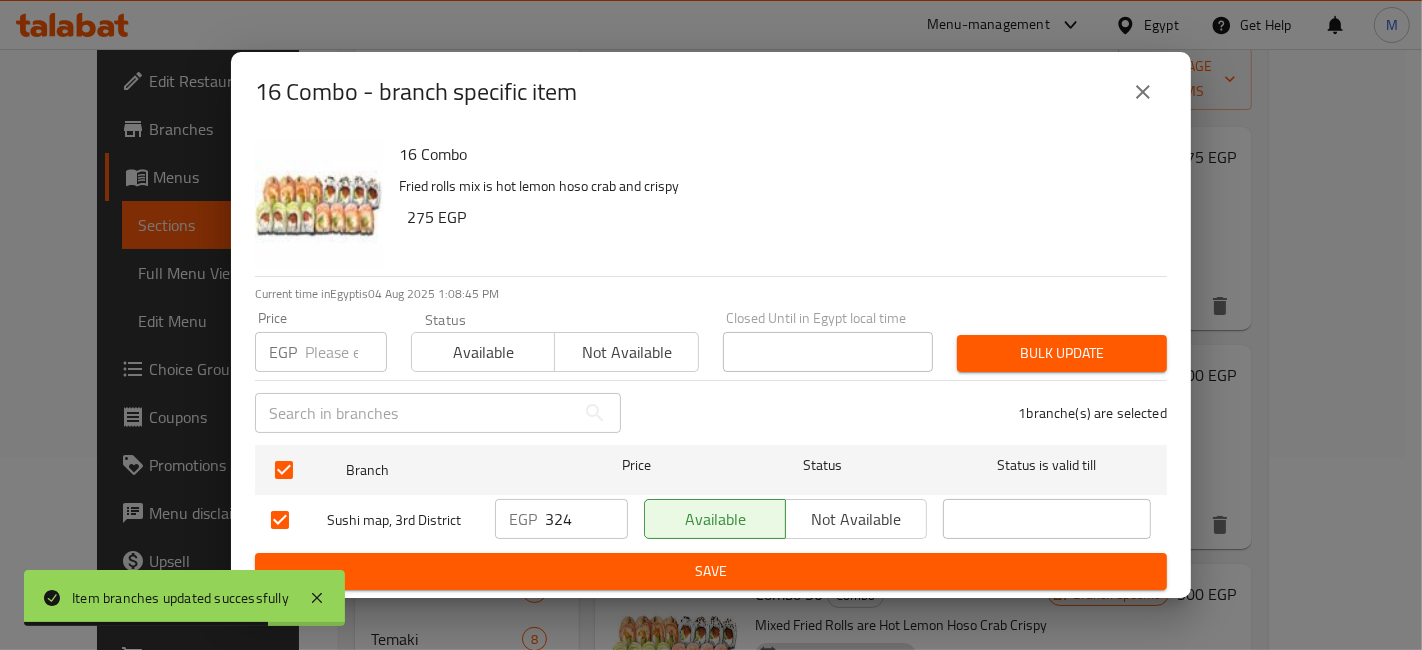 click on "324" at bounding box center (586, 519) 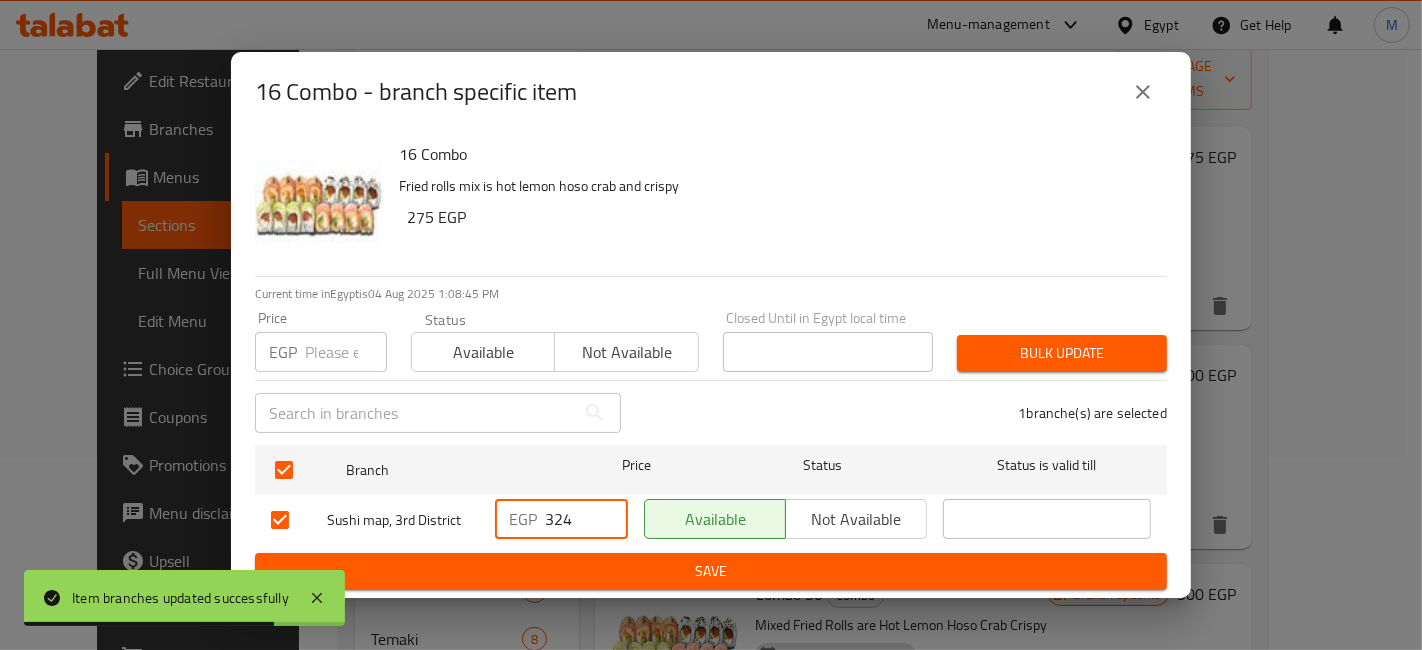 click on "324" at bounding box center (586, 519) 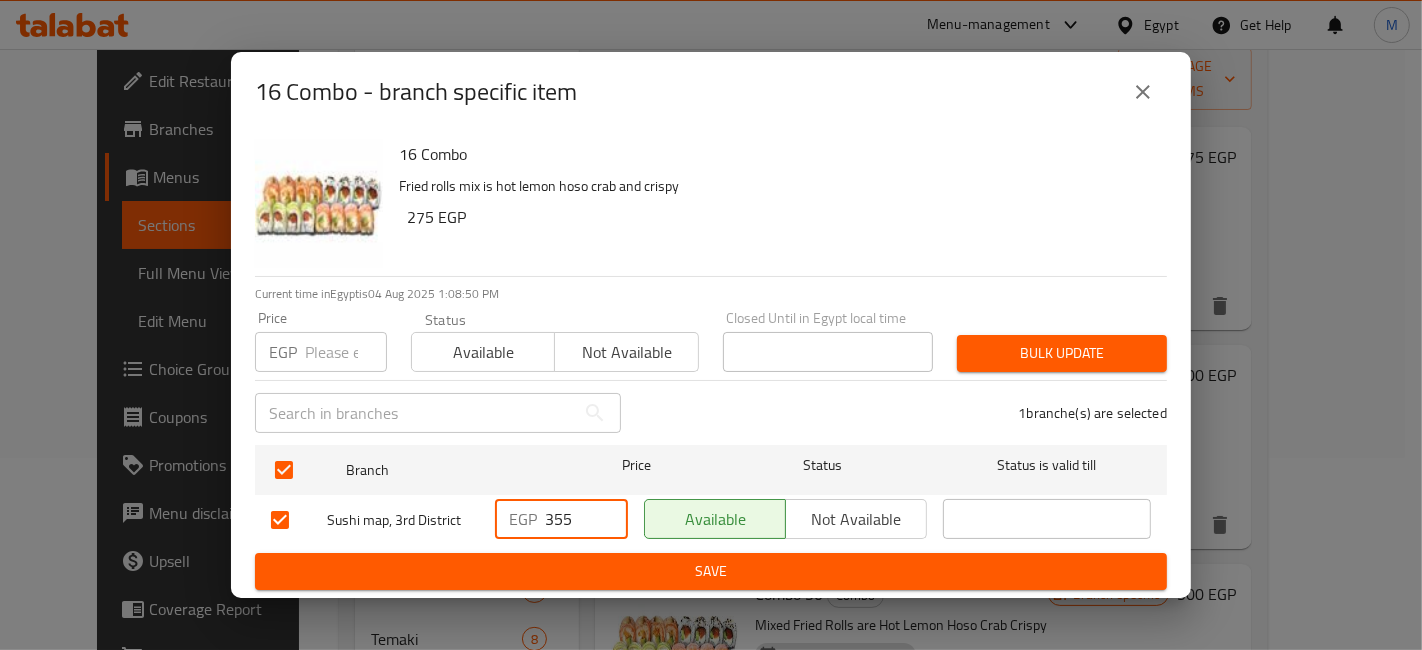 type on "355" 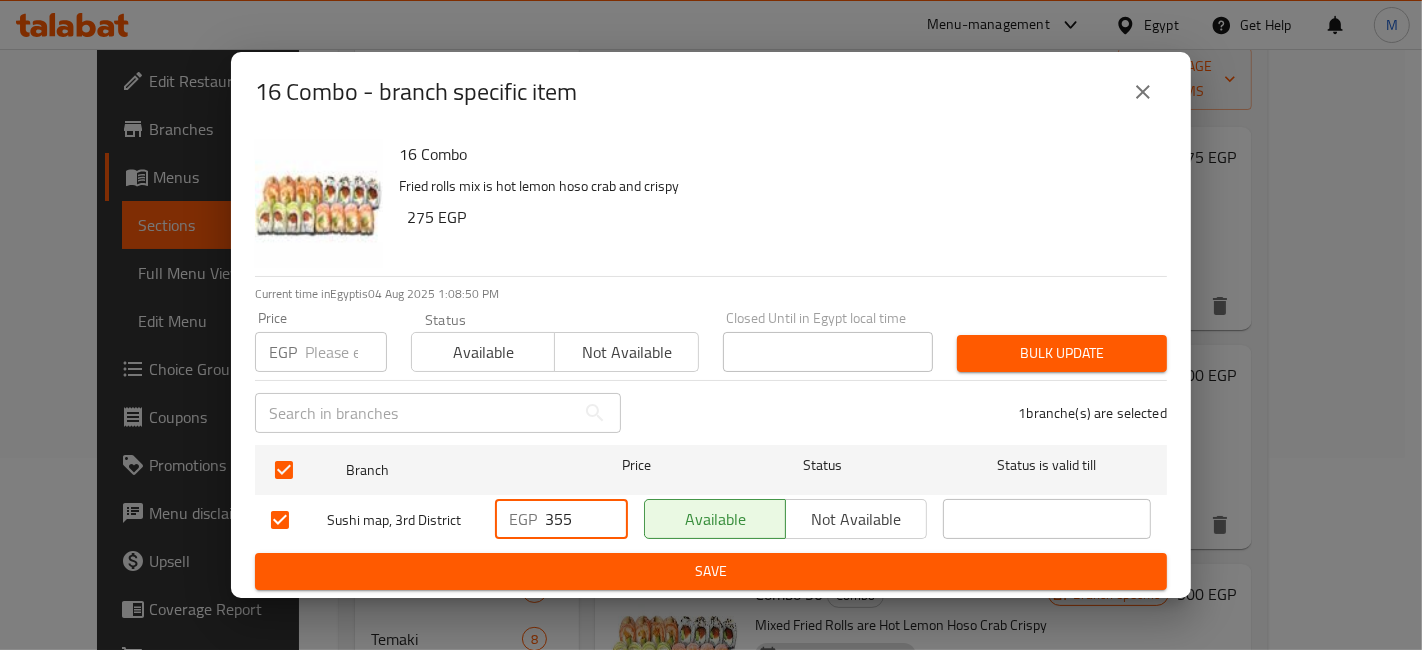 click on "Save" at bounding box center (711, 571) 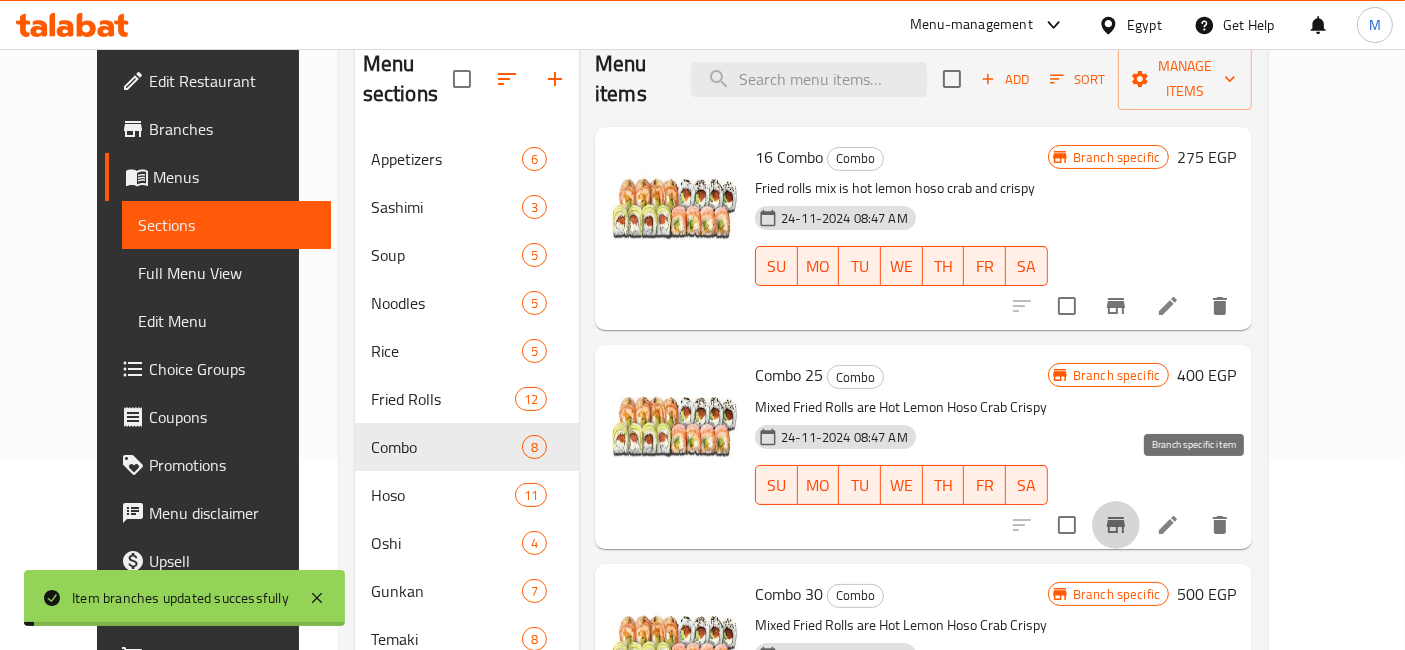 click 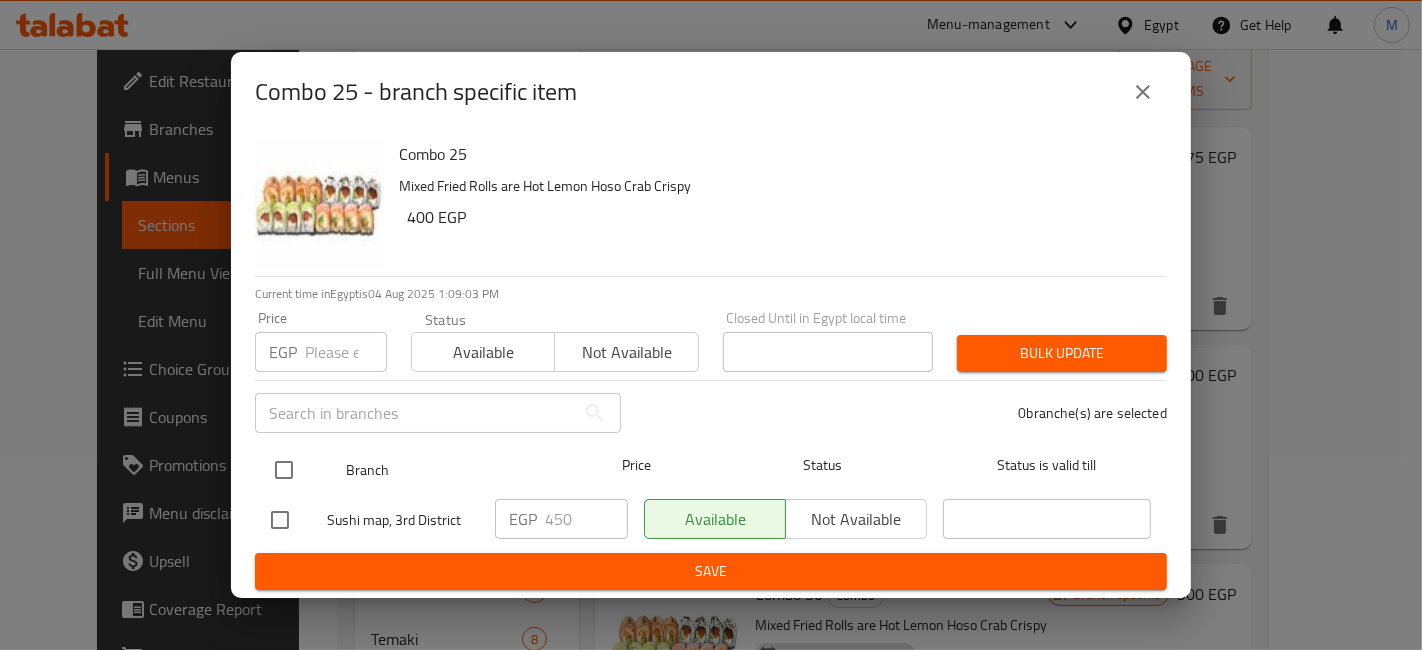 click at bounding box center [284, 470] 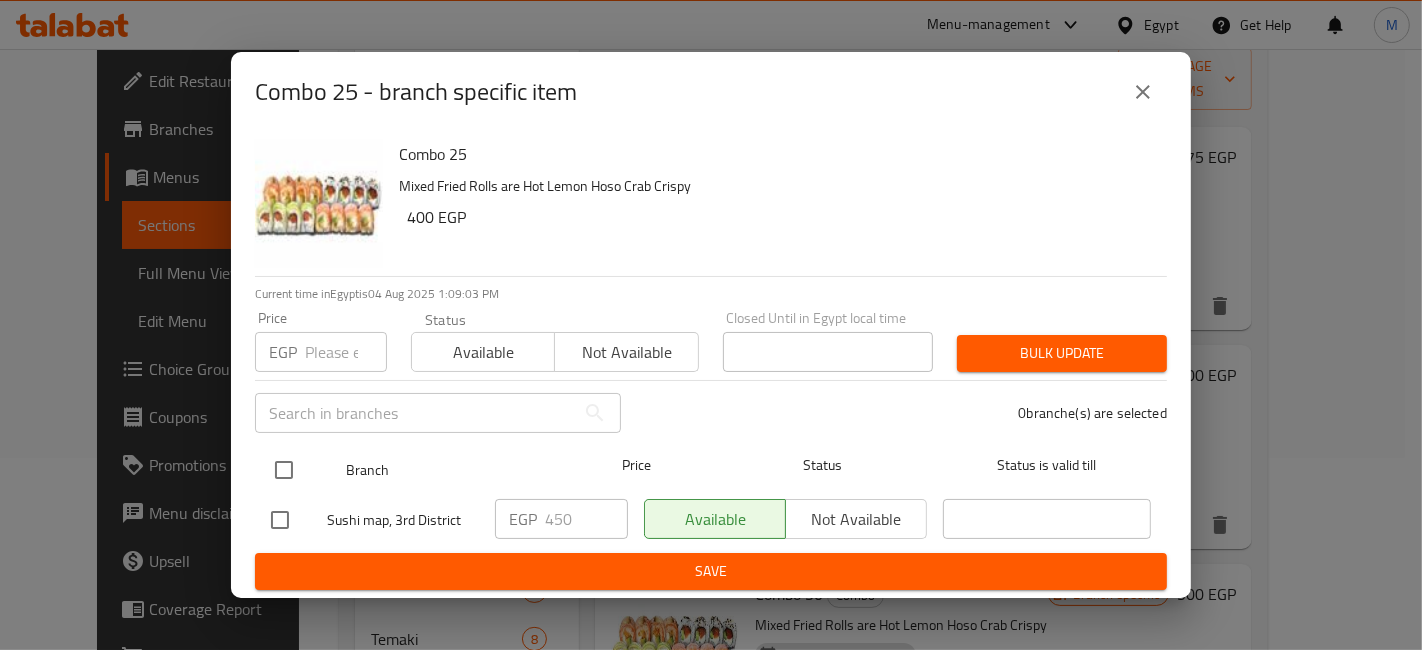 checkbox on "true" 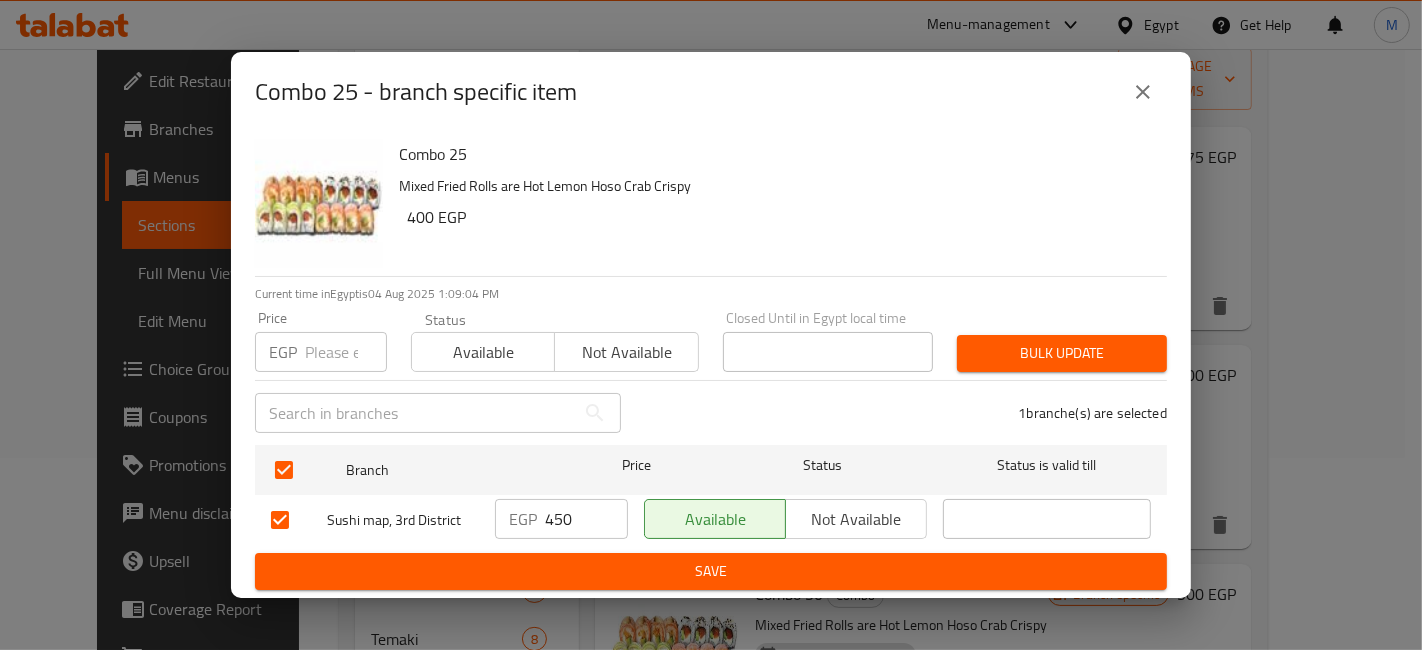 click on "450" at bounding box center [586, 519] 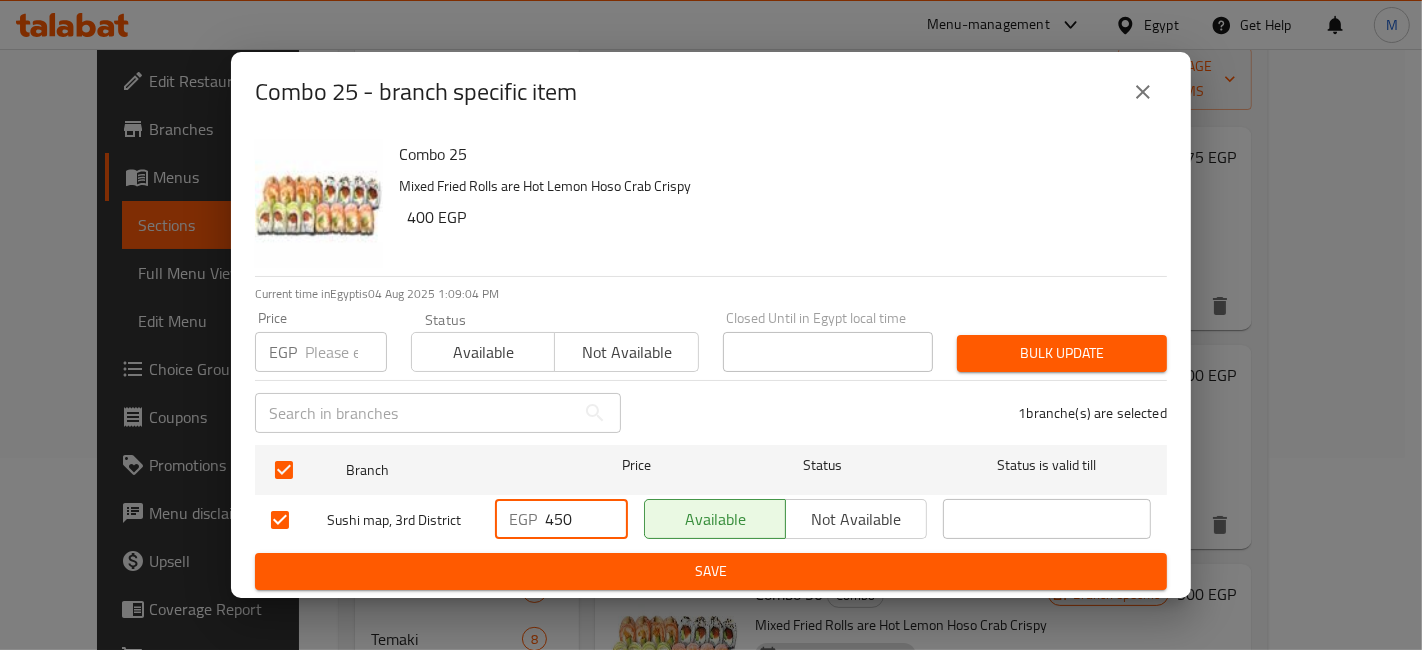 click on "450" at bounding box center [586, 519] 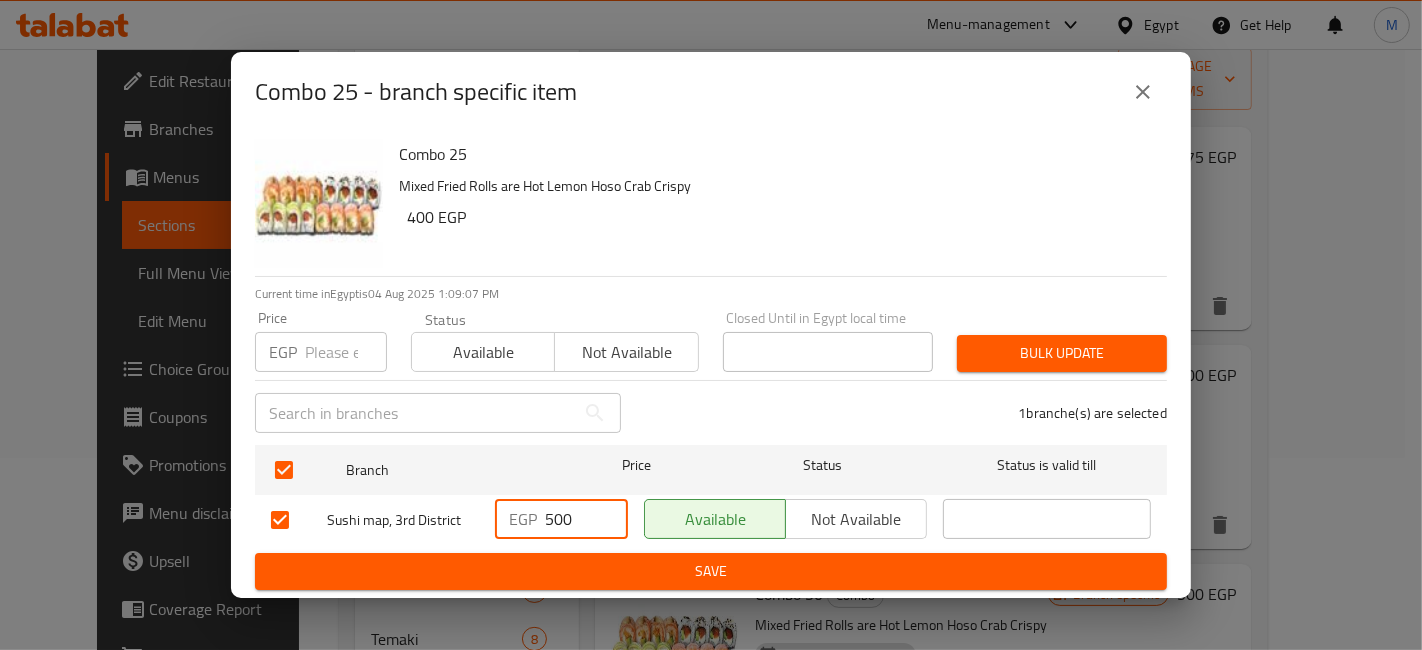 type on "500" 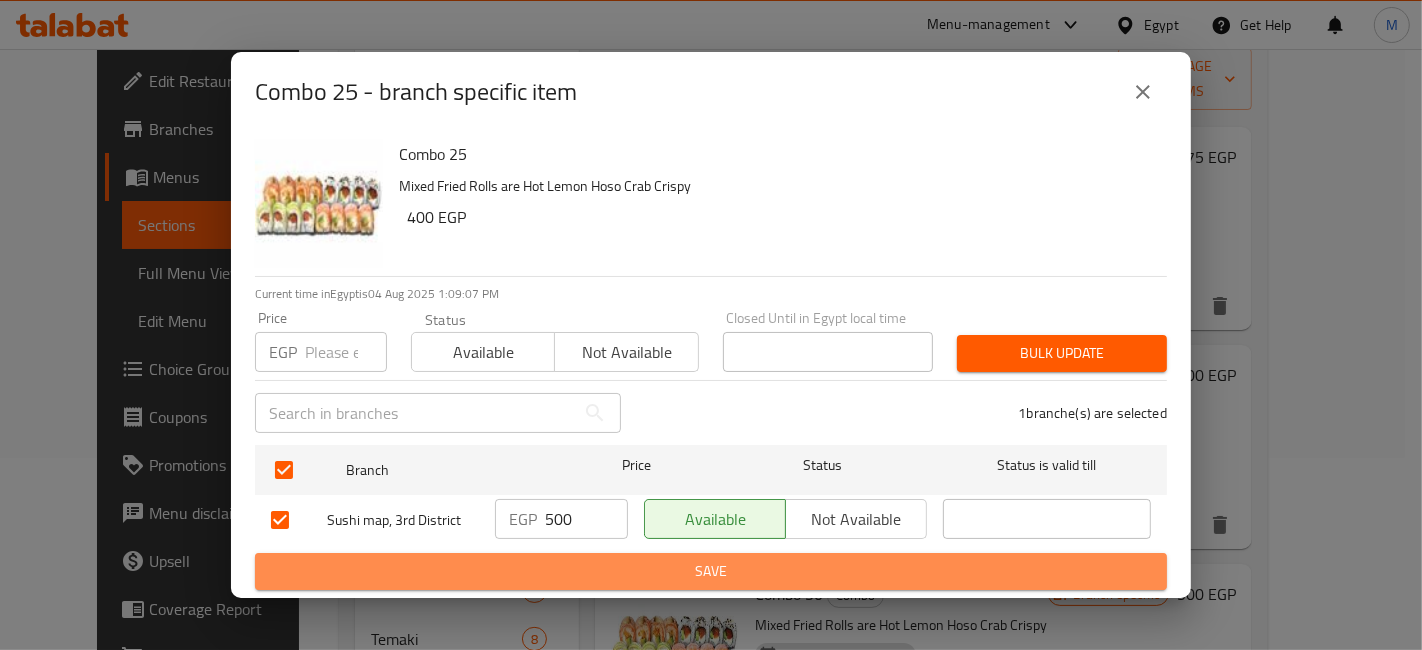 click on "Save" at bounding box center [711, 571] 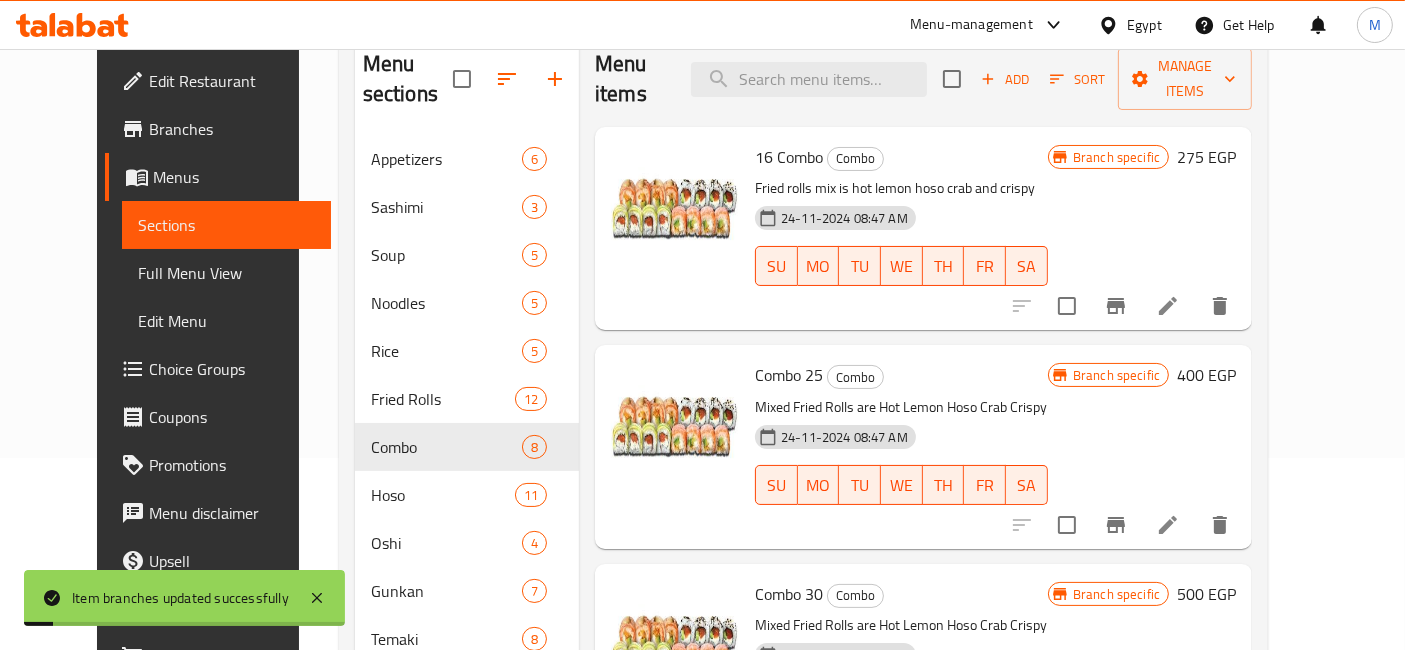 scroll, scrollTop: 222, scrollLeft: 0, axis: vertical 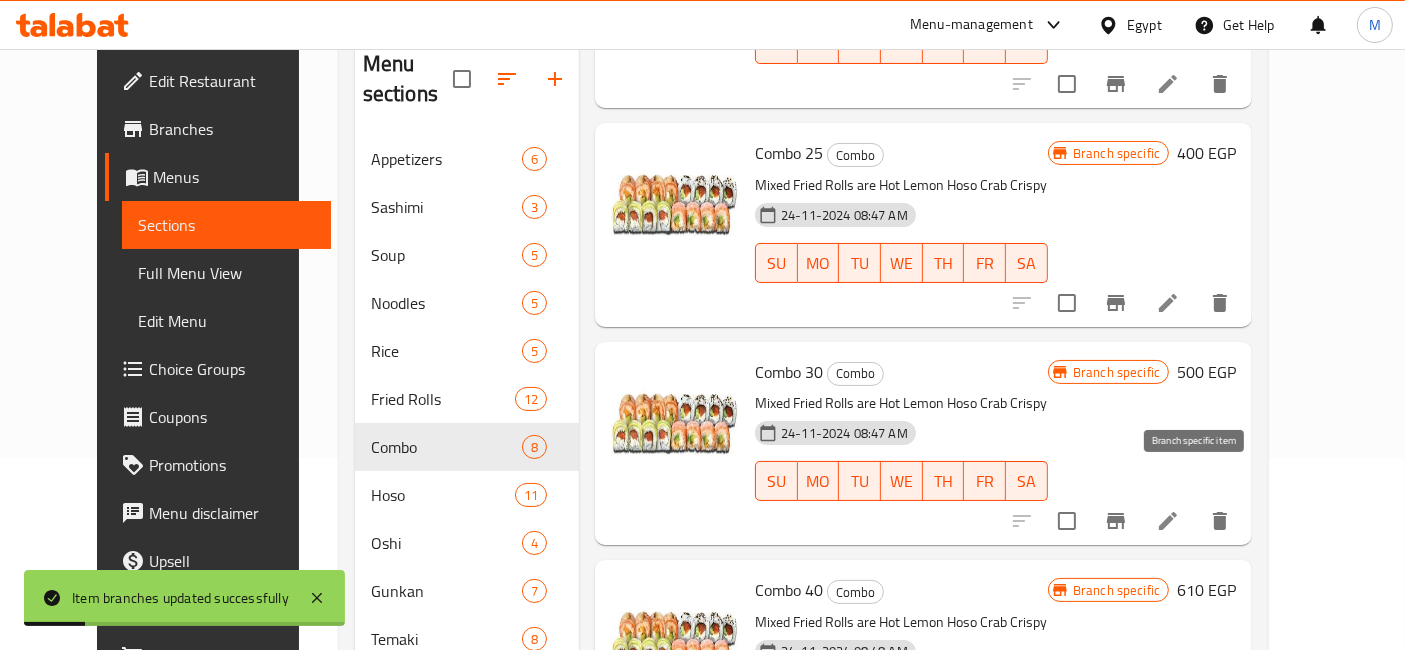click 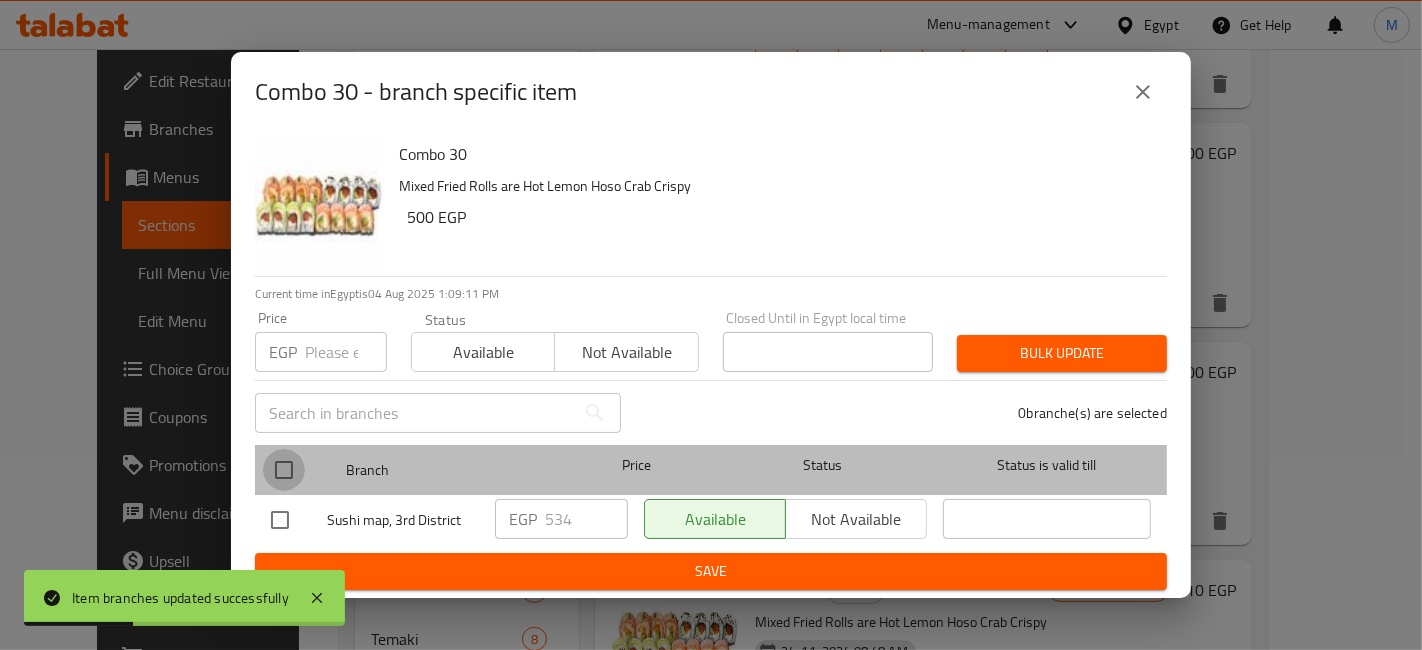 click at bounding box center [284, 470] 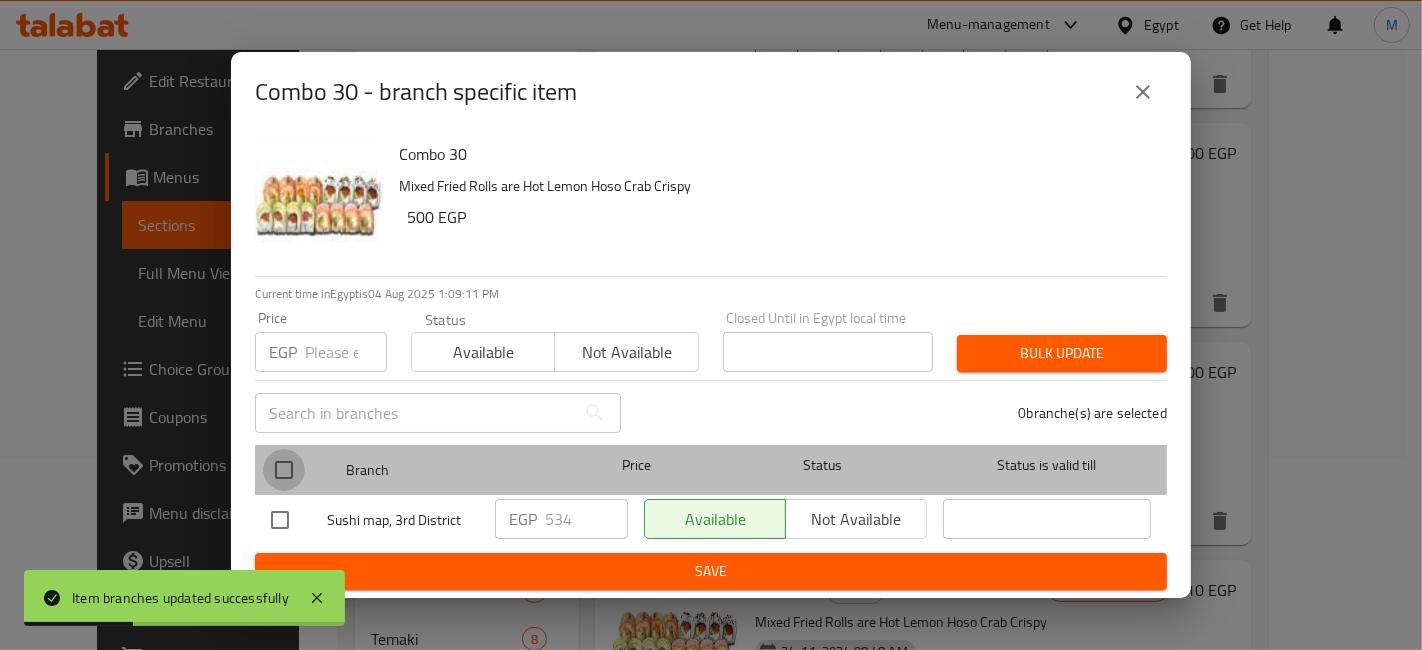 checkbox on "true" 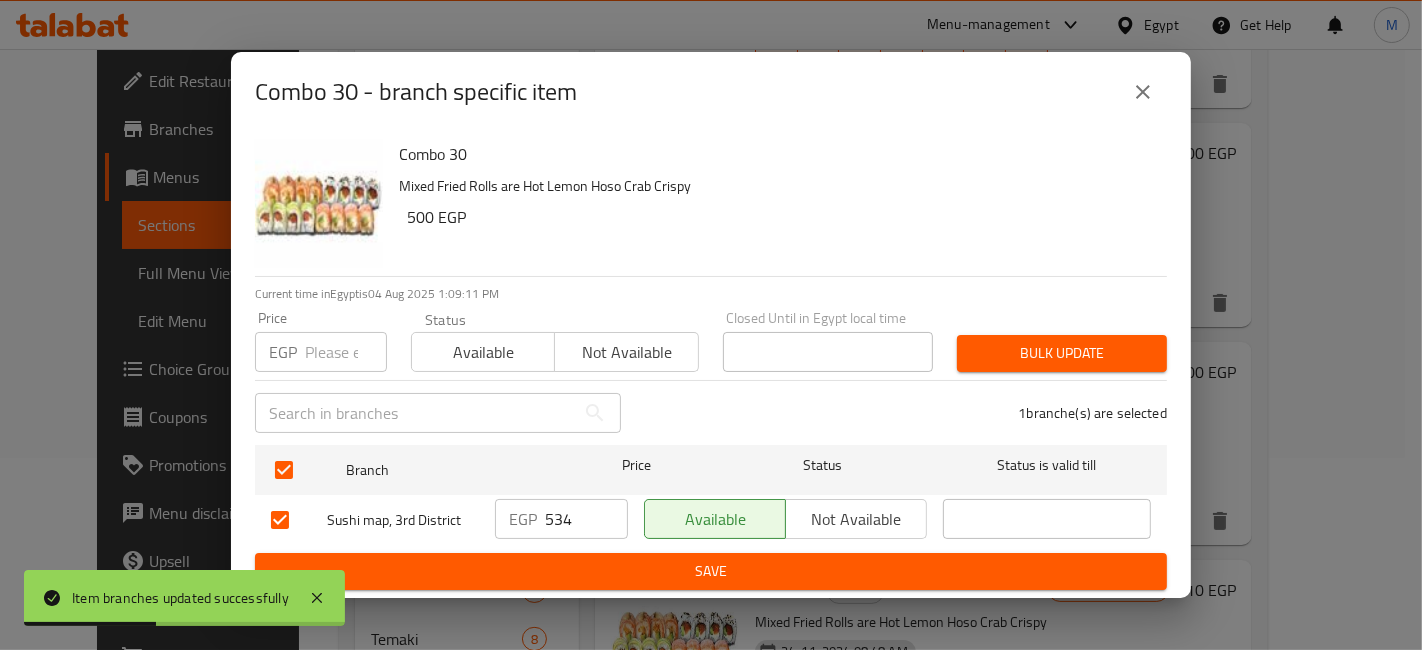 click on "534" at bounding box center [586, 519] 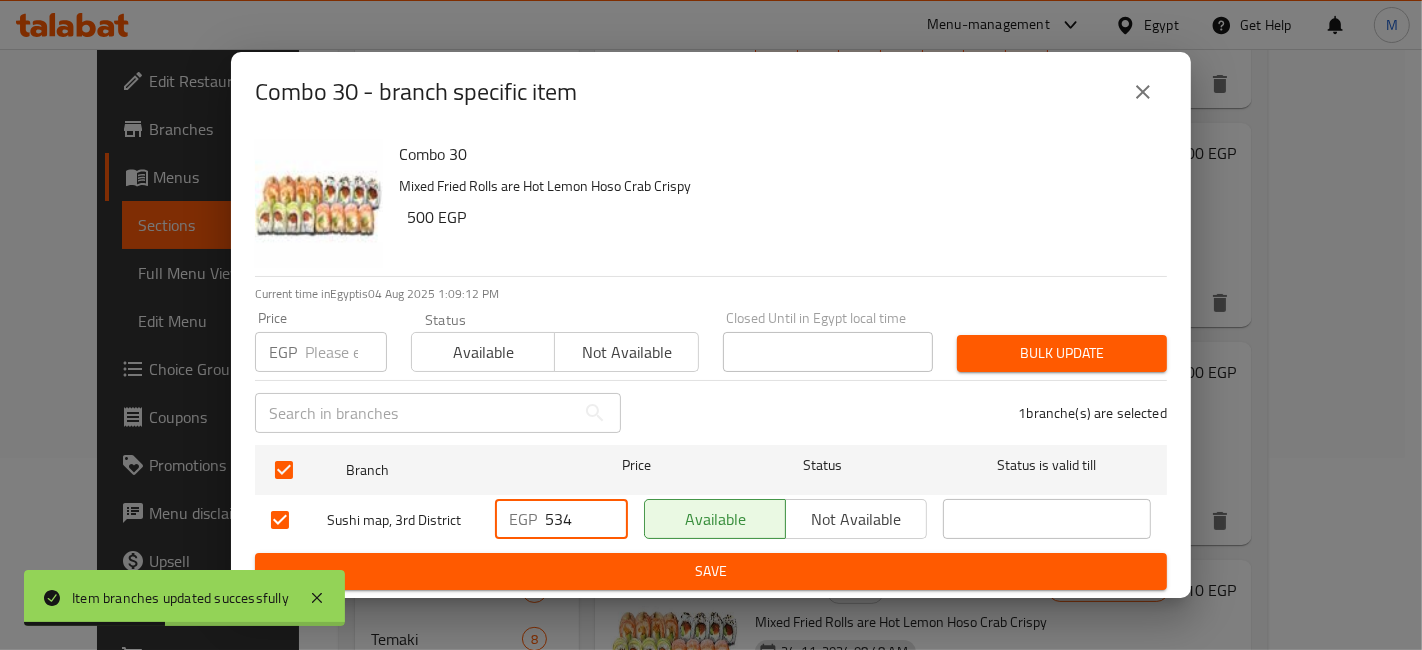 click on "534" at bounding box center [586, 519] 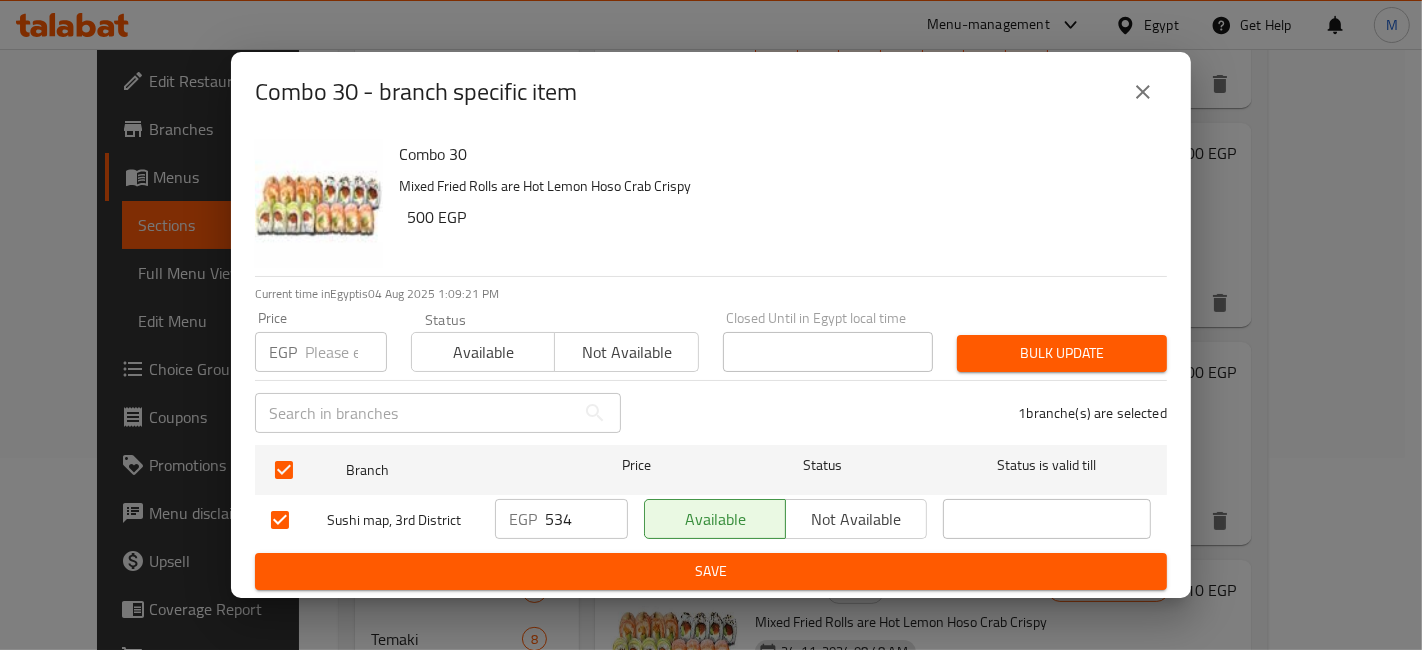 drag, startPoint x: 985, startPoint y: 146, endPoint x: 811, endPoint y: 317, distance: 243.96106 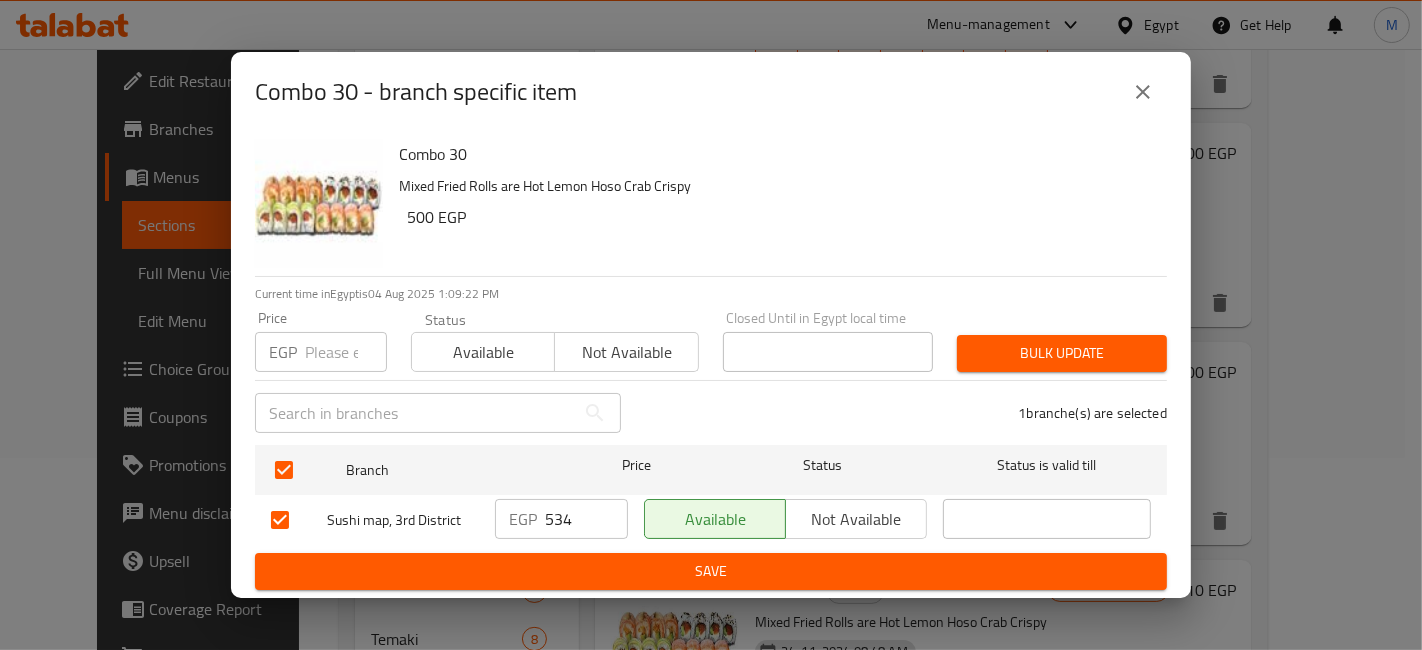 click on "534" at bounding box center (586, 519) 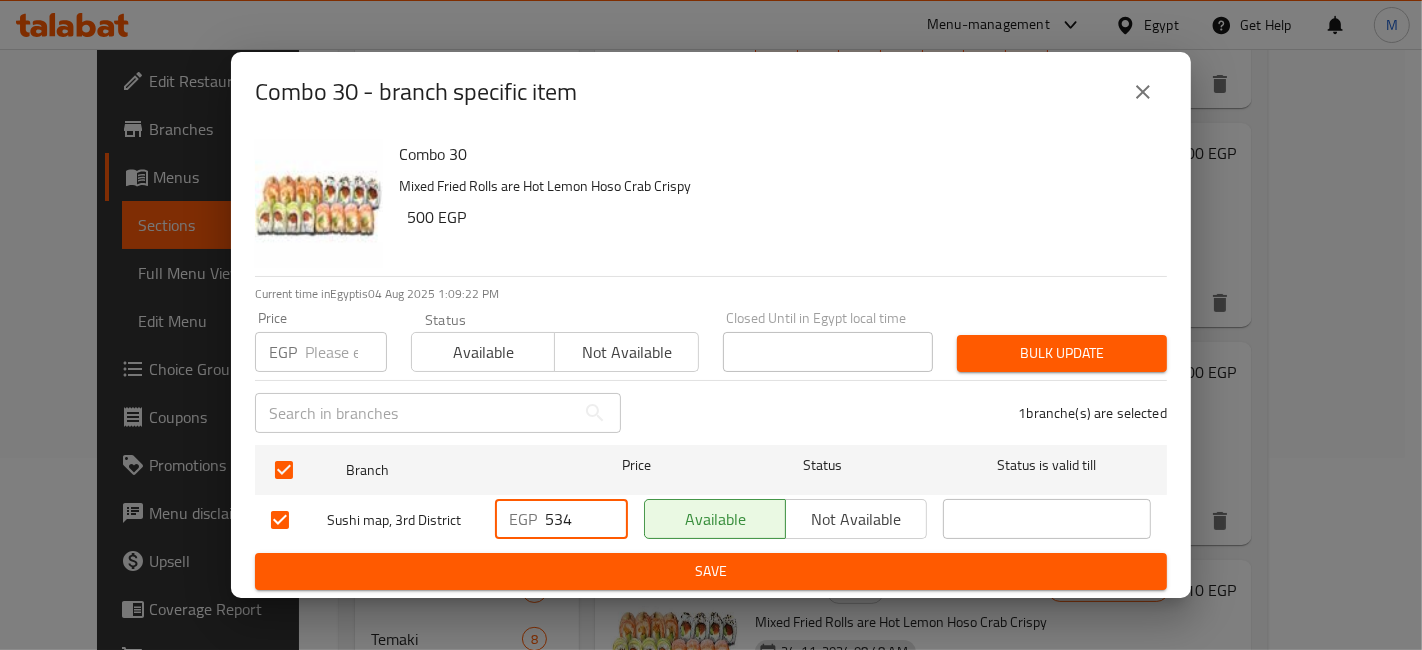 click on "534" at bounding box center [586, 519] 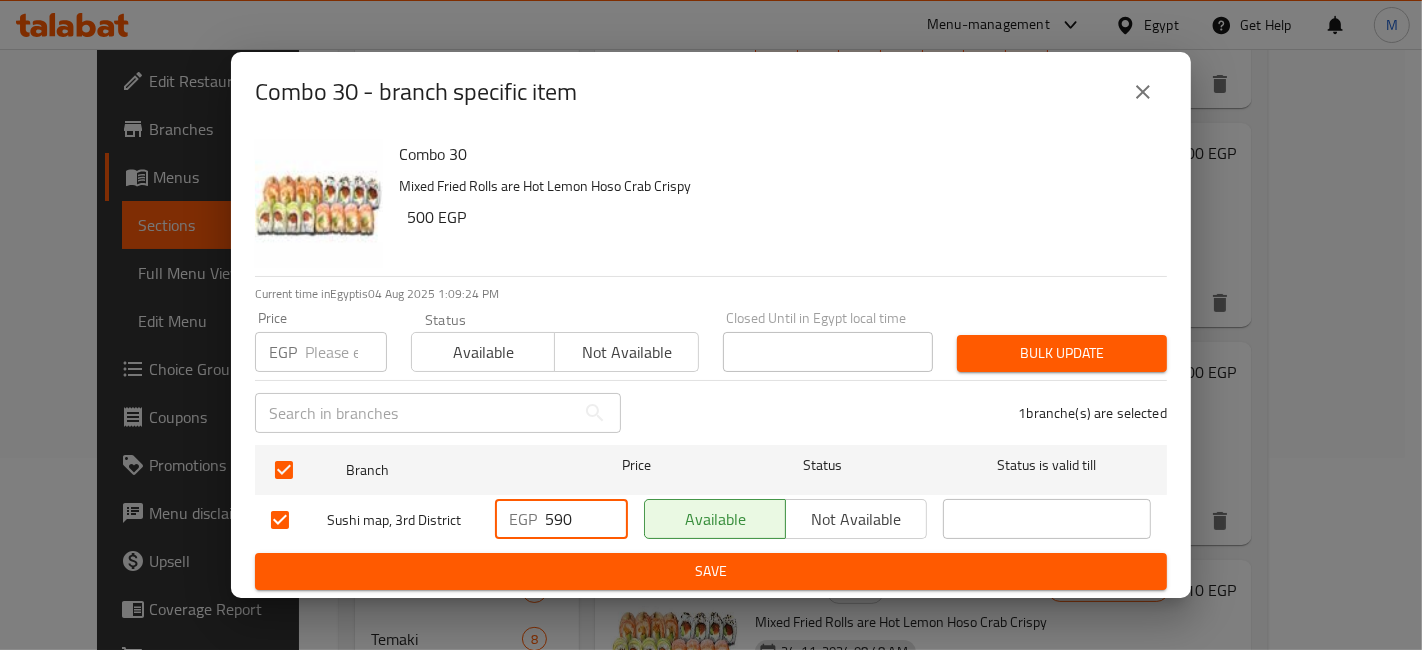 type on "590" 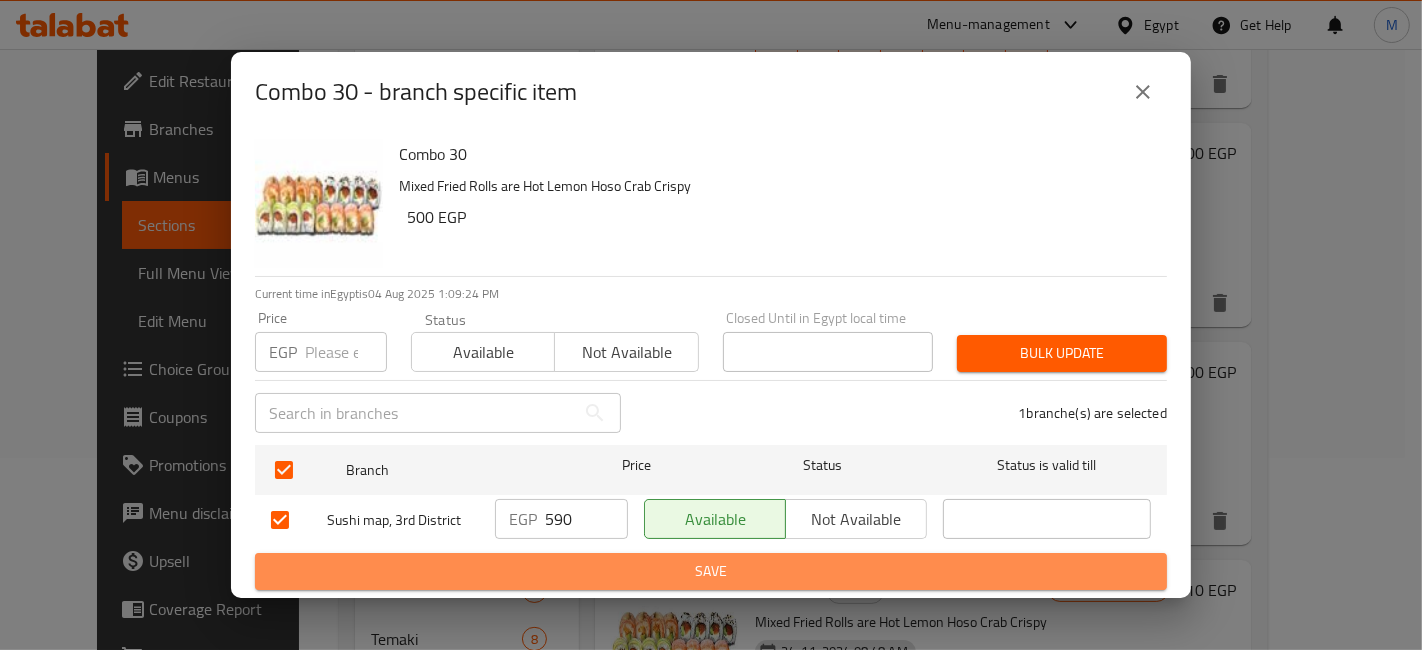 click on "Save" at bounding box center (711, 571) 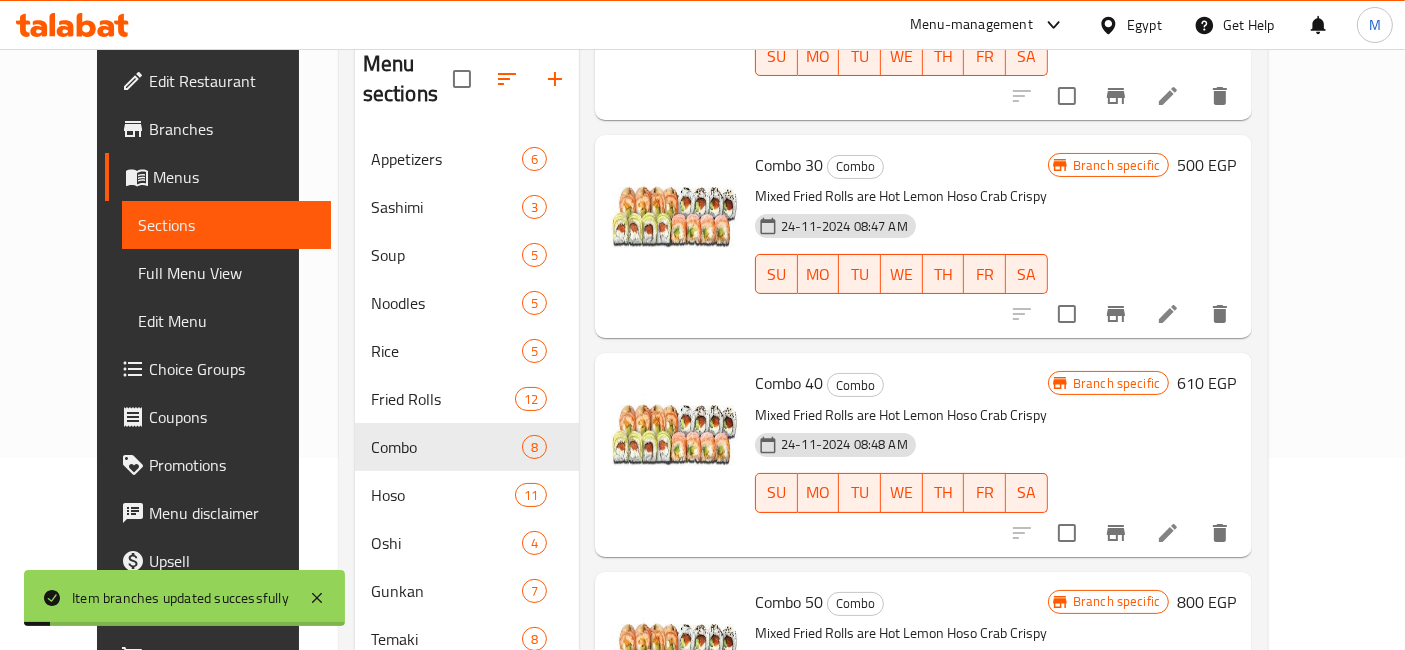 scroll, scrollTop: 444, scrollLeft: 0, axis: vertical 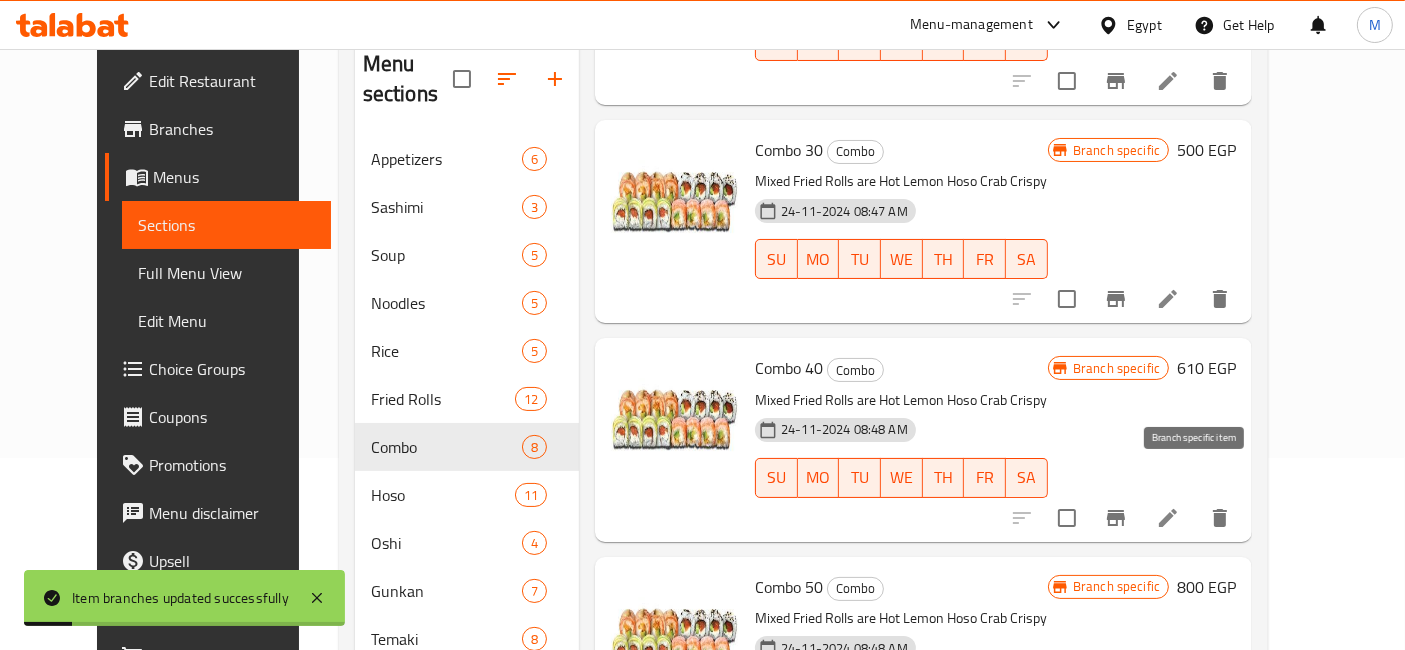click at bounding box center (1116, 518) 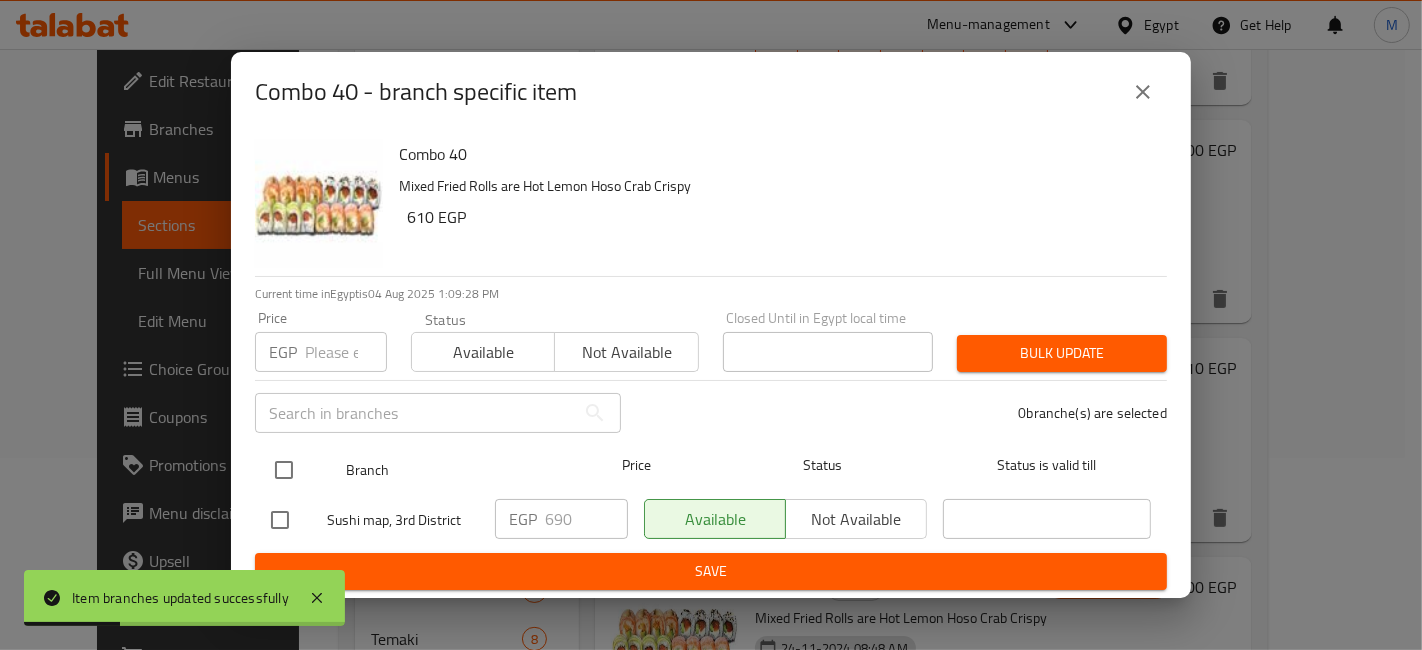 click at bounding box center [284, 470] 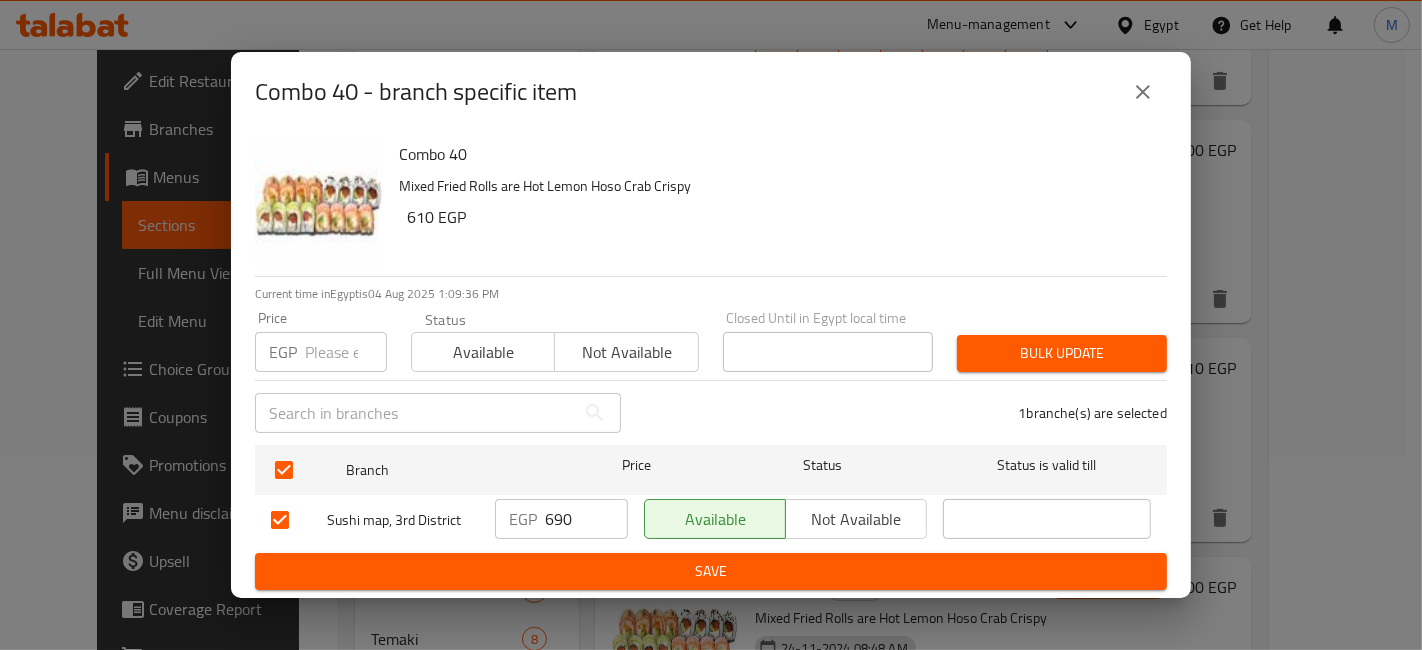 drag, startPoint x: 914, startPoint y: 184, endPoint x: 865, endPoint y: 221, distance: 61.400326 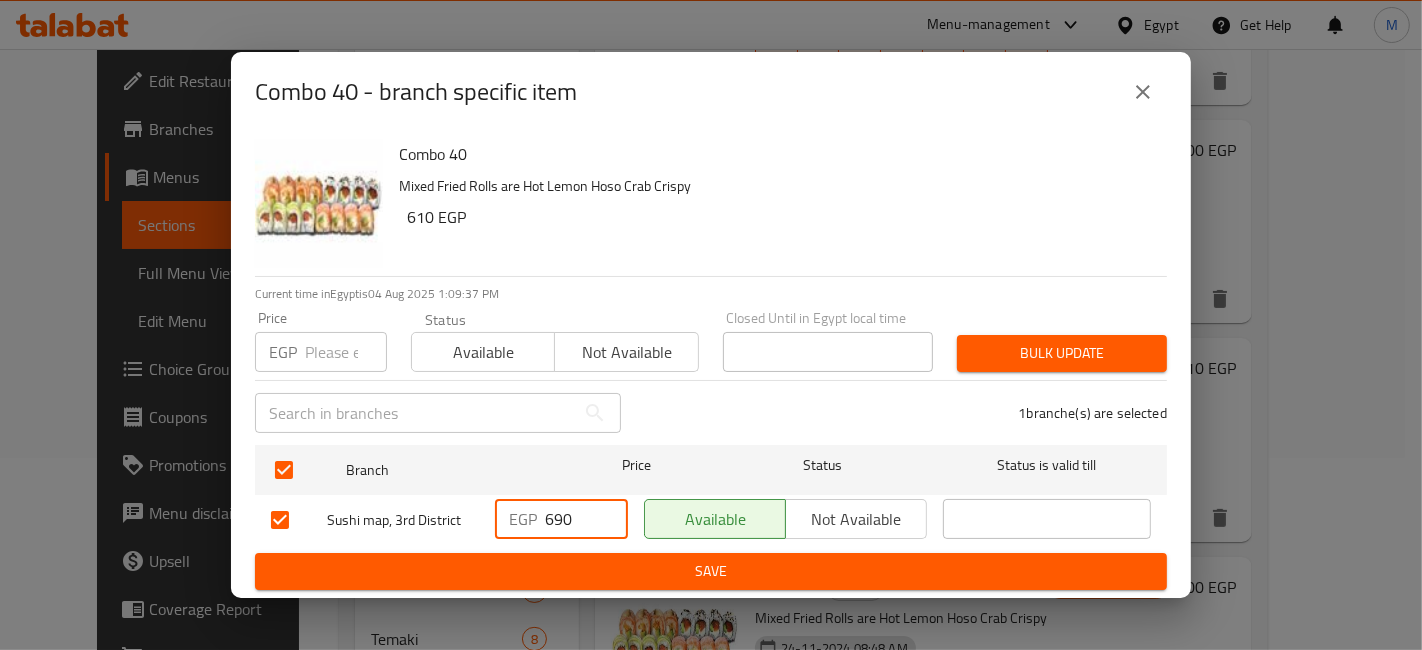 click on "EGP 690 ​" at bounding box center [561, 519] 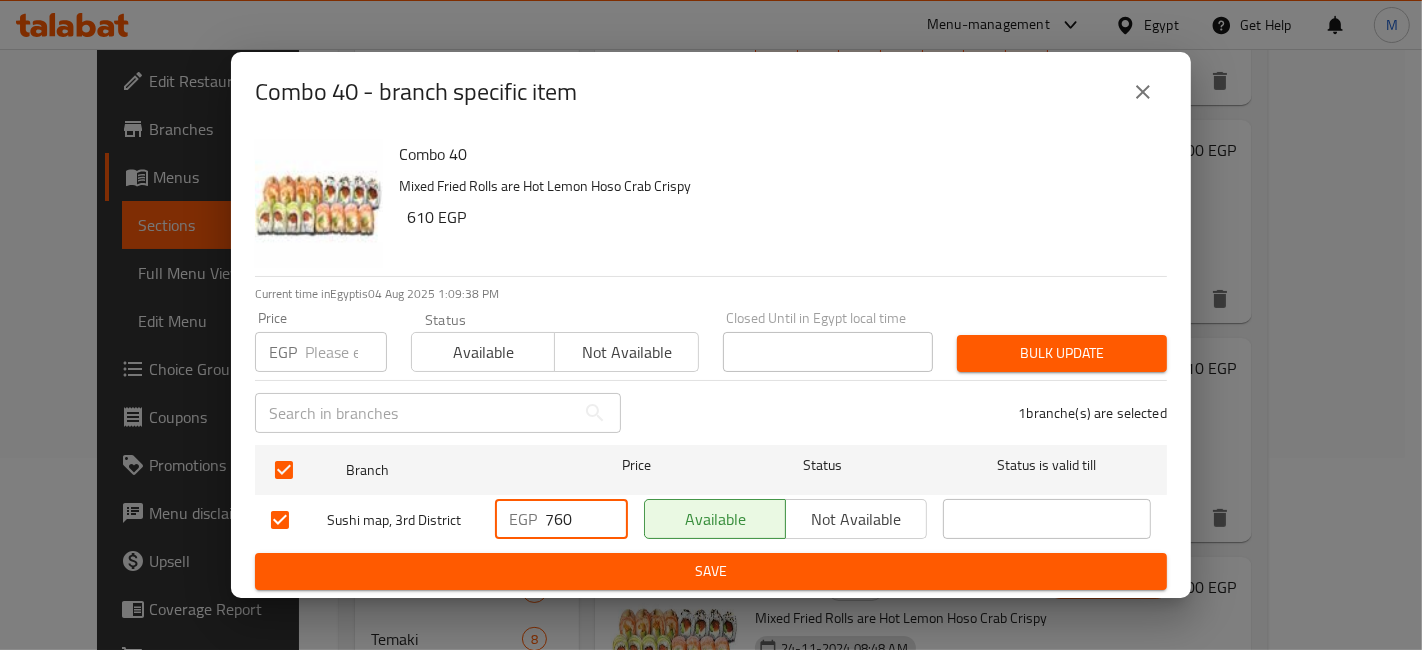 type on "760" 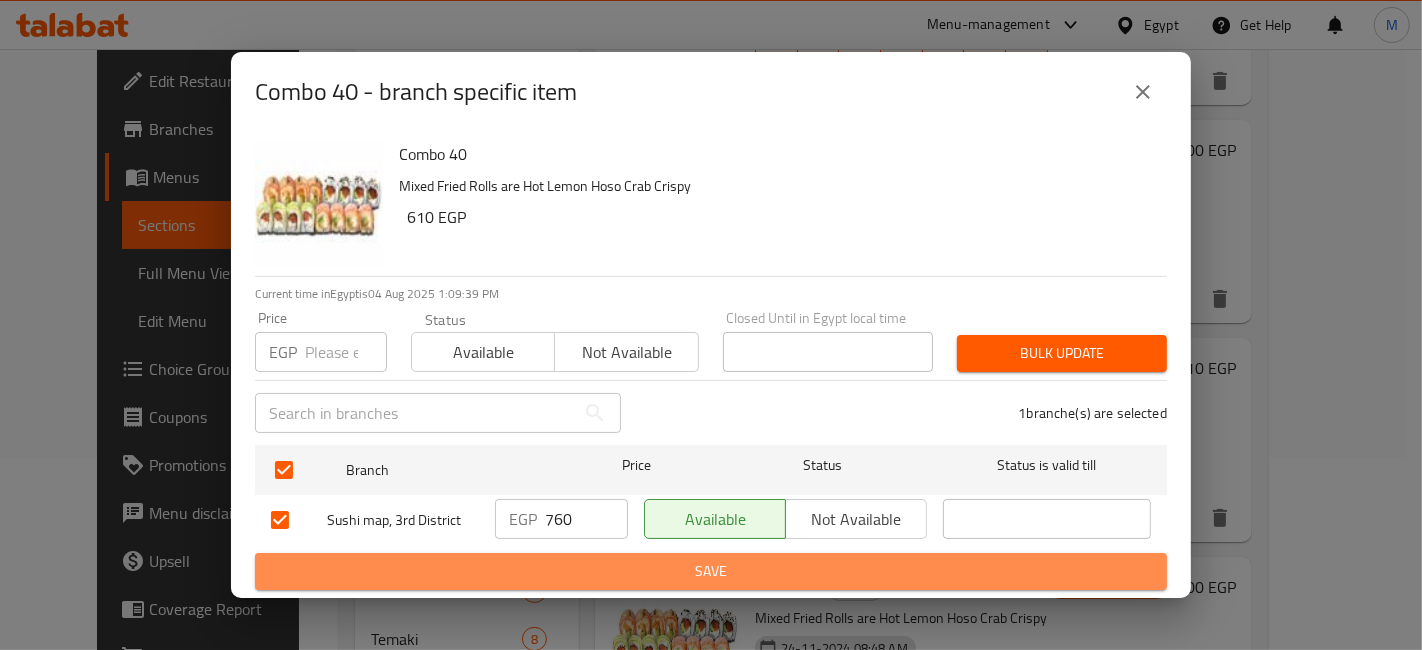 click on "Save" at bounding box center (711, 571) 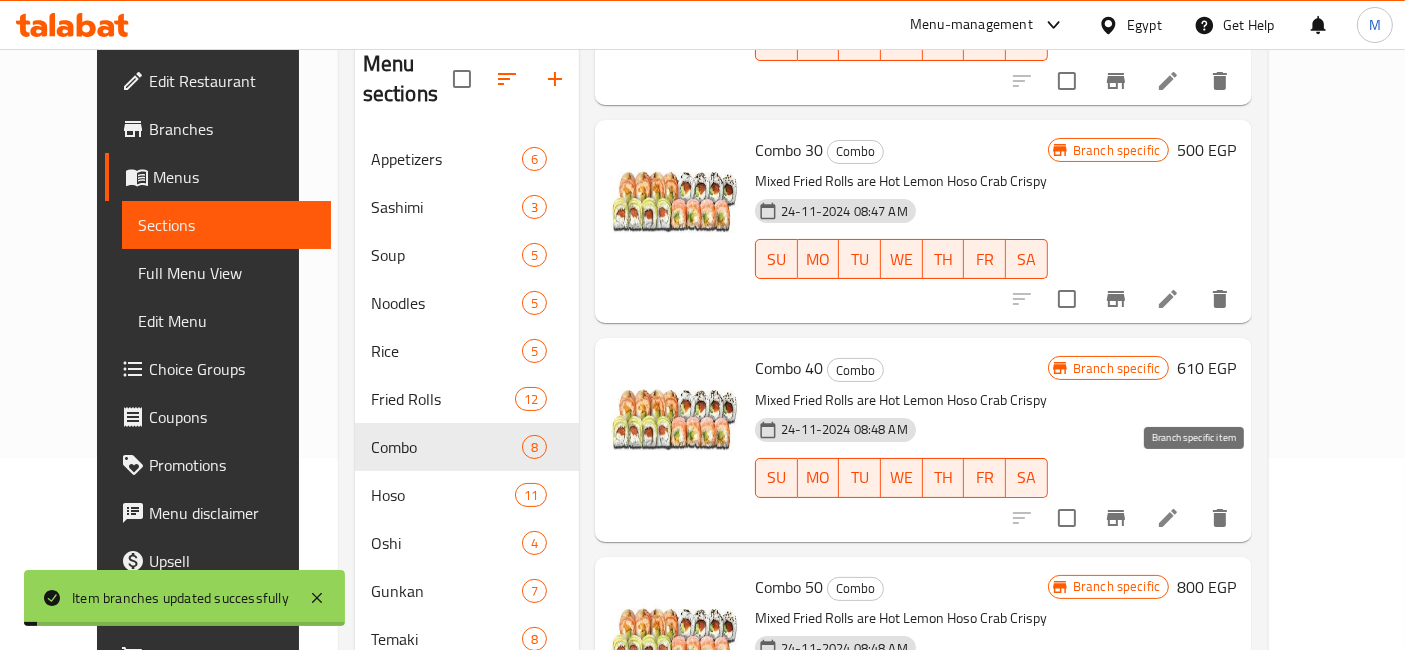 click 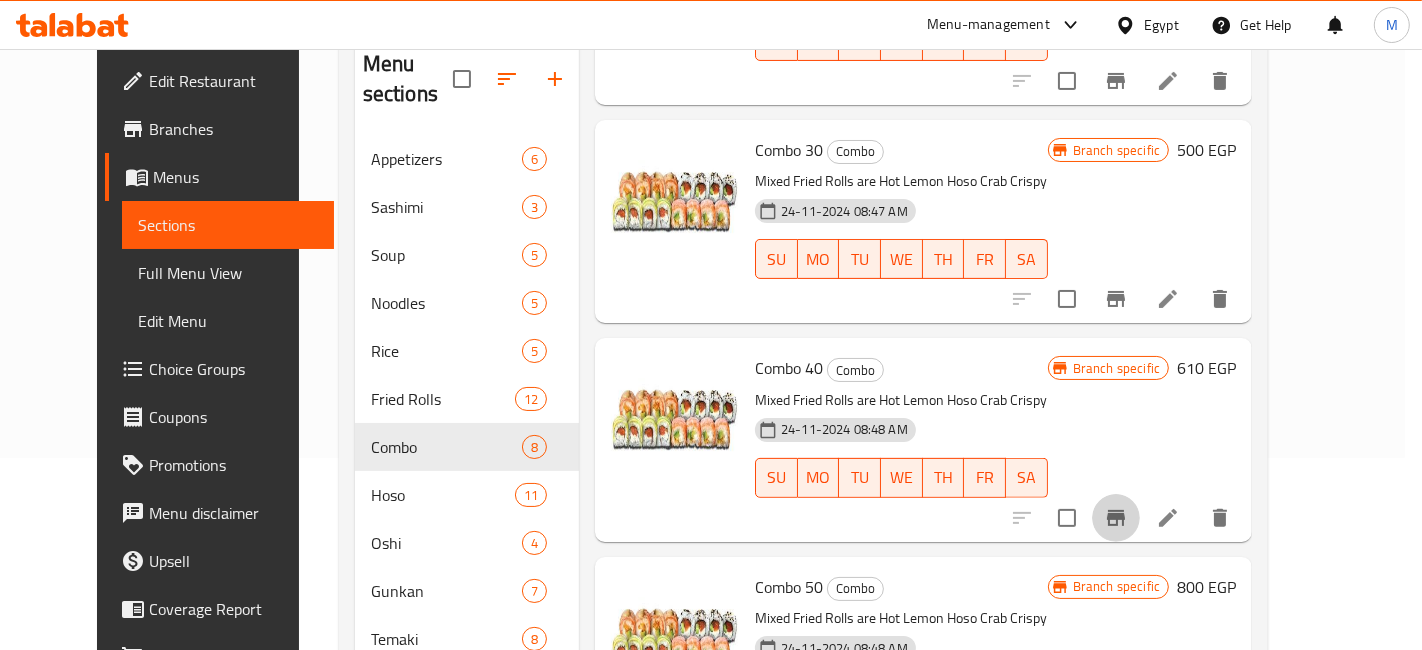 type 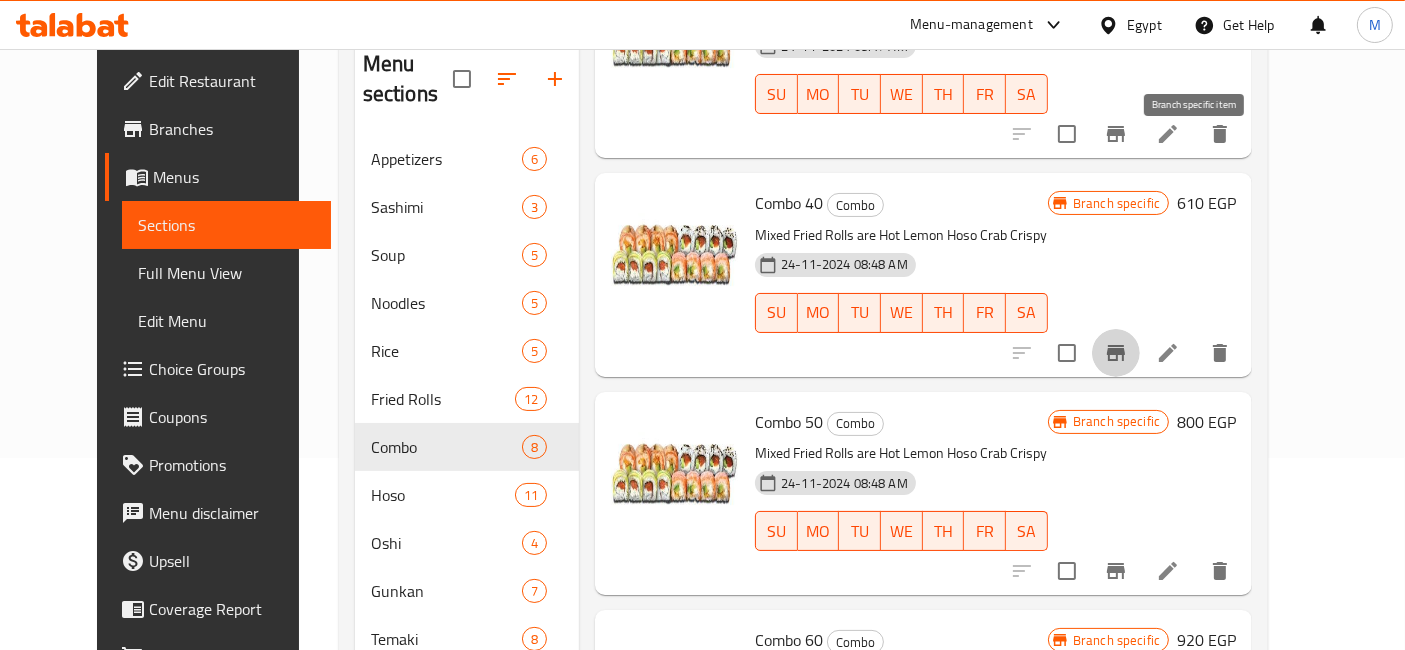 scroll, scrollTop: 777, scrollLeft: 0, axis: vertical 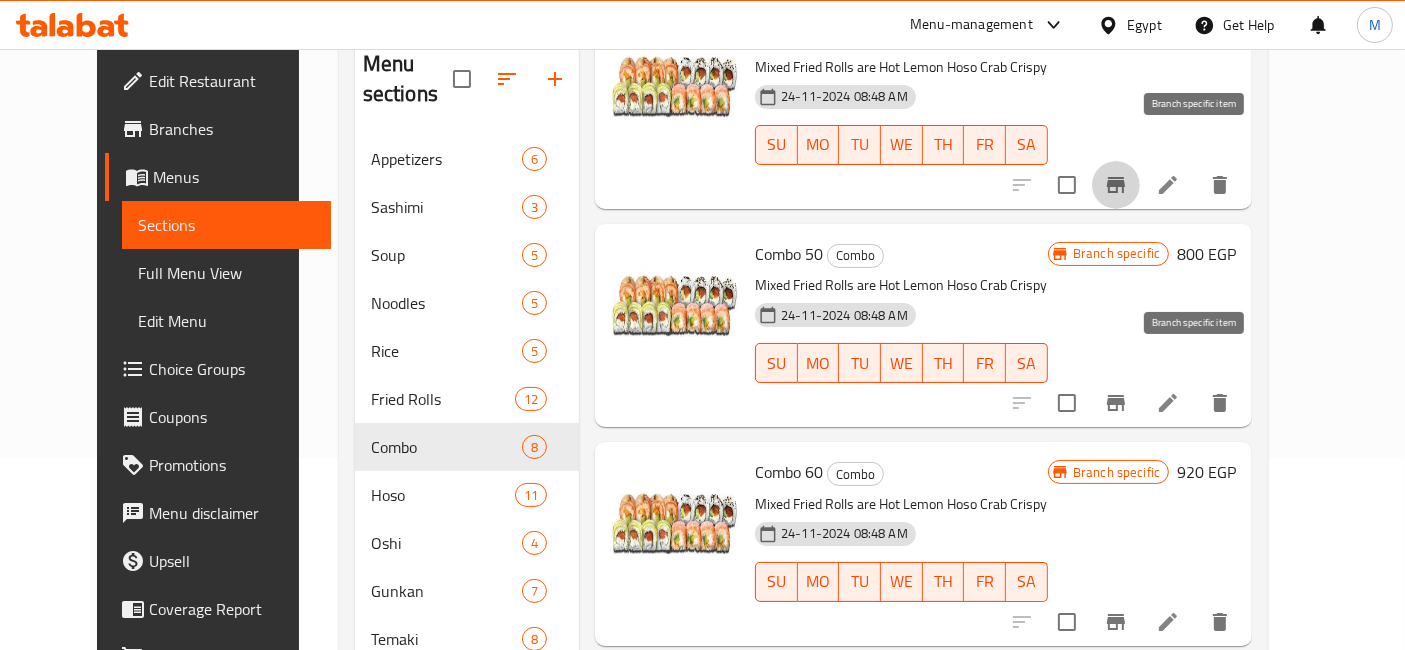 click 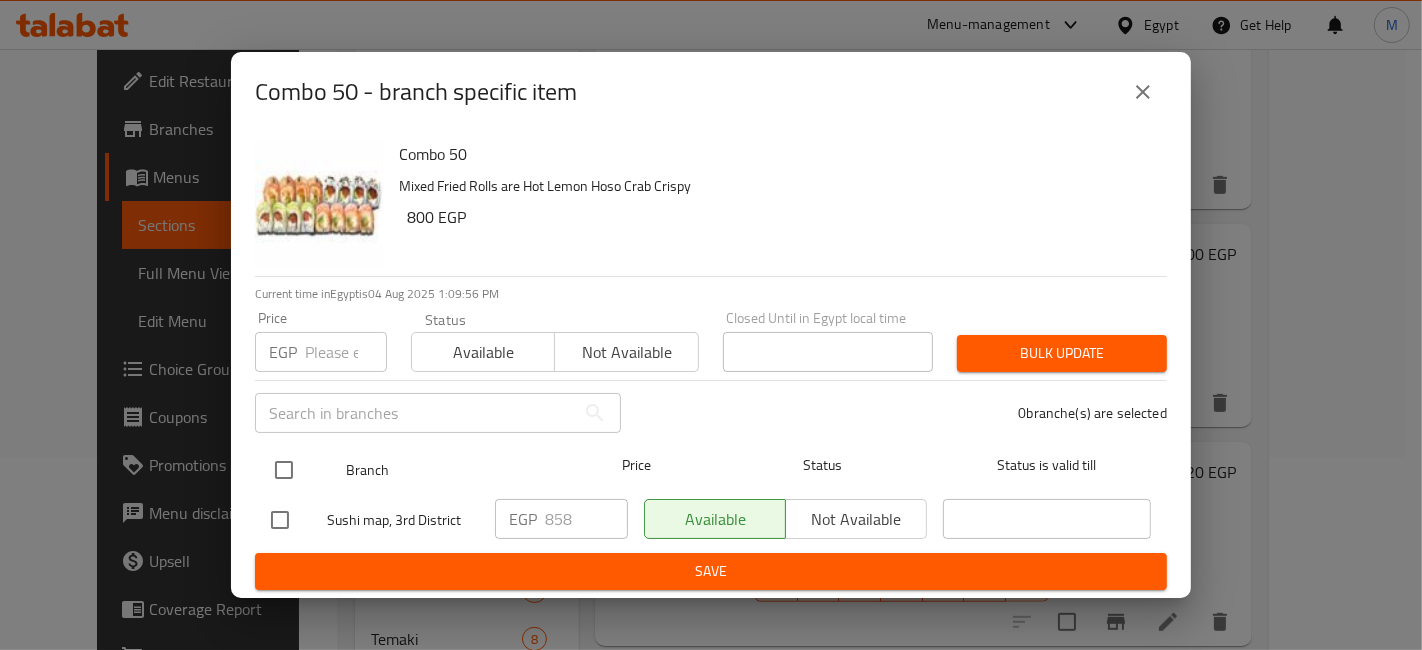 click at bounding box center (284, 470) 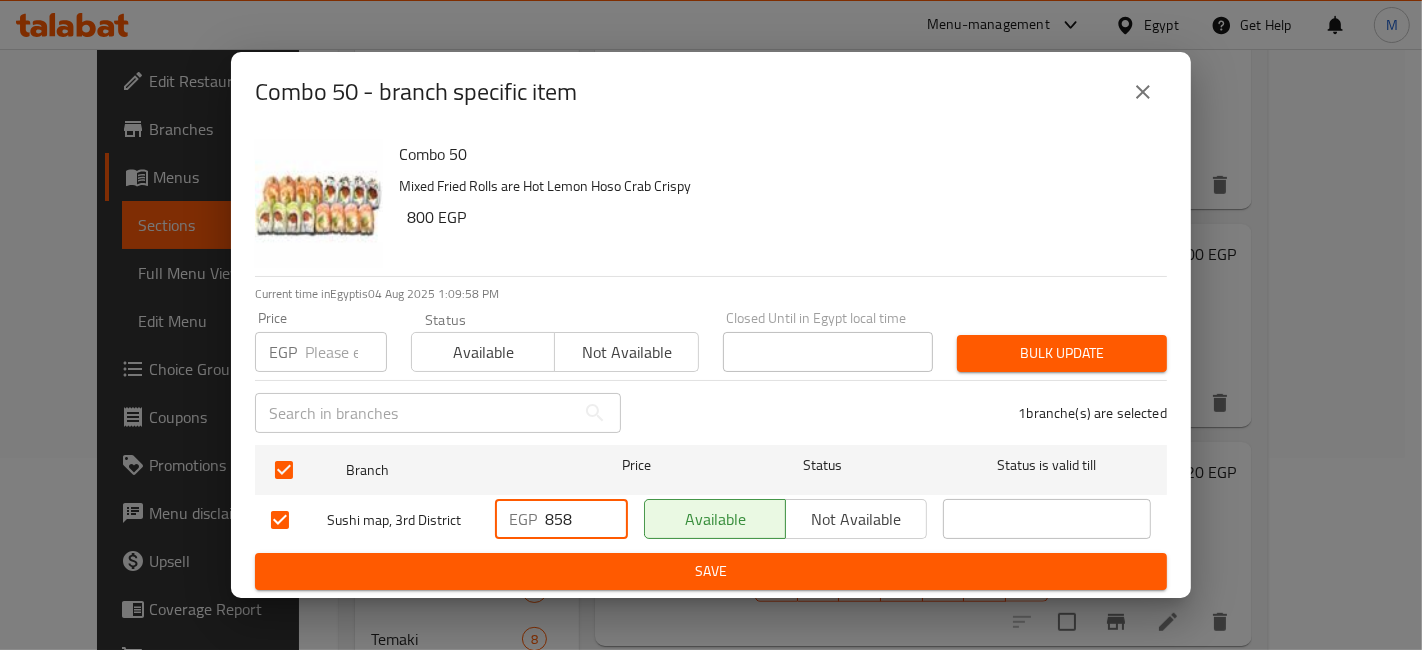 click on "858" at bounding box center (586, 519) 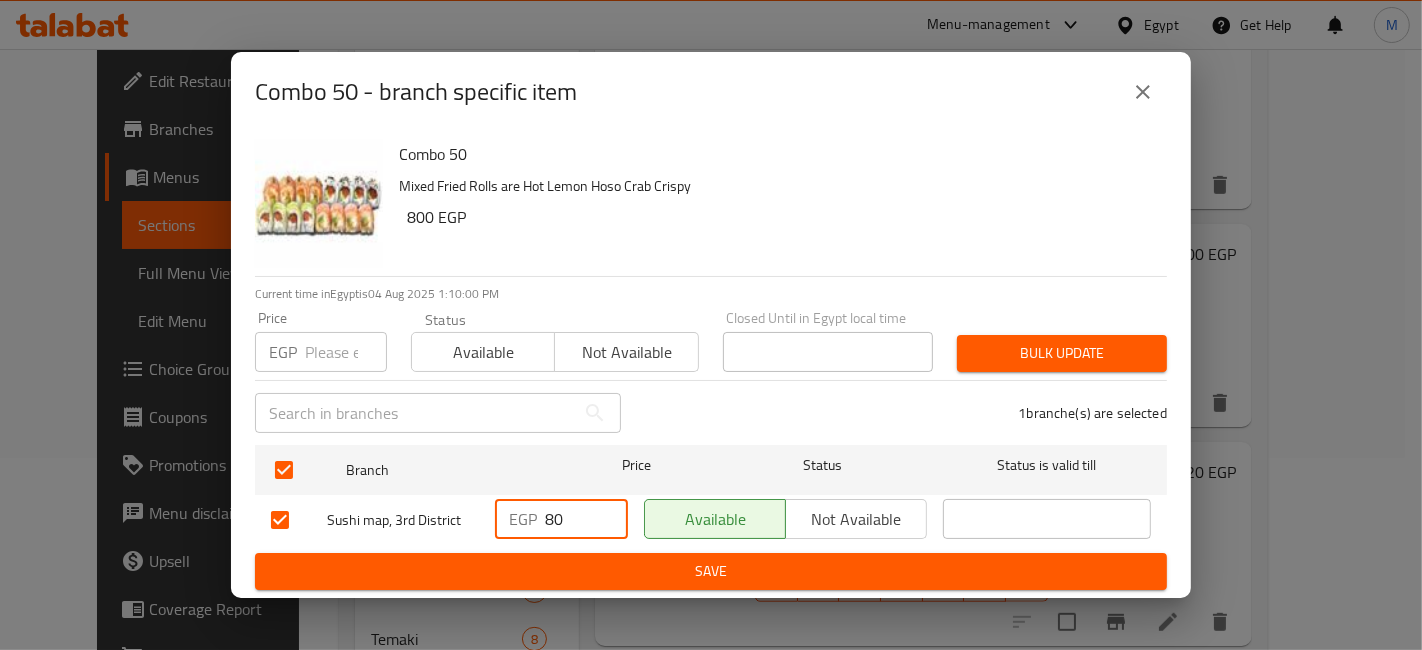 type on "8" 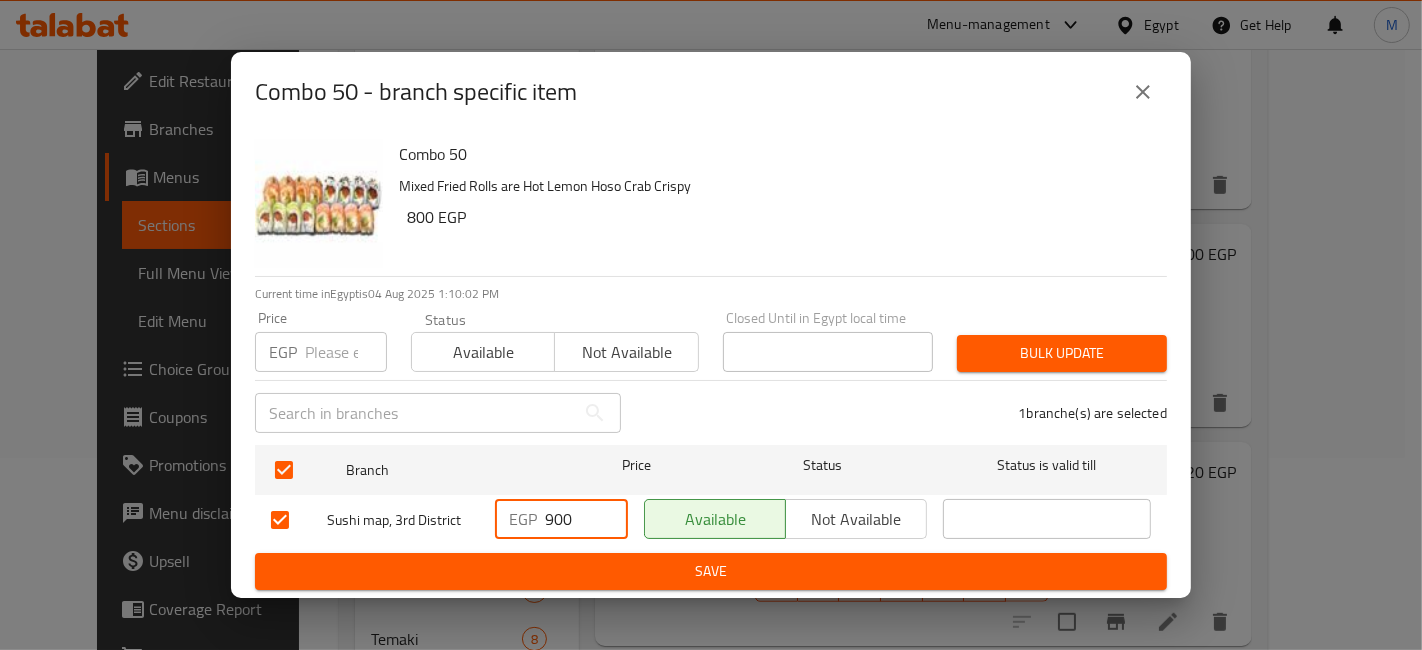 type on "900" 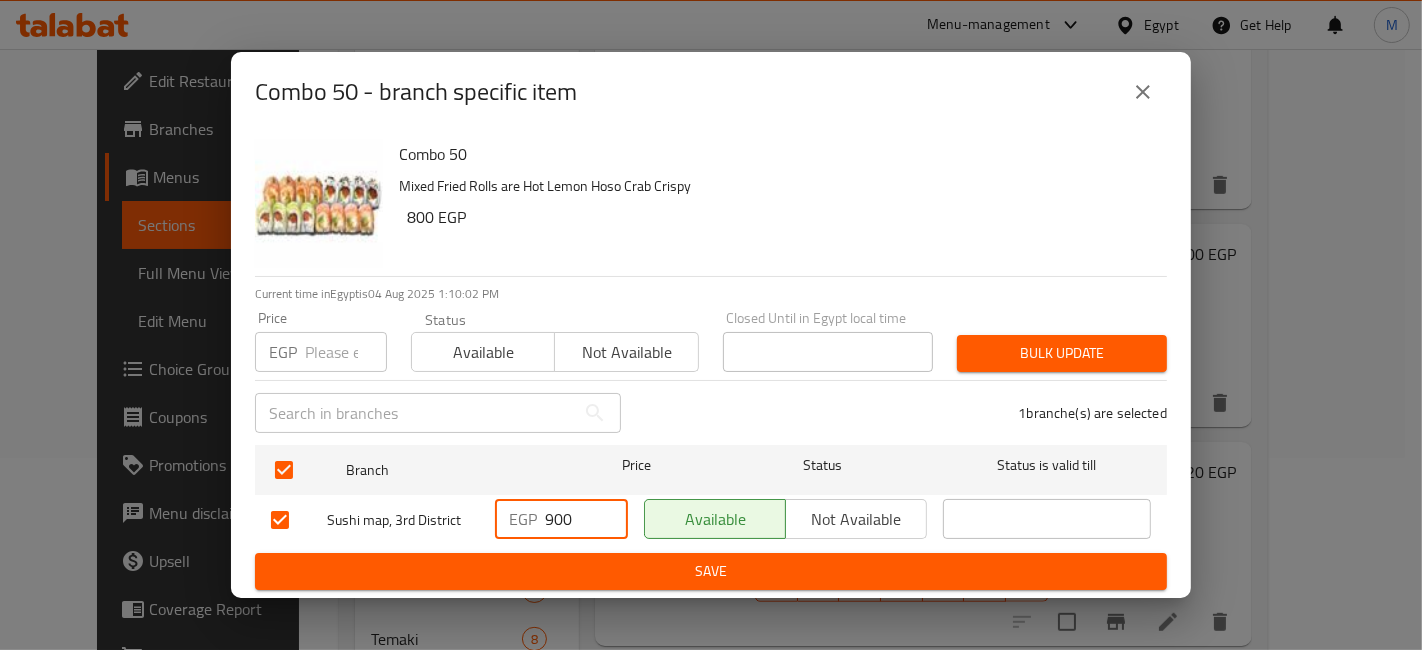 click on "Save" at bounding box center (711, 571) 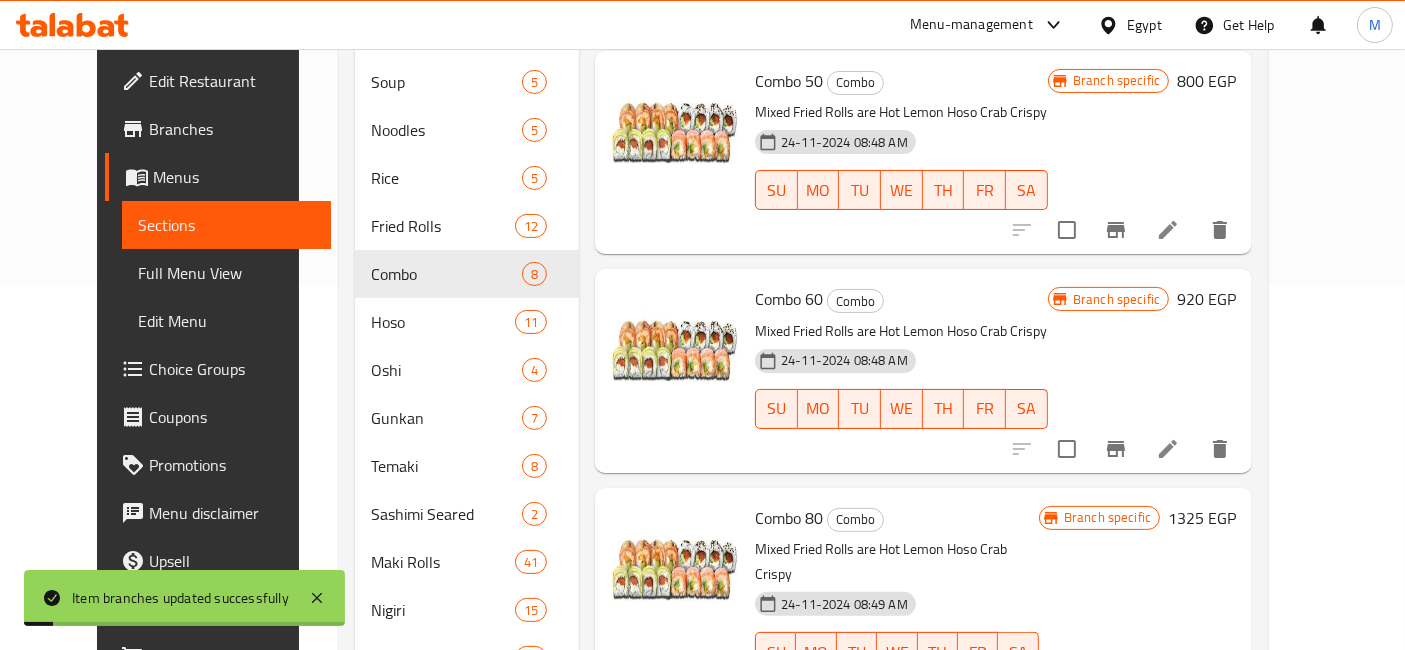 scroll, scrollTop: 505, scrollLeft: 0, axis: vertical 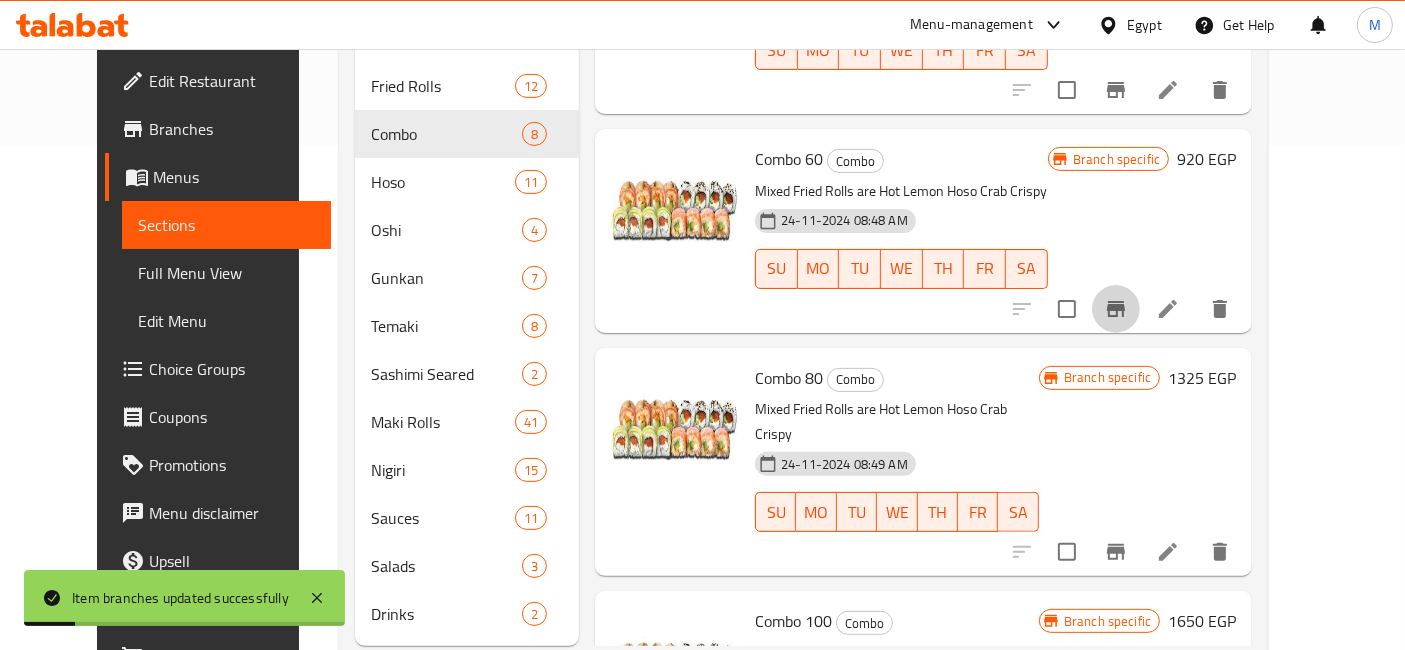 click 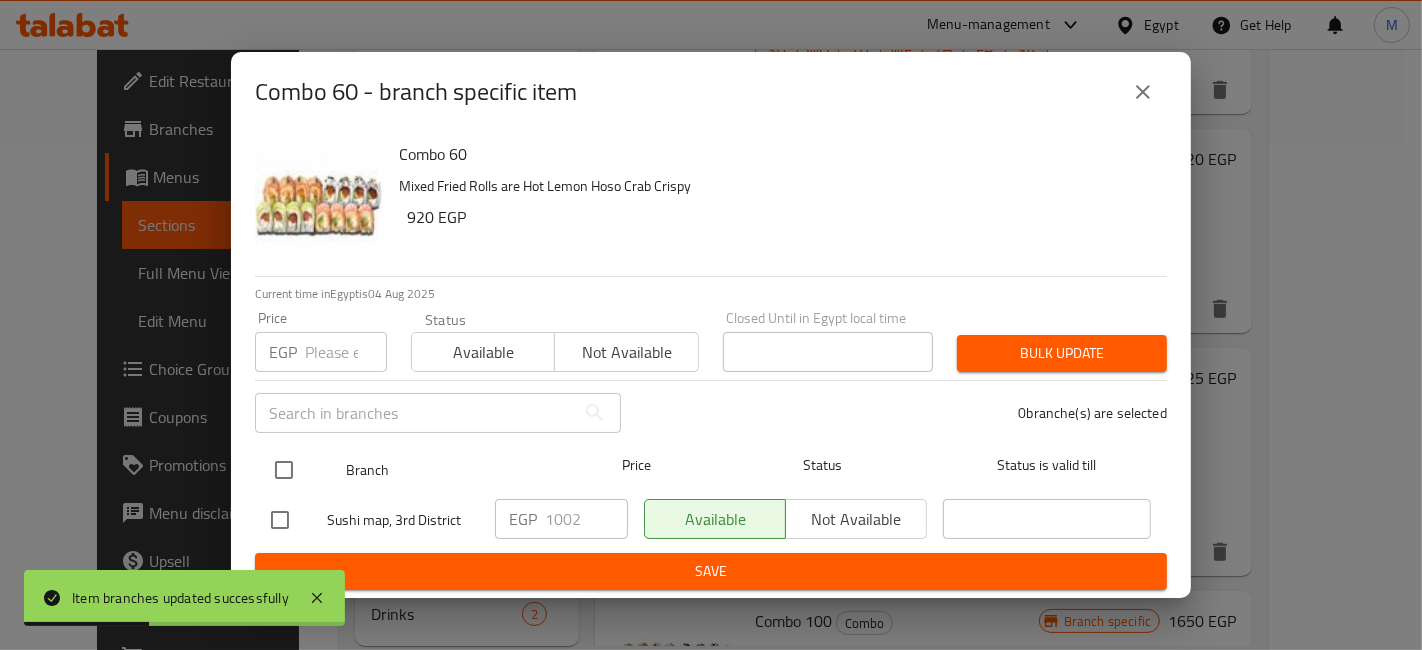 click at bounding box center (284, 470) 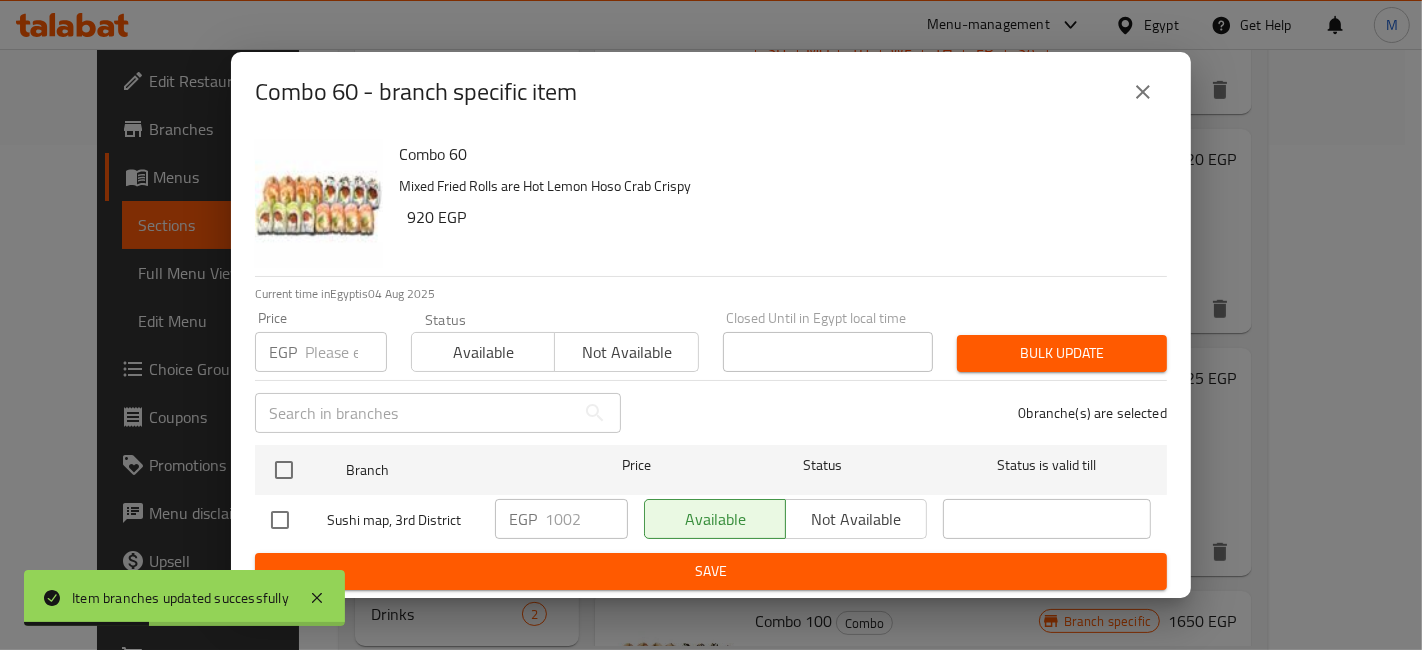 checkbox on "true" 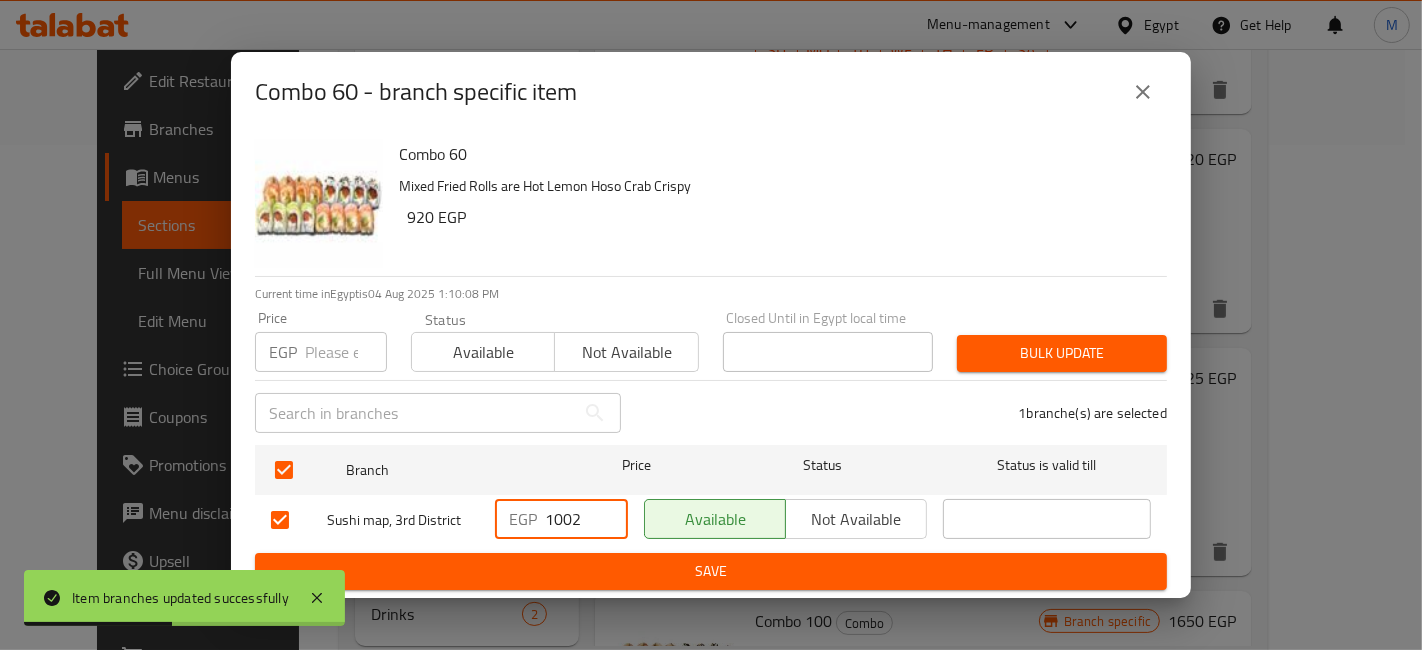 click on "1002" at bounding box center (586, 519) 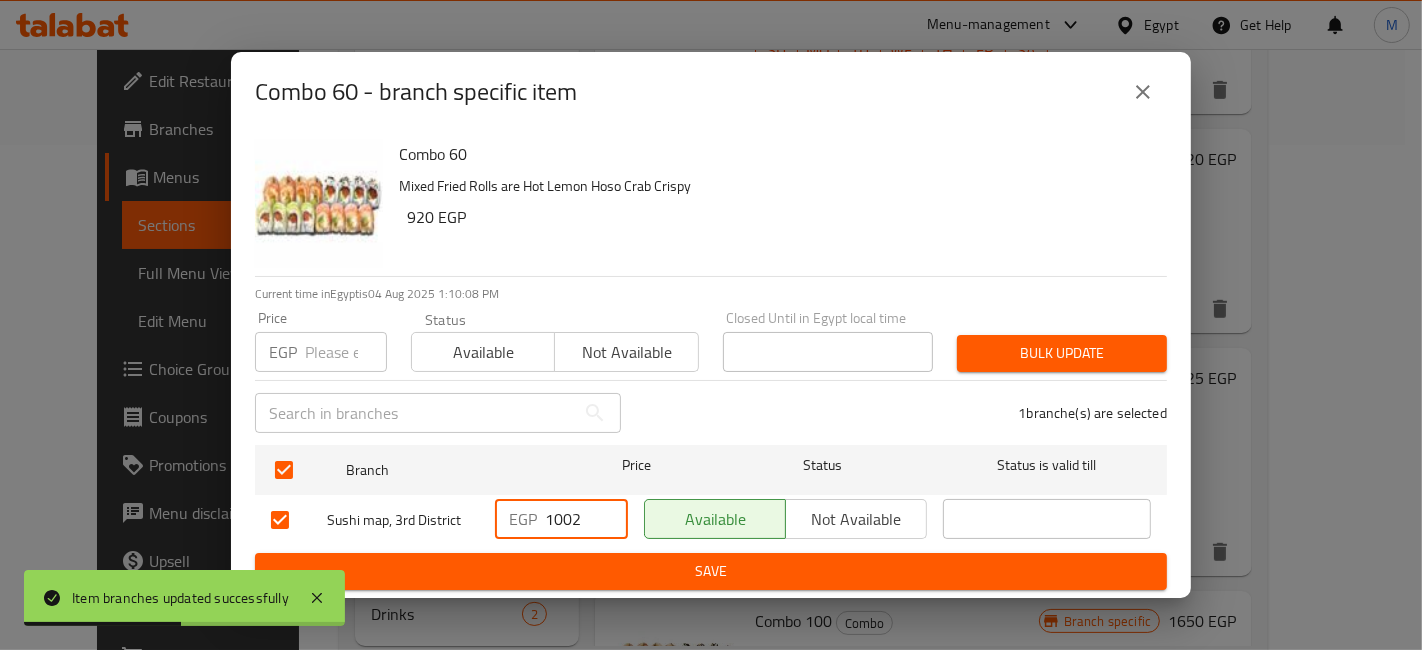click on "1002" at bounding box center [586, 519] 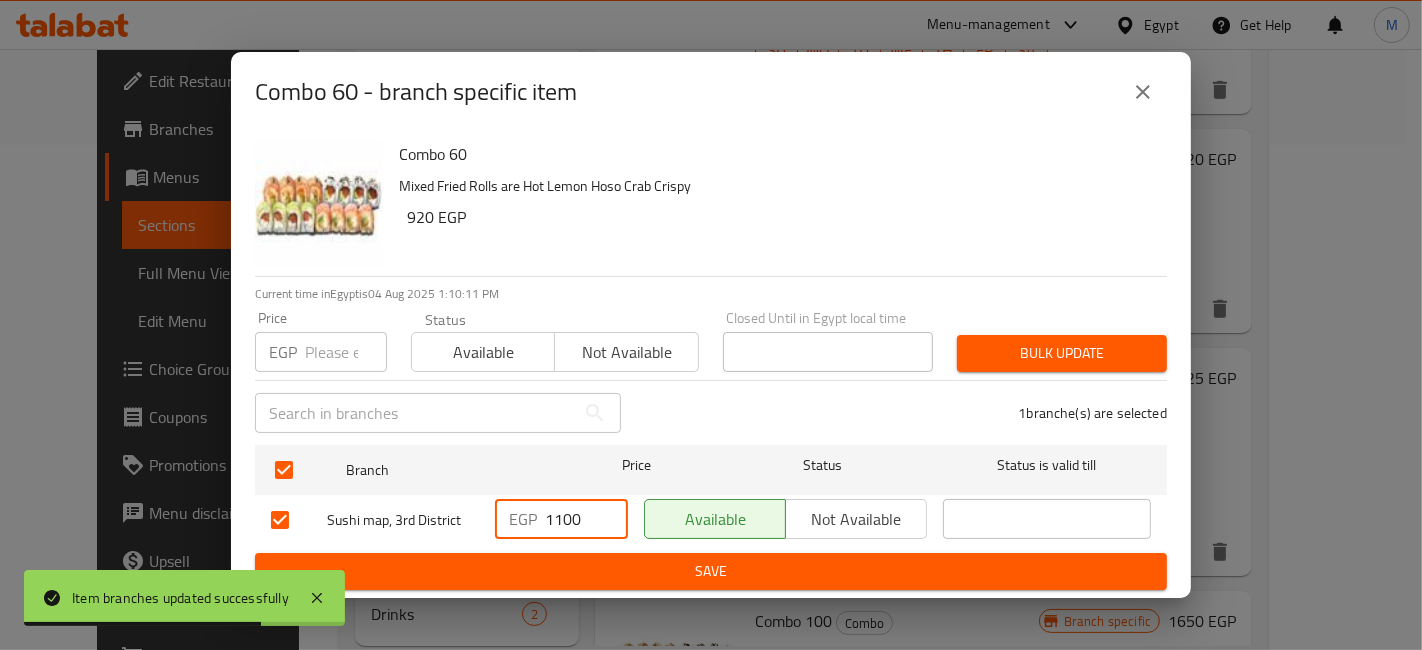 type on "1100" 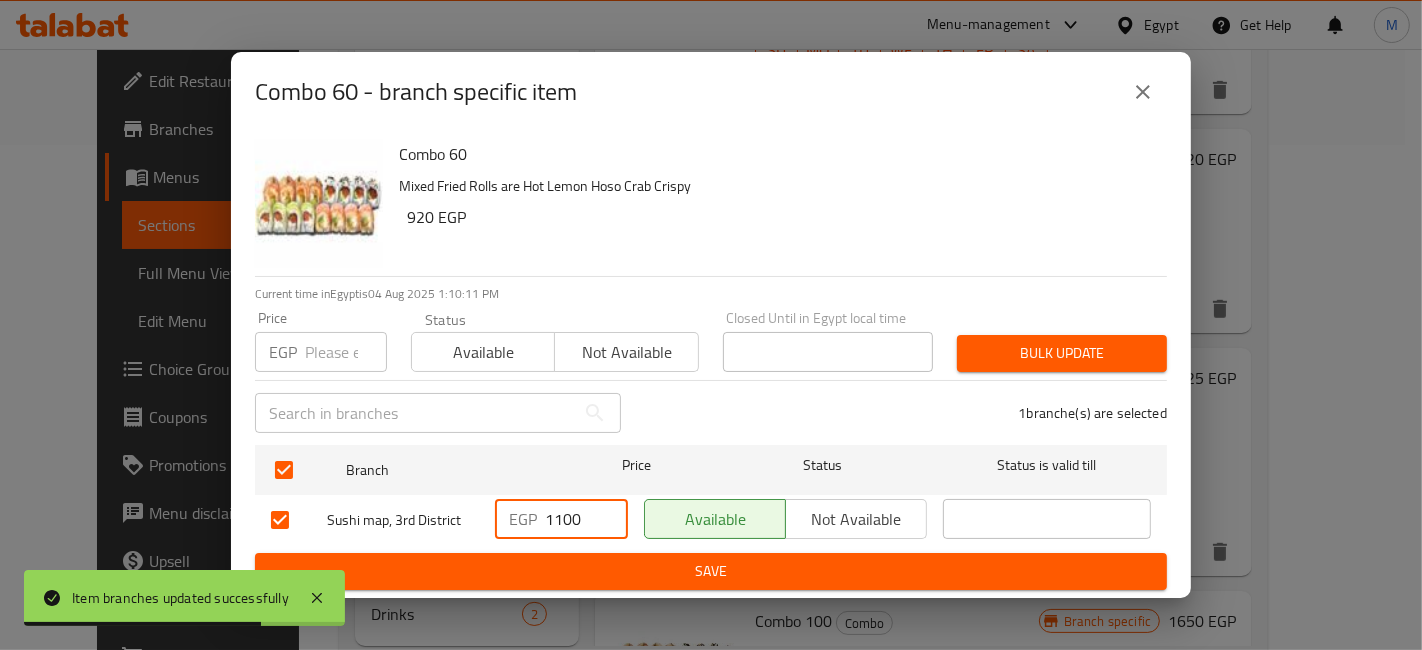 click on "Save" at bounding box center (711, 571) 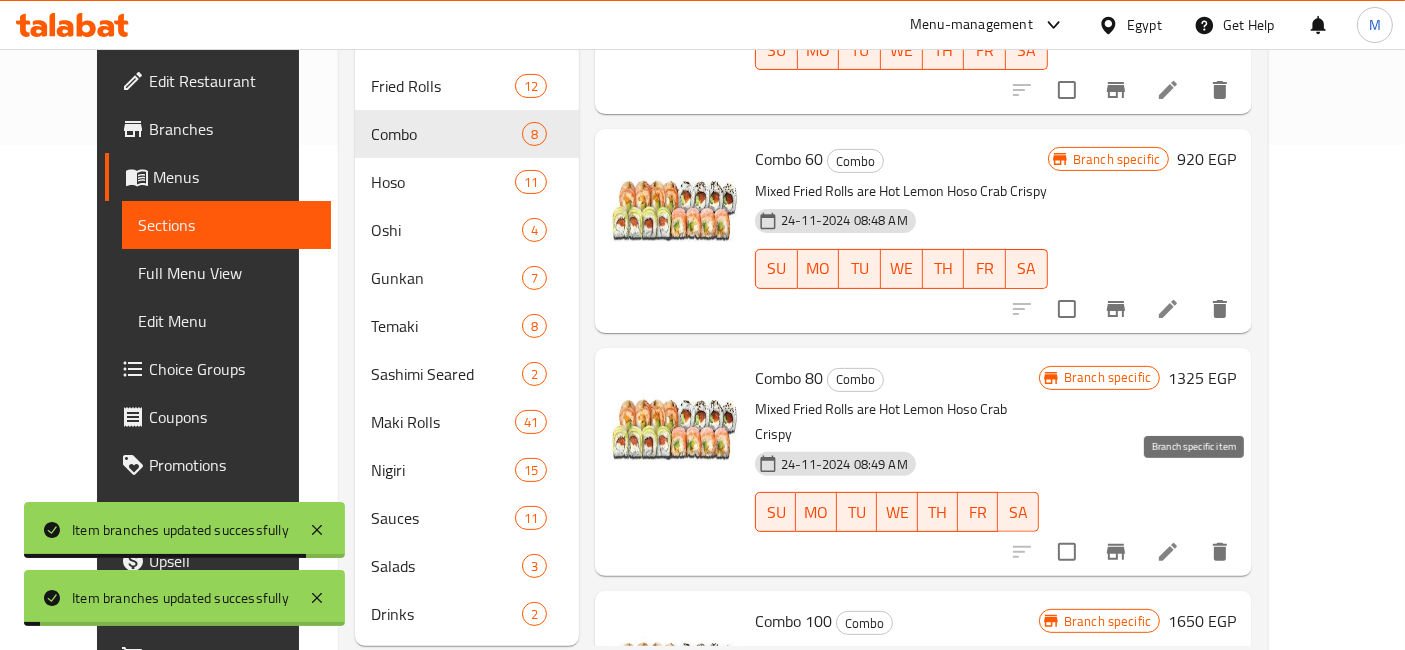click 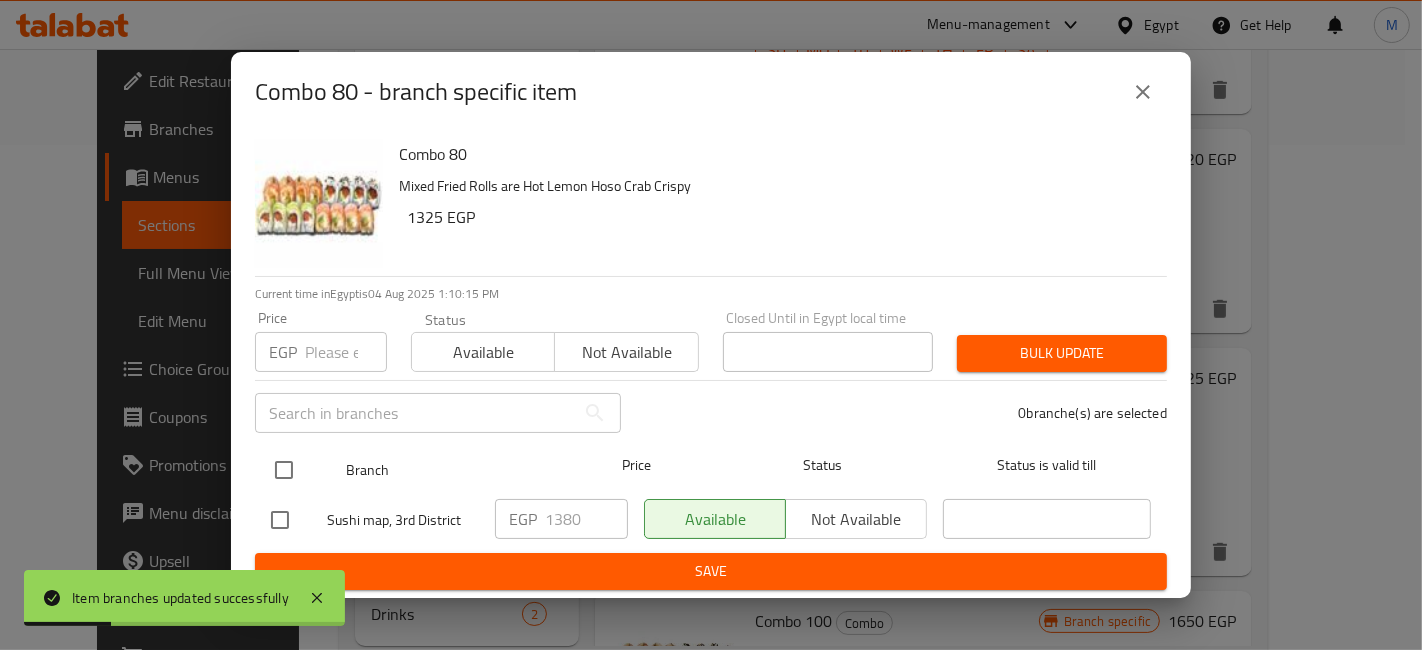click at bounding box center [284, 470] 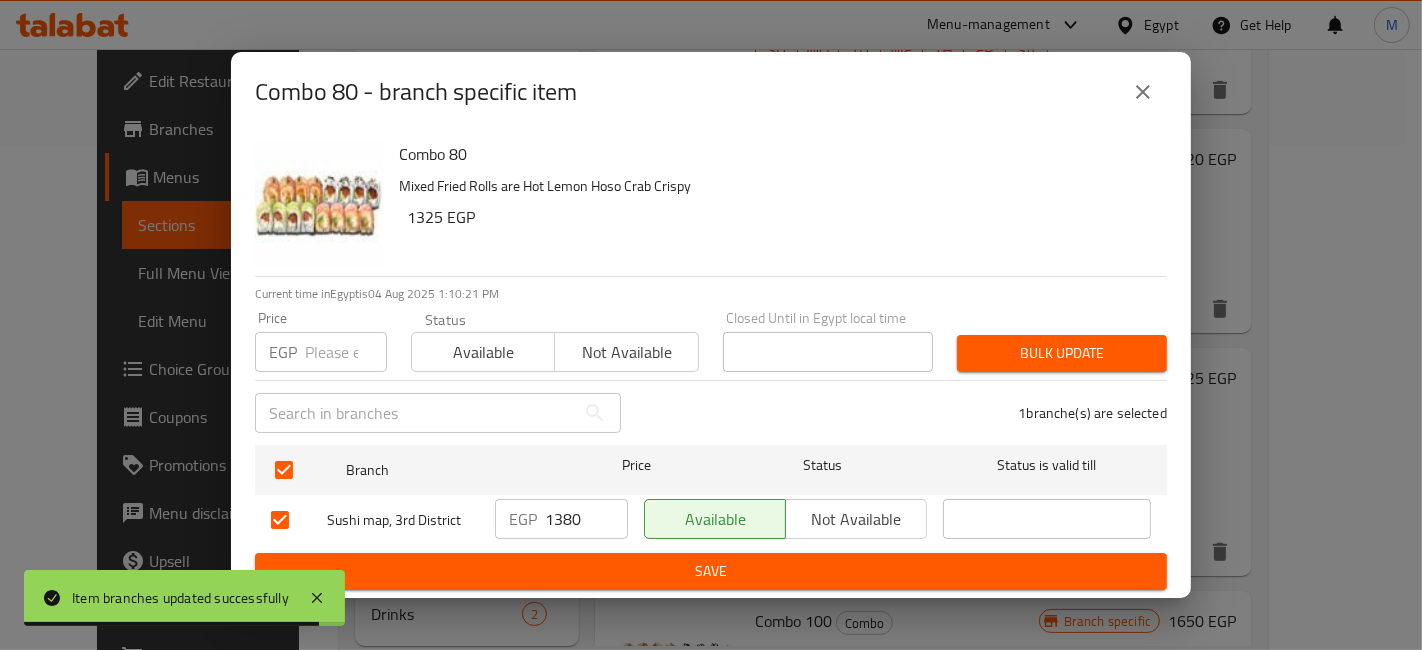 click on "Mixed Fried Rolls are Hot Lemon Hoso Crab Crispy" at bounding box center [775, 186] 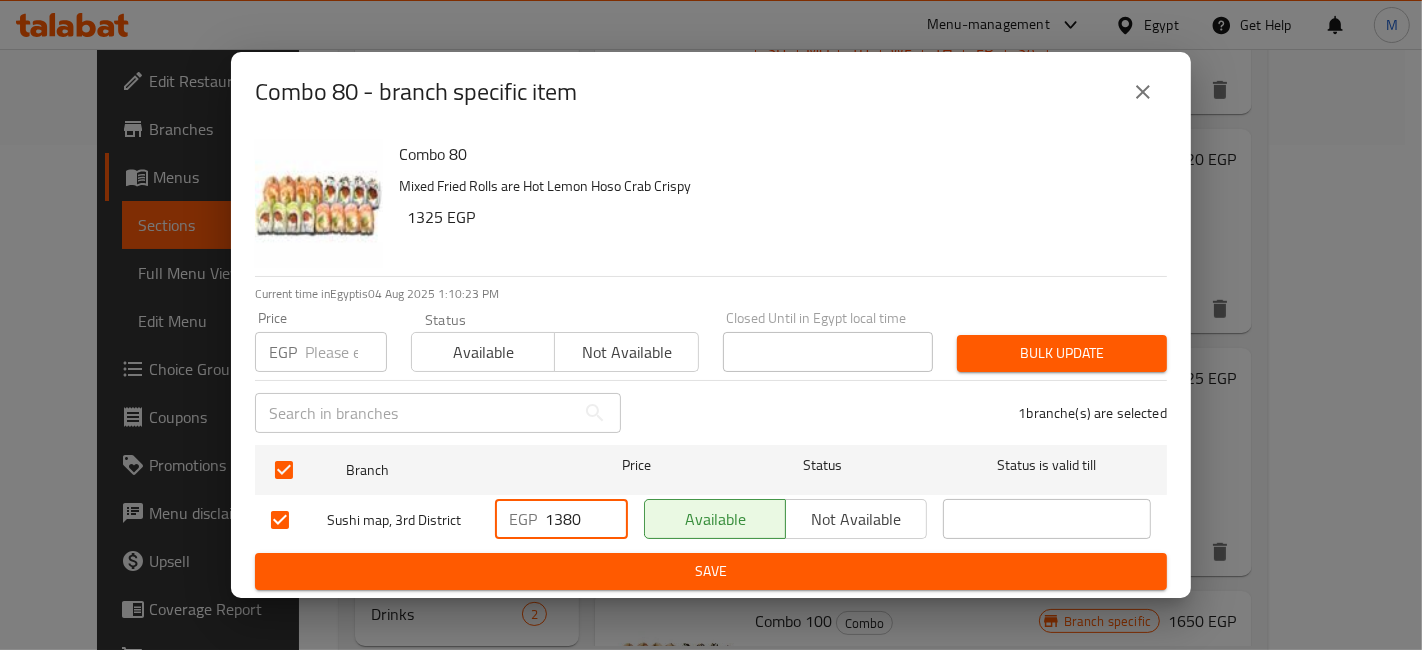 click on "1380" at bounding box center [586, 519] 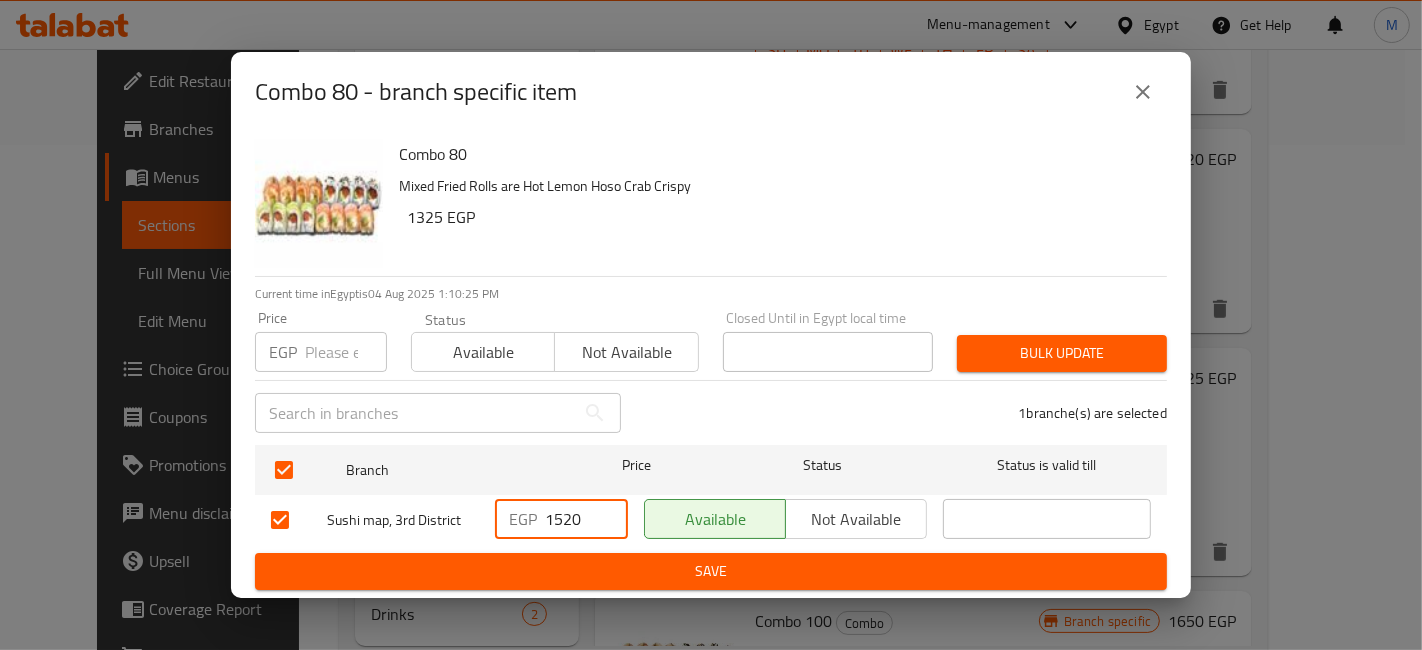 type on "1520" 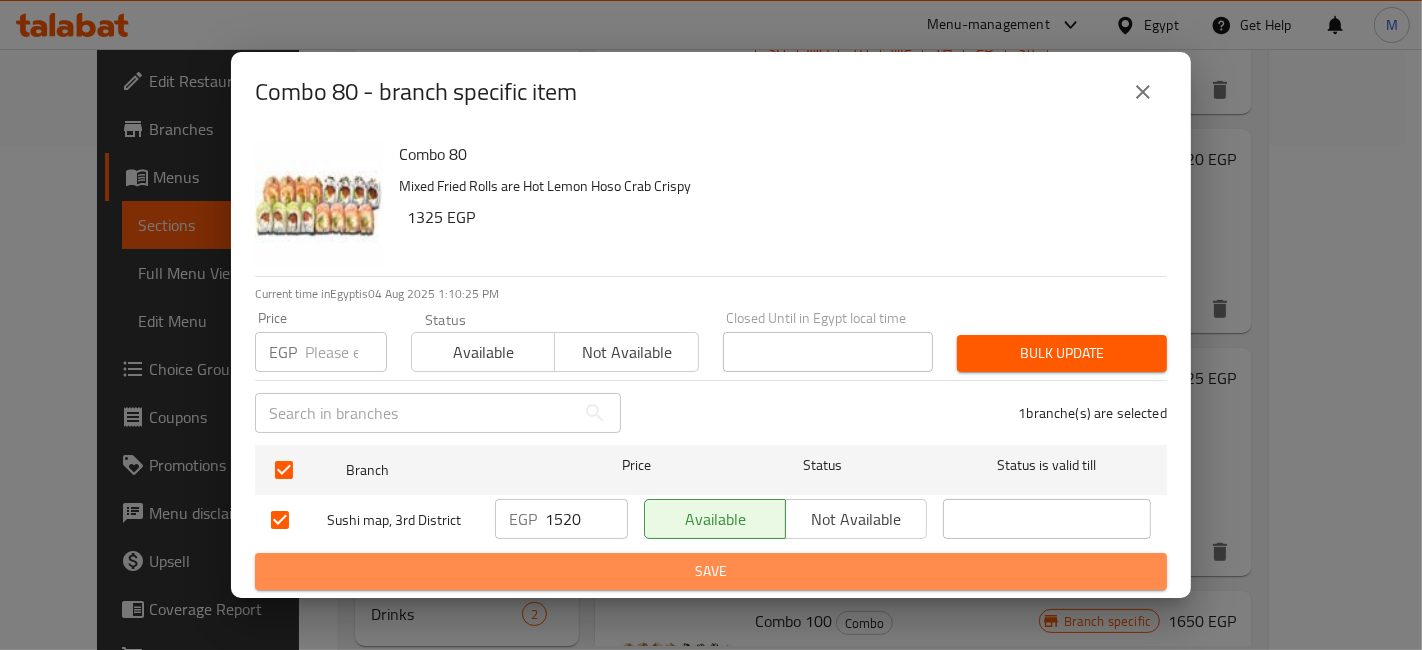 click on "Save" at bounding box center [711, 571] 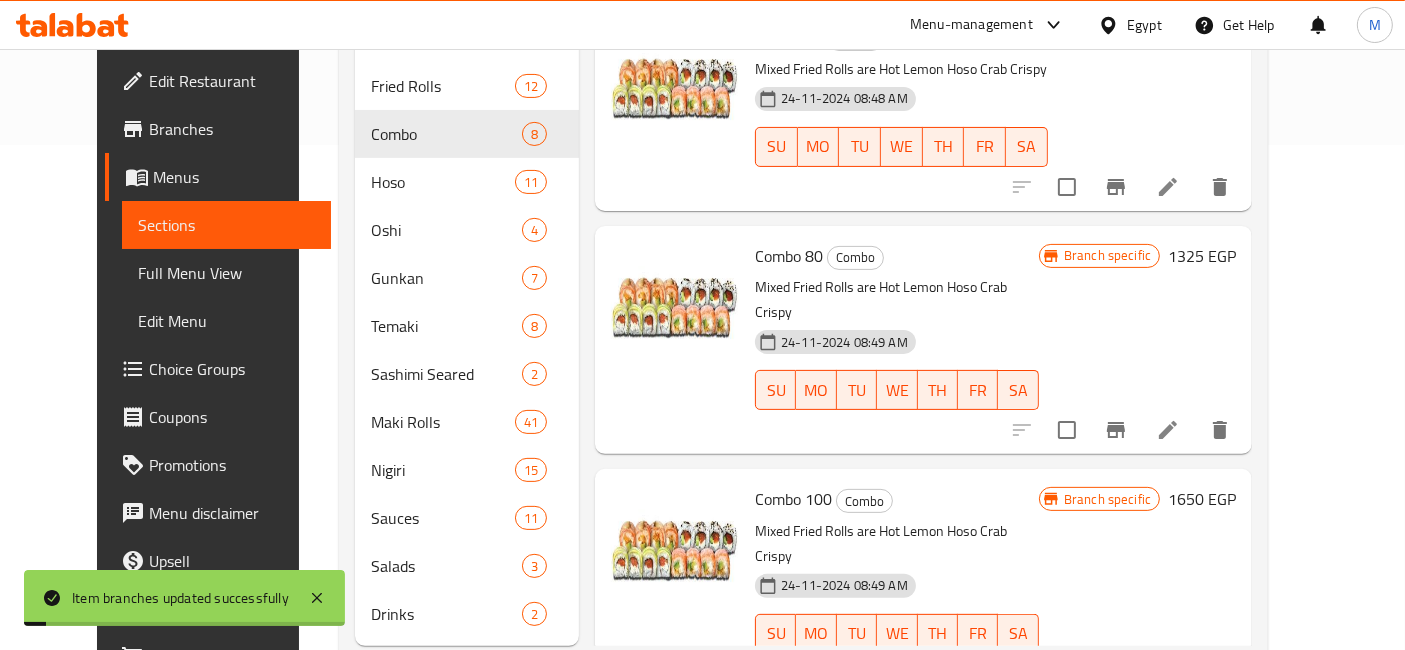 scroll, scrollTop: 900, scrollLeft: 0, axis: vertical 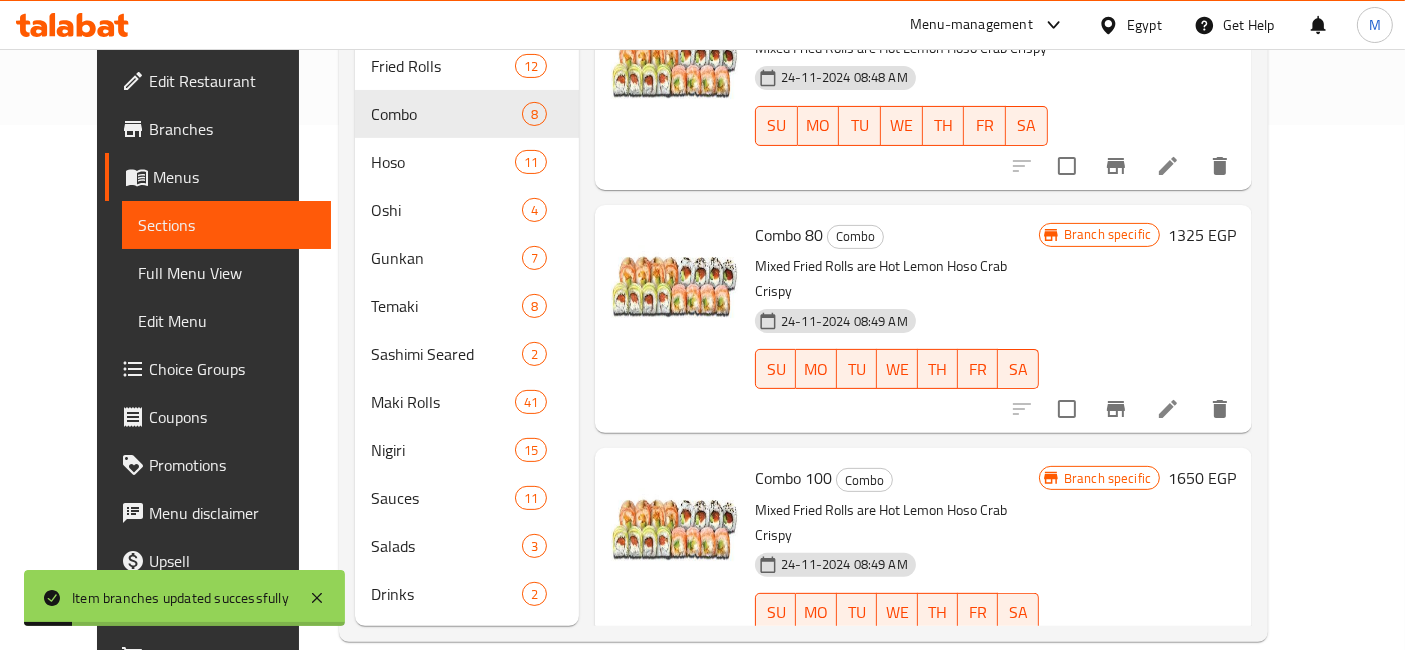 click 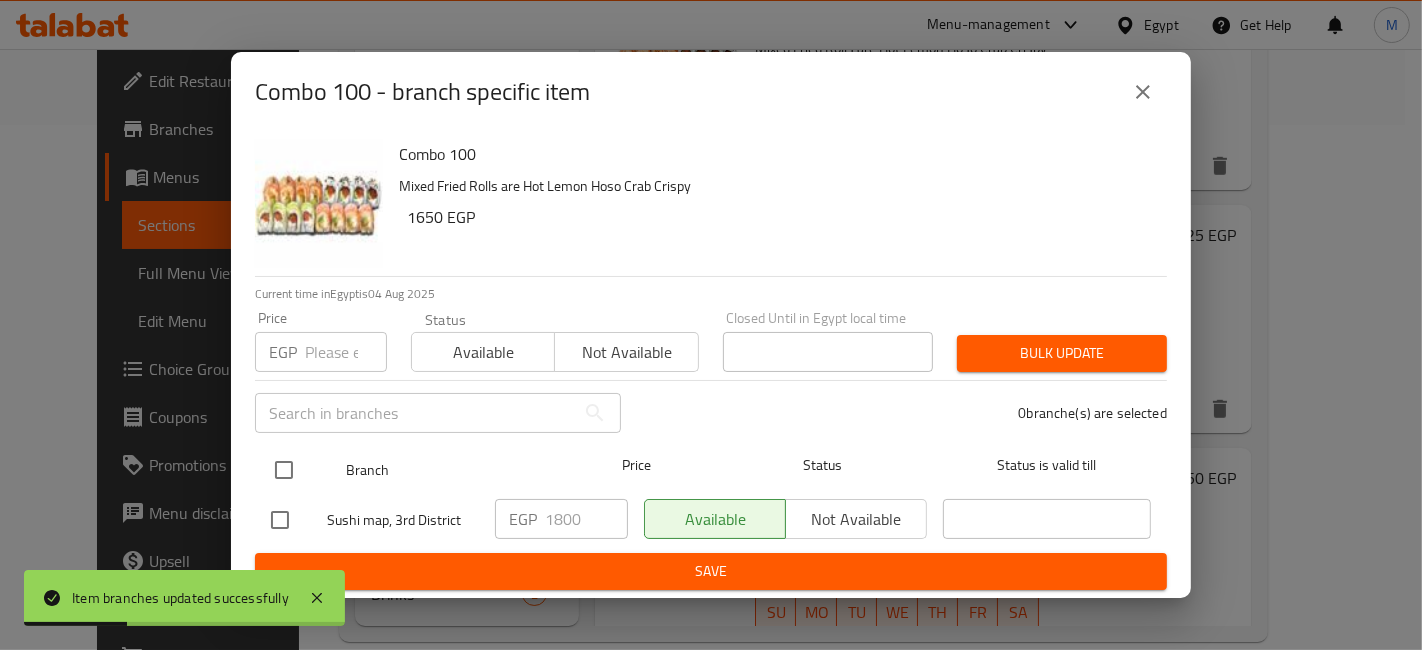 click at bounding box center [284, 470] 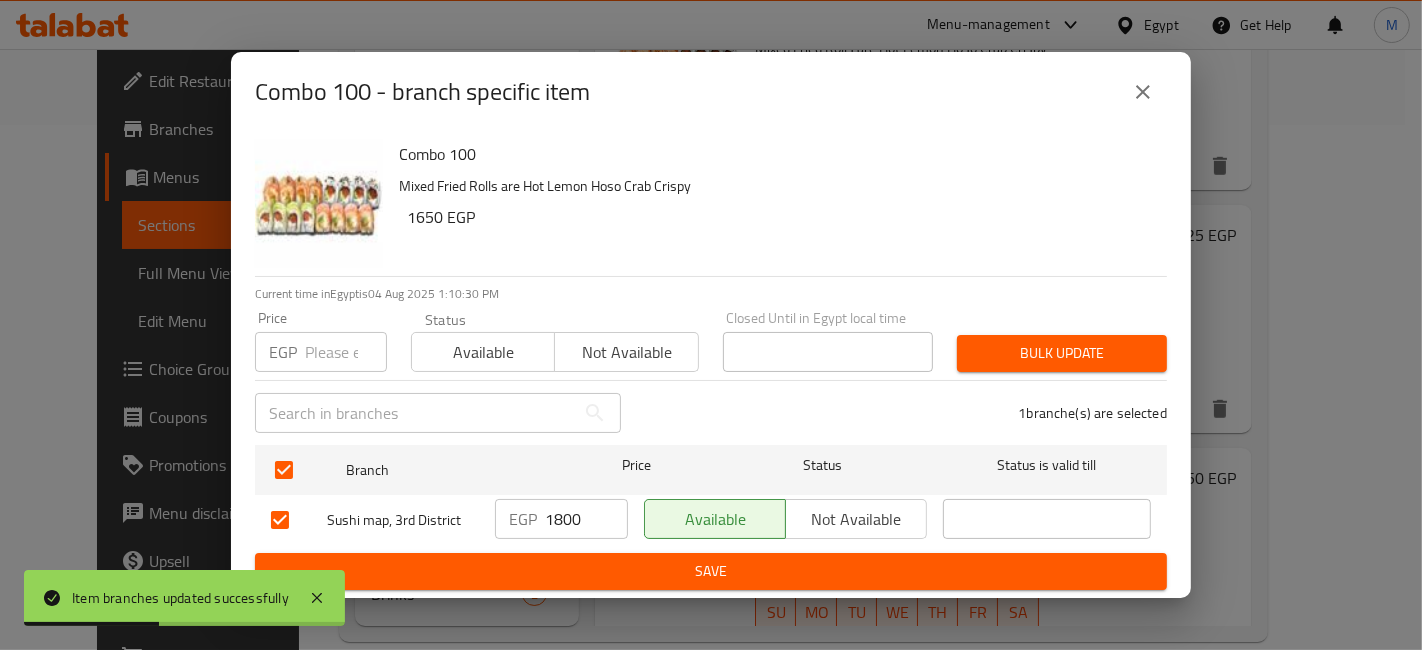 click on "1800" at bounding box center (586, 519) 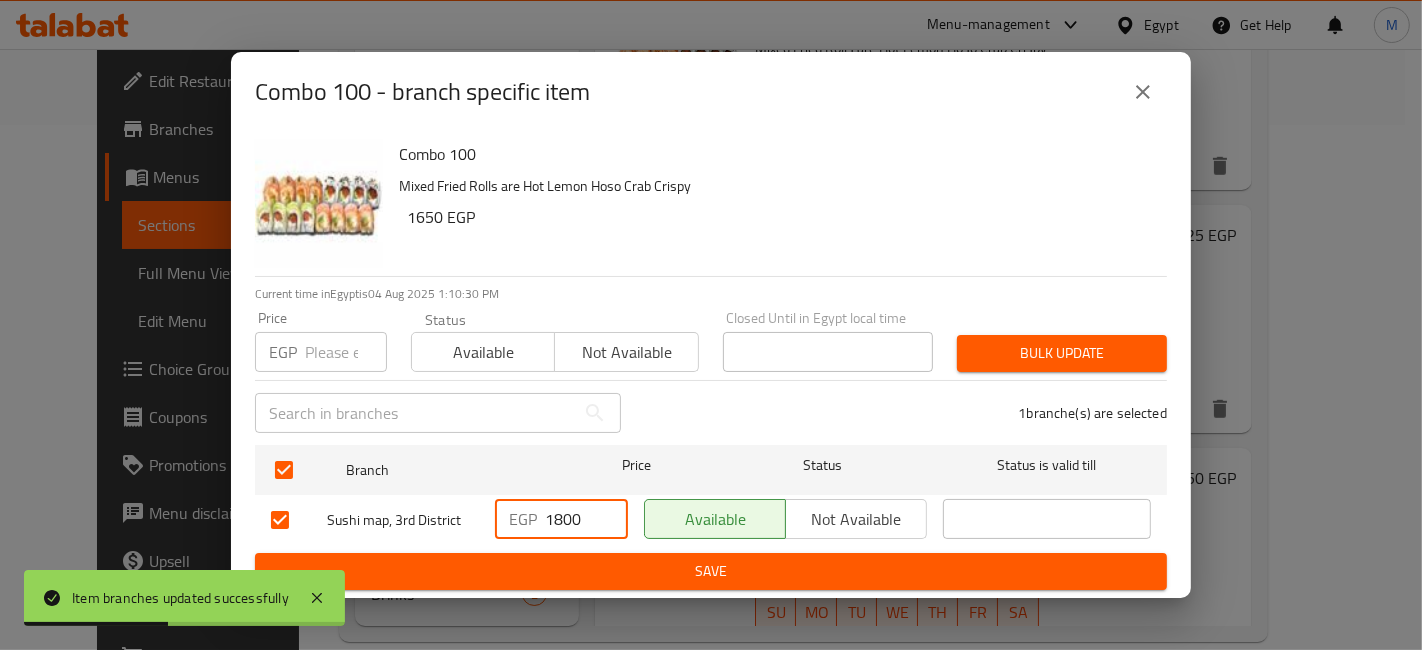 click on "1800" at bounding box center (586, 519) 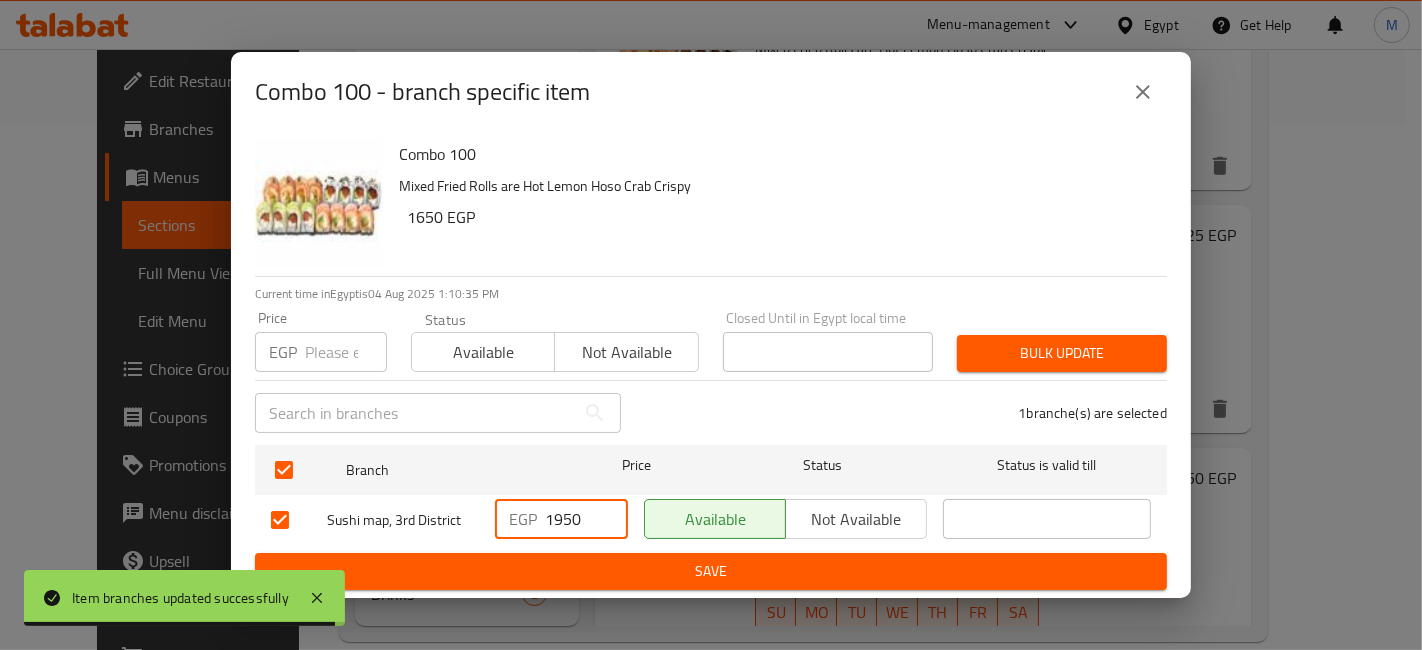 type on "1950" 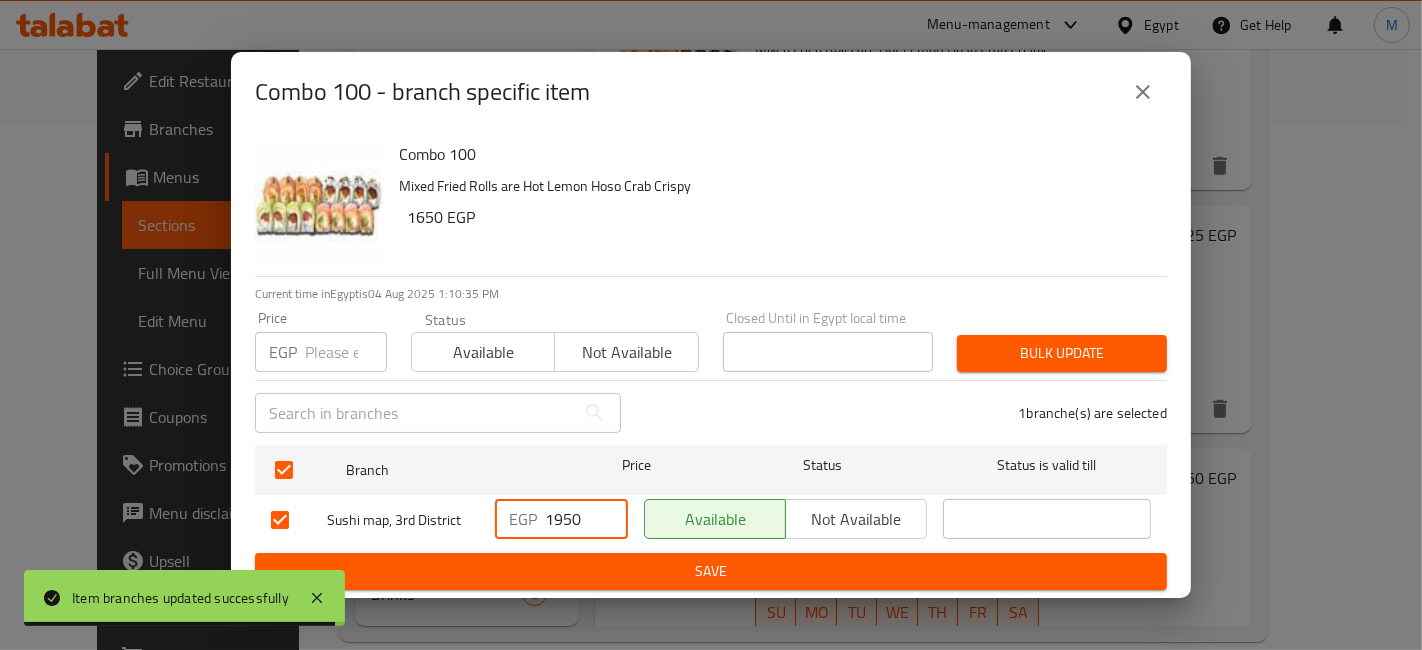 click on "Save" at bounding box center (711, 571) 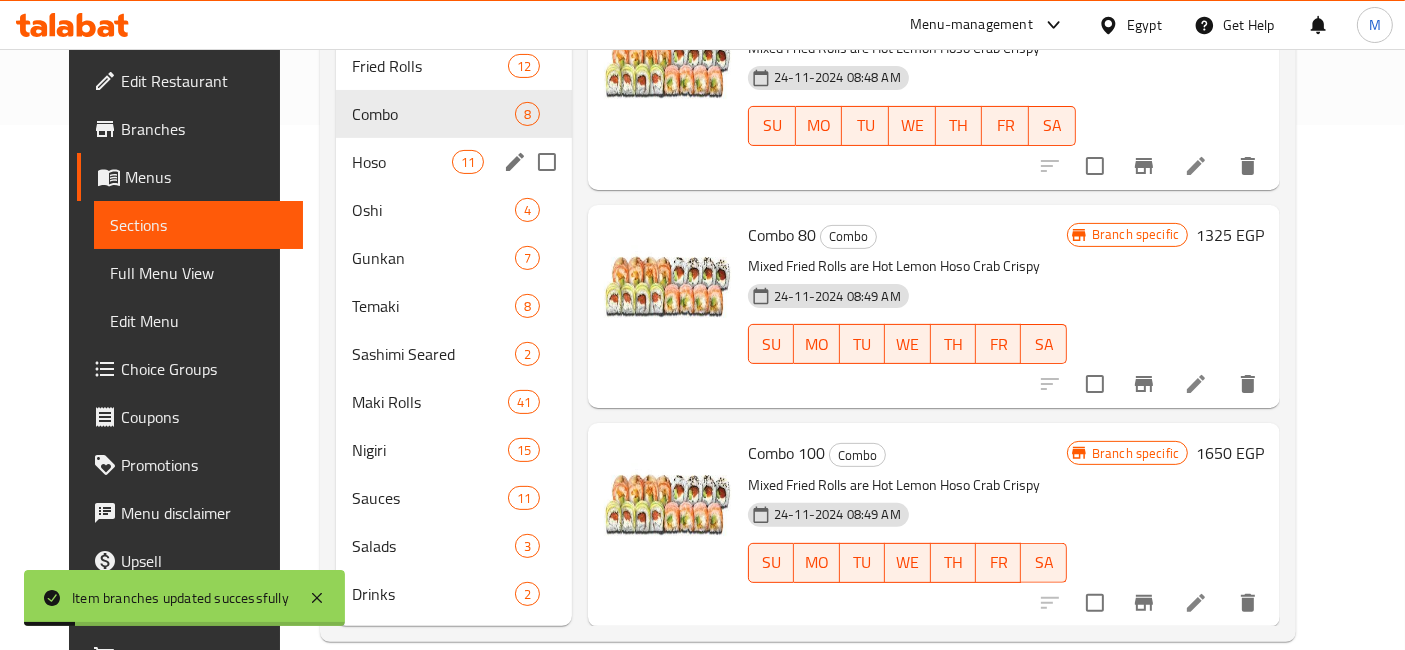 click at bounding box center (547, 162) 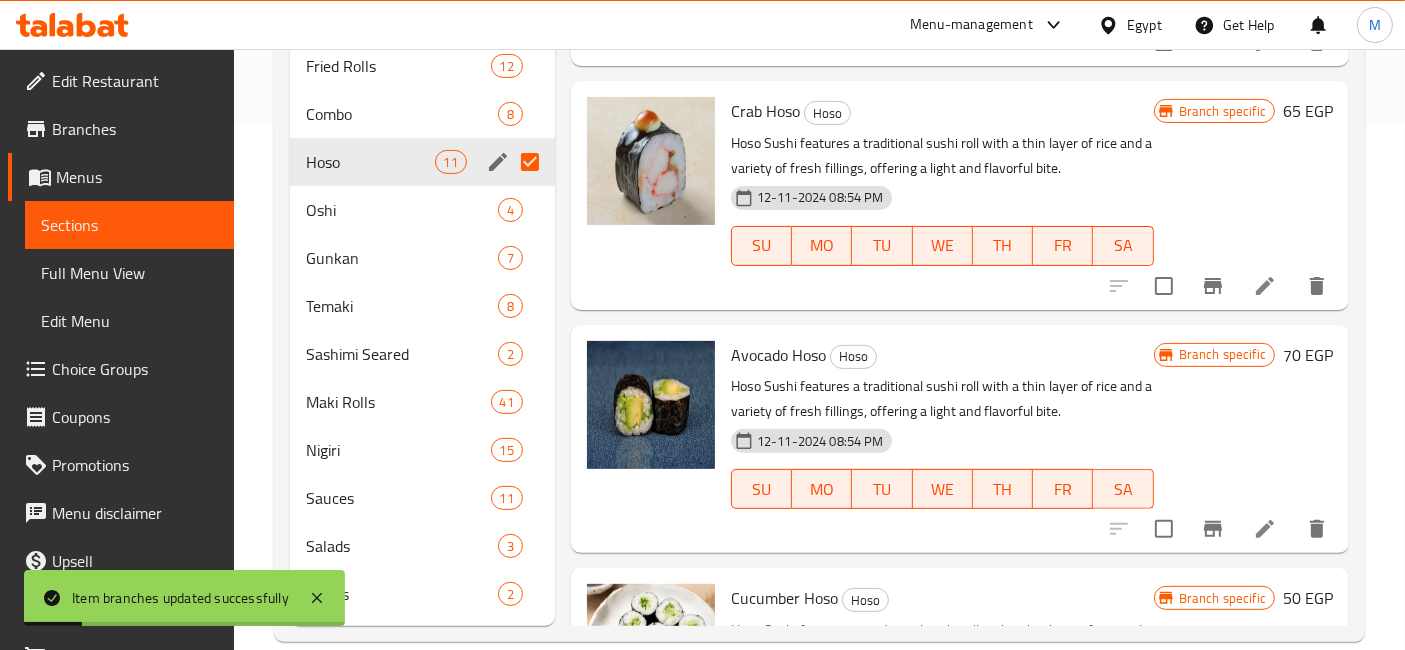 click at bounding box center (530, 162) 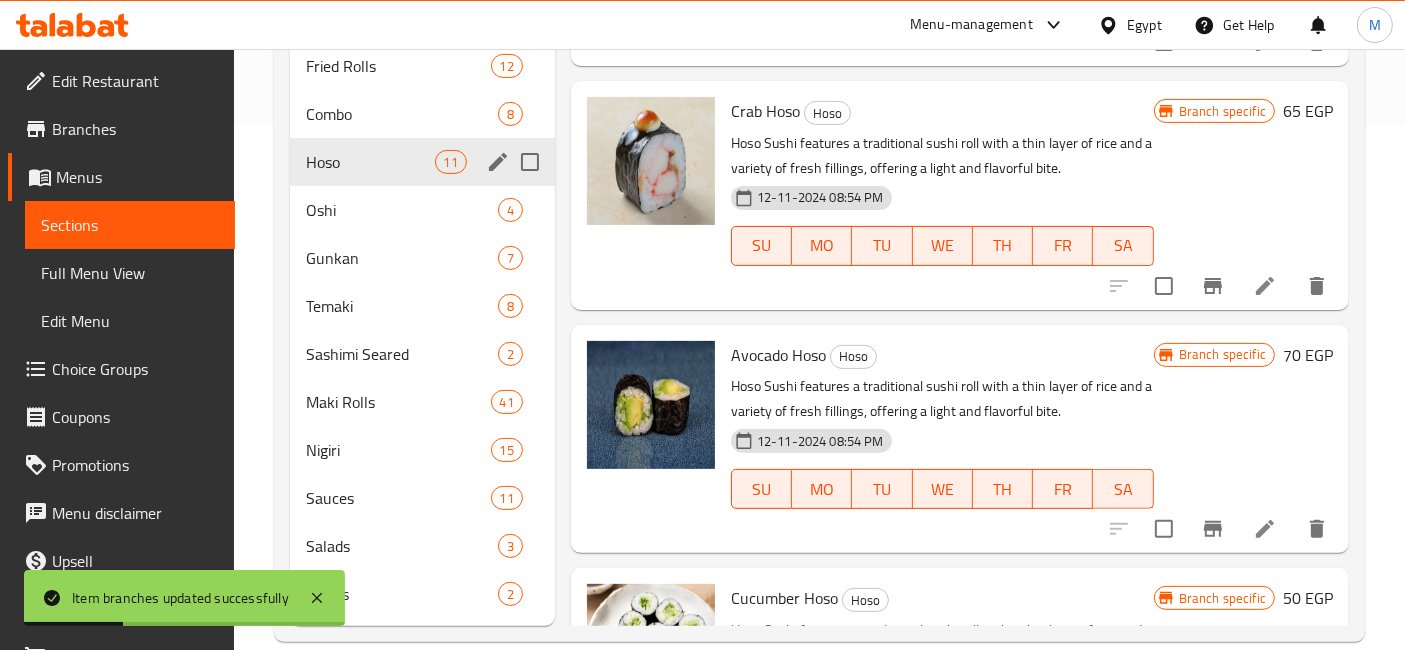 click at bounding box center [530, 162] 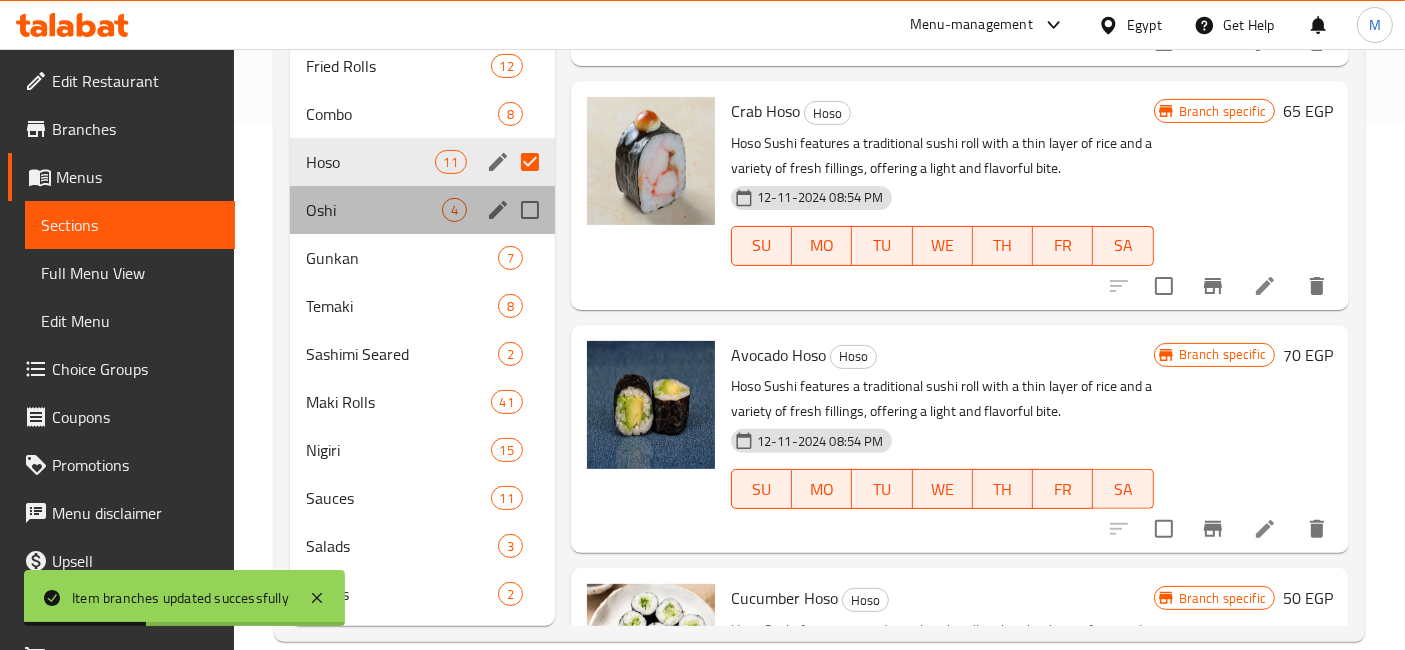 click on "Oshi 4" at bounding box center (422, 210) 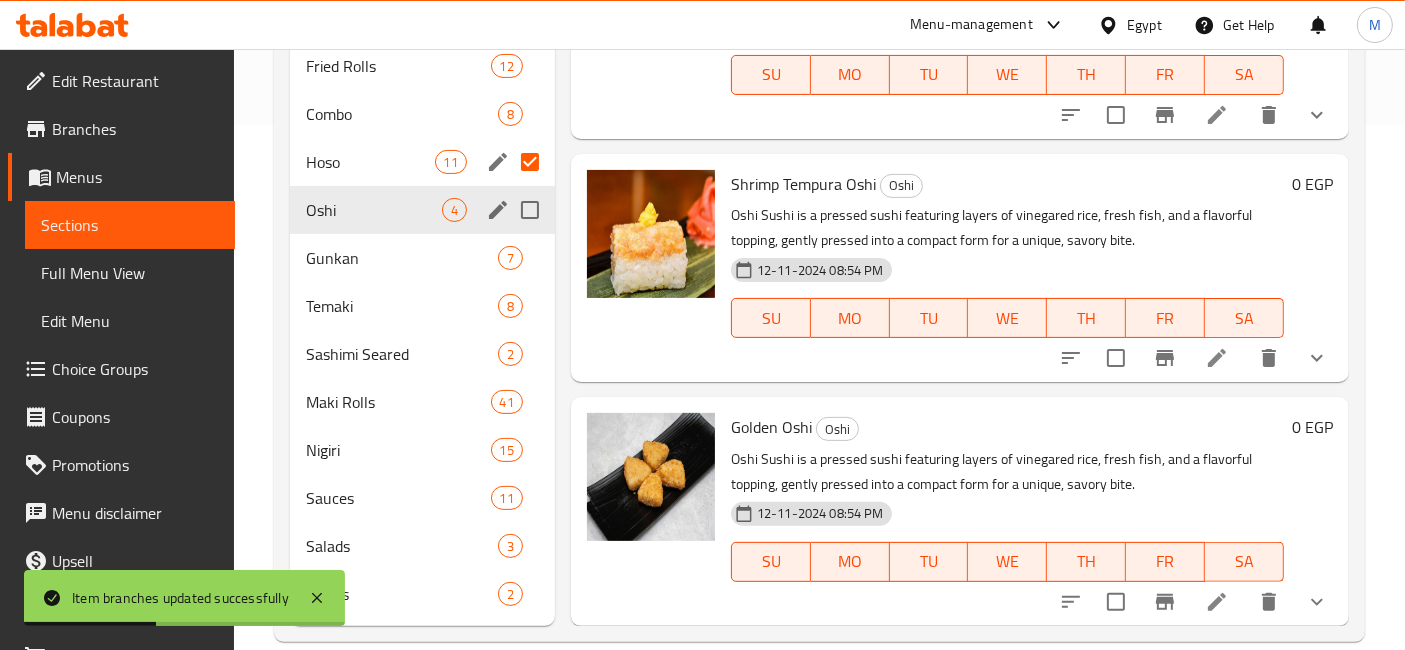 scroll, scrollTop: 97, scrollLeft: 0, axis: vertical 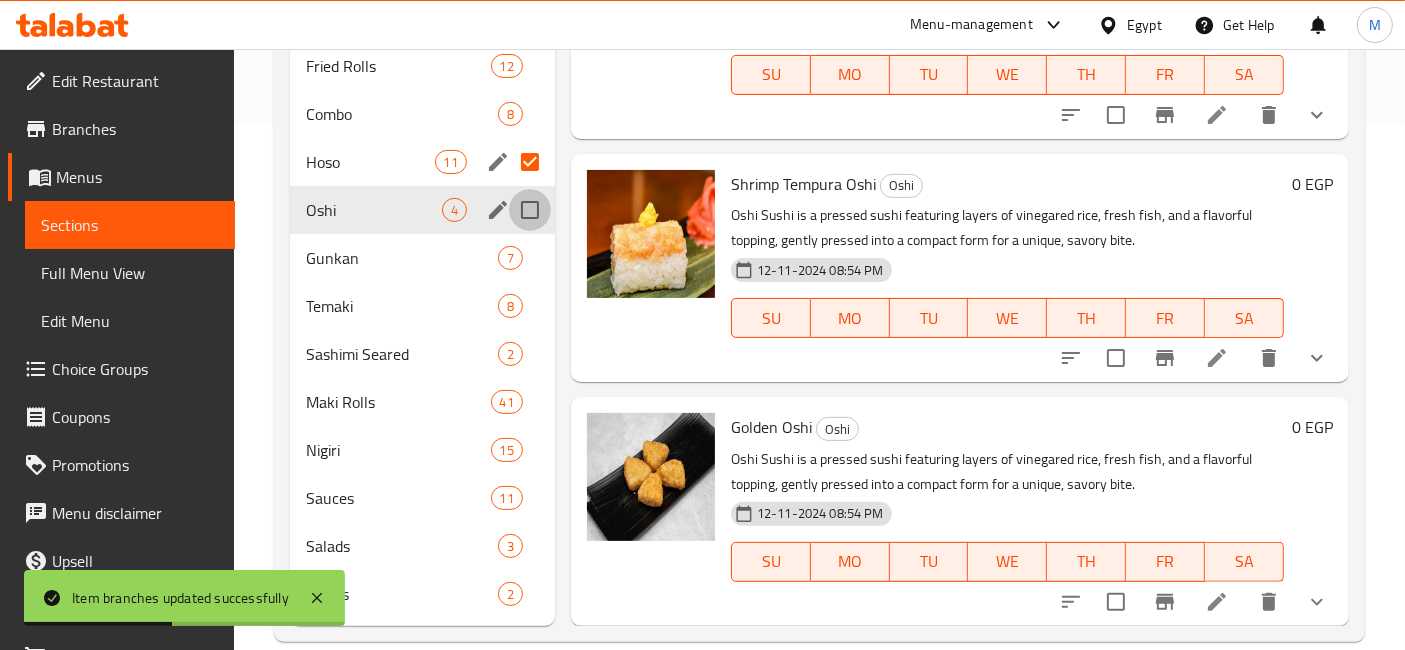 click at bounding box center [530, 210] 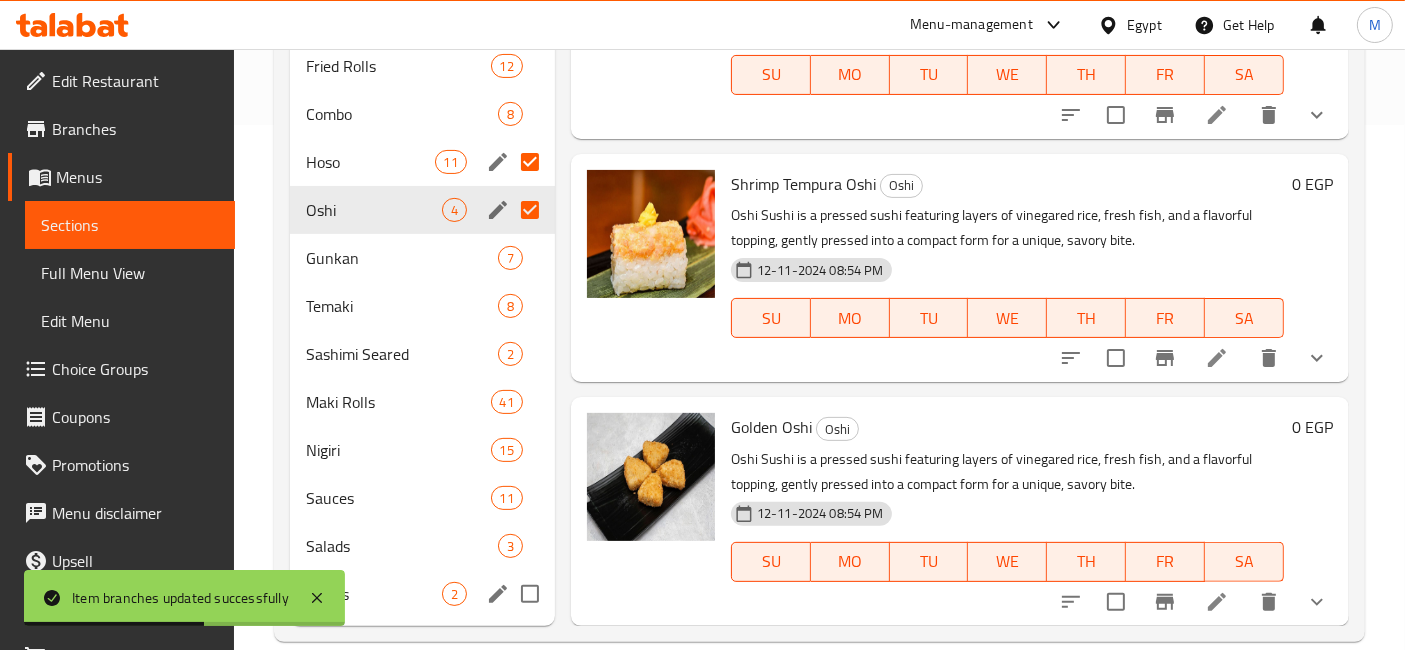 click at bounding box center [530, 594] 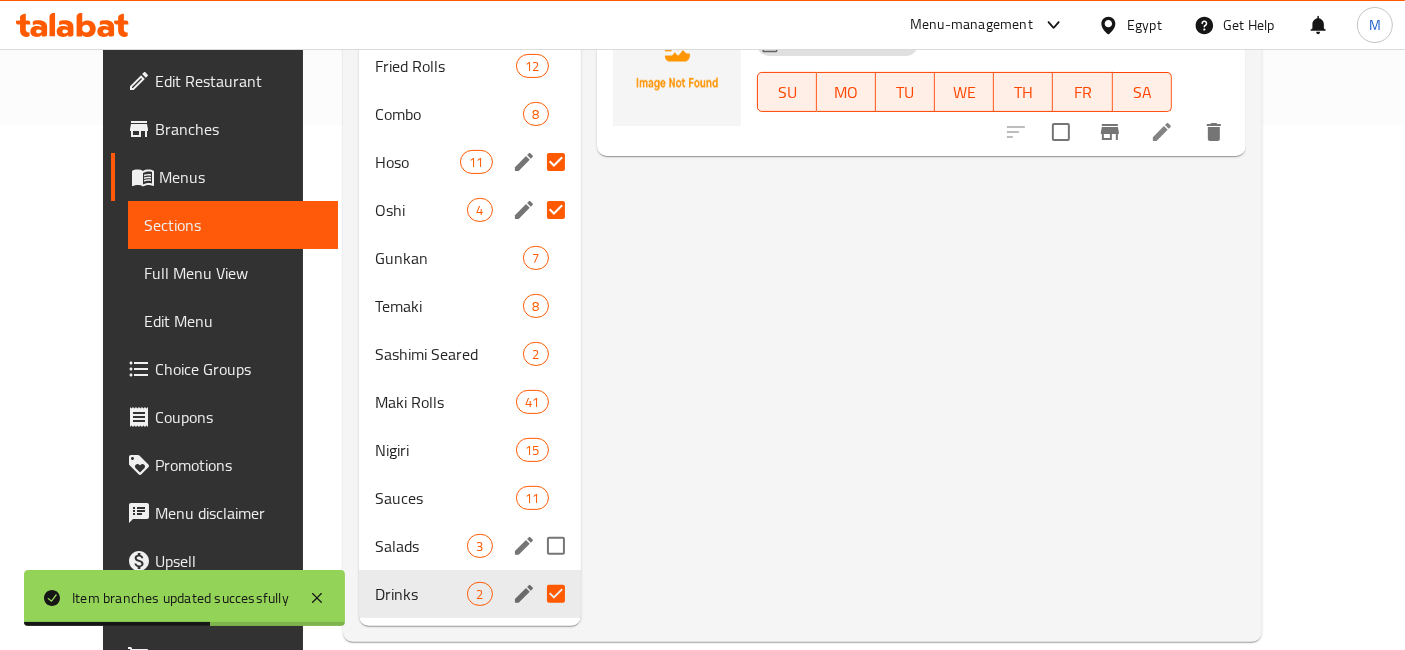 scroll, scrollTop: 0, scrollLeft: 0, axis: both 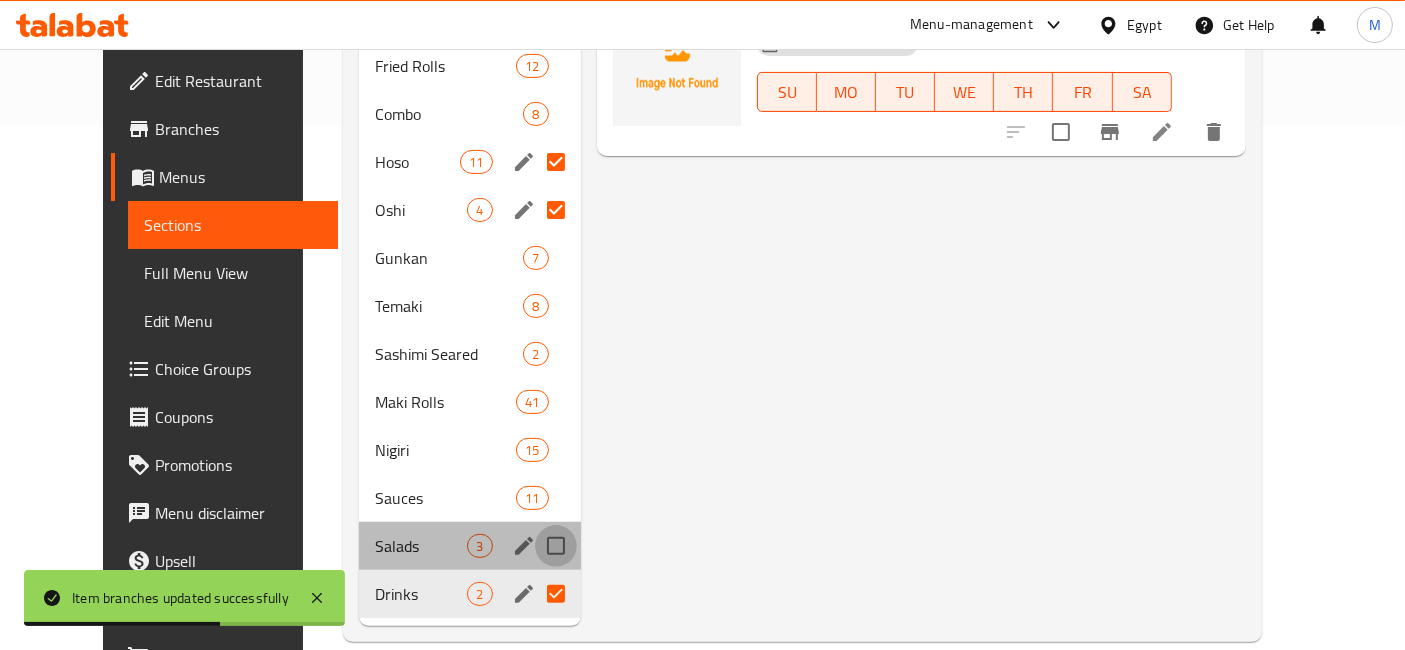 click at bounding box center [556, 546] 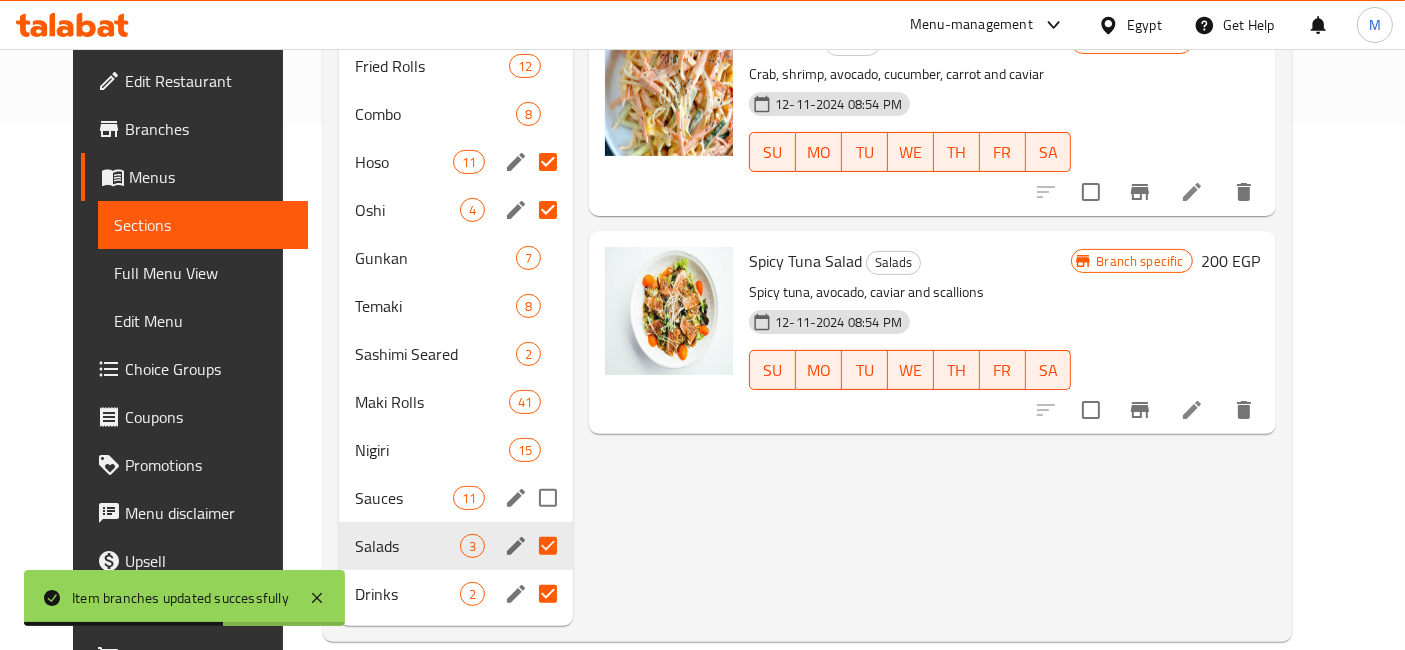 click at bounding box center (548, 498) 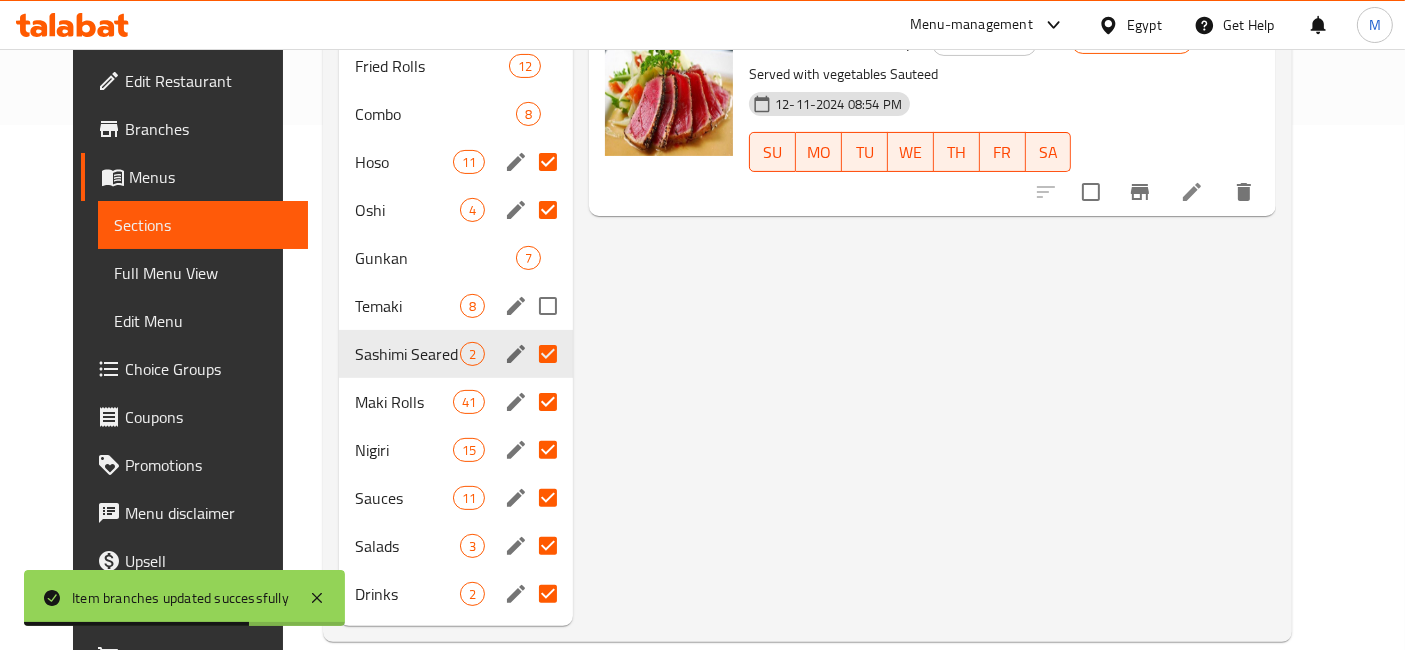 click at bounding box center [548, 306] 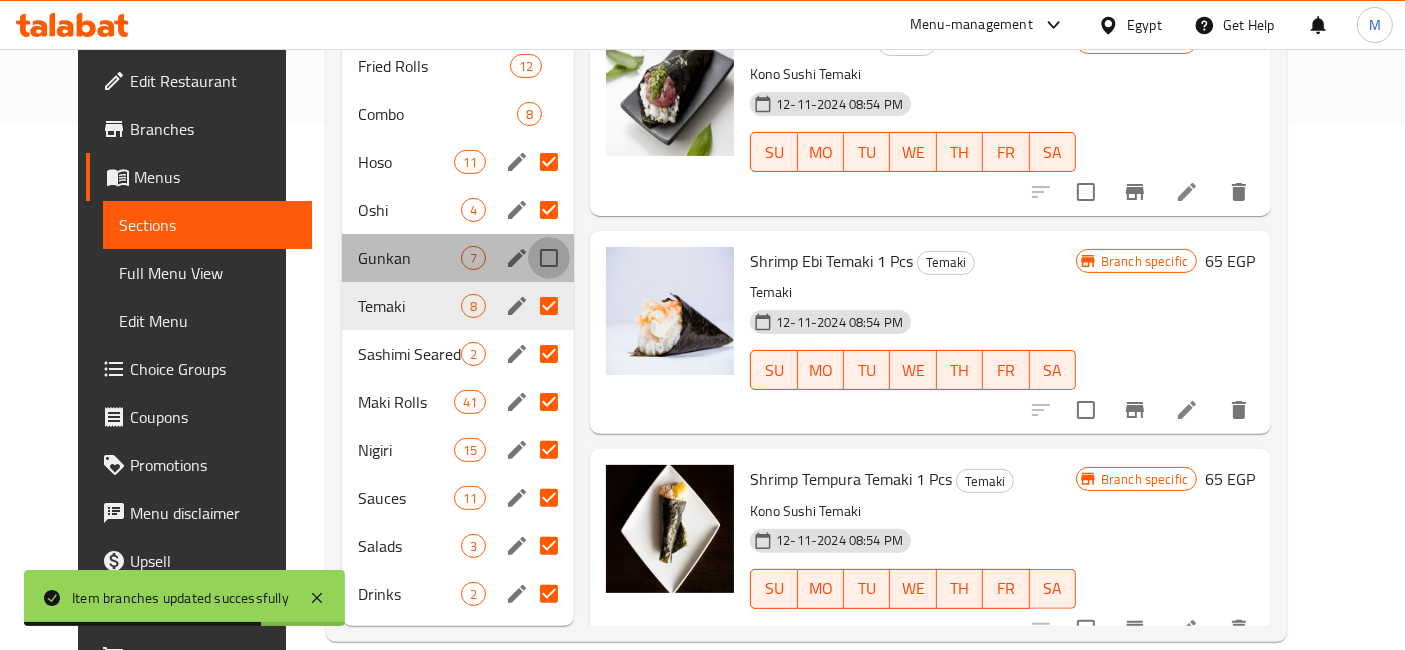 click at bounding box center [549, 258] 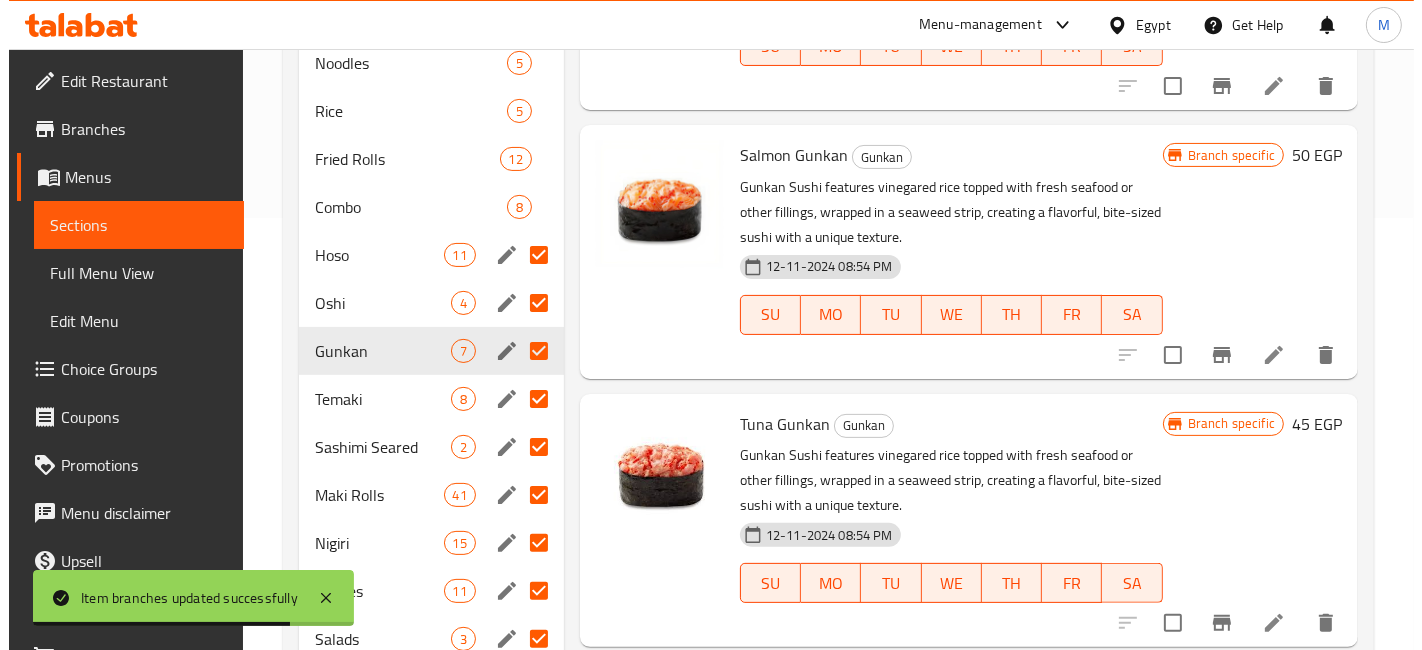 scroll, scrollTop: 81, scrollLeft: 0, axis: vertical 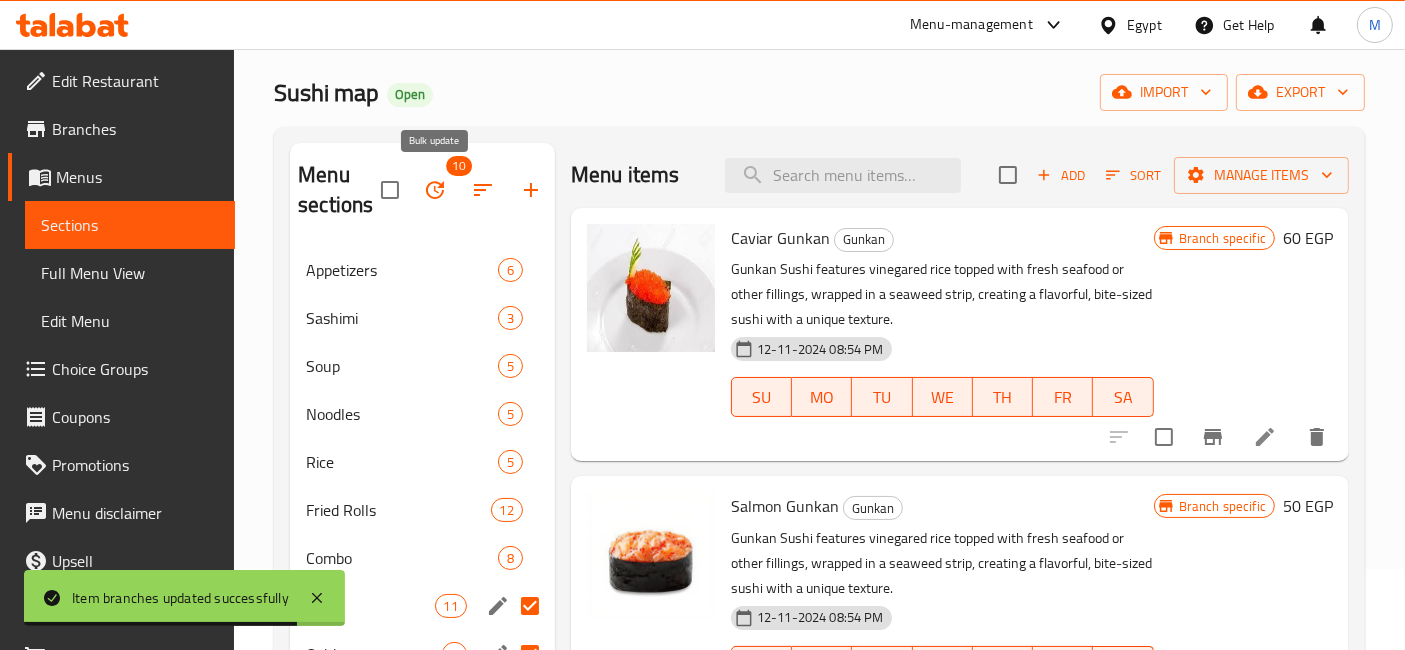 click 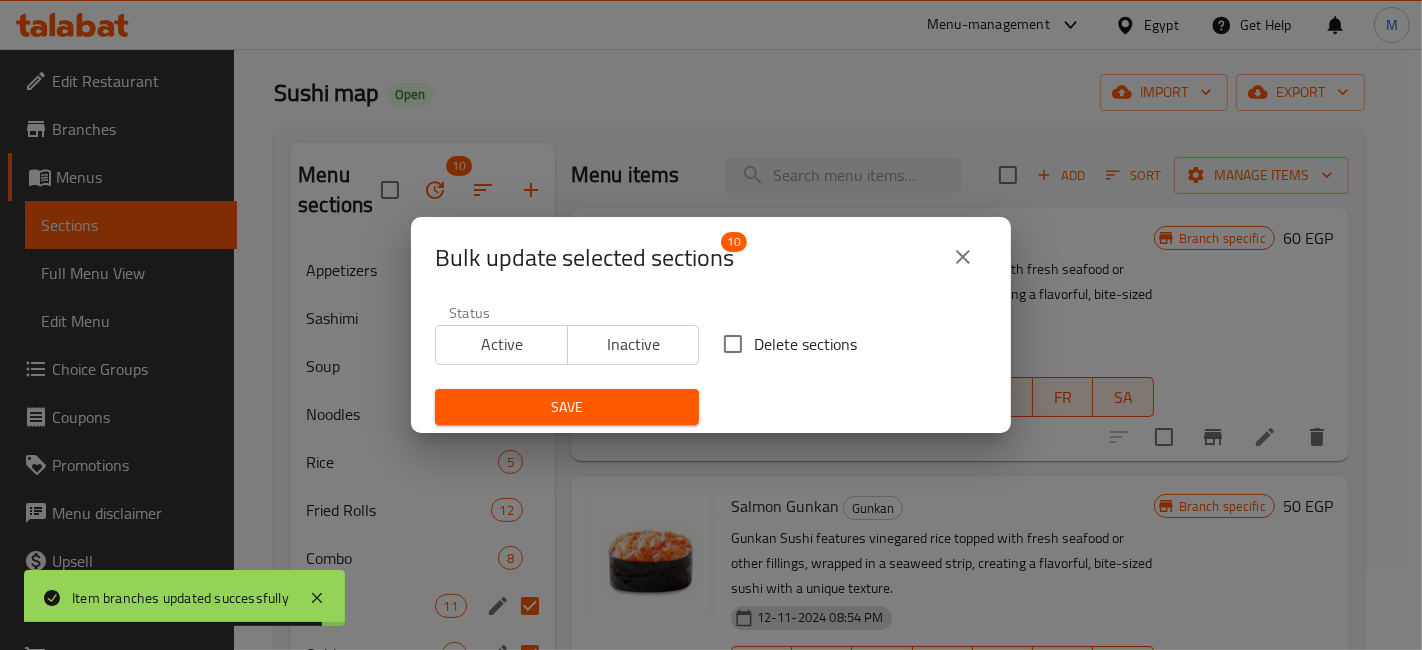 drag, startPoint x: 574, startPoint y: 330, endPoint x: 578, endPoint y: 343, distance: 13.601471 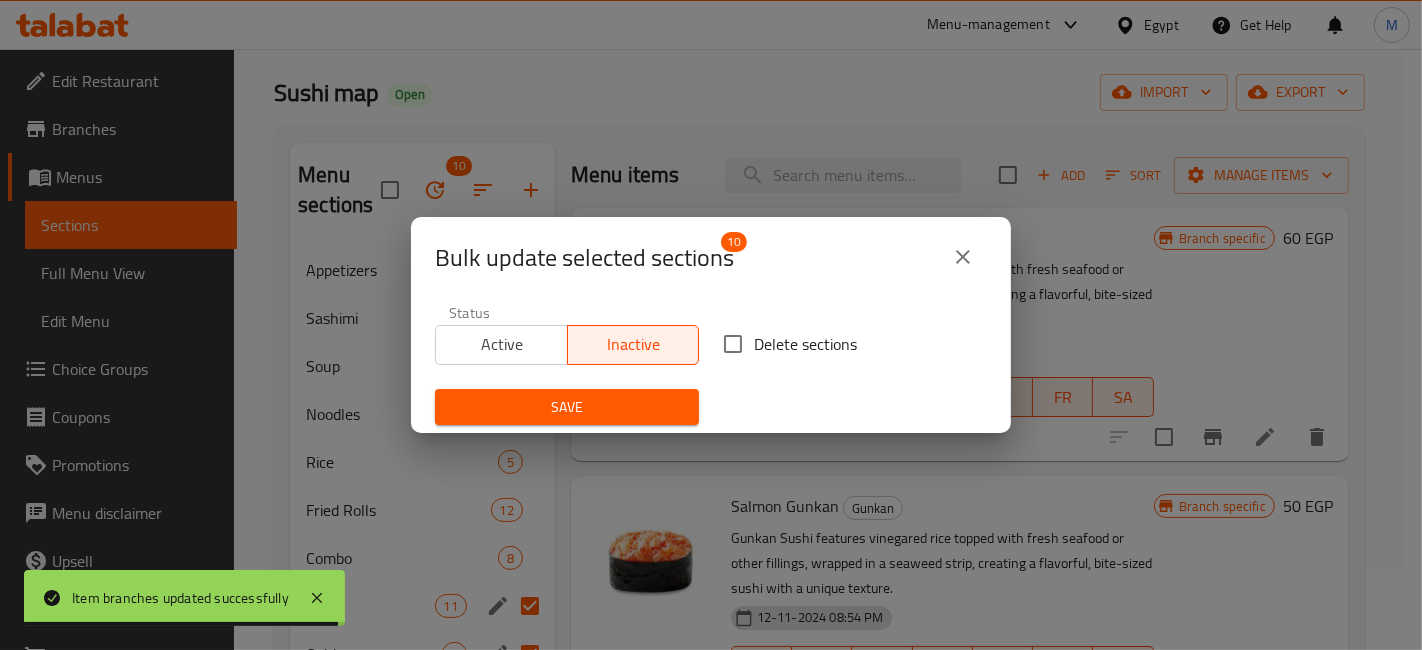 click on "Save" at bounding box center [567, 407] 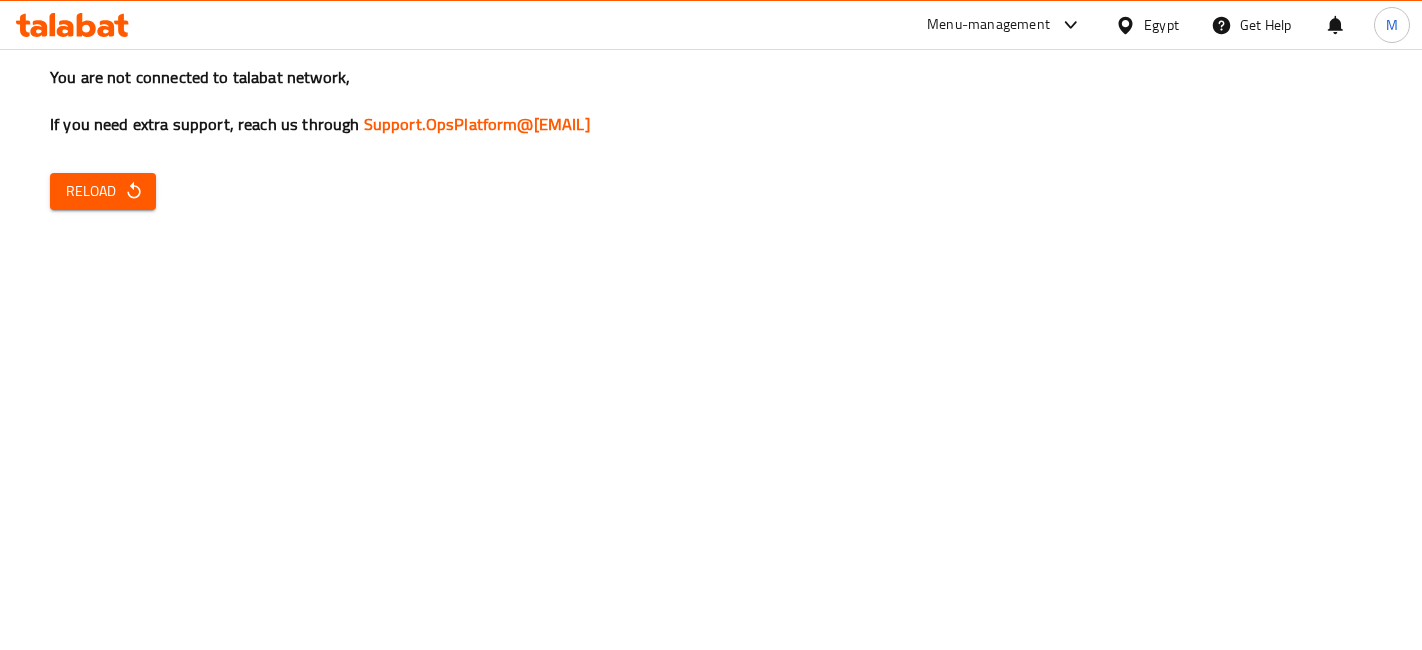 scroll, scrollTop: 0, scrollLeft: 0, axis: both 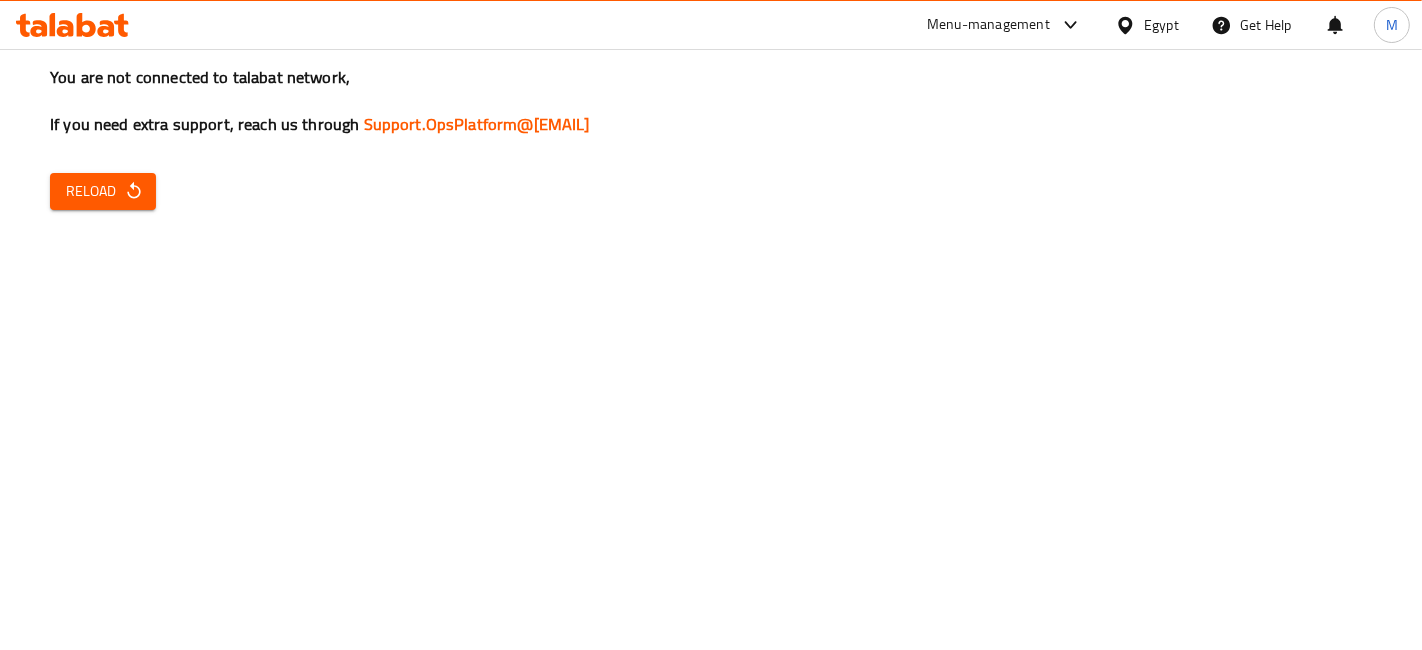 click on "Reload" at bounding box center (103, 191) 